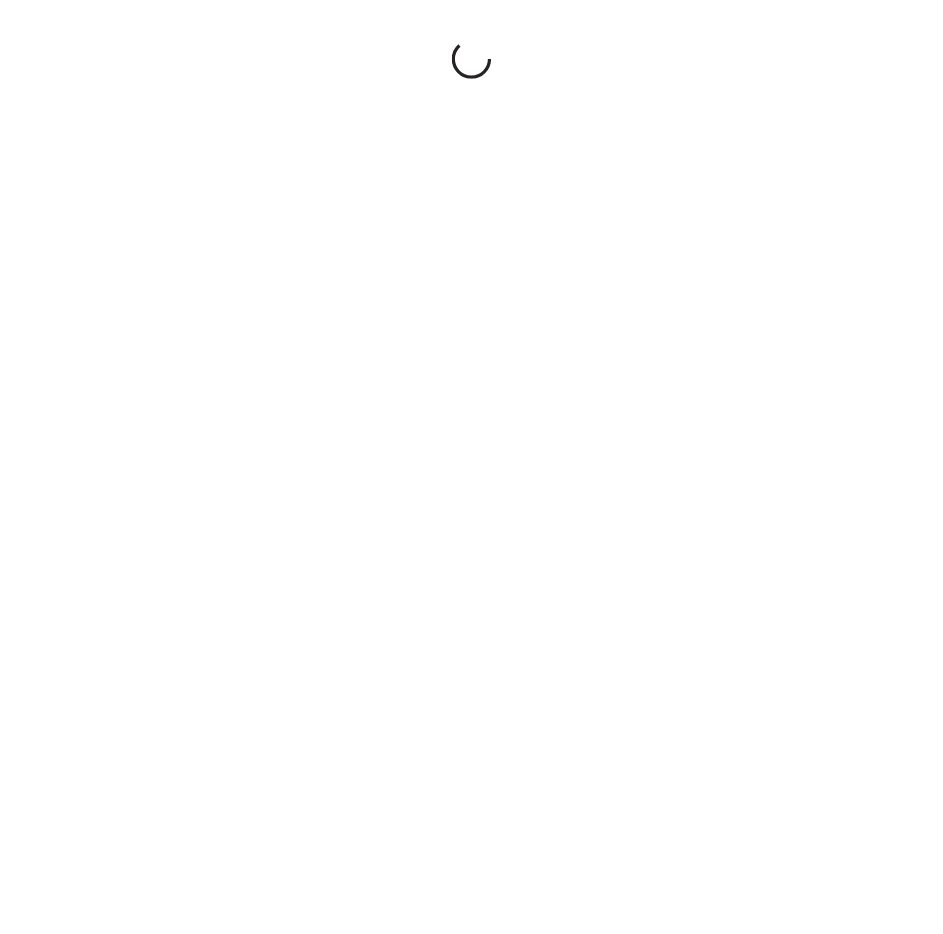 scroll, scrollTop: 0, scrollLeft: 0, axis: both 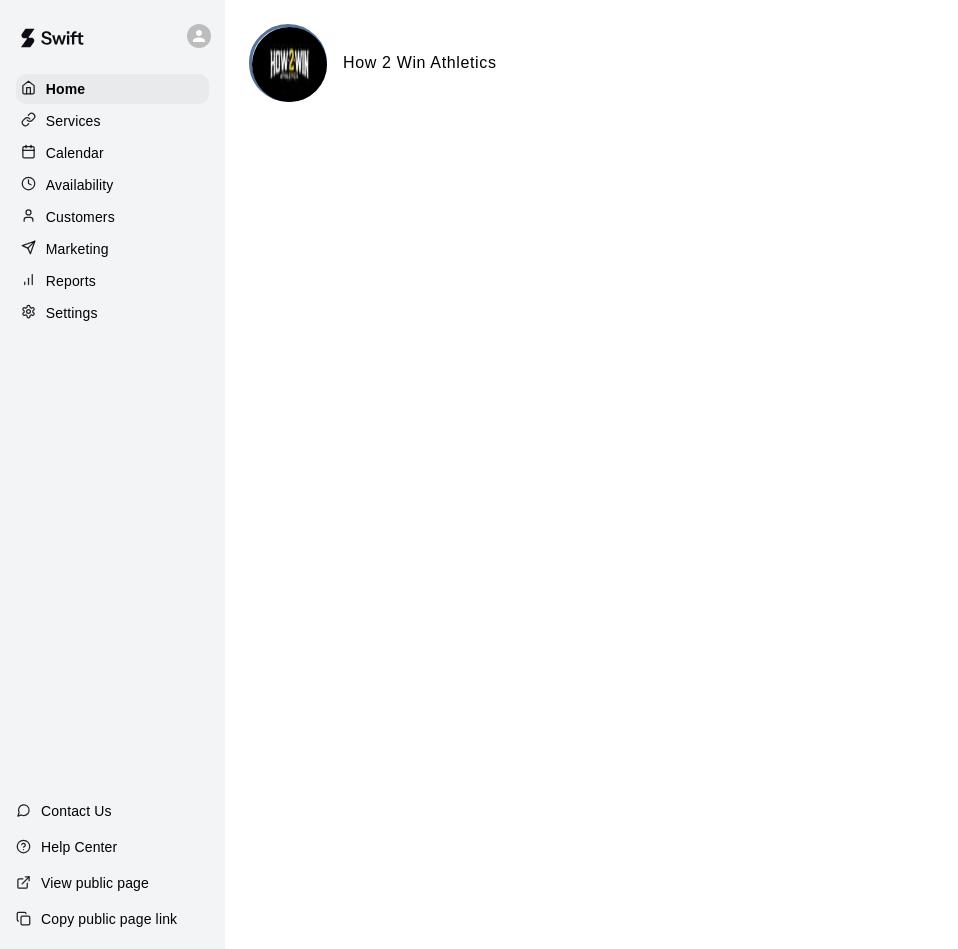 click on "Calendar" at bounding box center [112, 153] 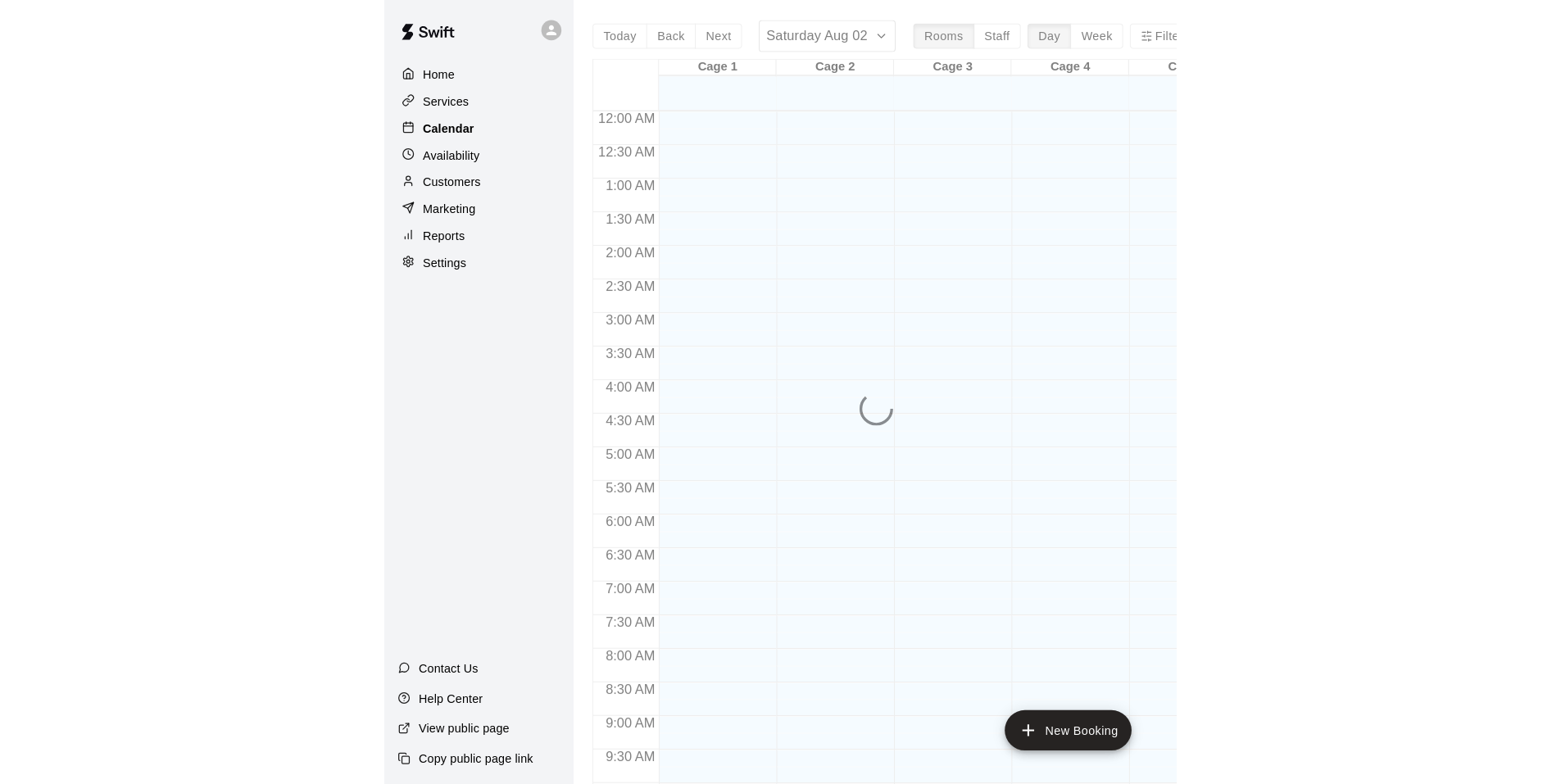 scroll, scrollTop: 673, scrollLeft: 0, axis: vertical 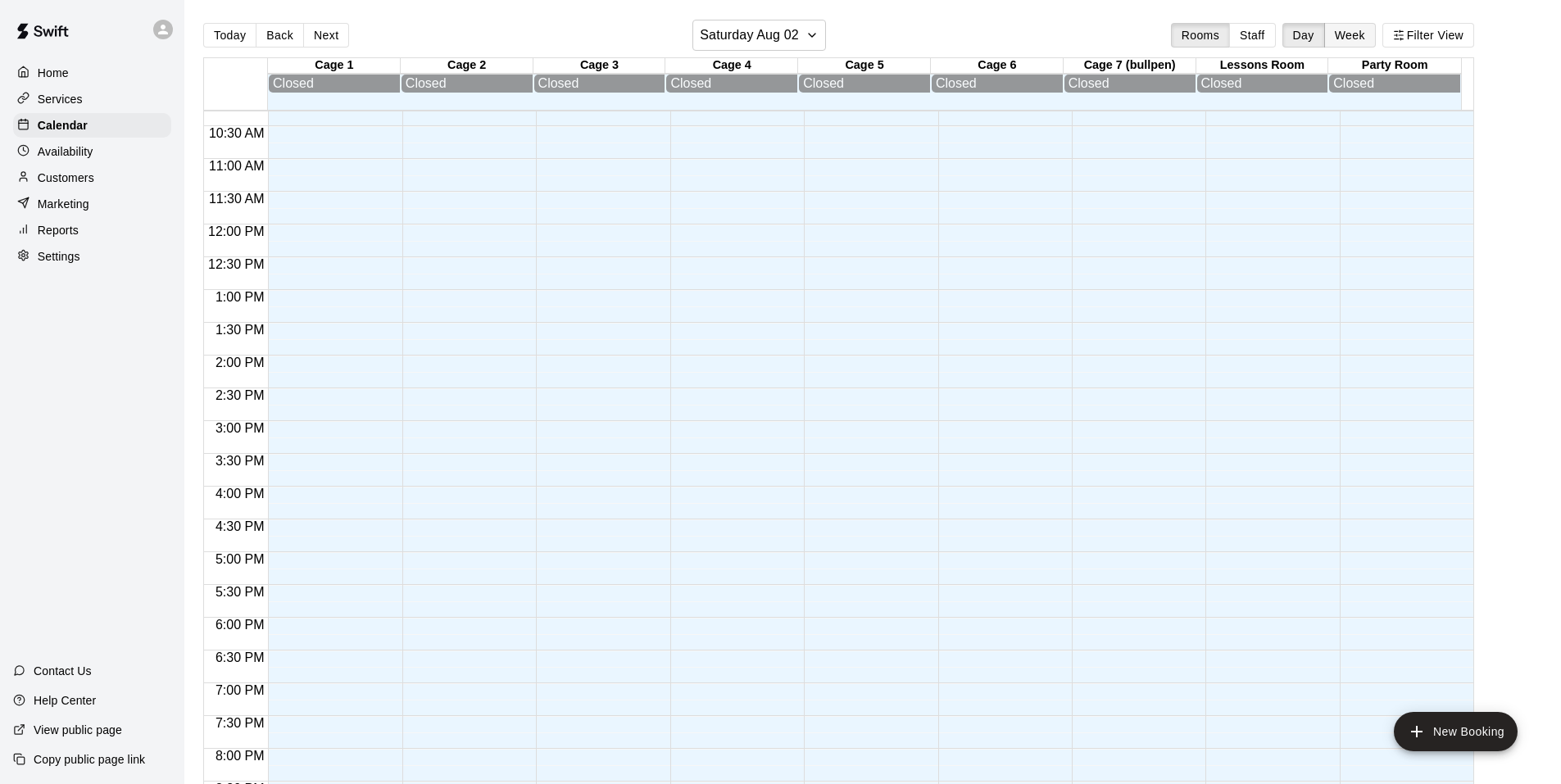 click on "Week" at bounding box center [1350, 35] 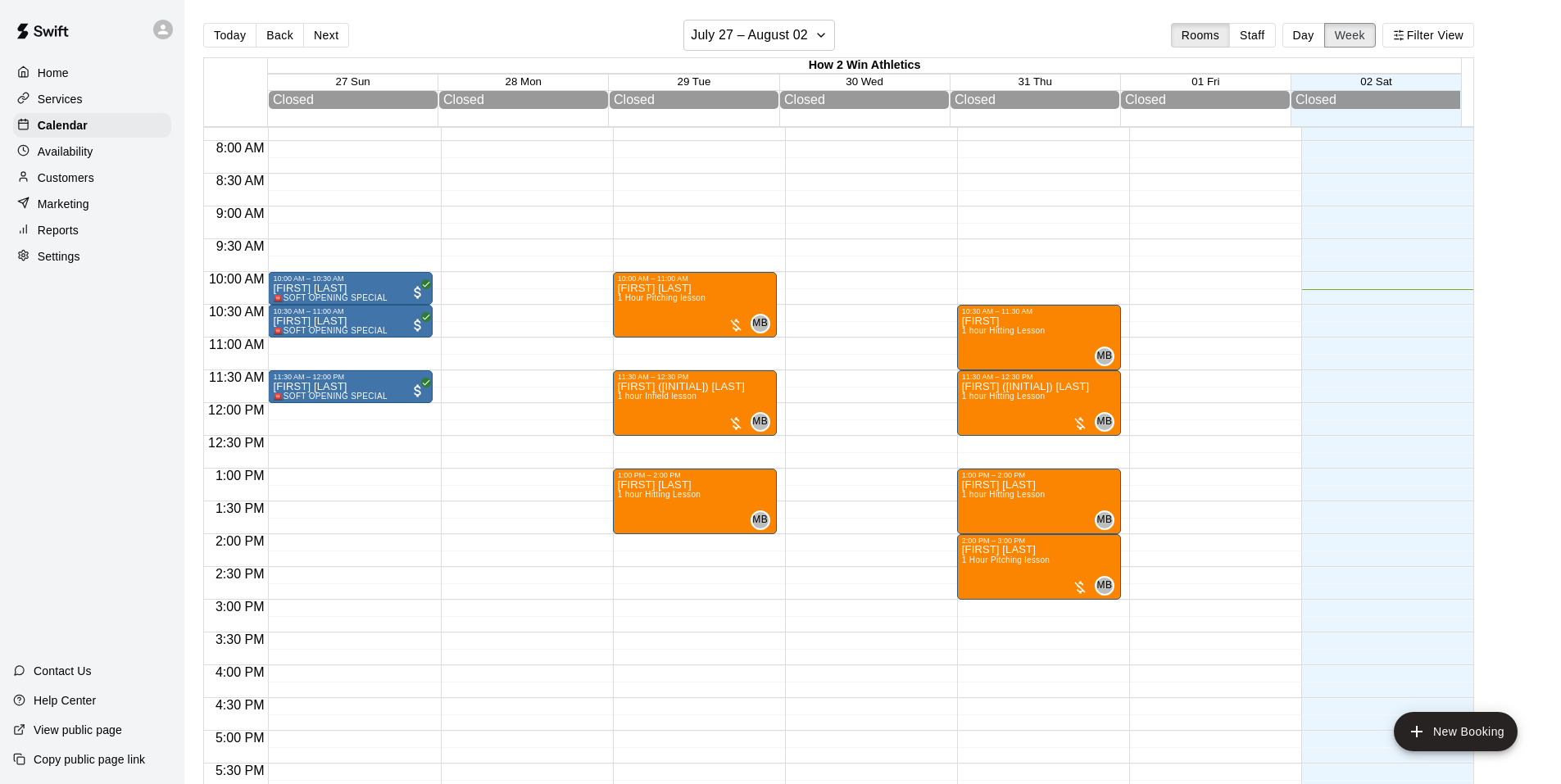 scroll, scrollTop: 510, scrollLeft: 0, axis: vertical 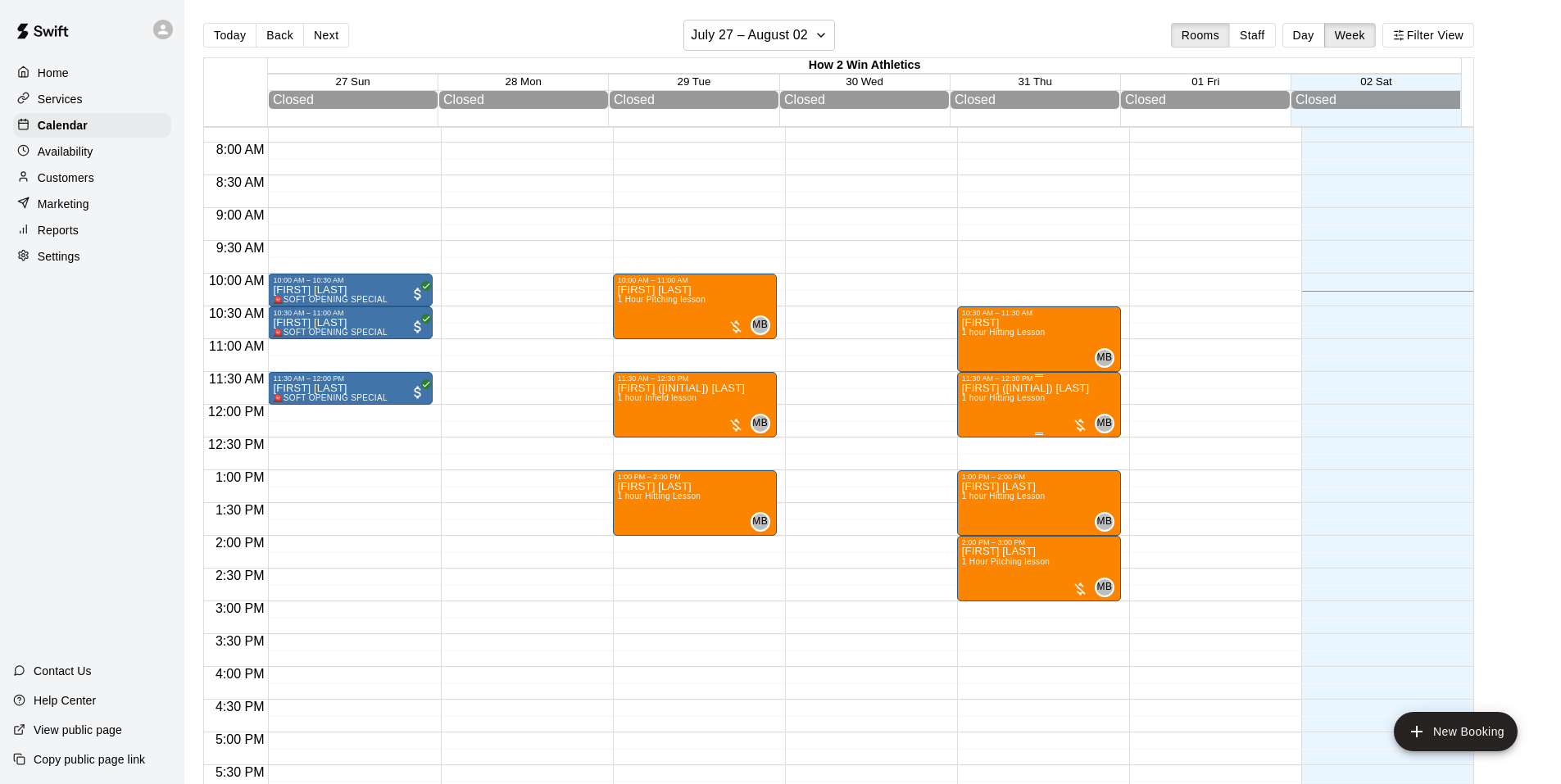 click on "[FIRST] ([INITIAL]) [LAST] 1 hour Hitting Lesson MB 0" at bounding box center (1039, 774) 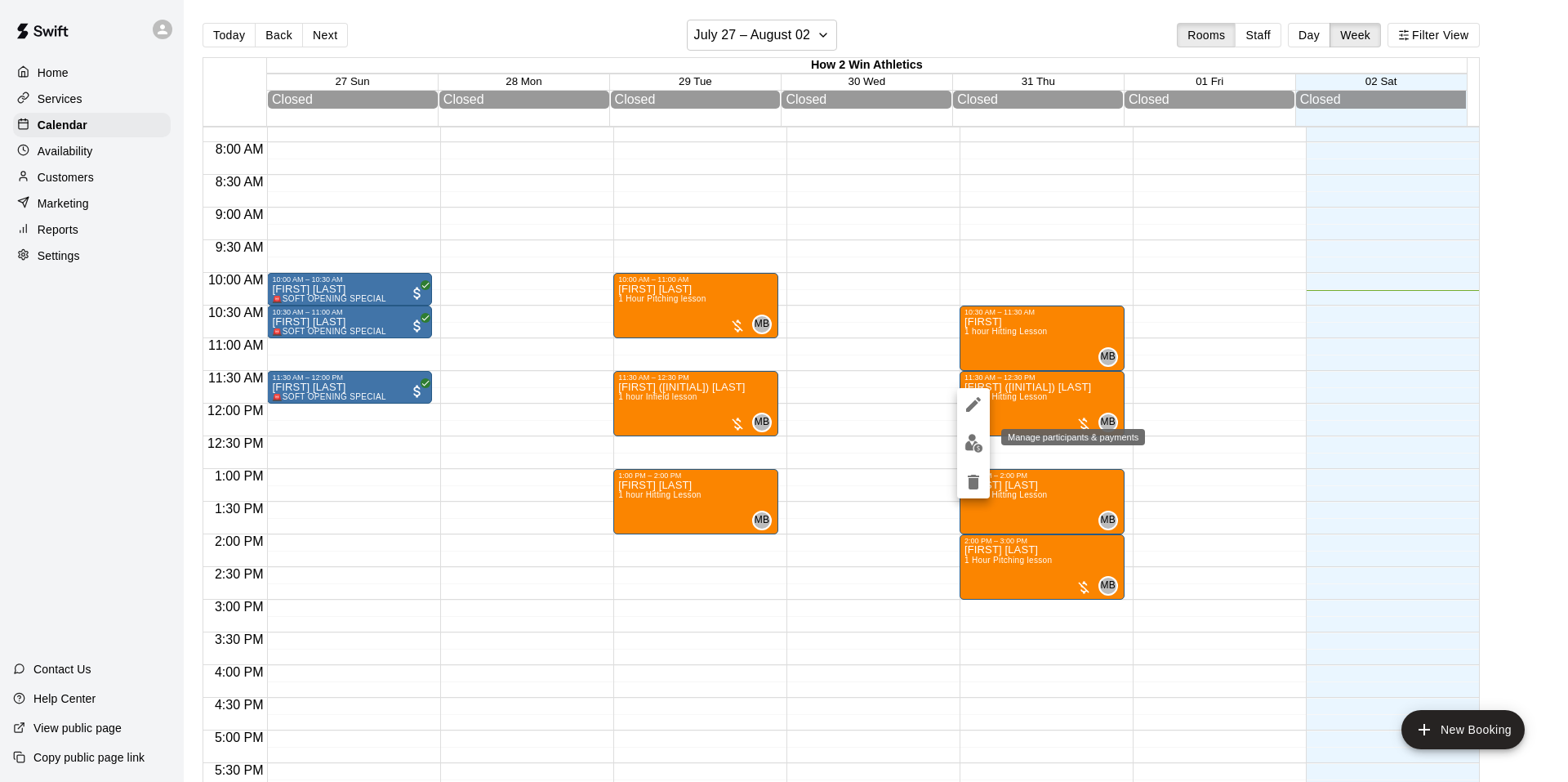 click at bounding box center (973, 443) 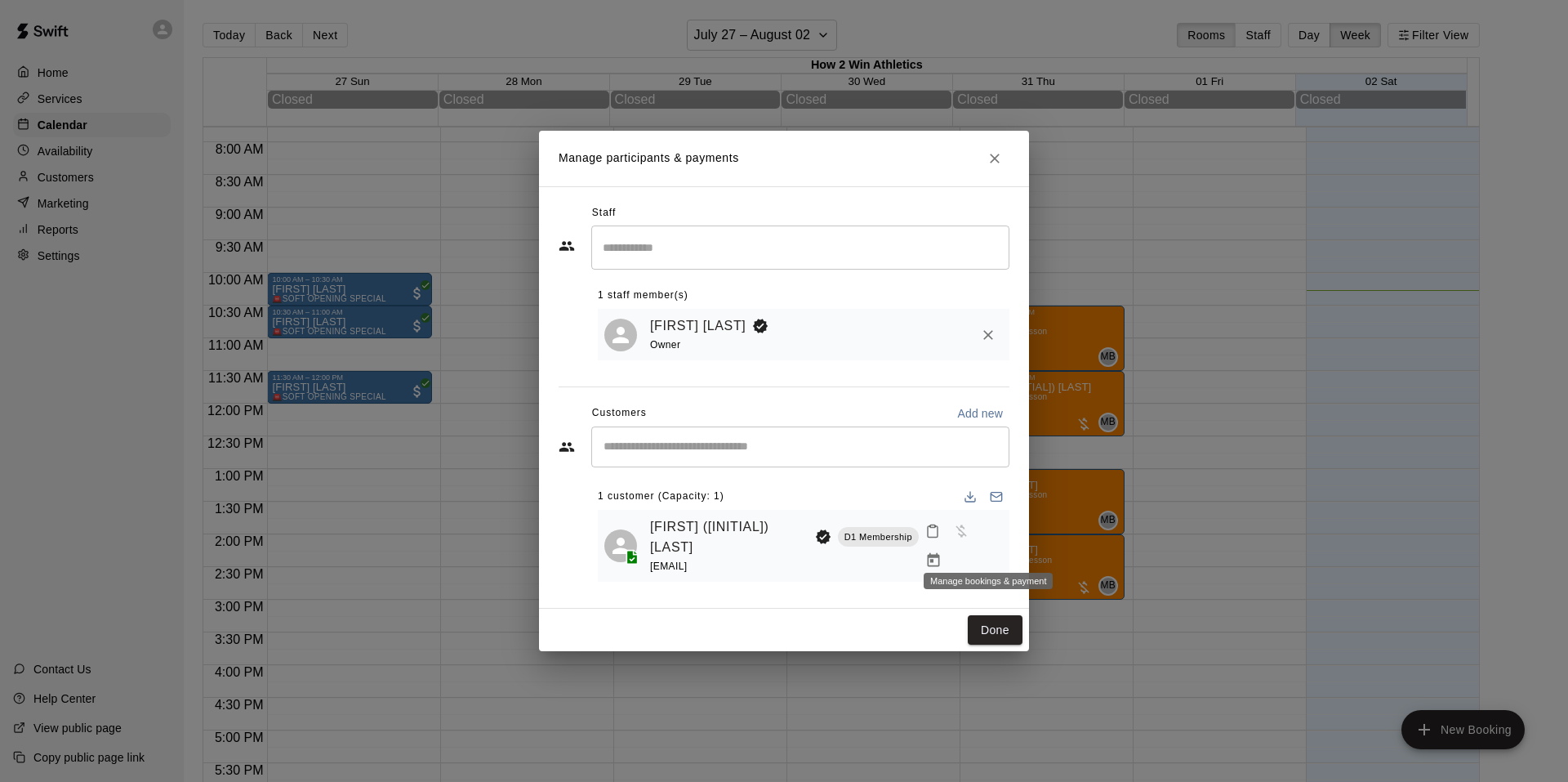 click 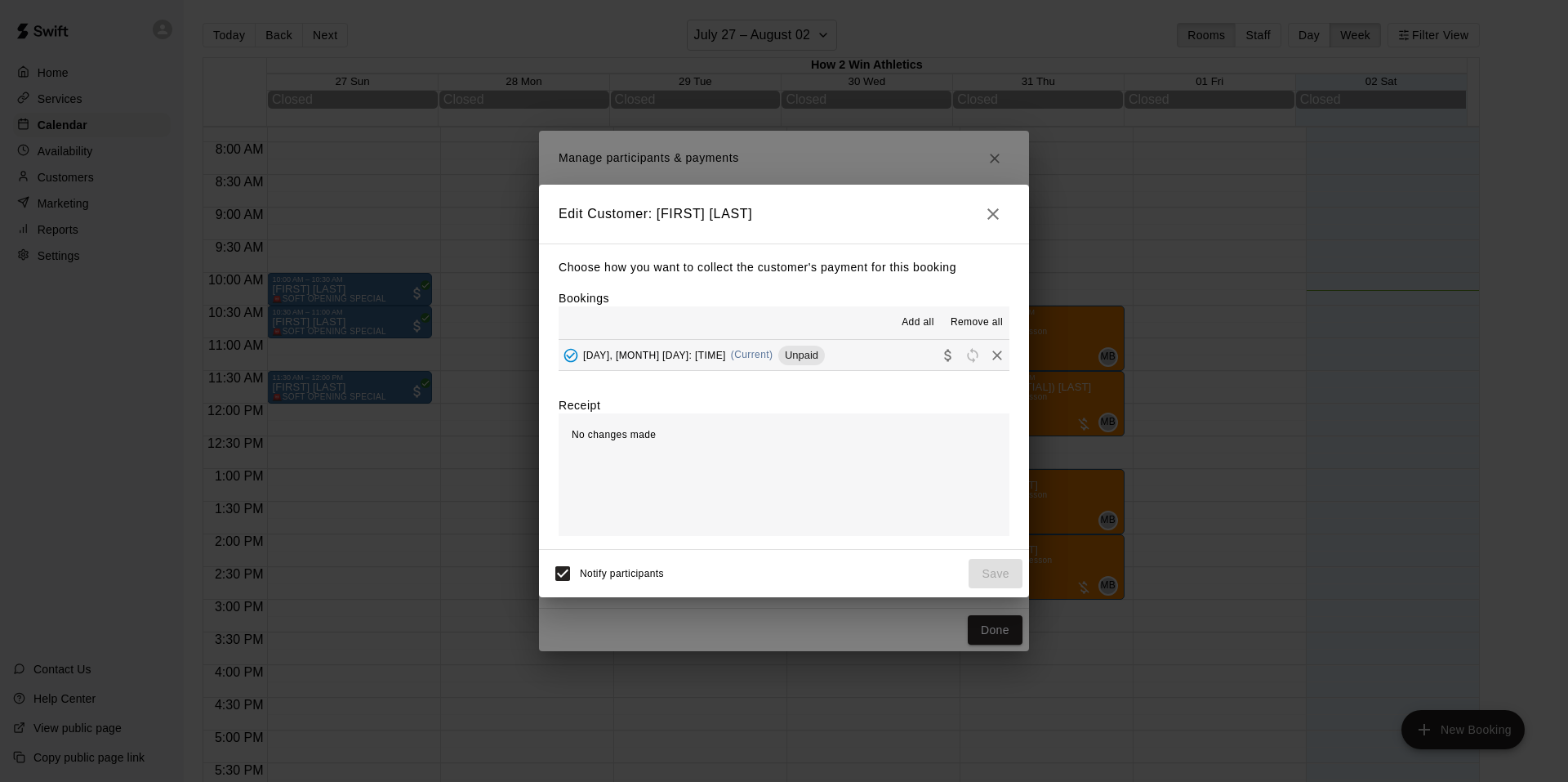 click on "Remove all" at bounding box center (977, 323) 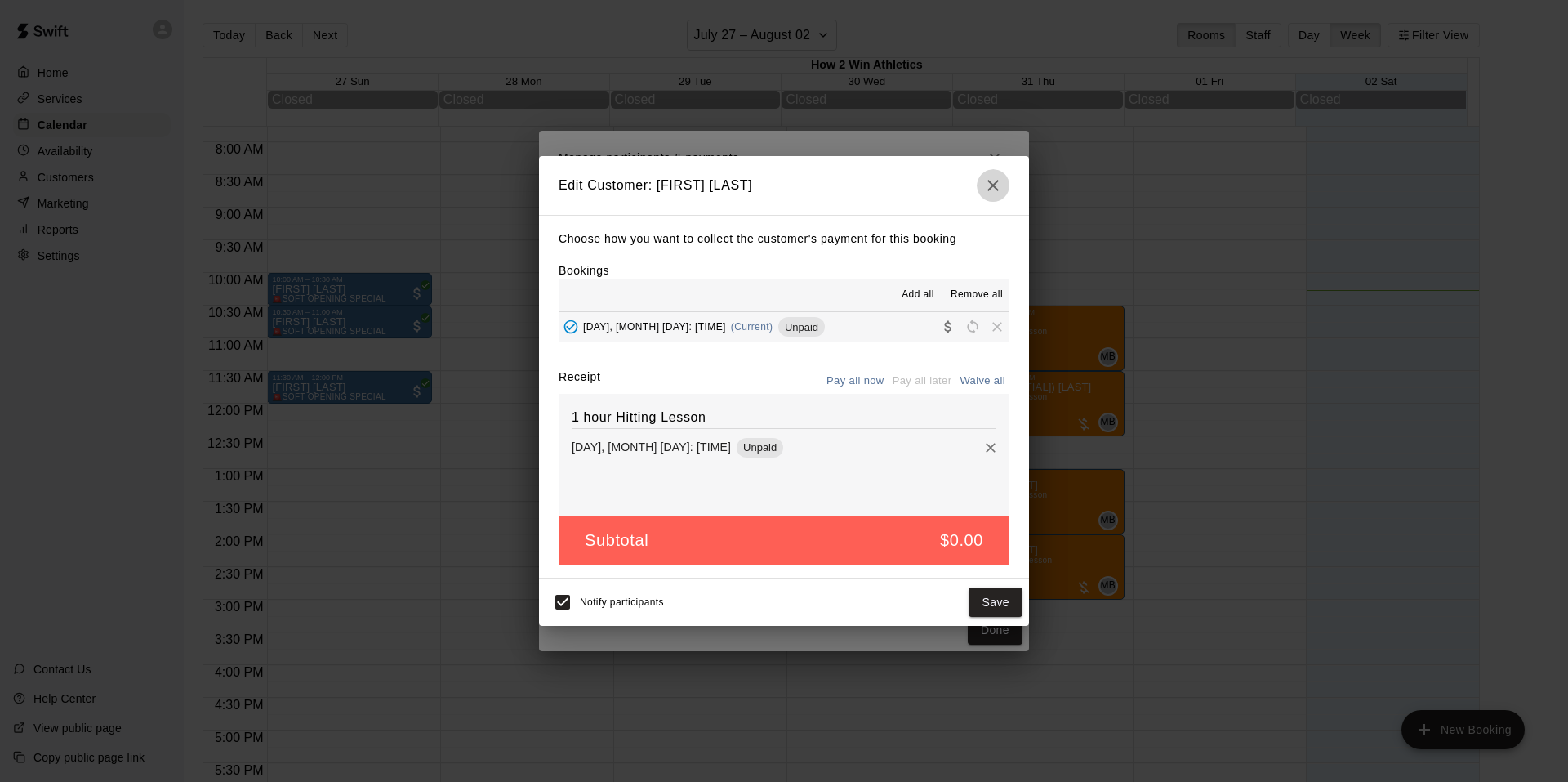 click at bounding box center (993, 185) 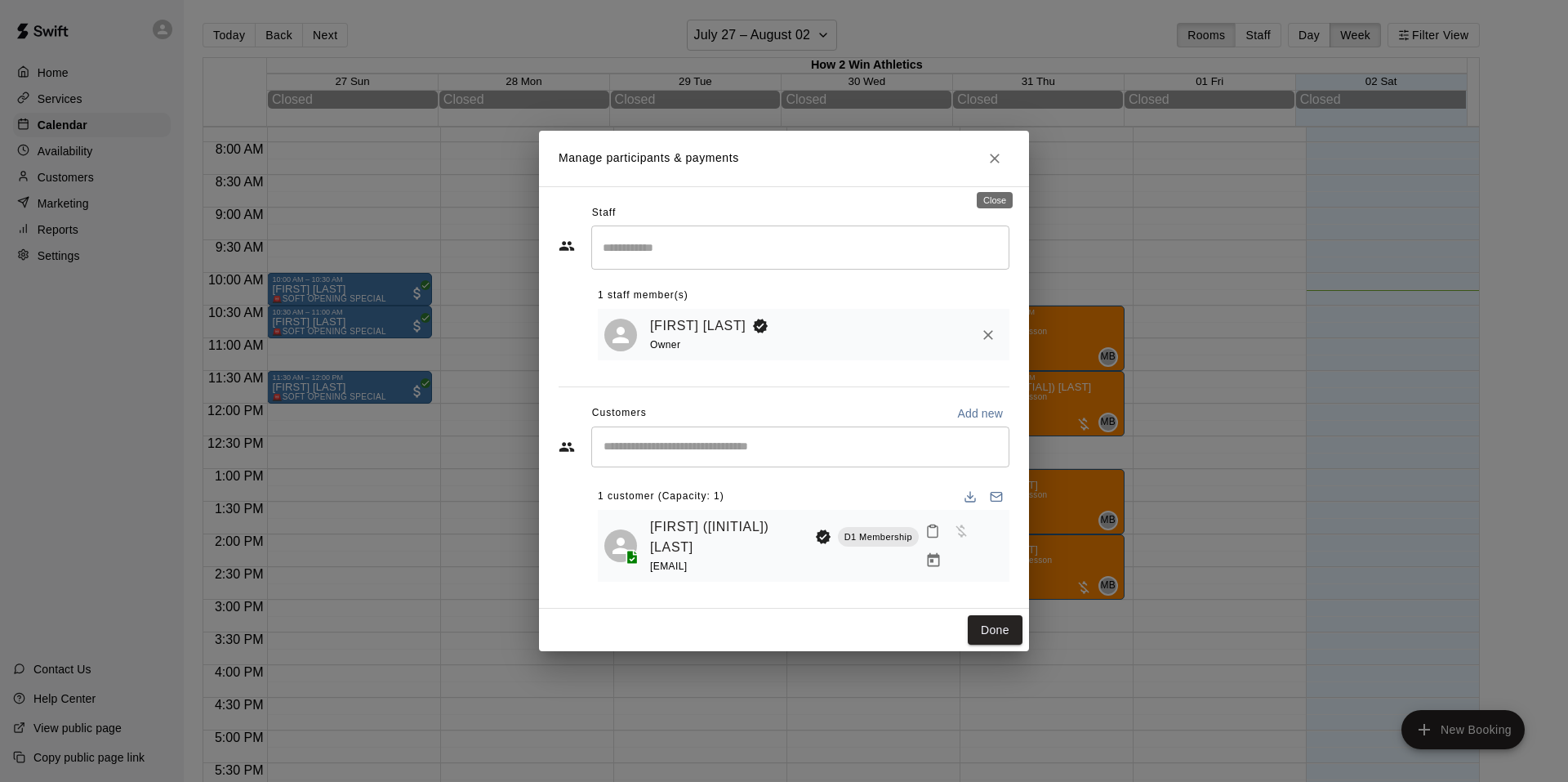 click 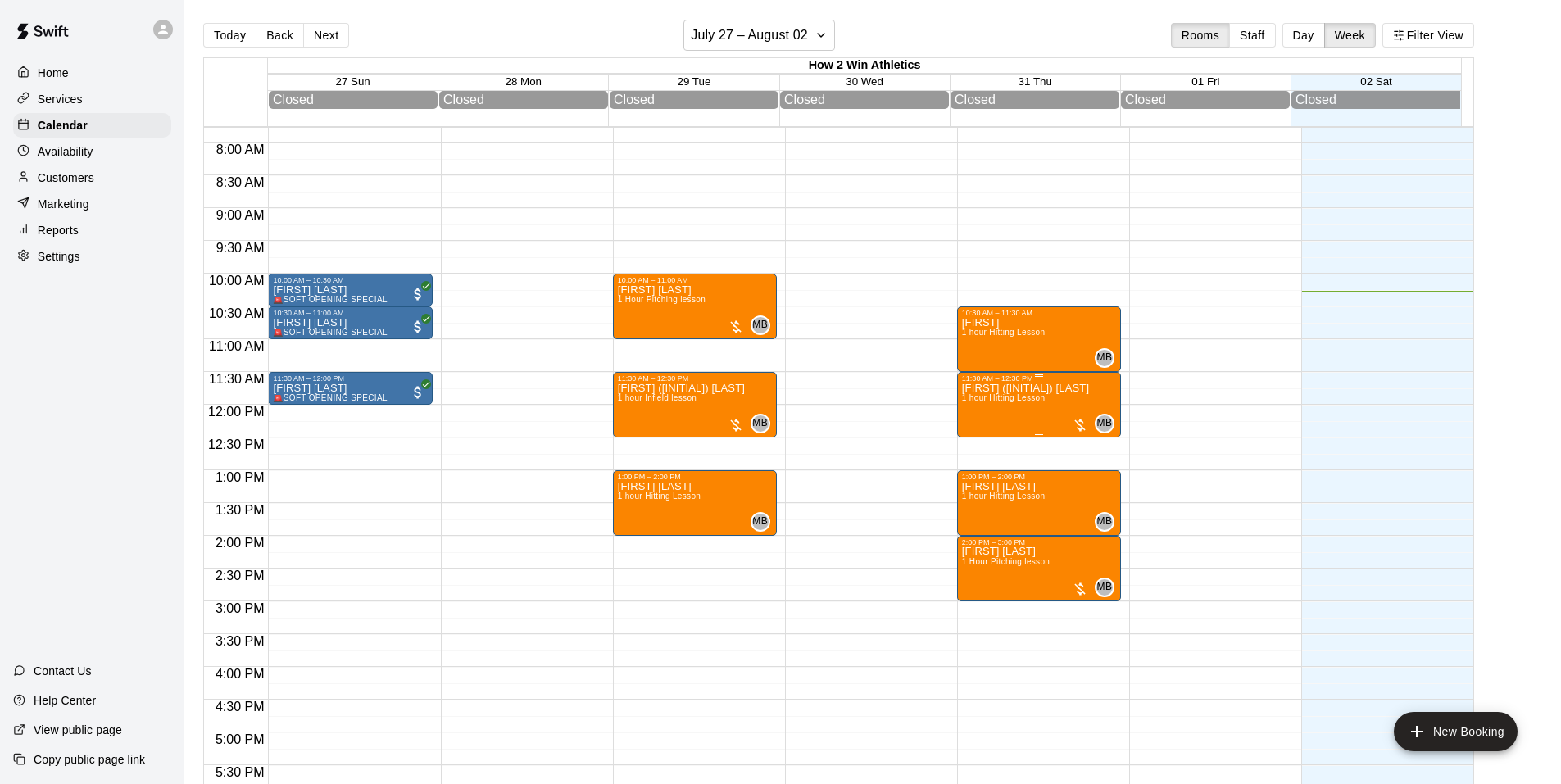 click on "[FIRST] ([INITIAL]) [LAST] 1 hour Hitting Lesson MB 0" at bounding box center [1039, 774] 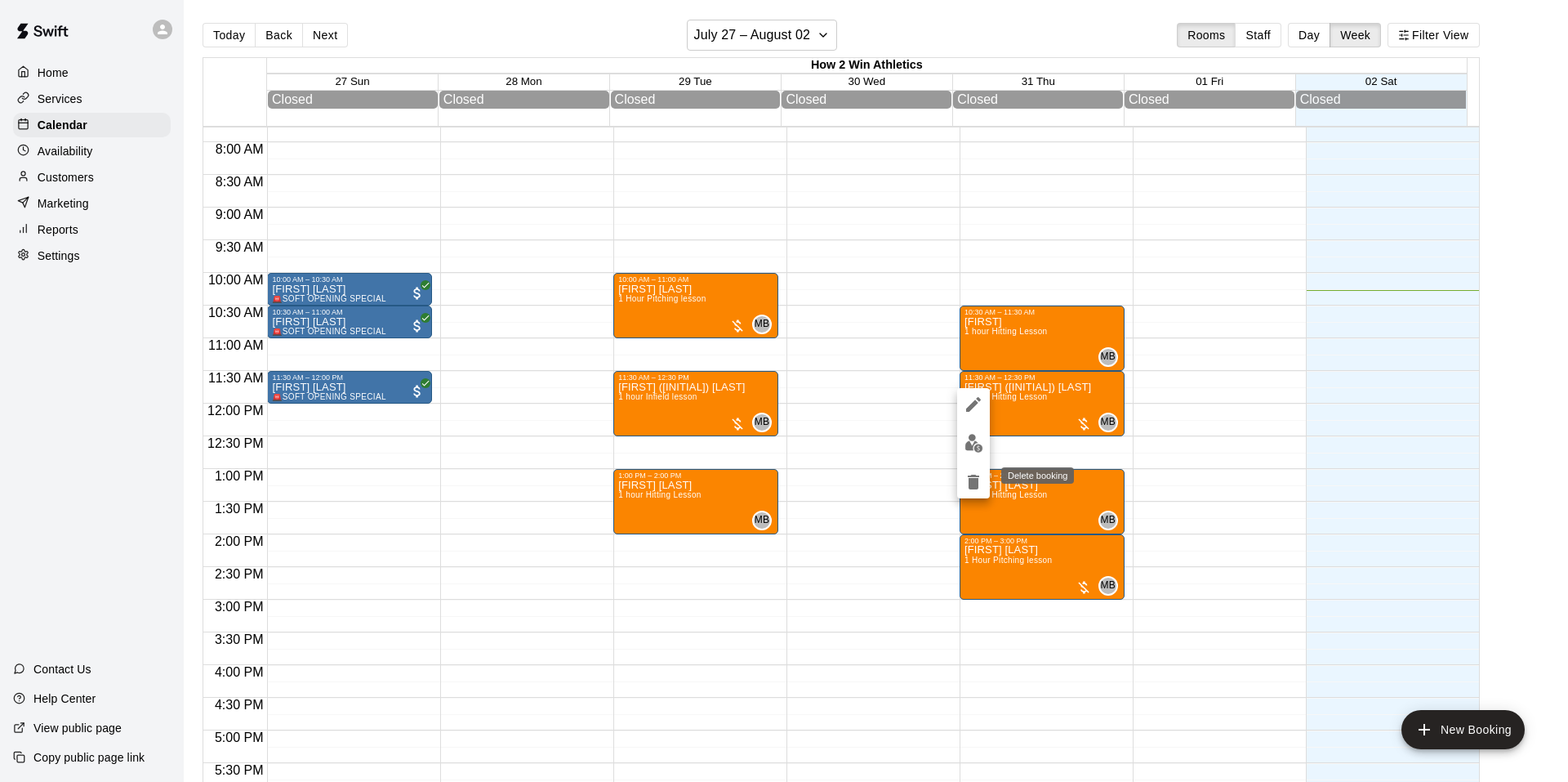 click 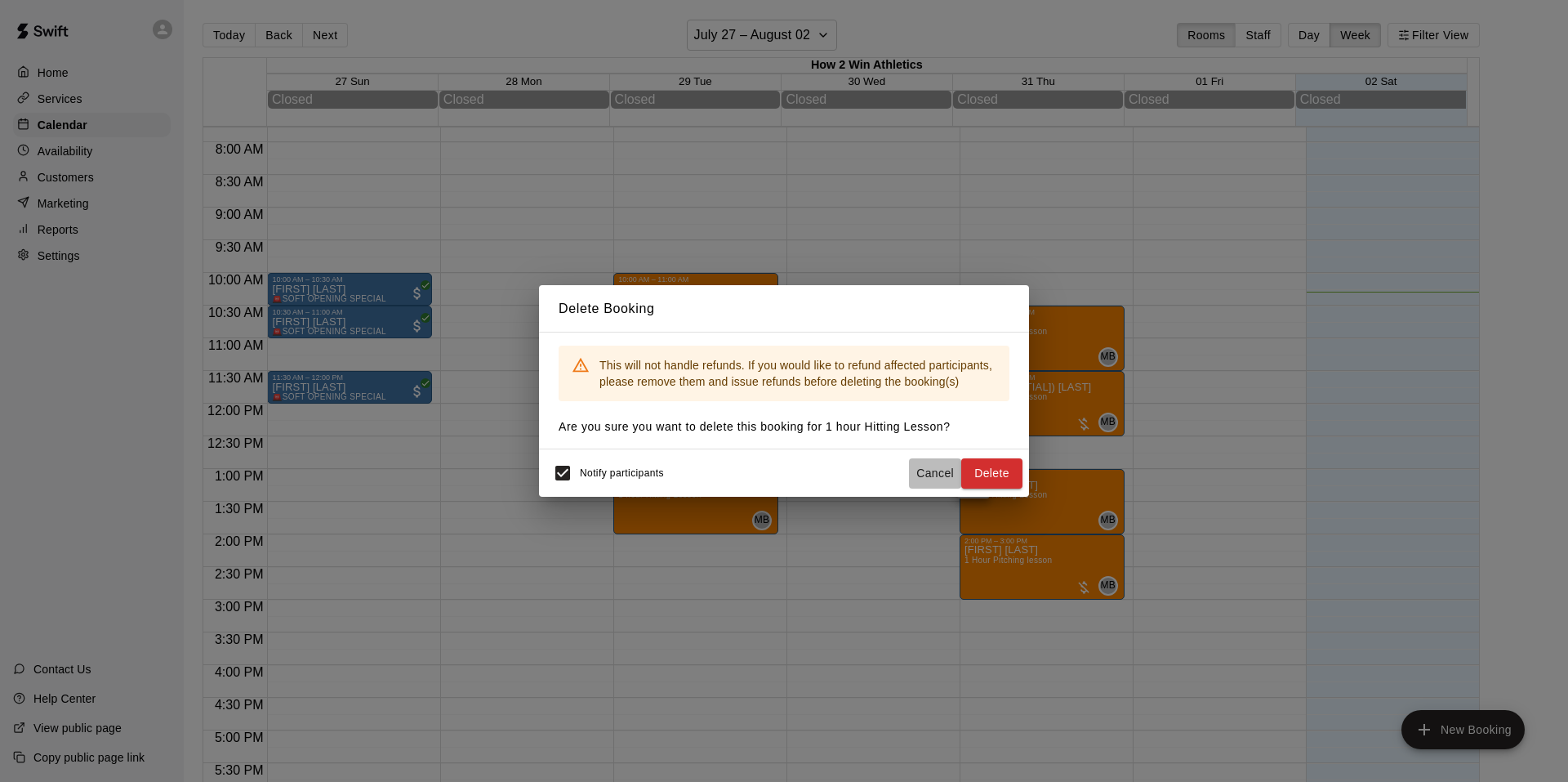 click on "Cancel" at bounding box center [935, 473] 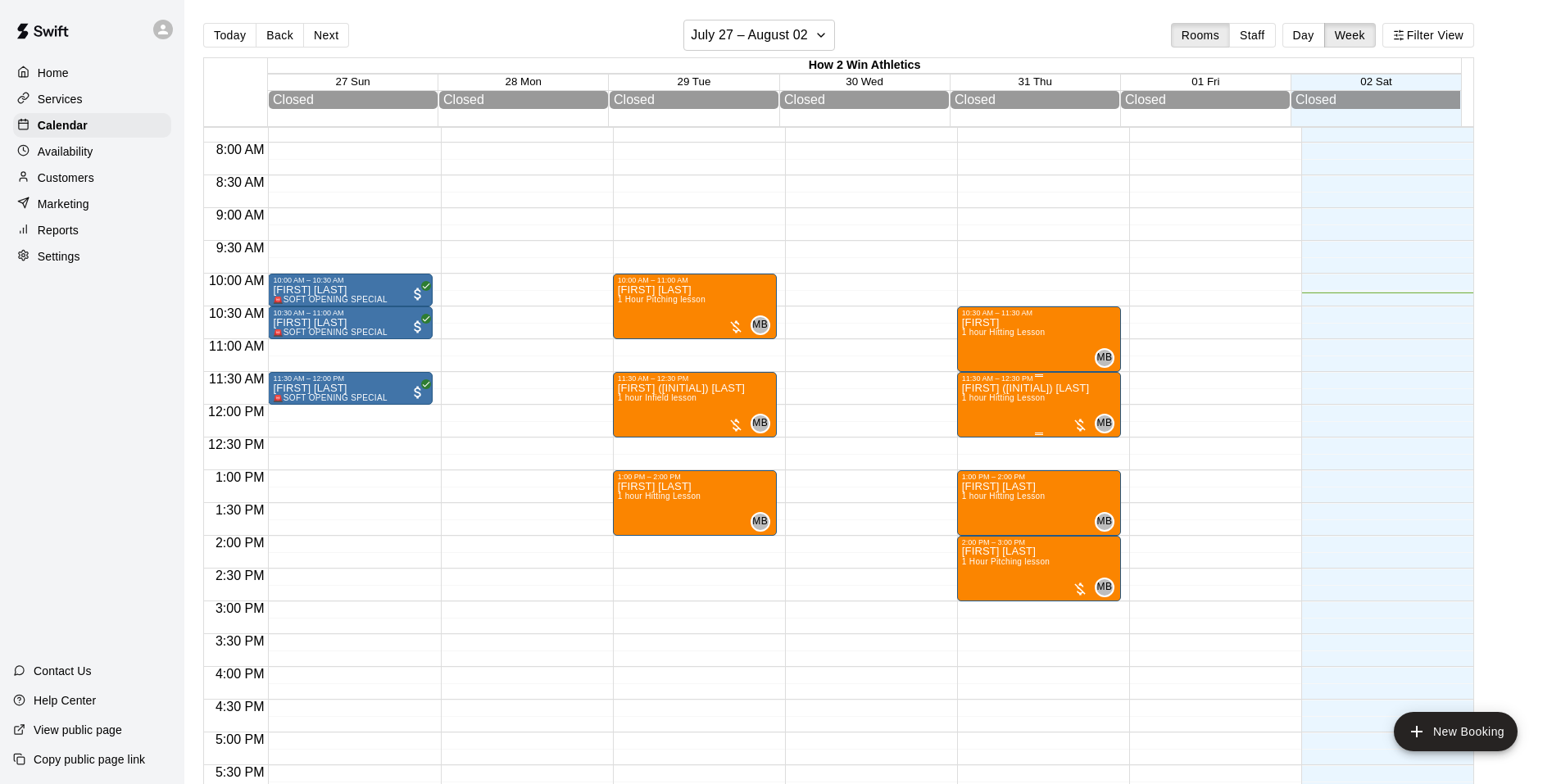 click on "[FIRST] ([INITIAL]) [LAST] 1 hour Hitting Lesson" at bounding box center [1025, 774] 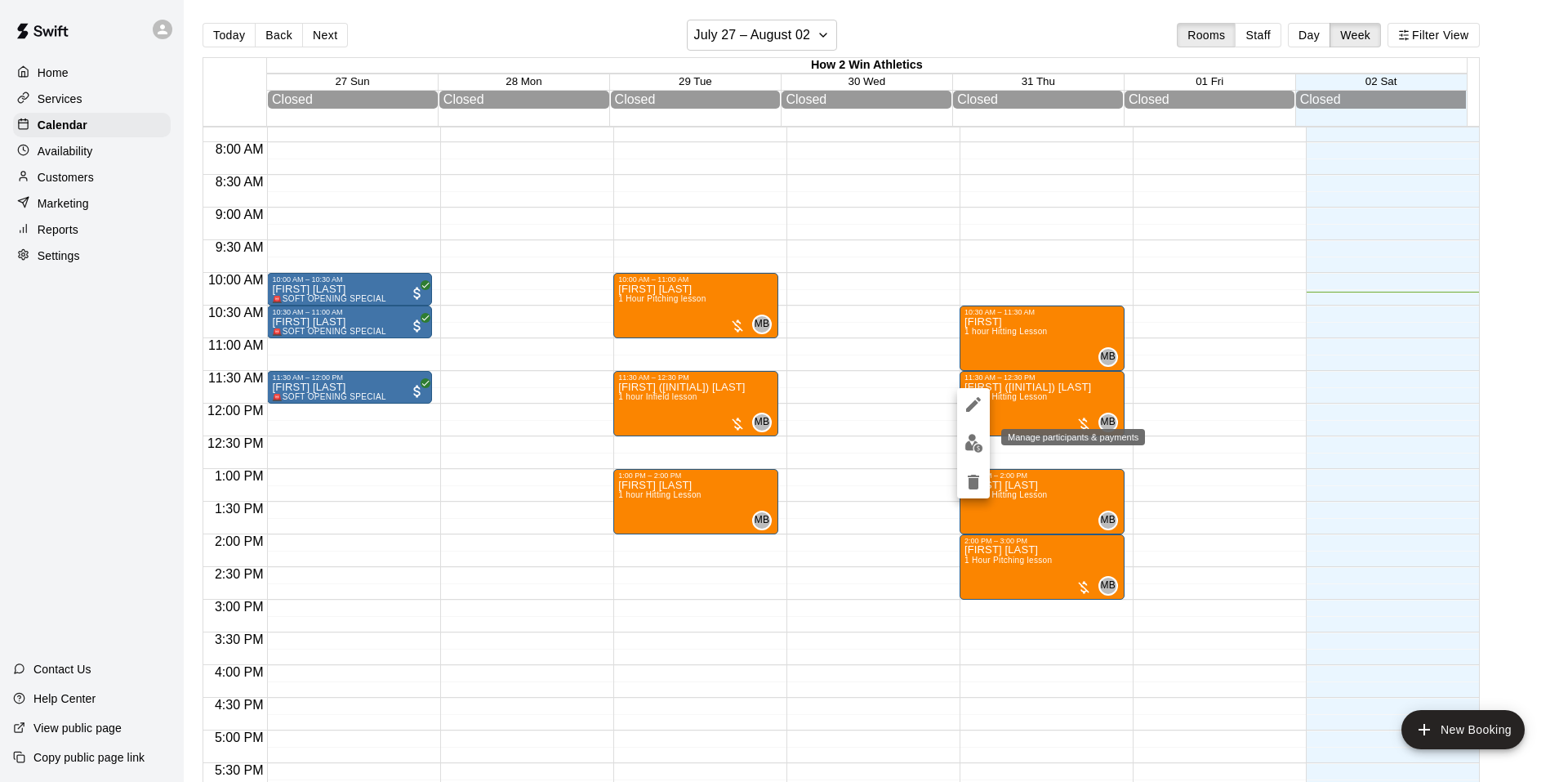 click at bounding box center (973, 443) 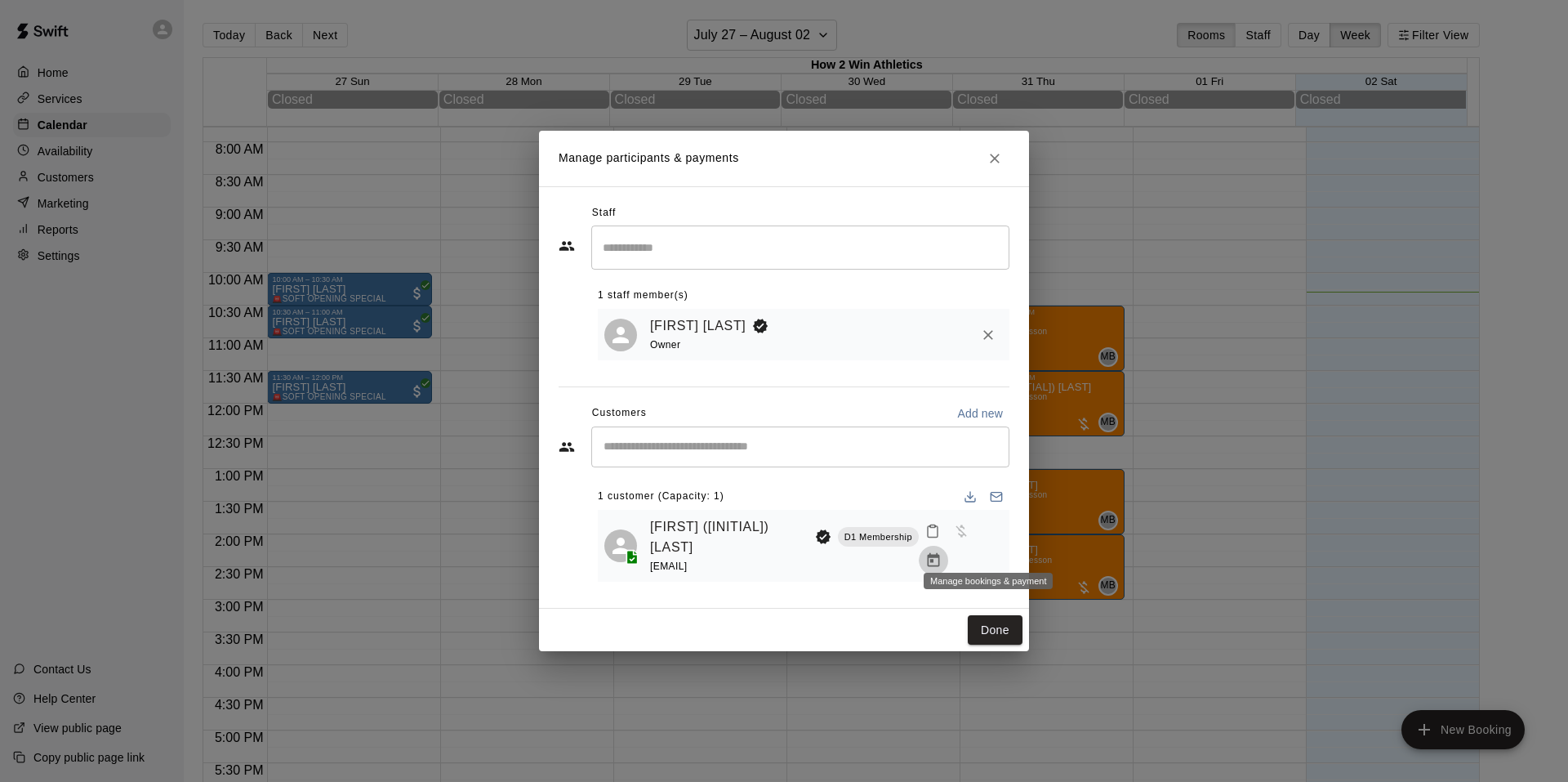 click 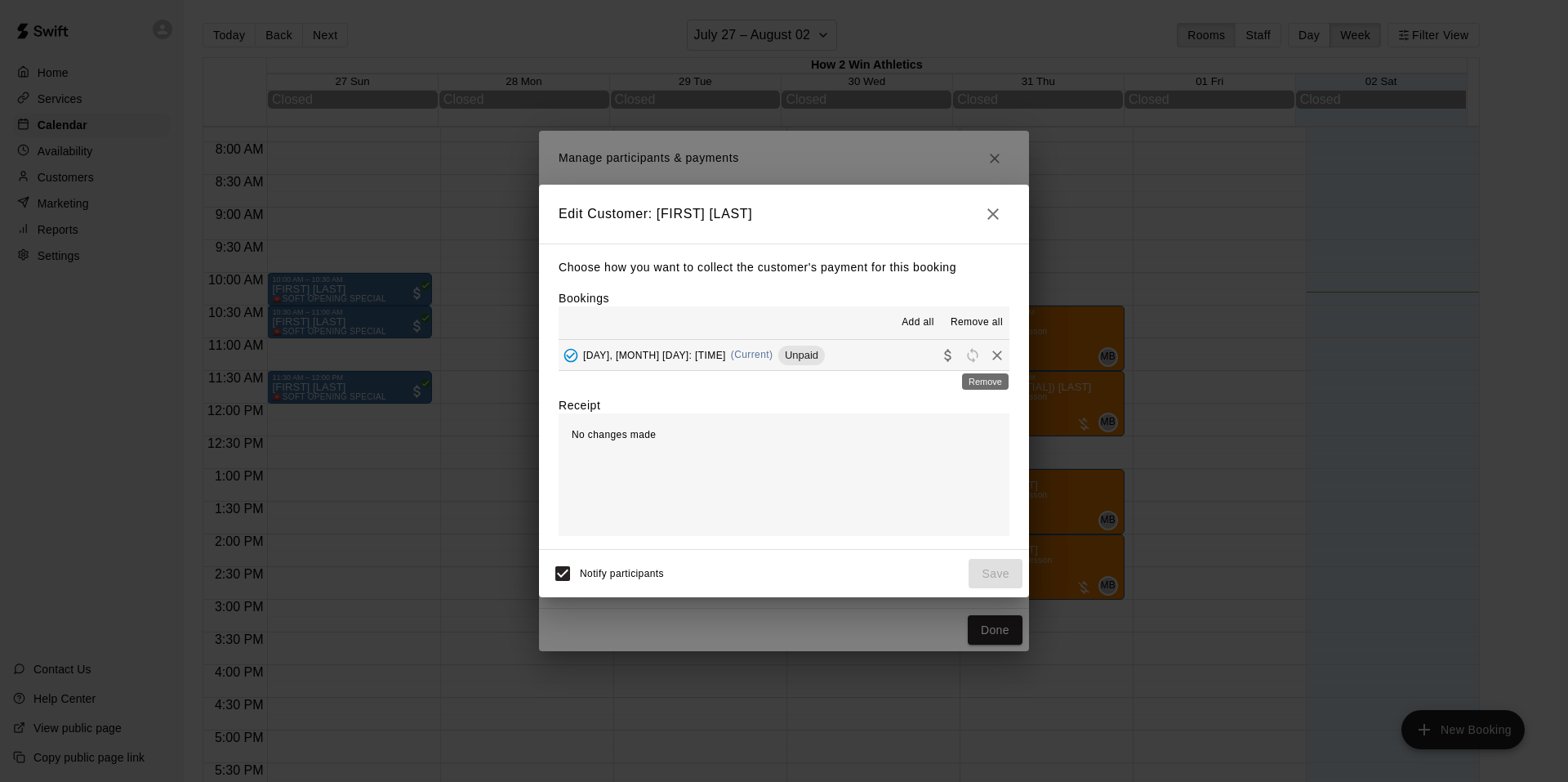 click 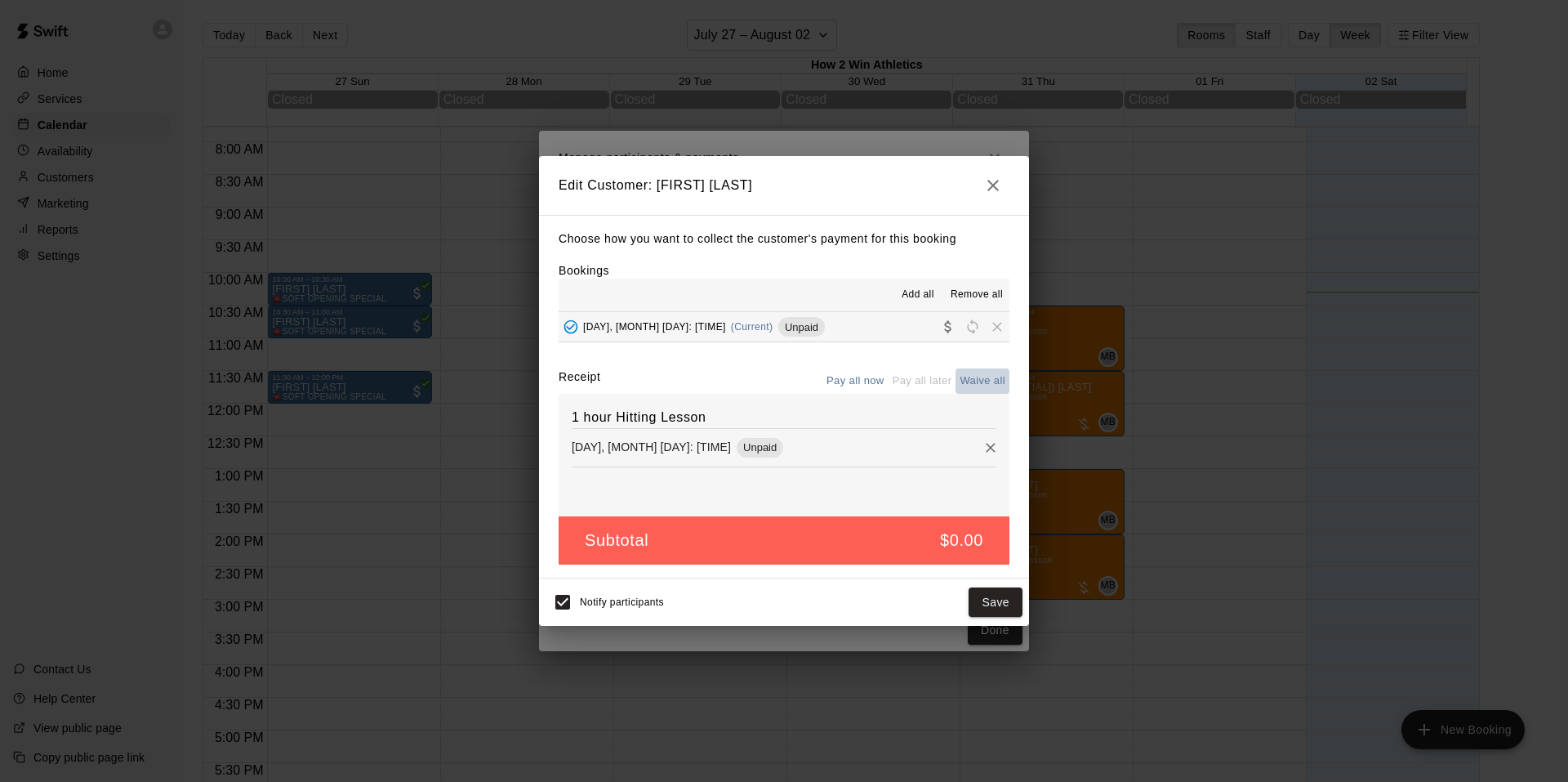 click on "Waive all" at bounding box center (982, 381) 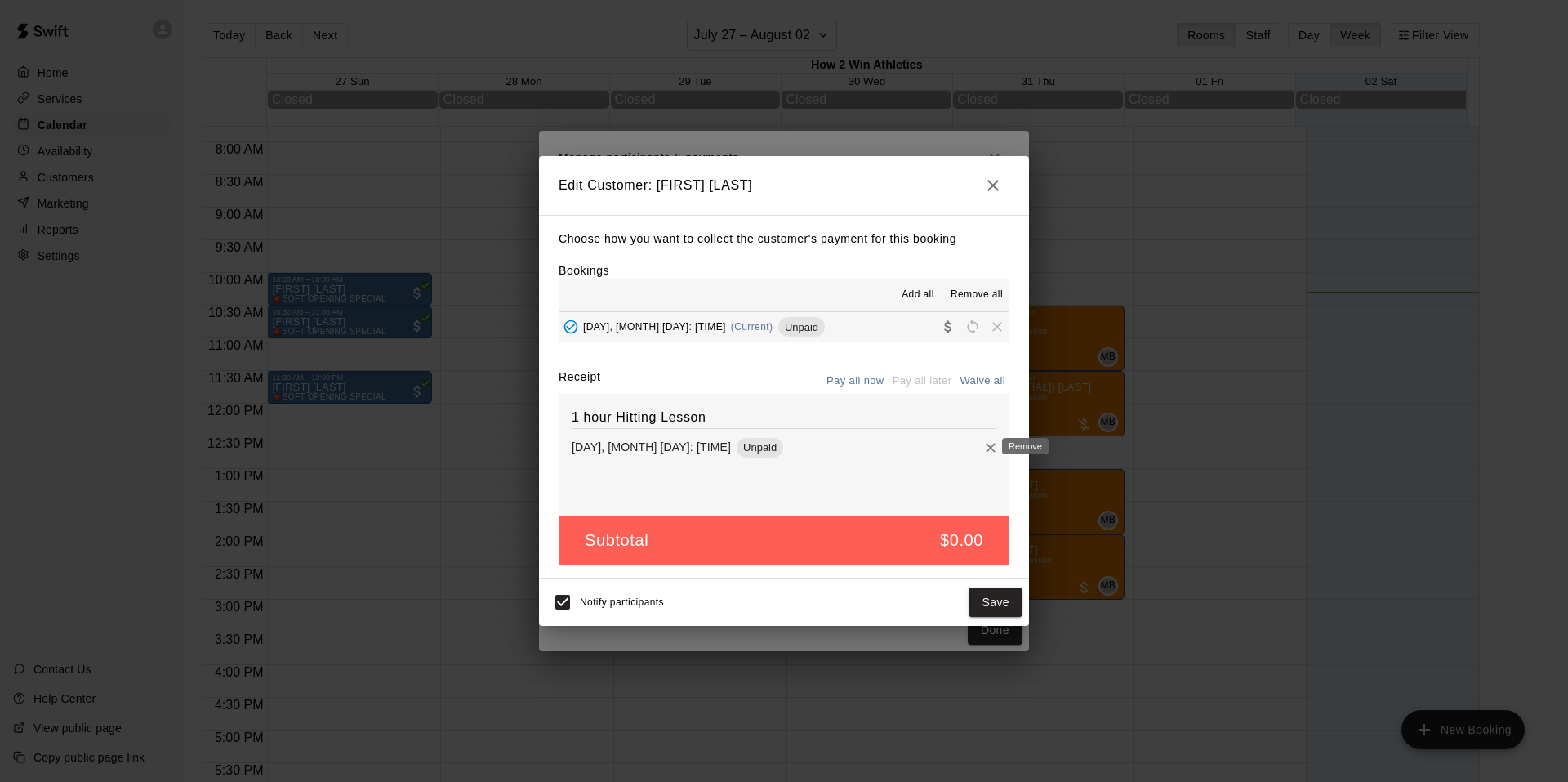 click 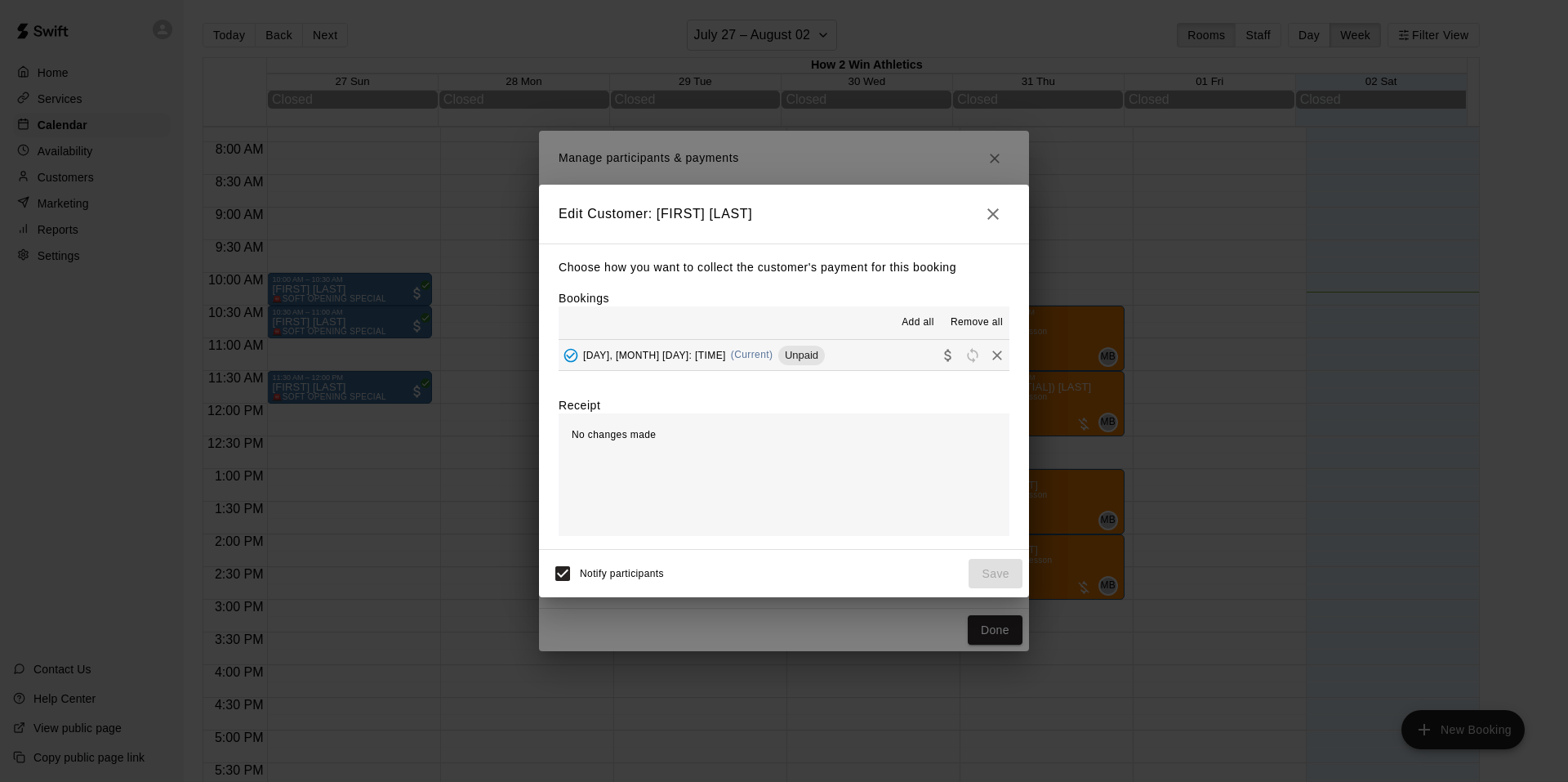 click on "Remove all" at bounding box center (977, 323) 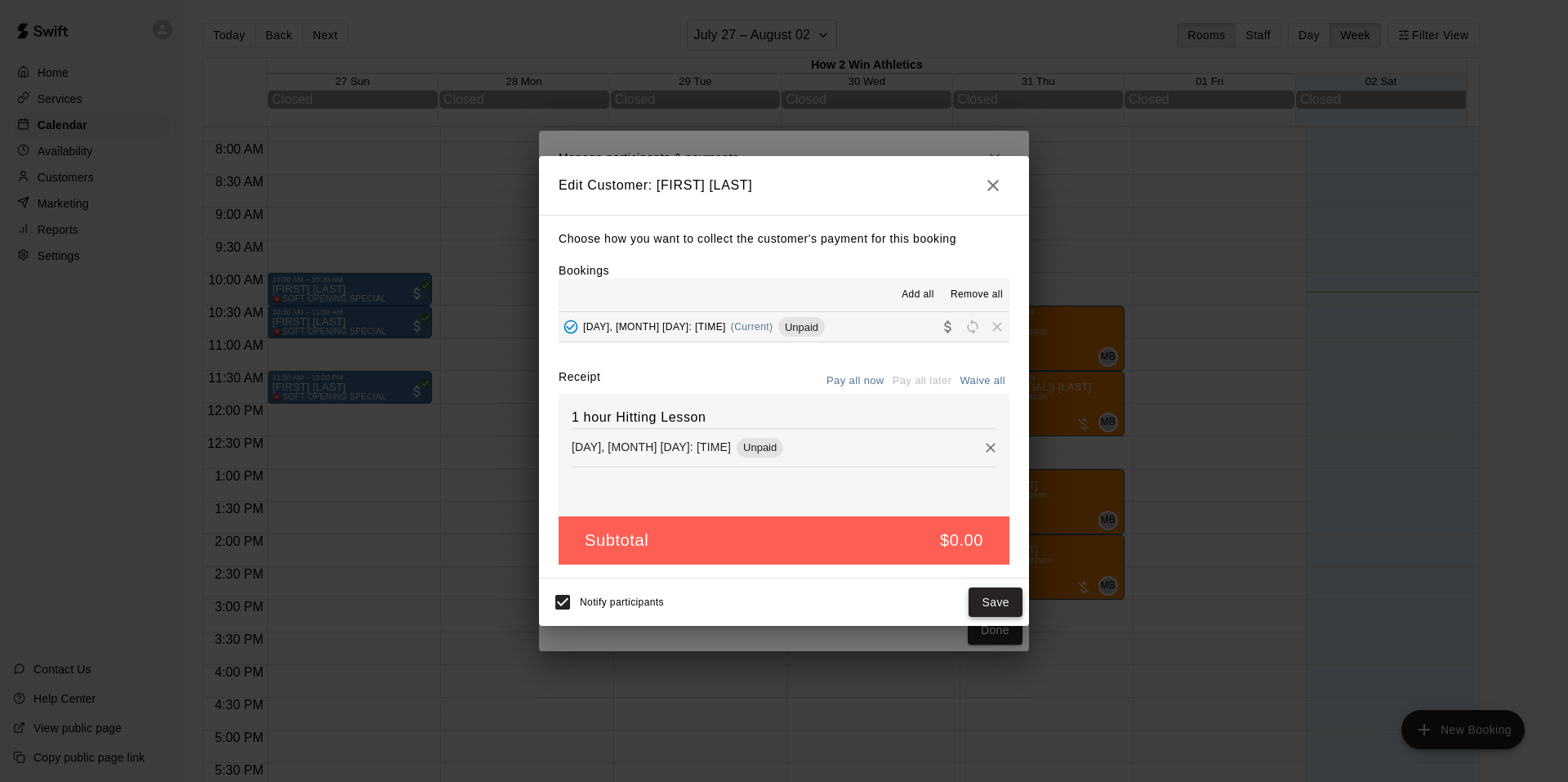 click on "Save" at bounding box center [996, 602] 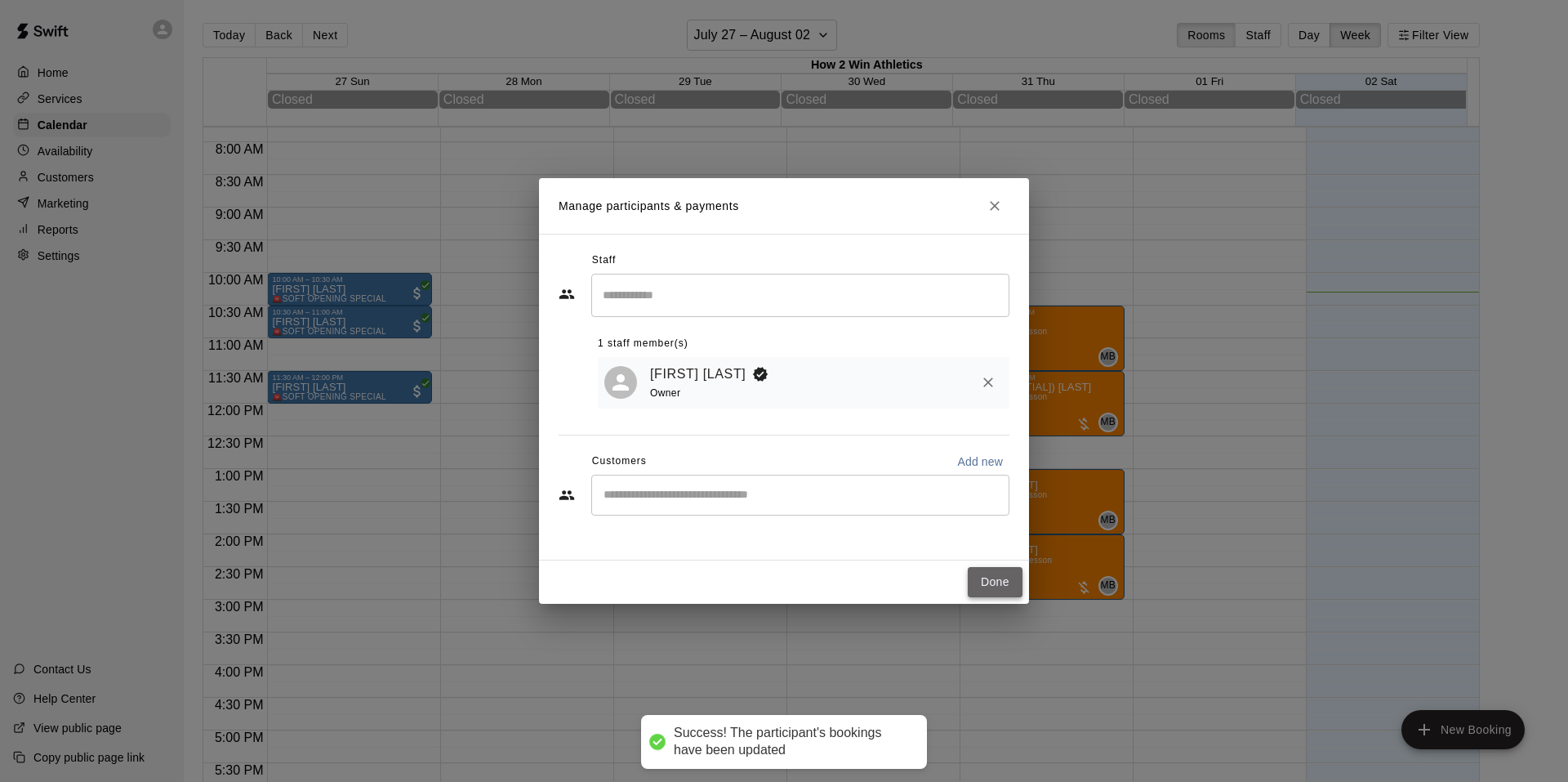click on "Done" at bounding box center [995, 582] 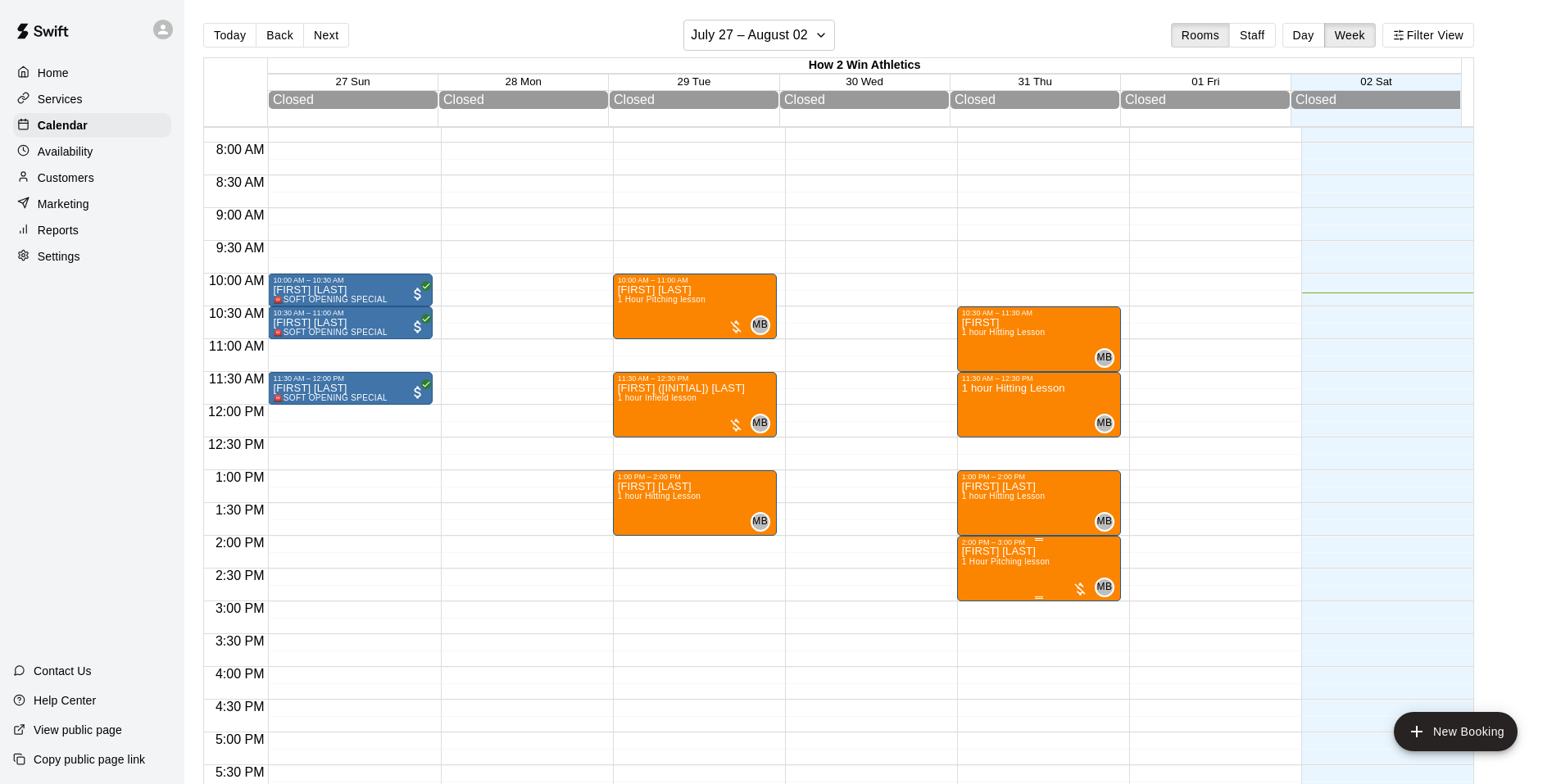 click on "[FIRST] [LAST] 1 Hour Pitching lesson MB 0" at bounding box center [1039, 938] 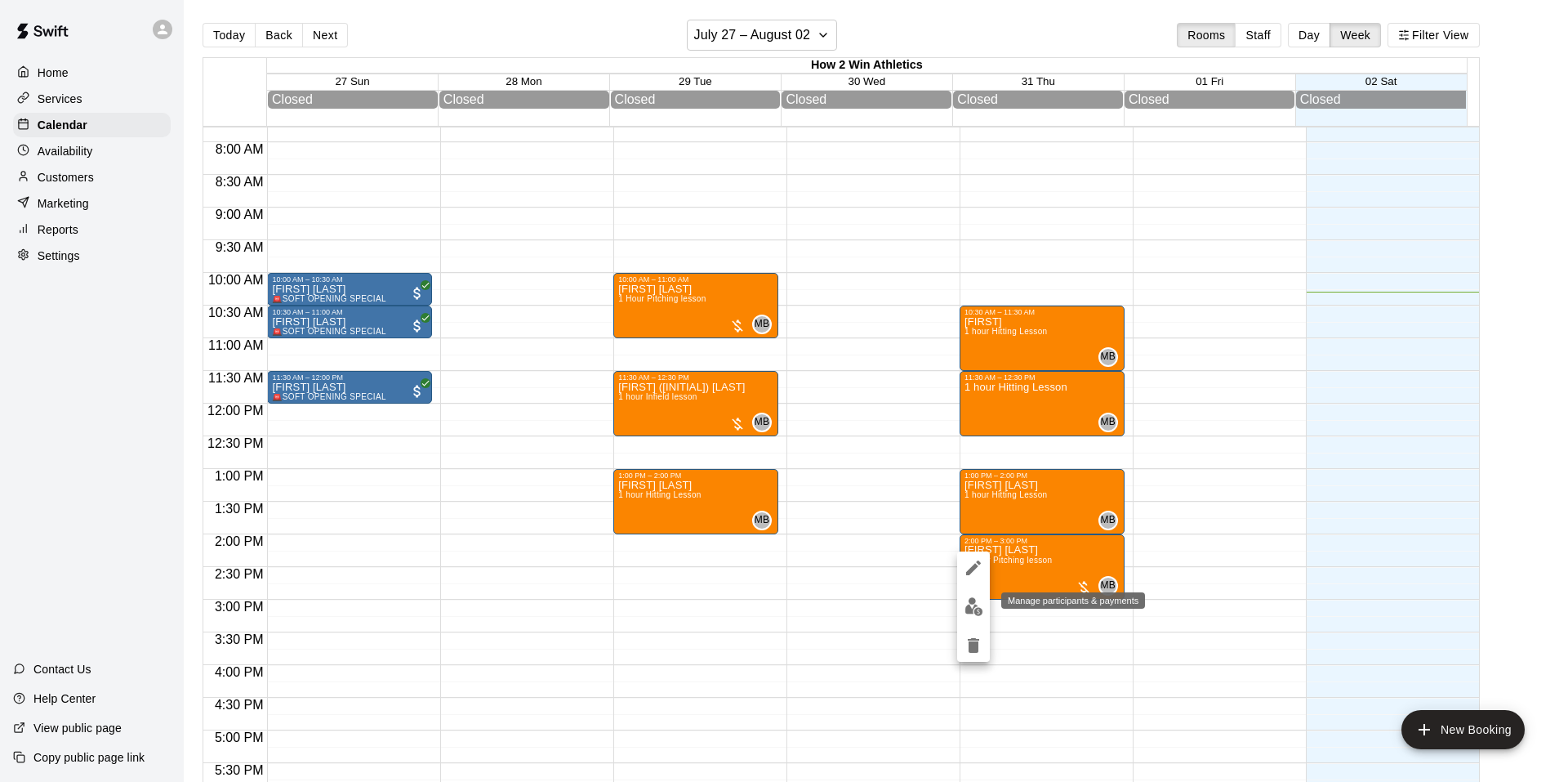 click at bounding box center (973, 606) 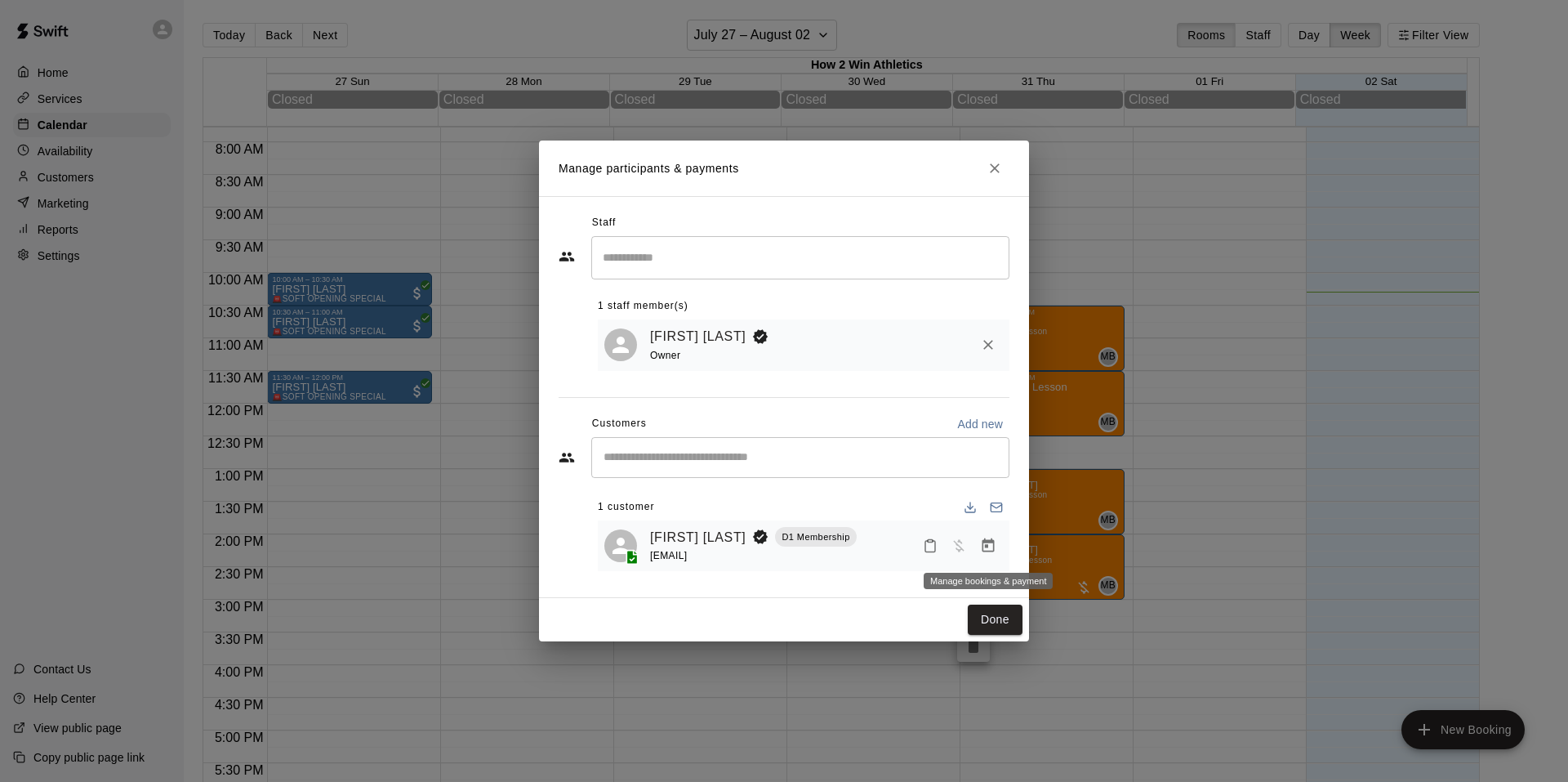 click 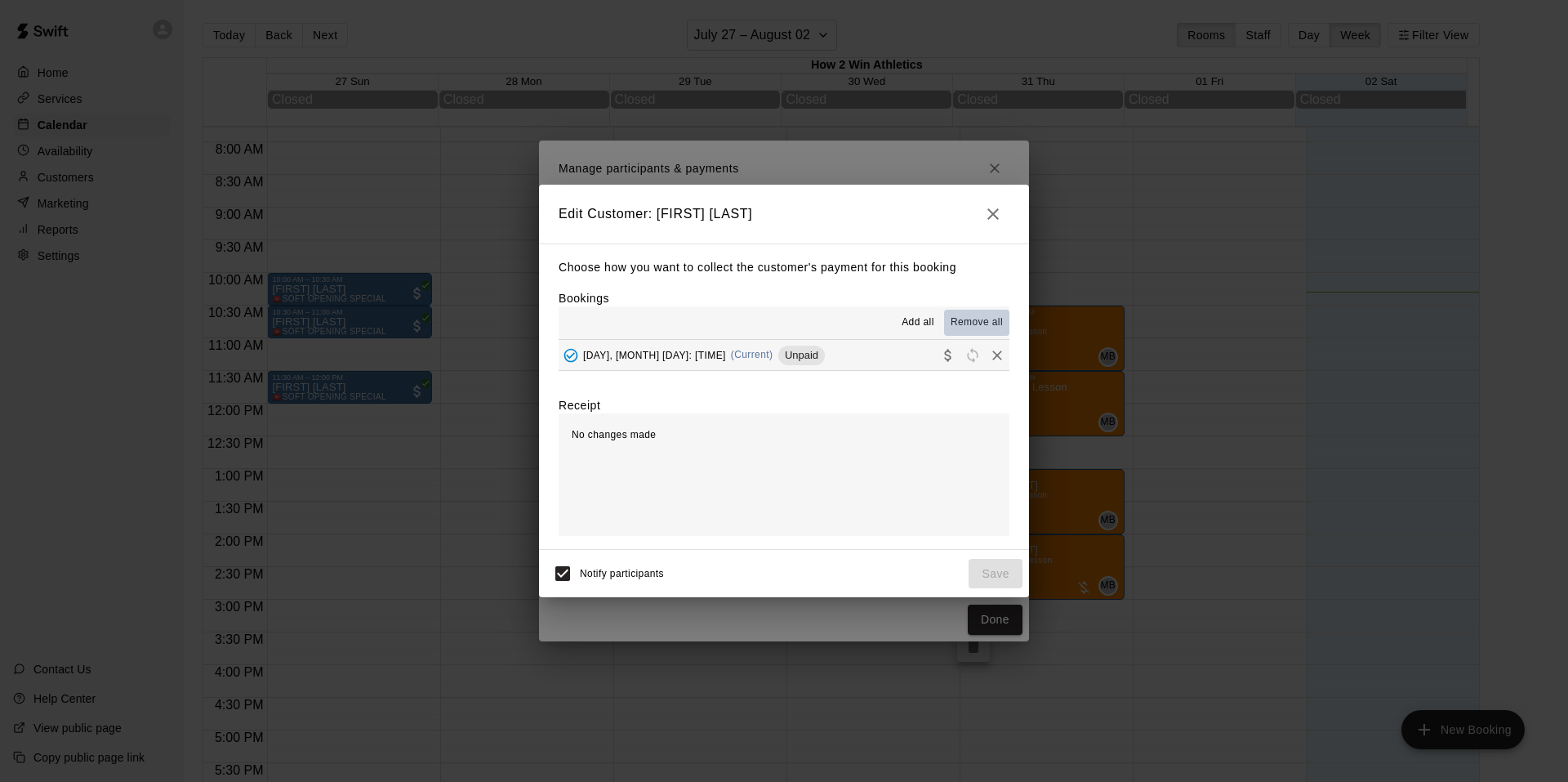 click on "Remove all" at bounding box center [977, 323] 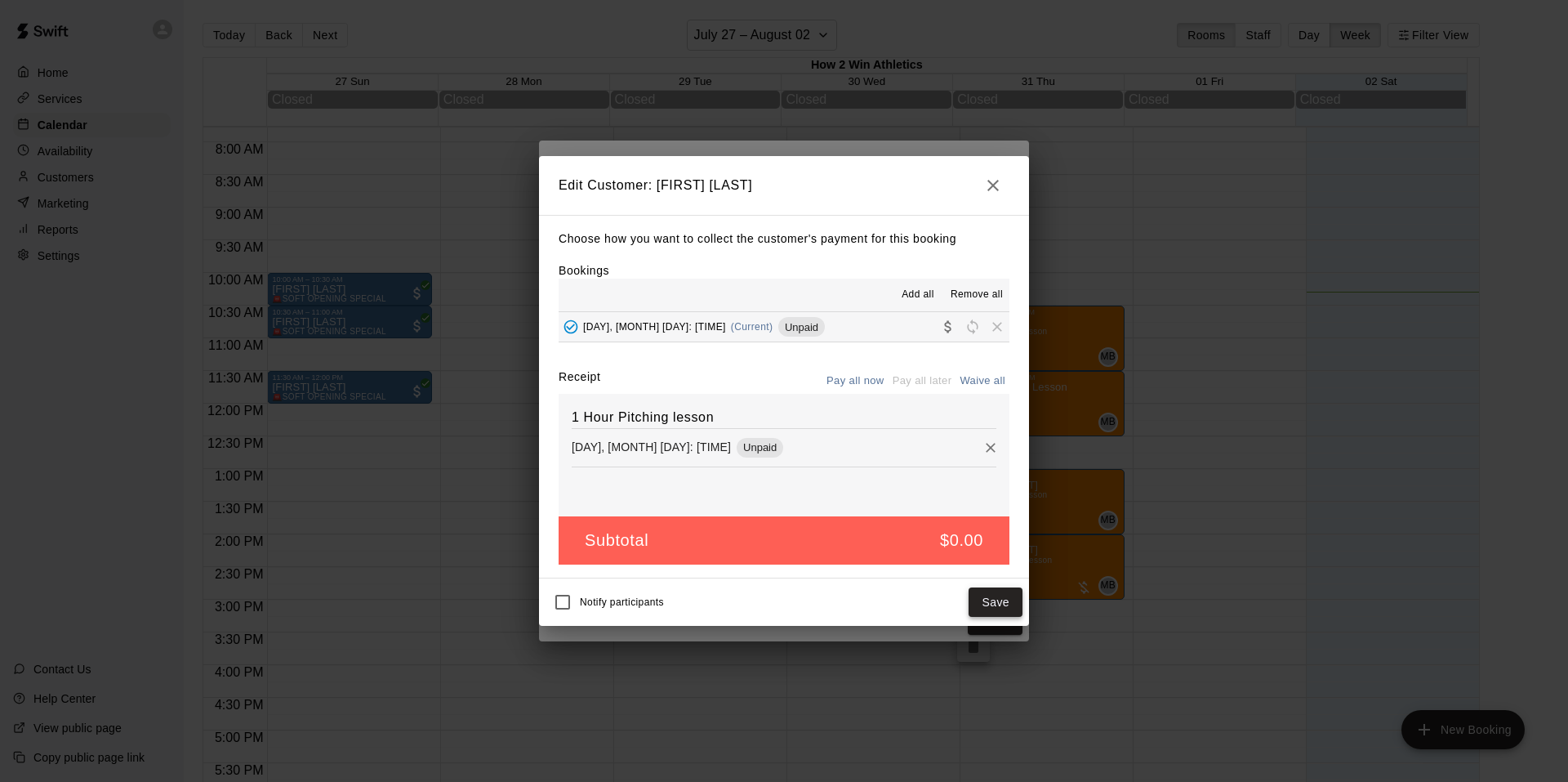 click on "Save" at bounding box center [996, 602] 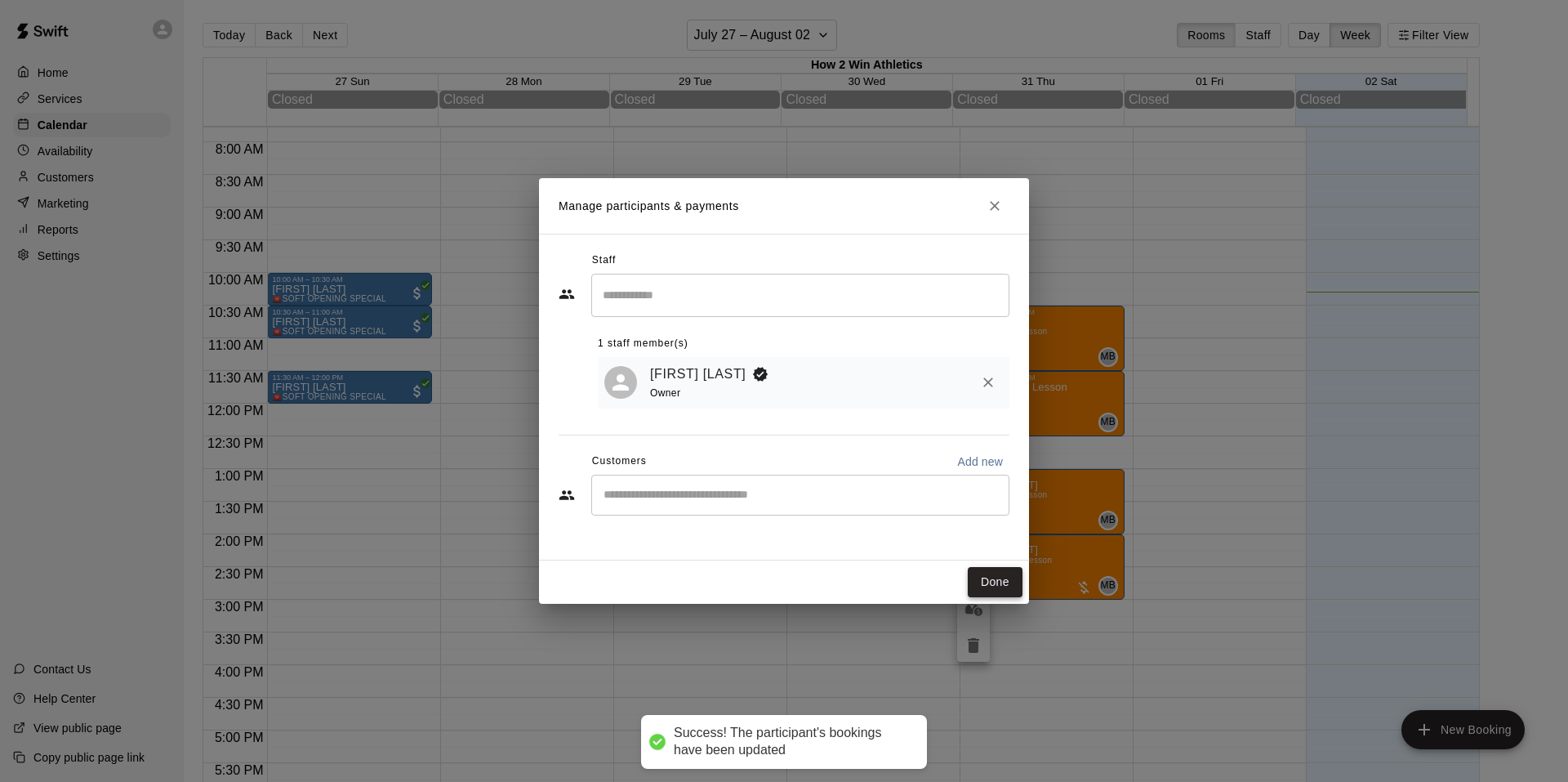 click on "Done" at bounding box center [995, 582] 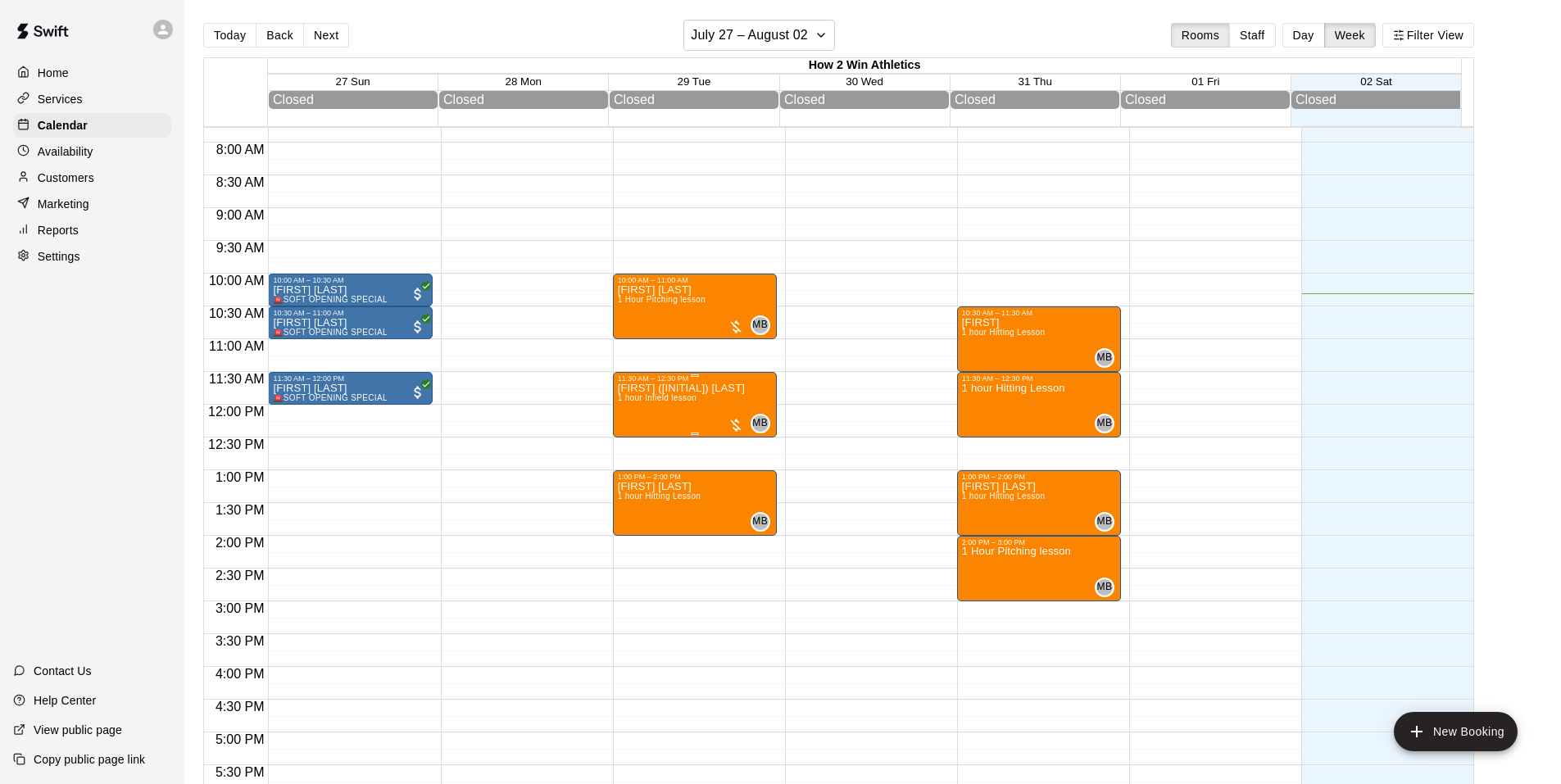 click on "[FIRST] ([INITIAL]) [LAST] 1 hour Infield lesson MB 0" at bounding box center (695, 774) 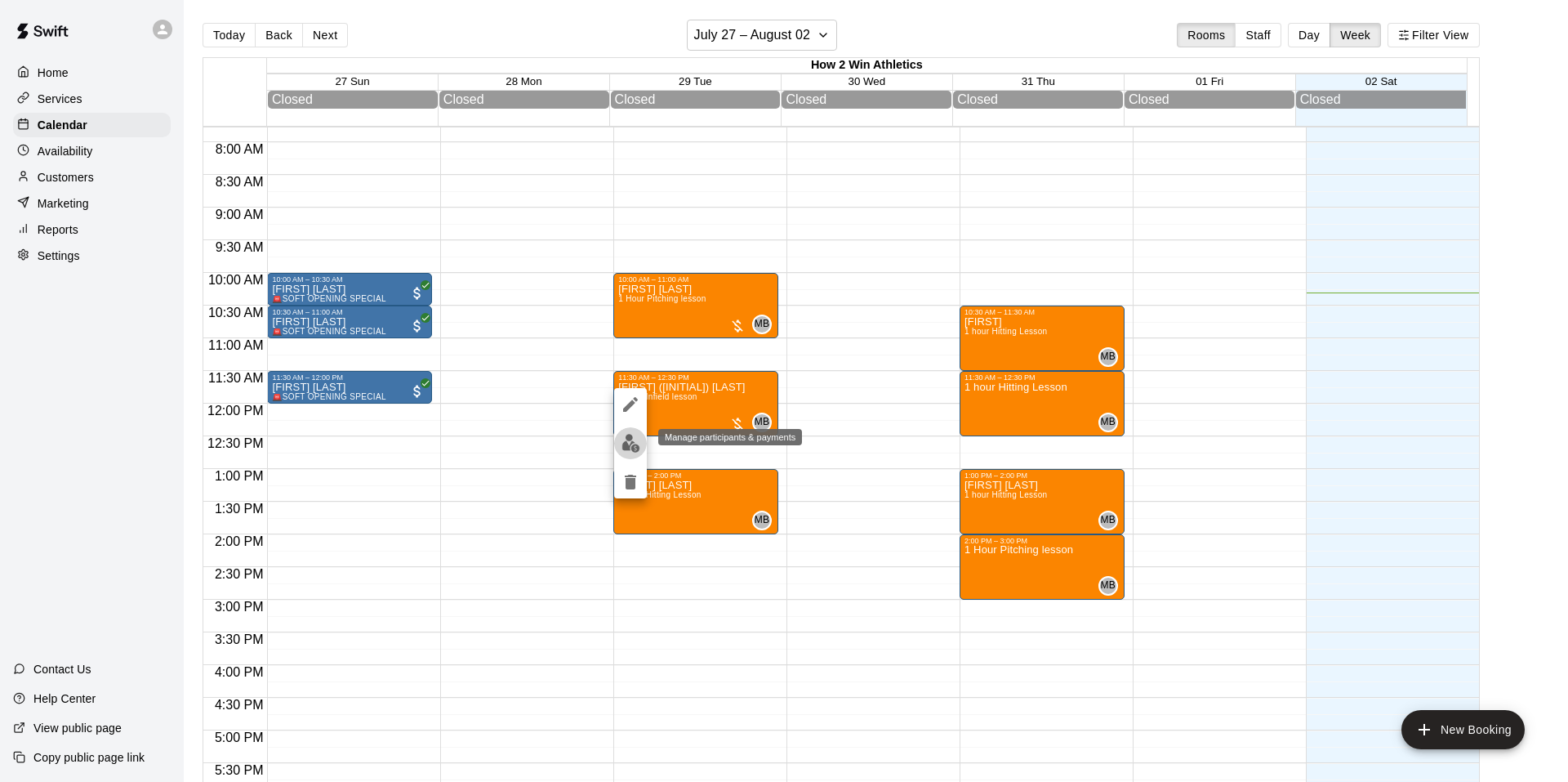 click at bounding box center (630, 443) 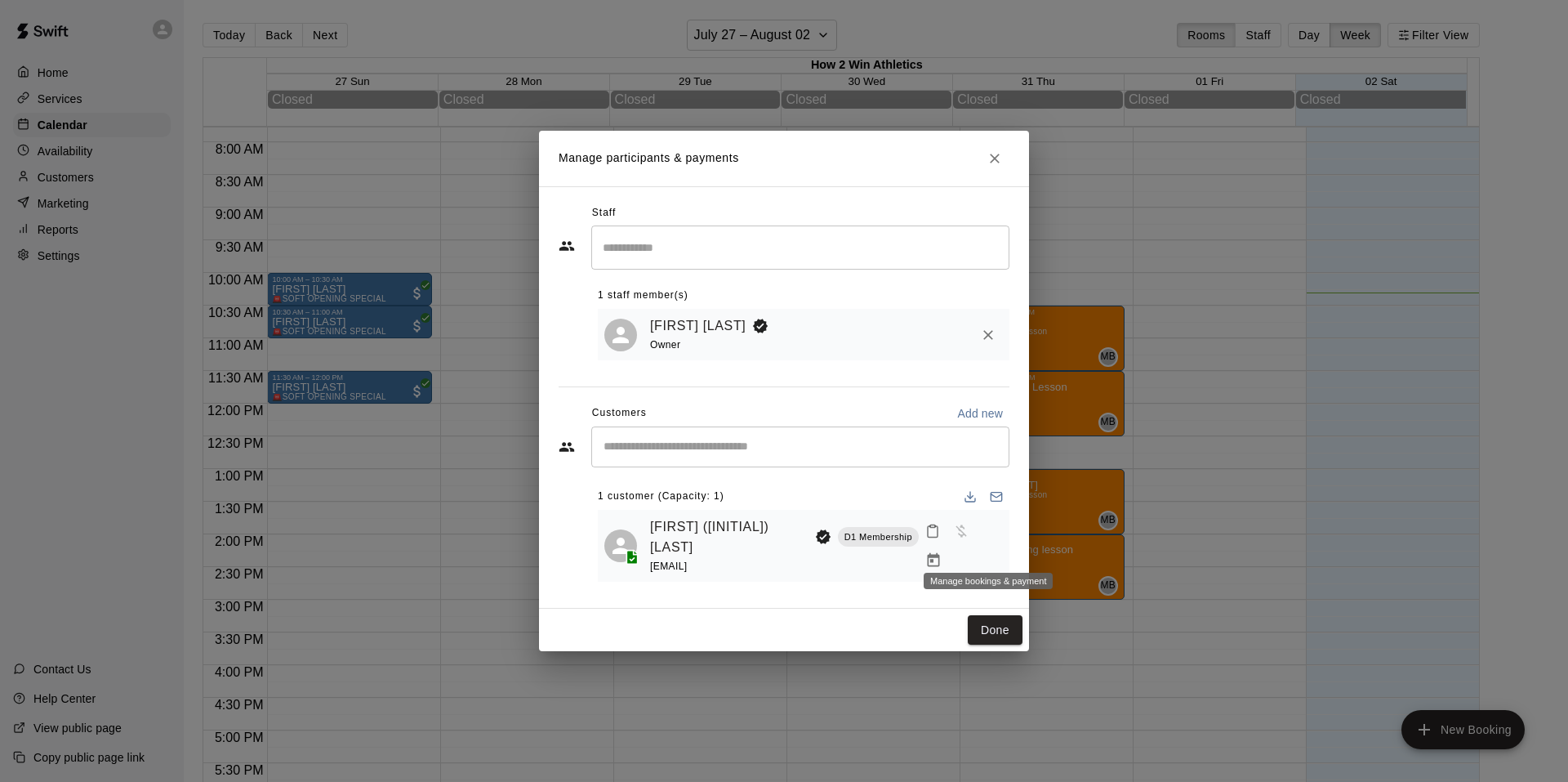 click 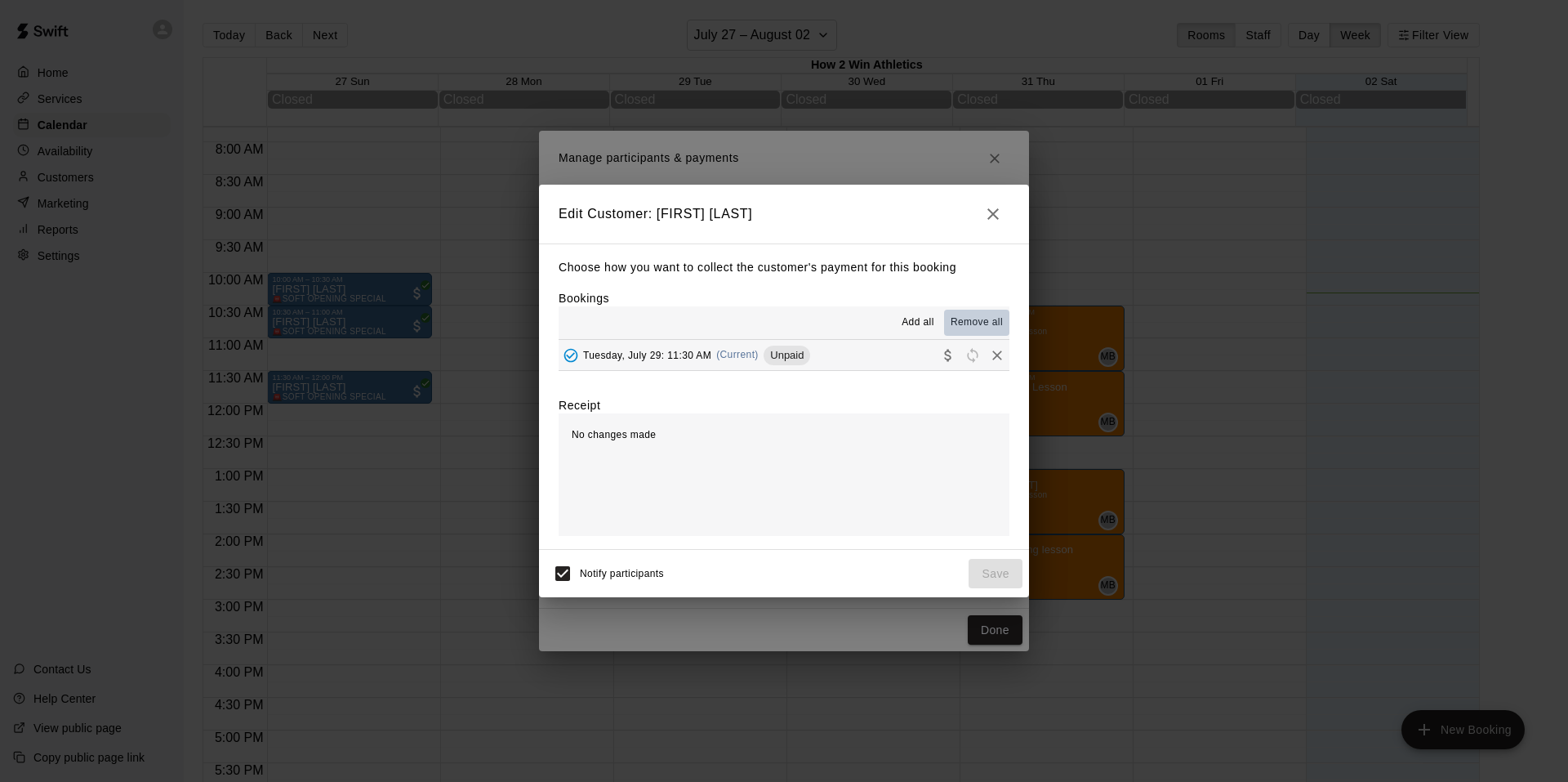 click on "Remove all" at bounding box center [977, 323] 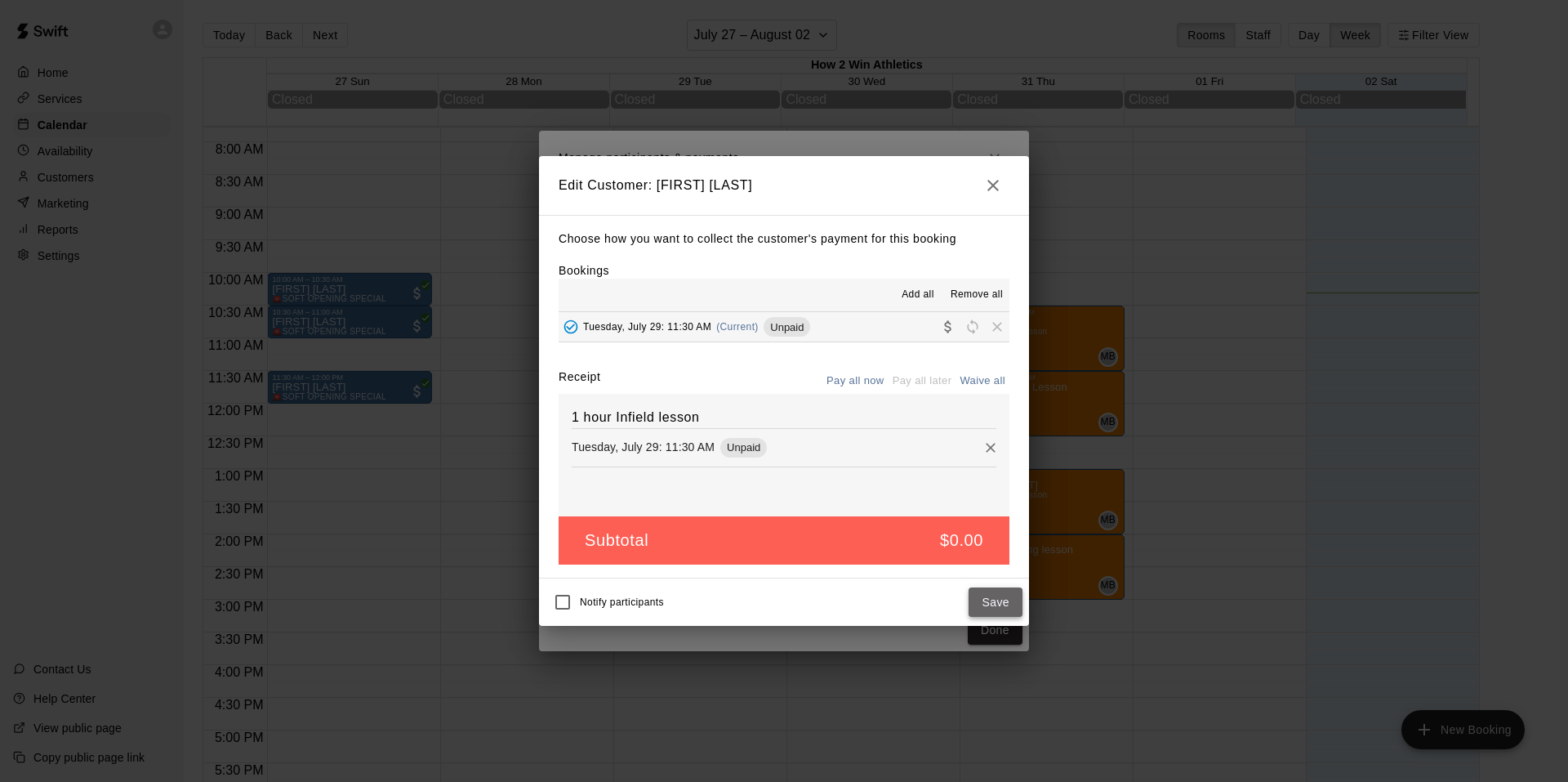 click on "Save" at bounding box center [996, 602] 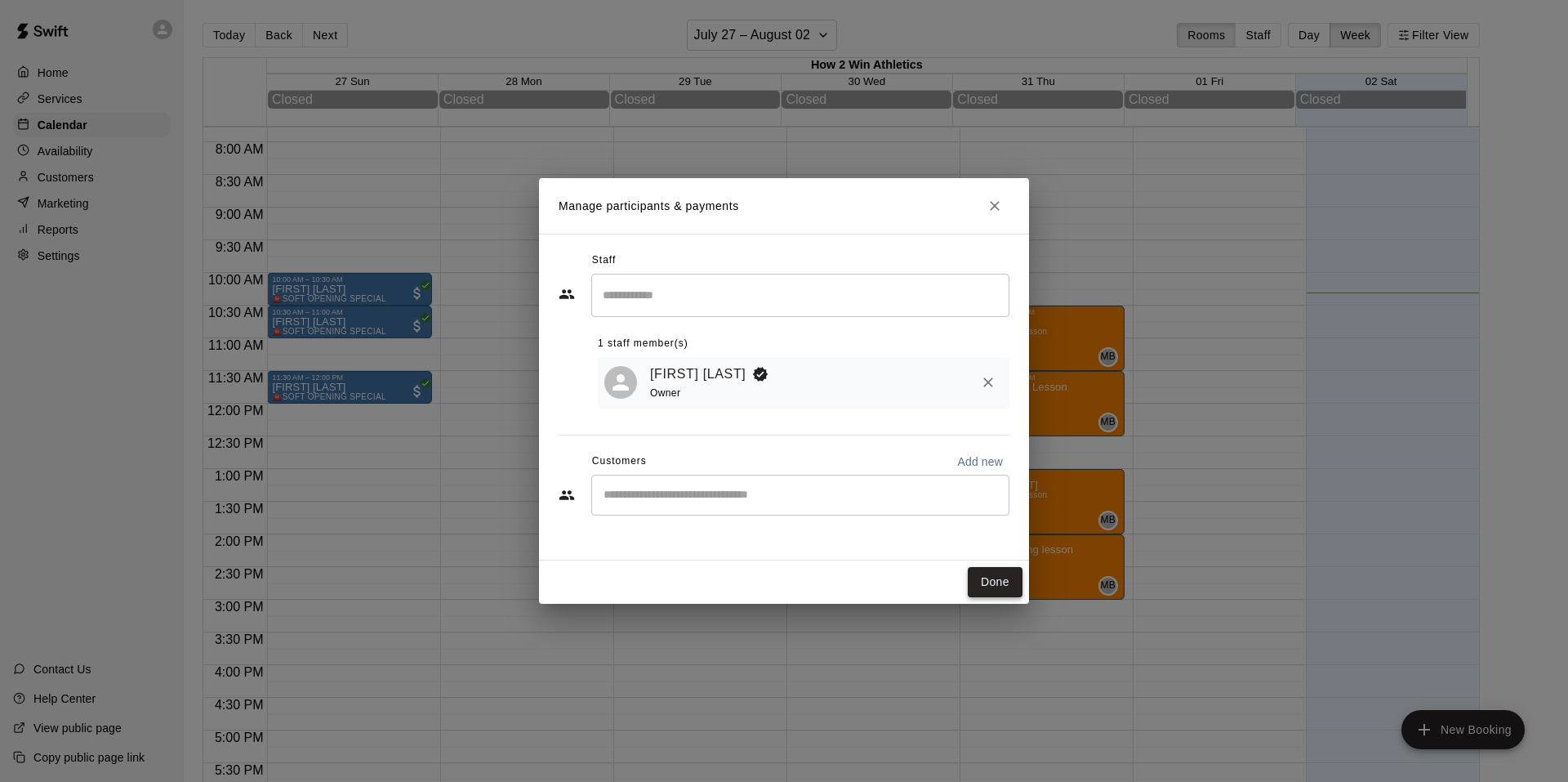 click on "Done" at bounding box center [995, 582] 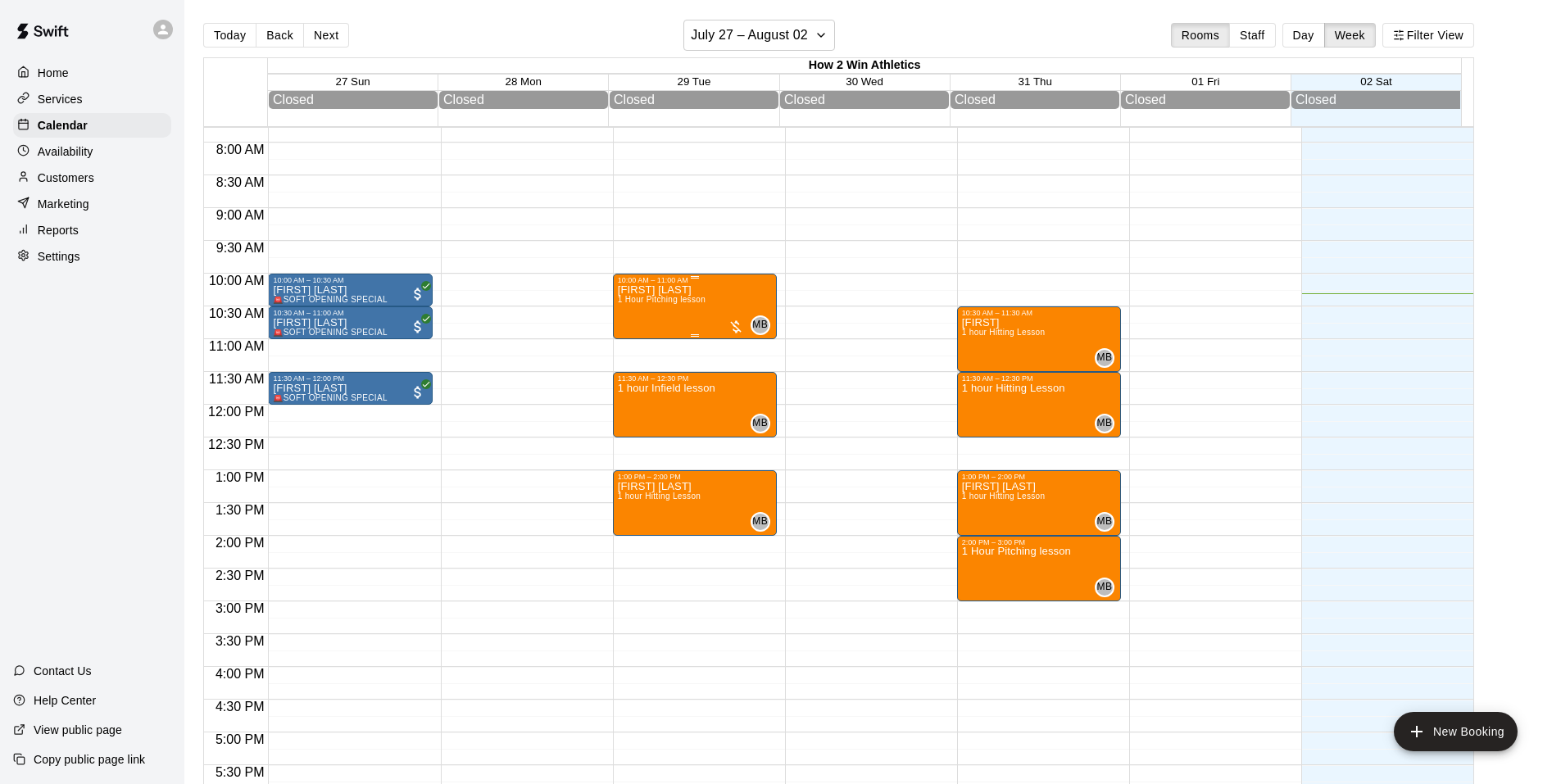 click at bounding box center (736, 327) 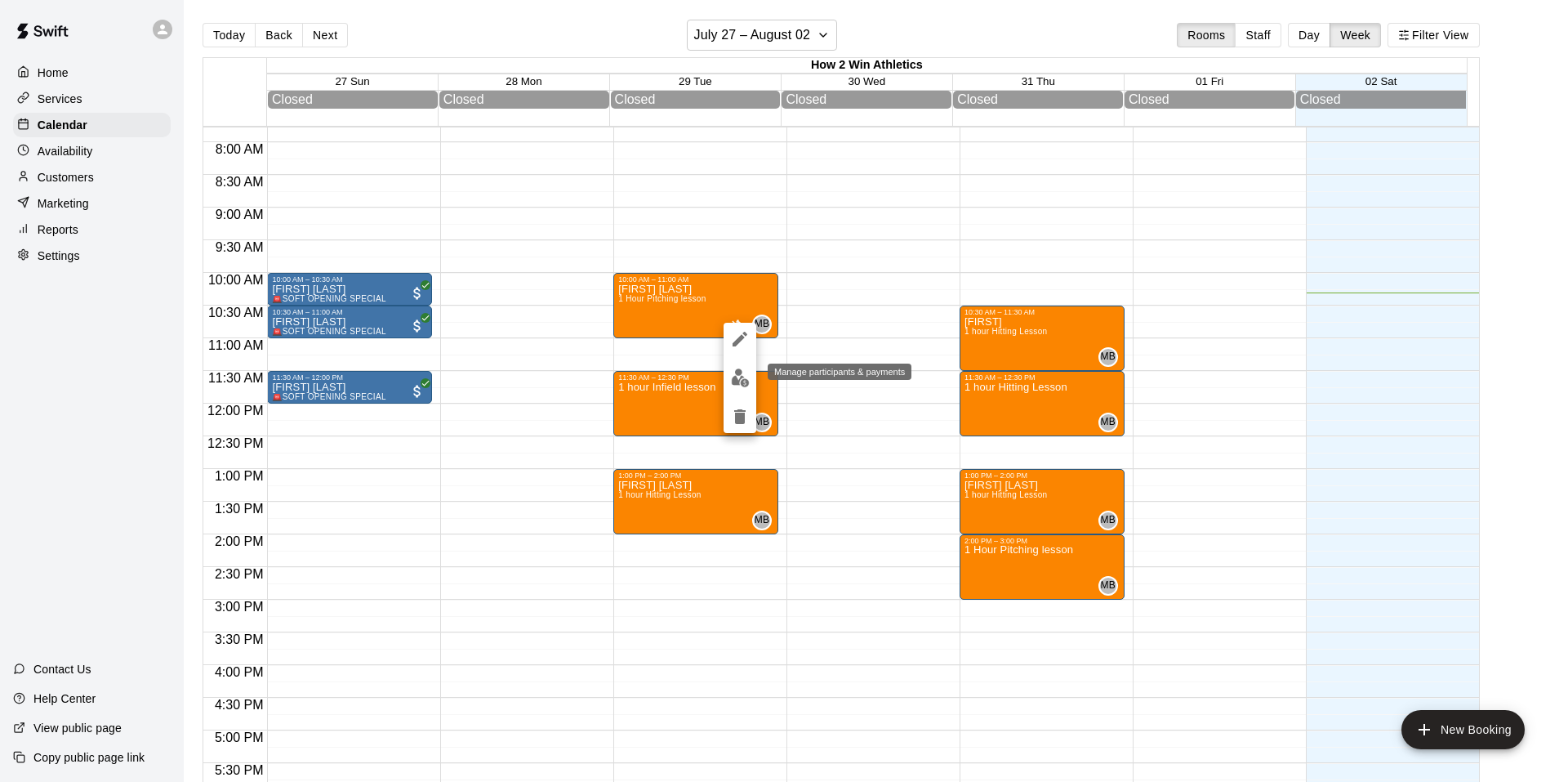 click at bounding box center [740, 378] 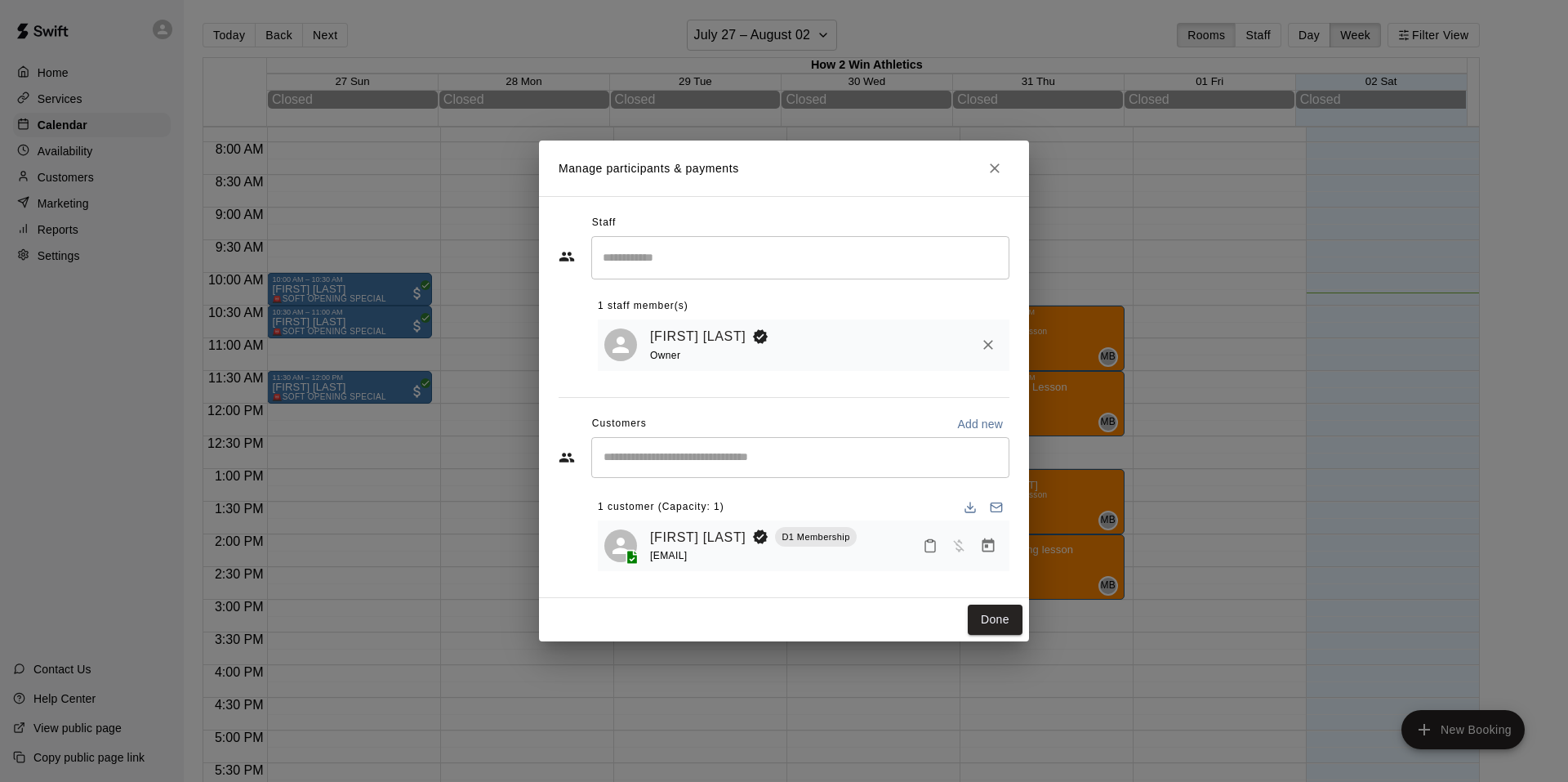 click 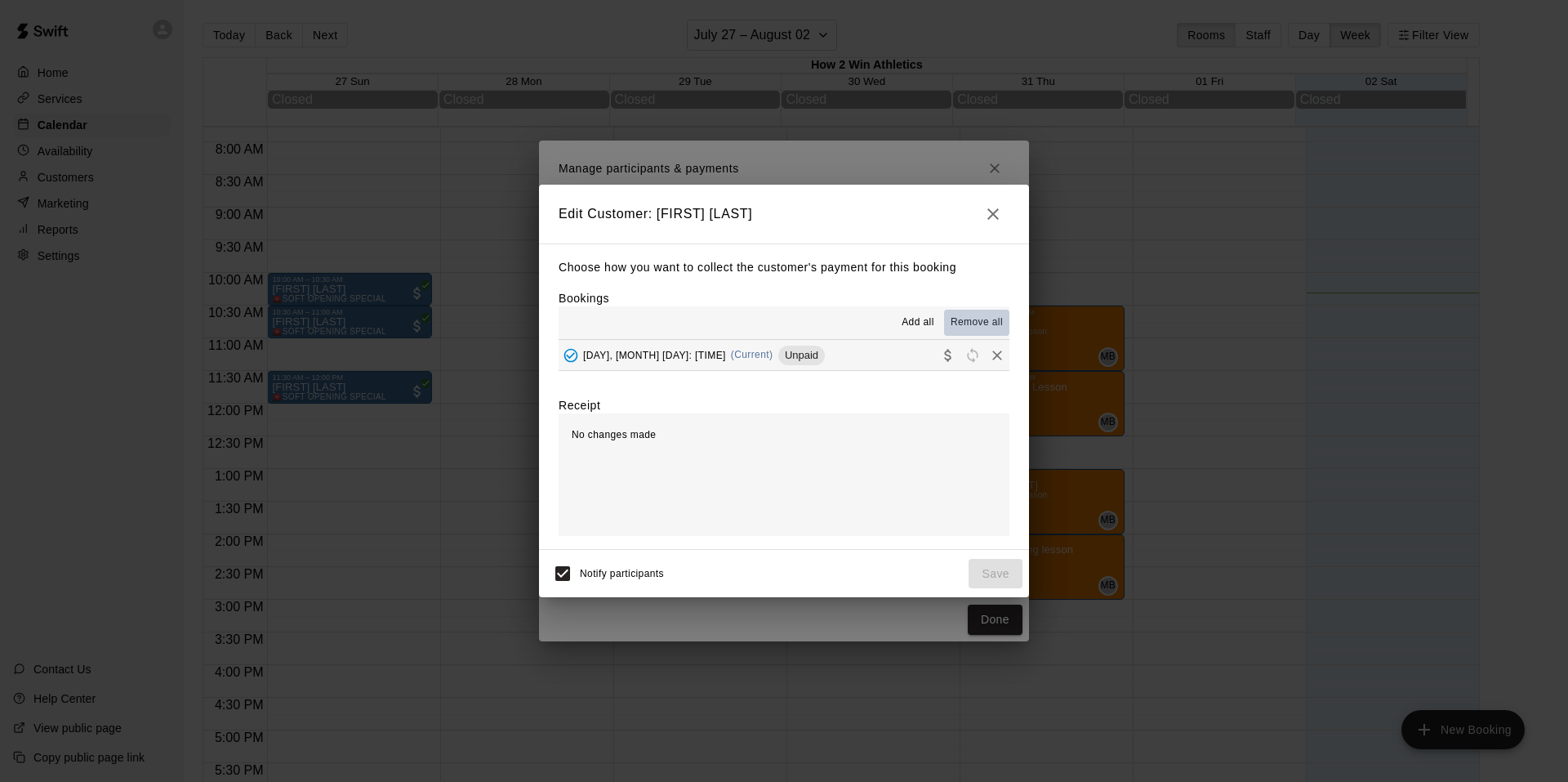 click on "Remove all" at bounding box center (977, 323) 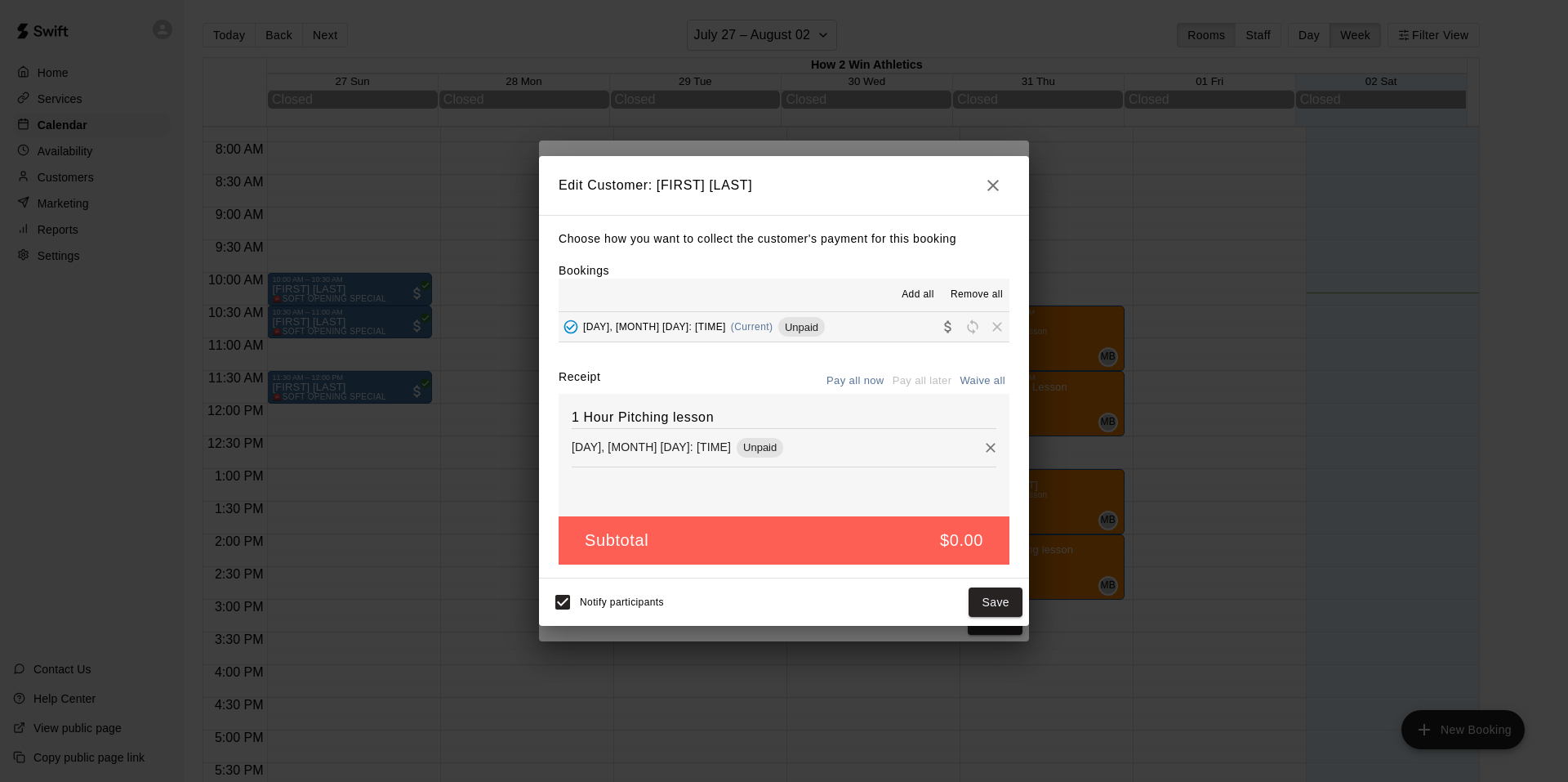 click on "Waive all" at bounding box center [982, 381] 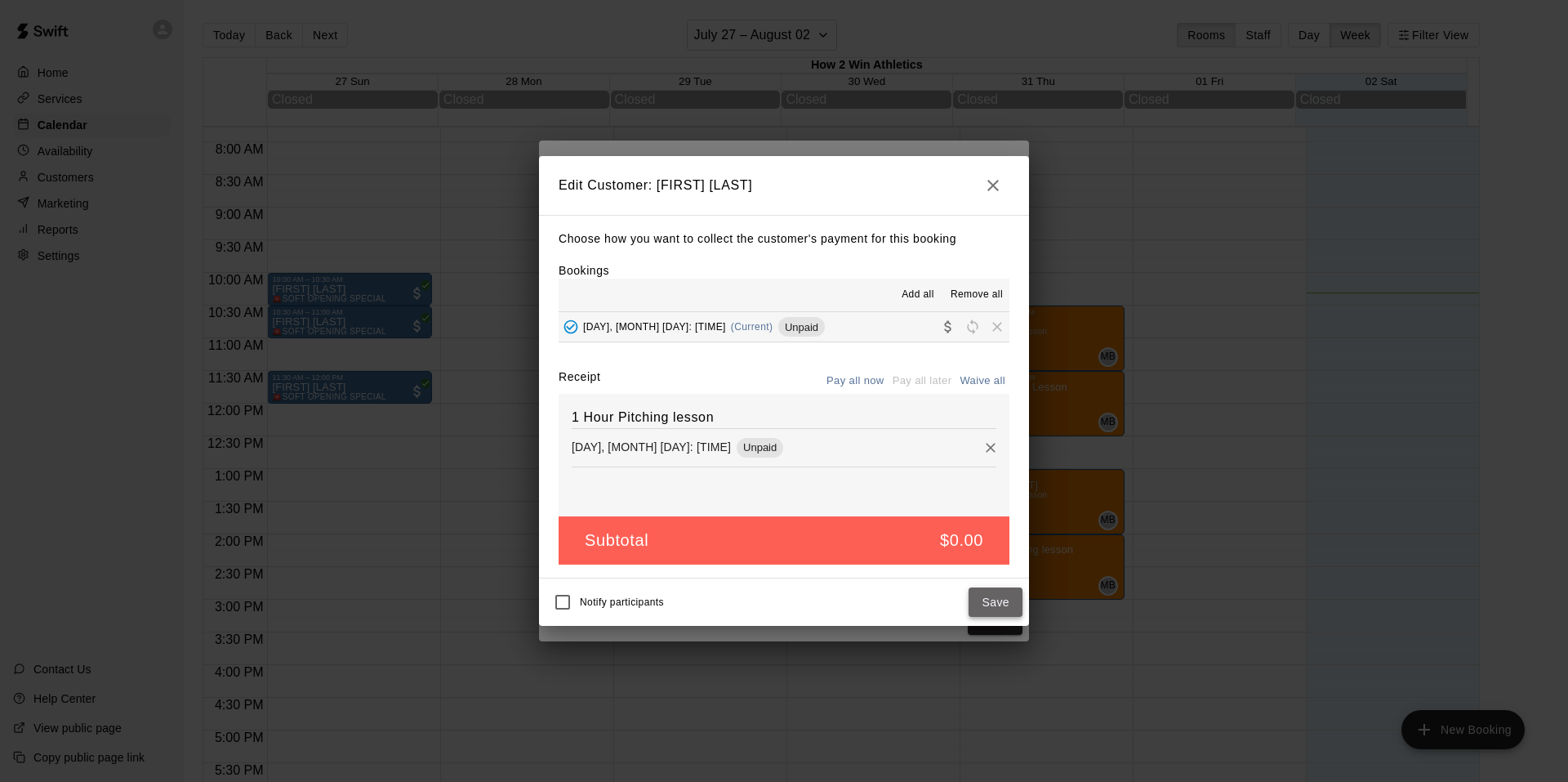 click on "Save" at bounding box center [996, 602] 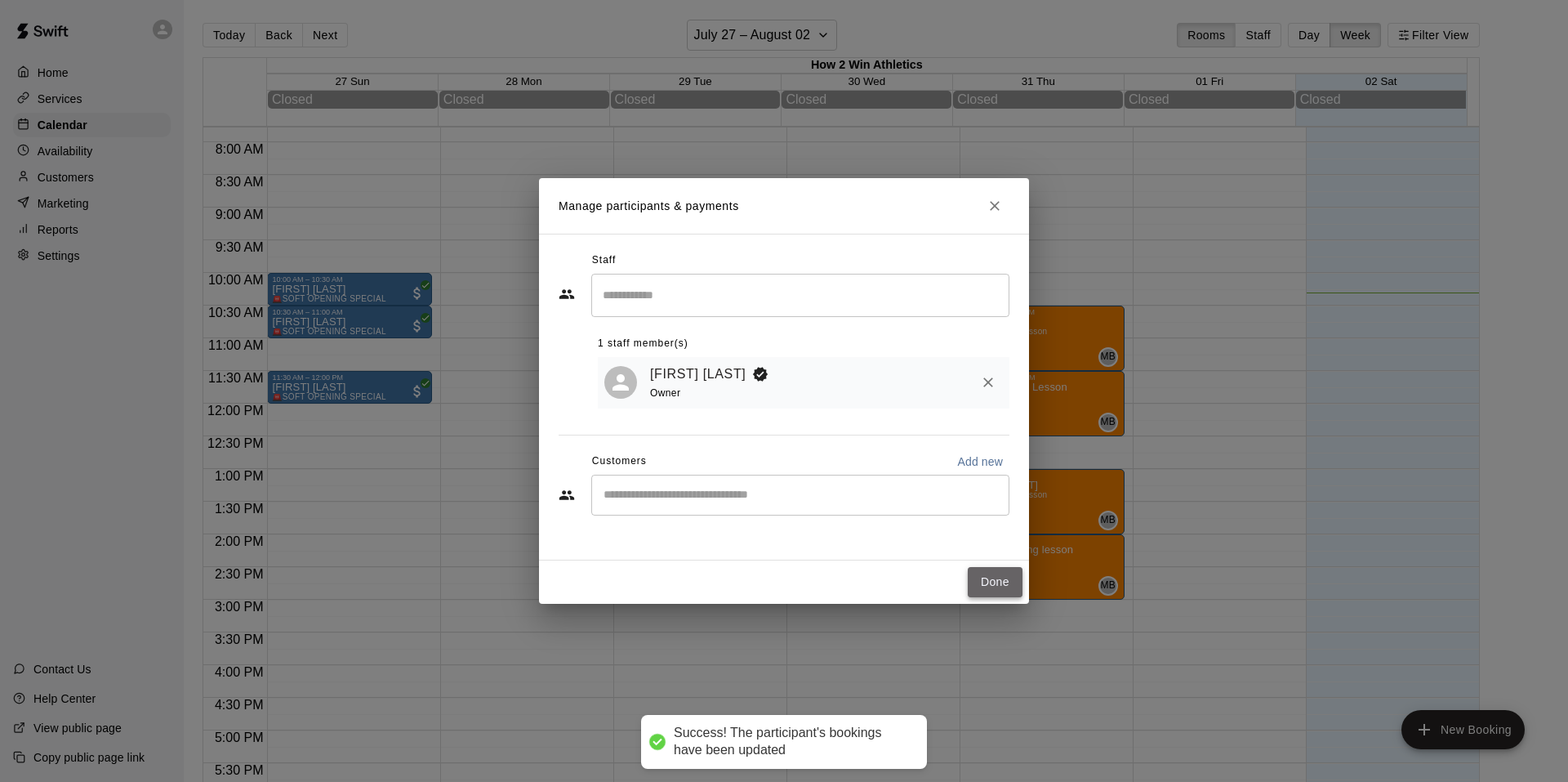 click on "Done" at bounding box center [995, 582] 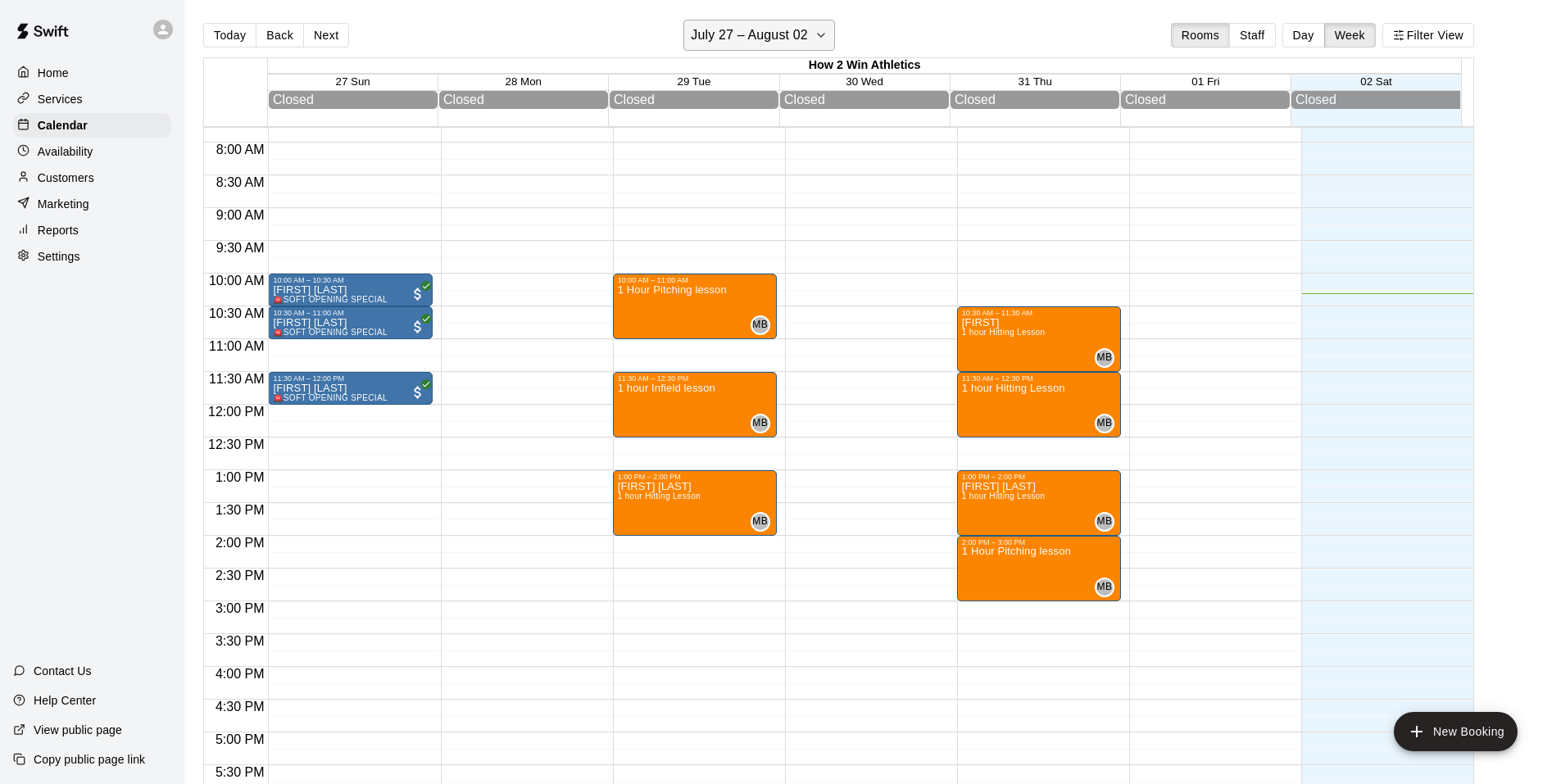 click on "July 27 – August 02" at bounding box center (759, 35) 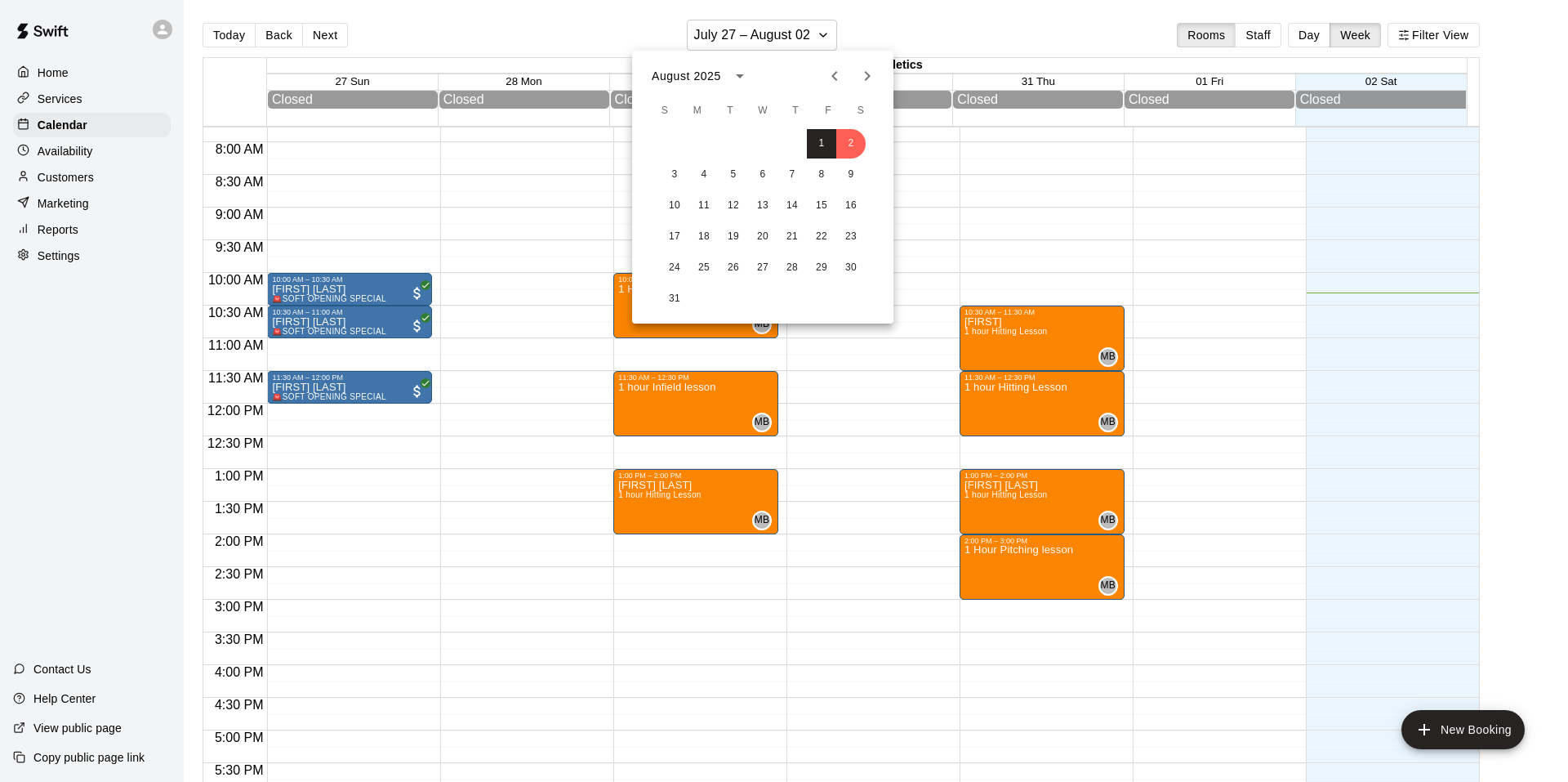 click 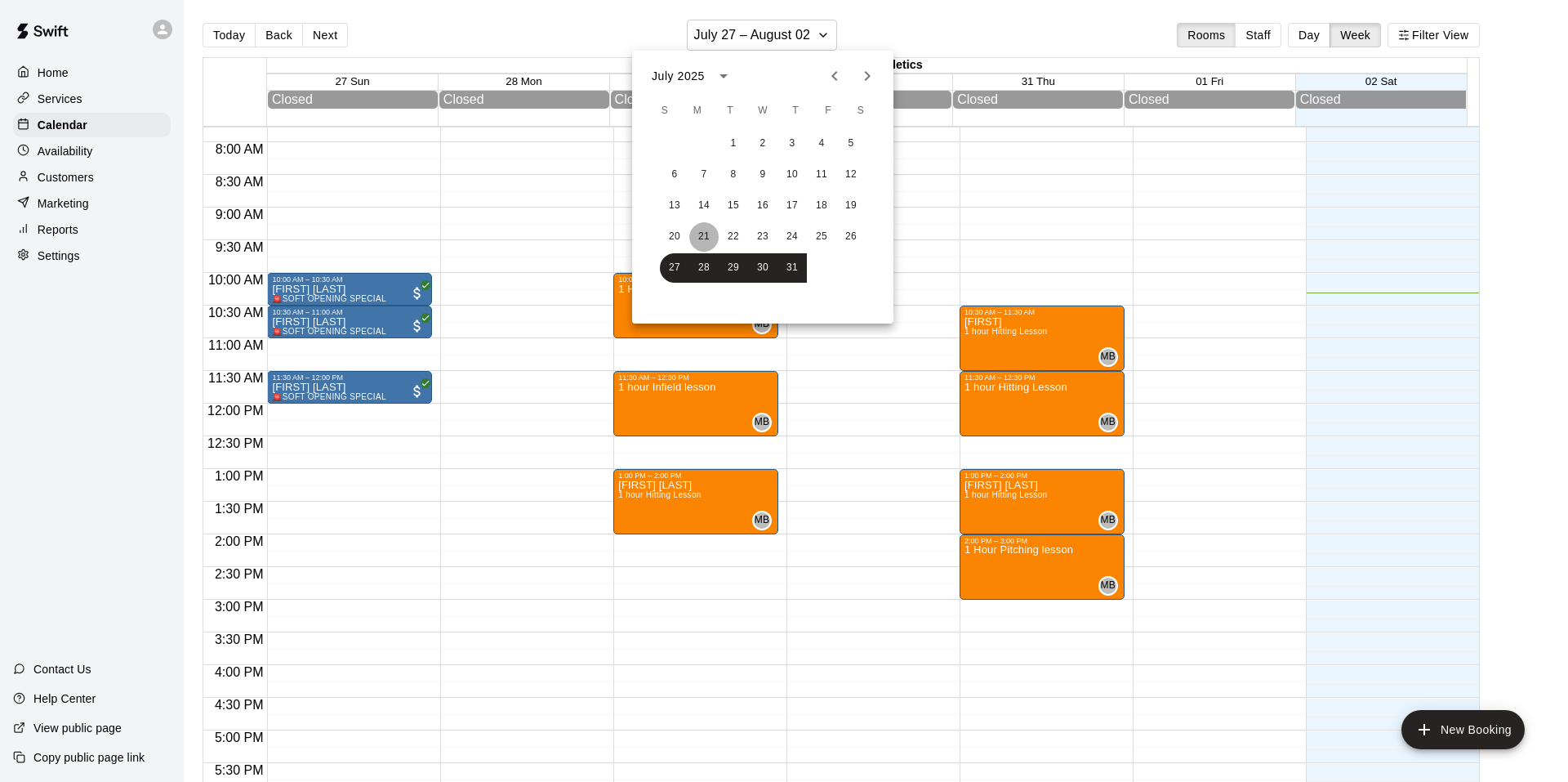 click on "21" at bounding box center [704, 237] 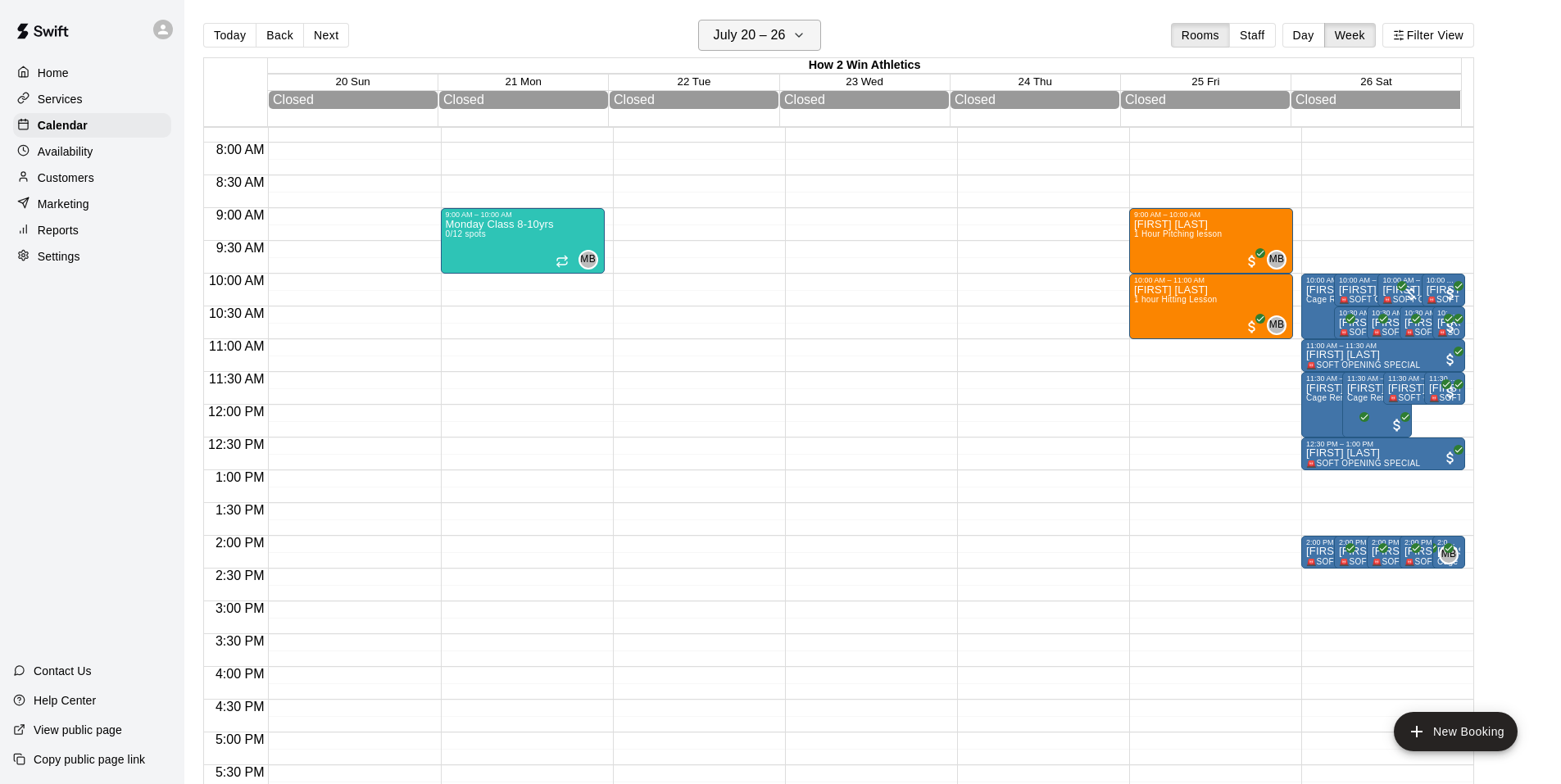 click on "July 20 – 26" at bounding box center (760, 35) 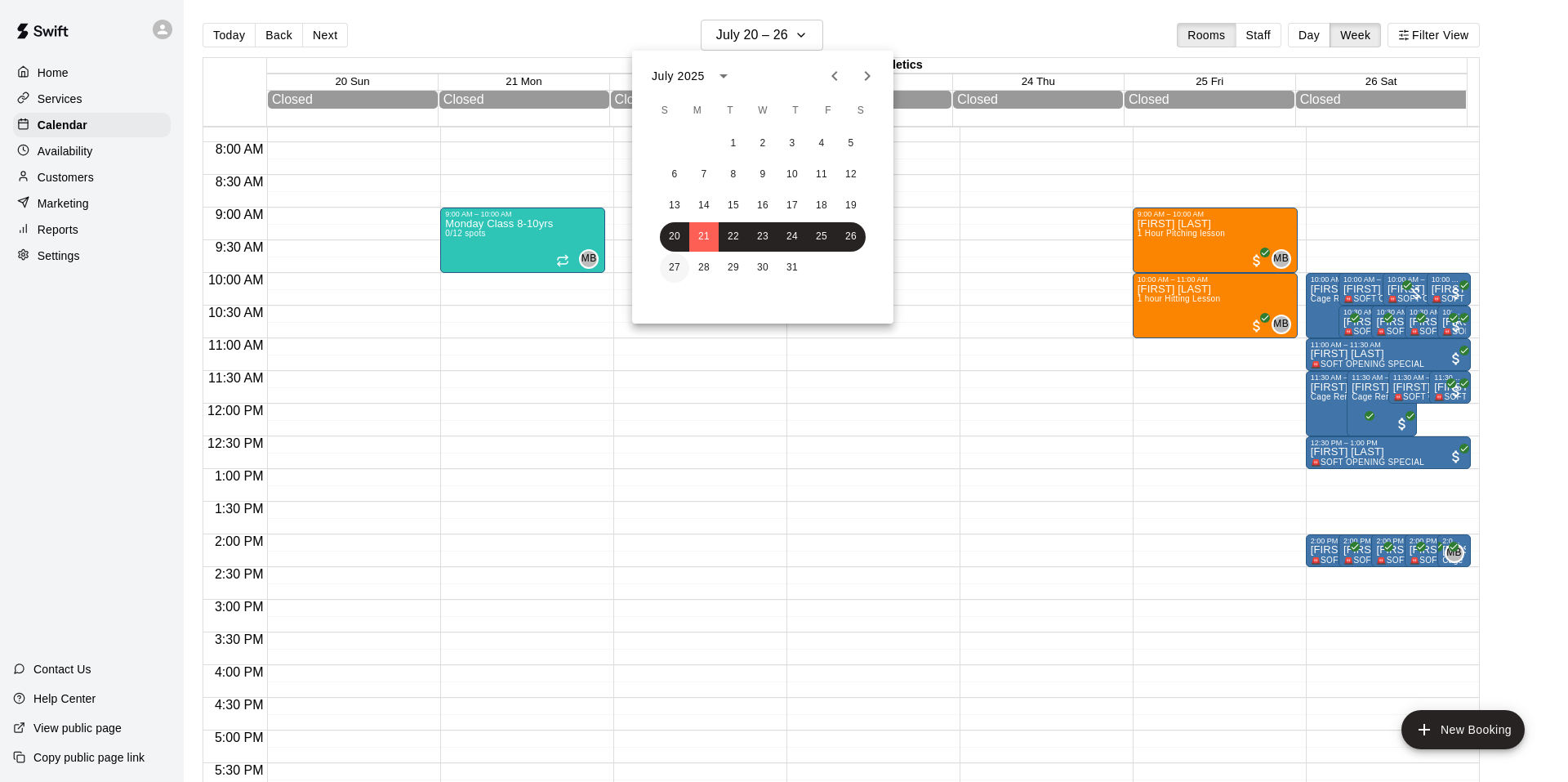click on "27" at bounding box center (675, 268) 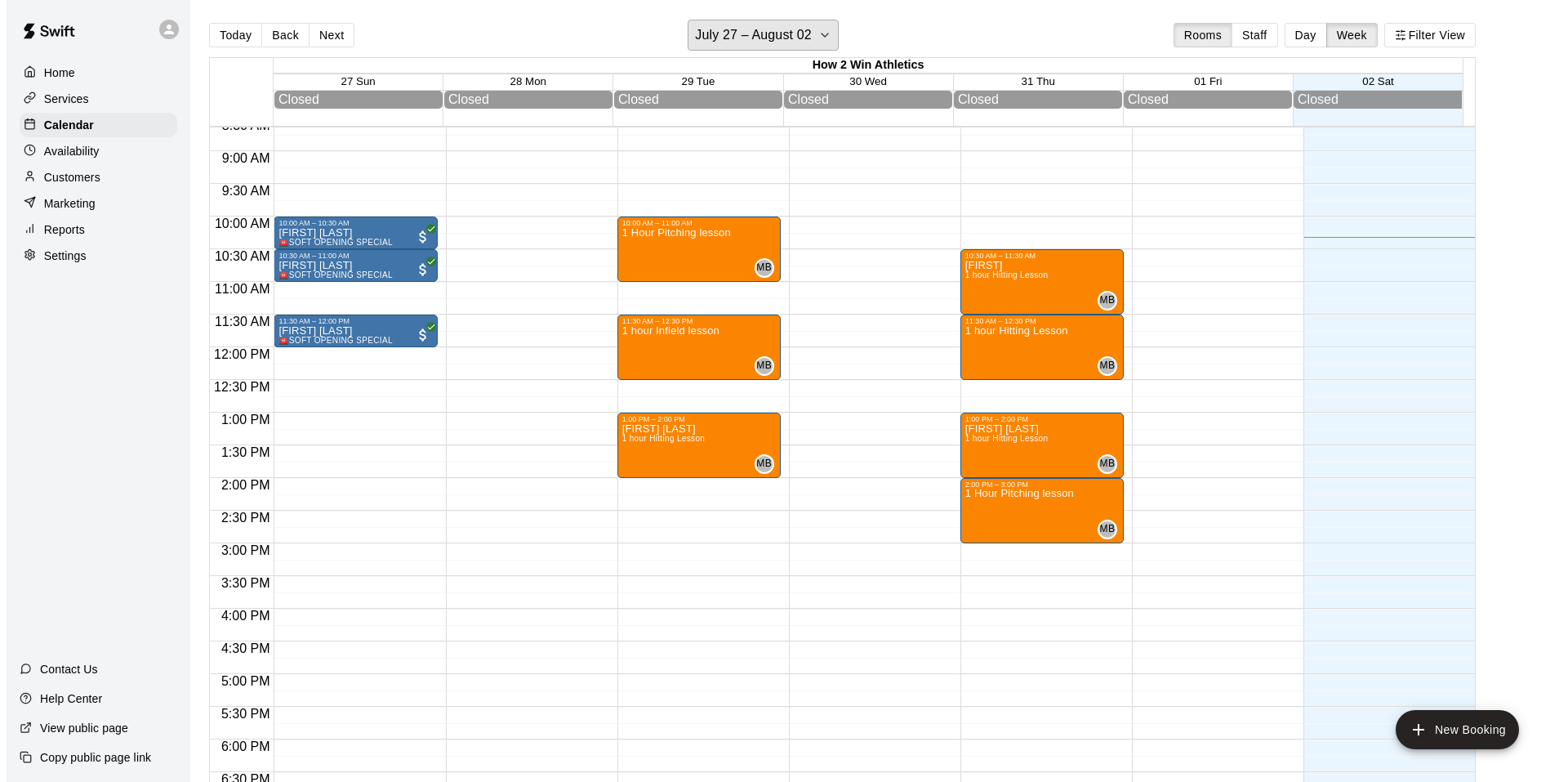 scroll, scrollTop: 590, scrollLeft: 0, axis: vertical 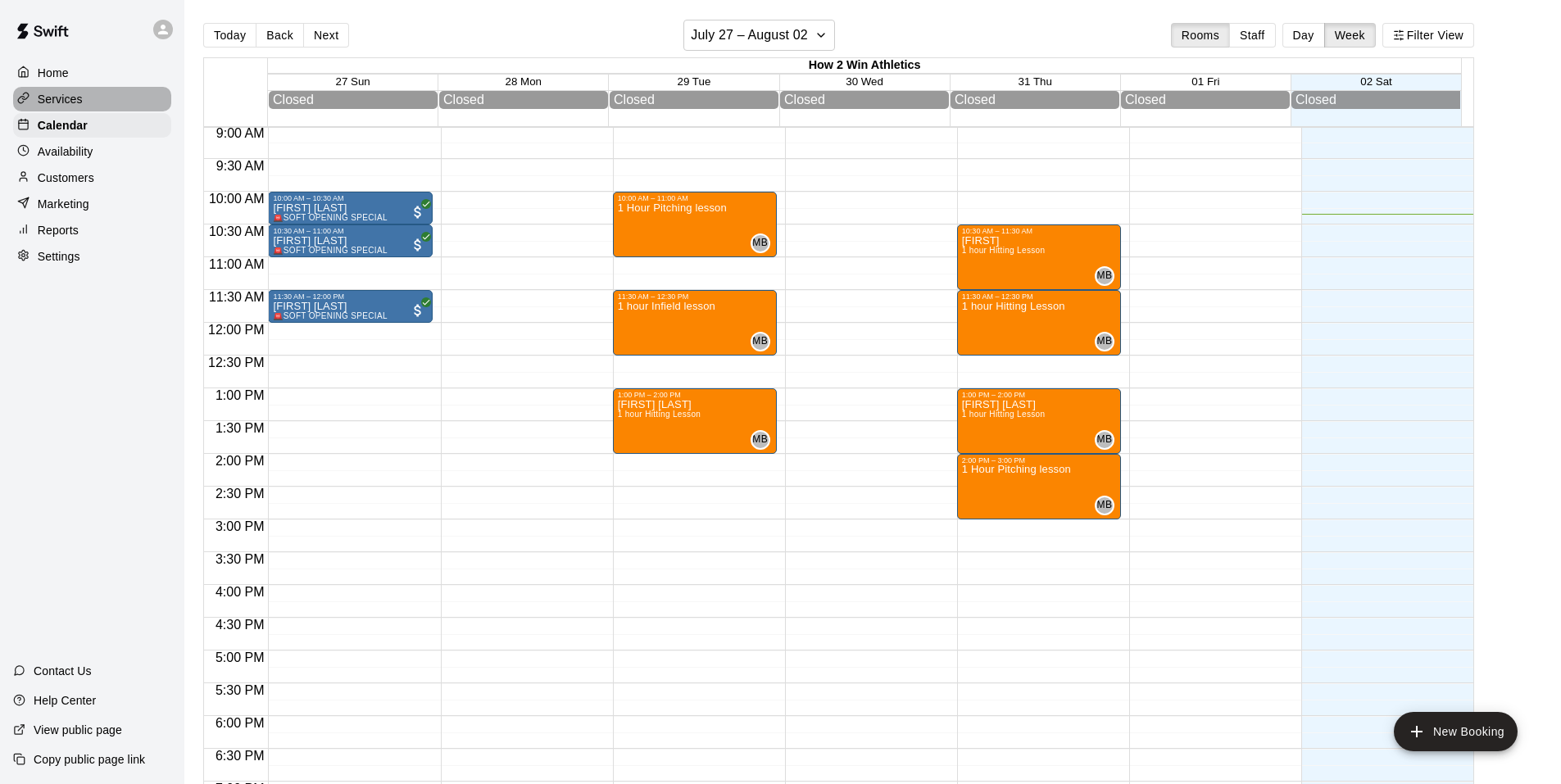 click on "Services" at bounding box center (92, 99) 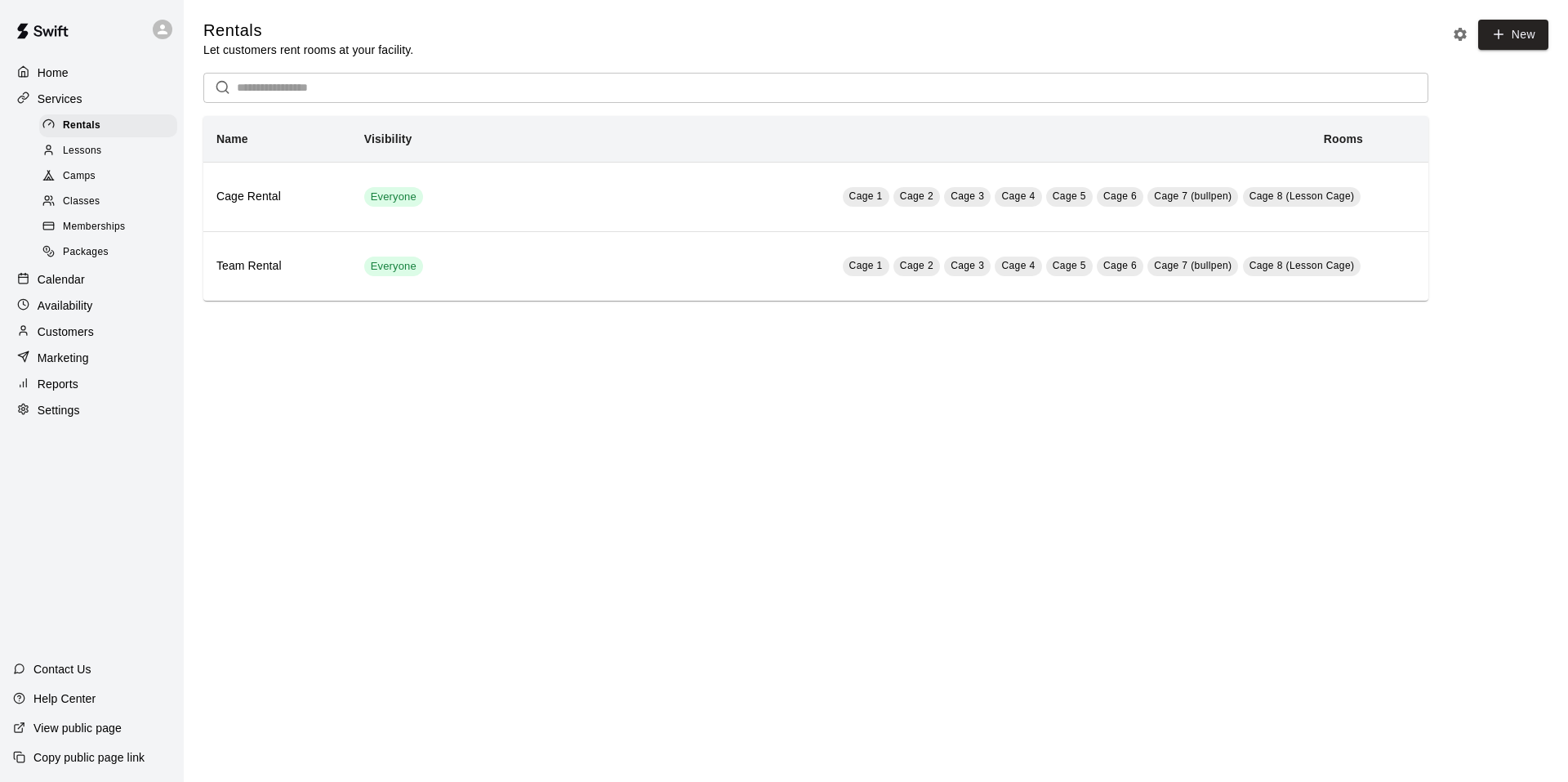 click on "Memberships" at bounding box center [94, 227] 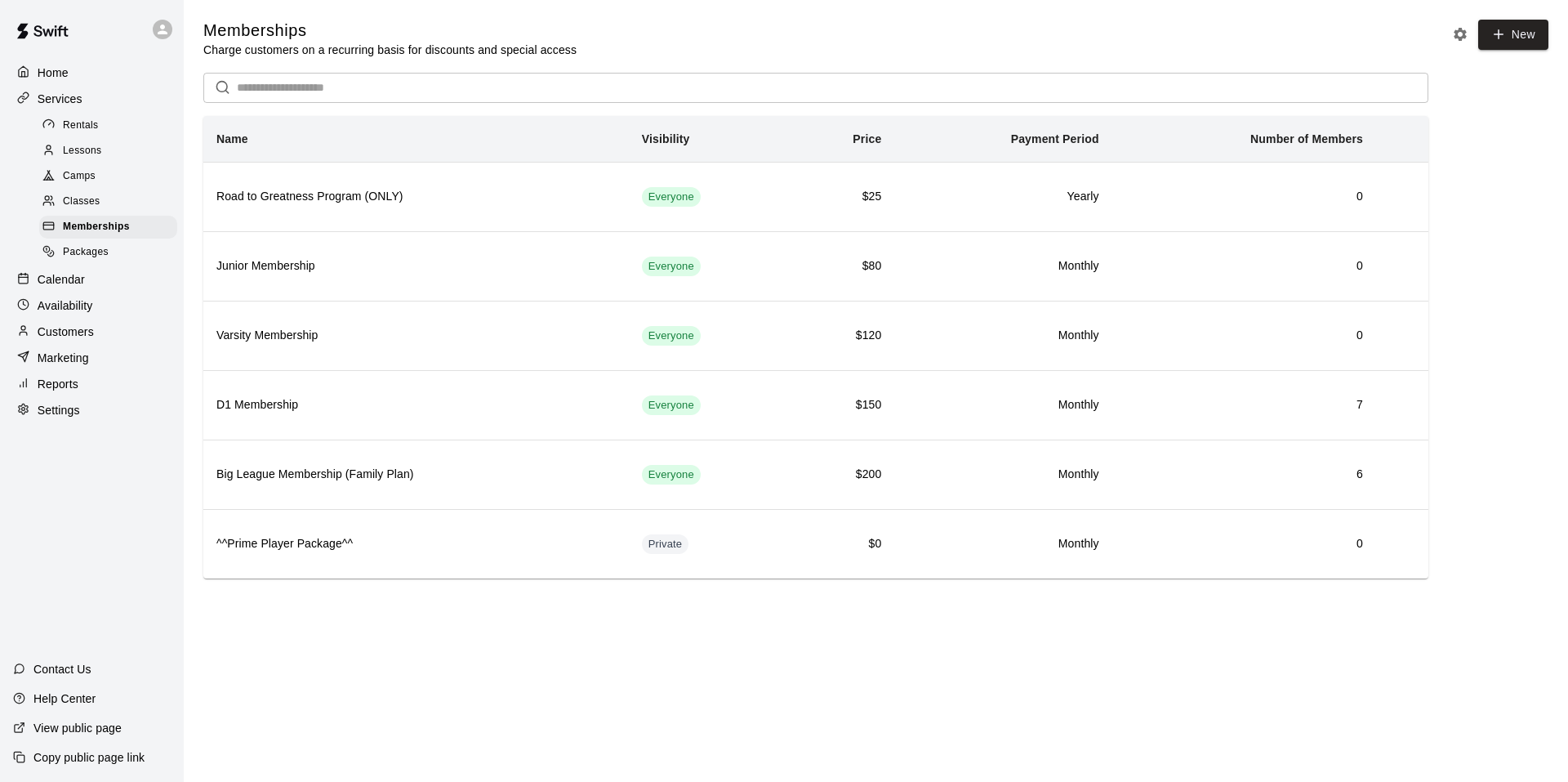 click on "Classes" at bounding box center (81, 202) 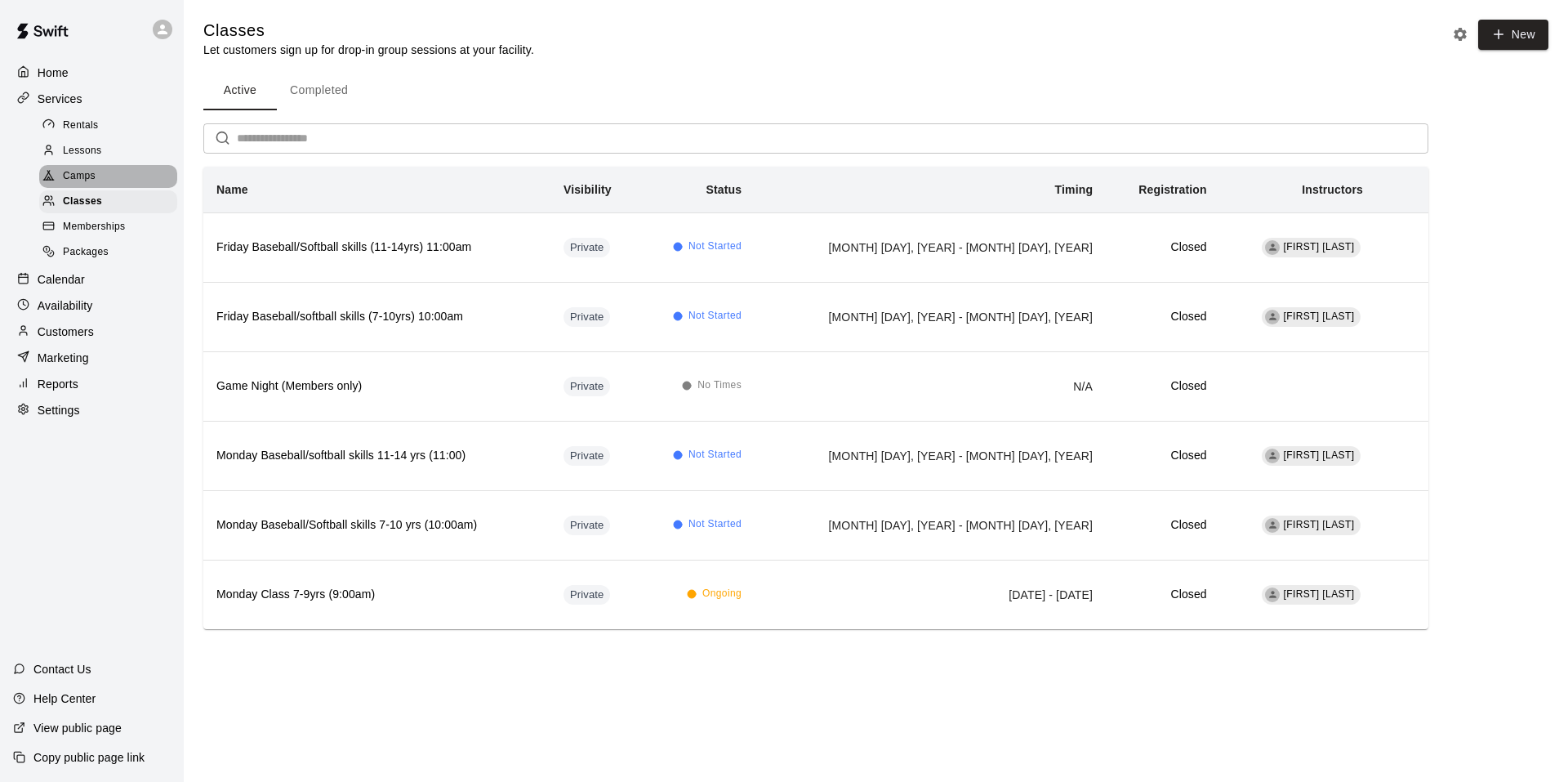 click on "Camps" at bounding box center [79, 177] 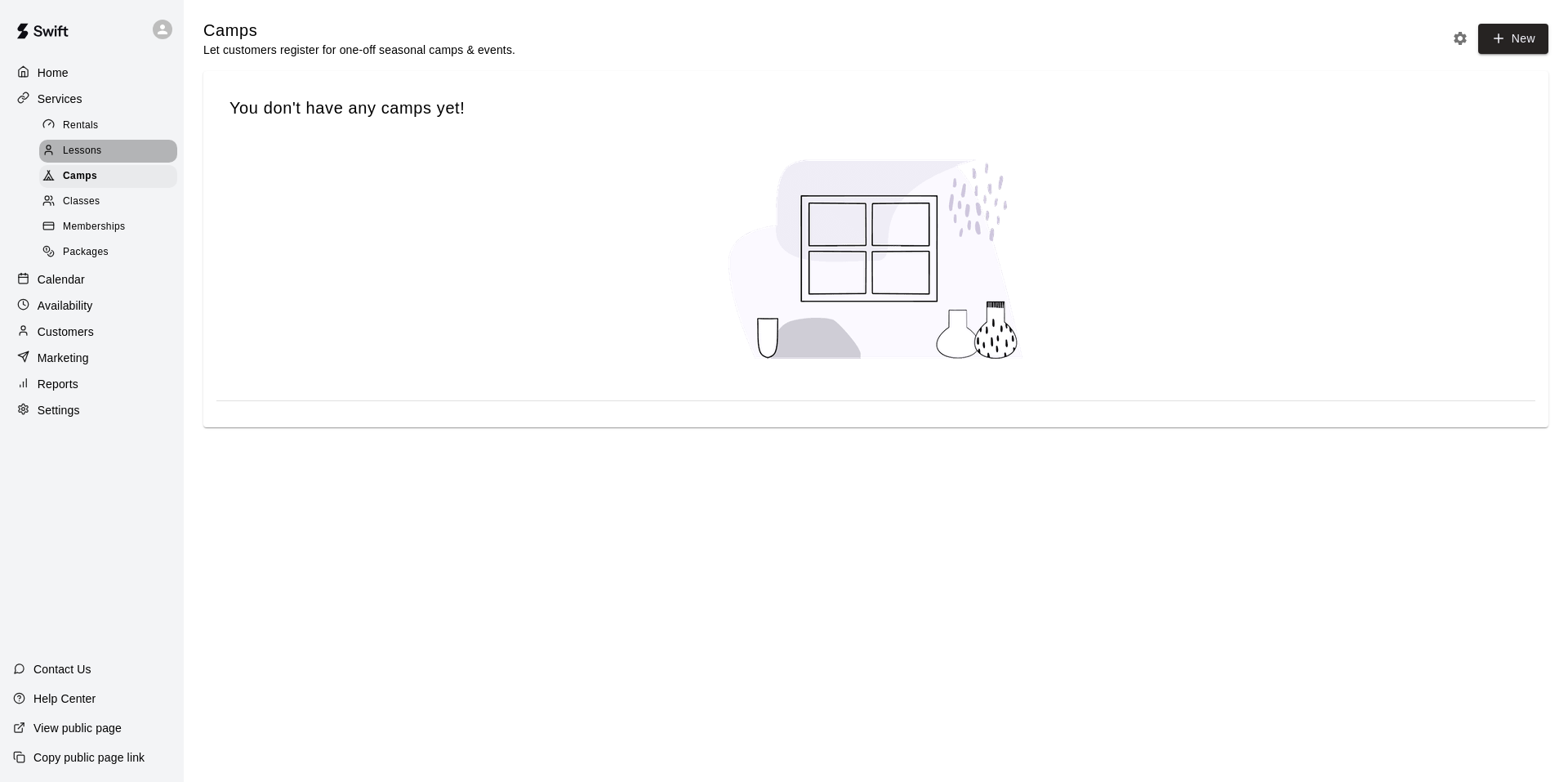 click on "Lessons" at bounding box center [82, 151] 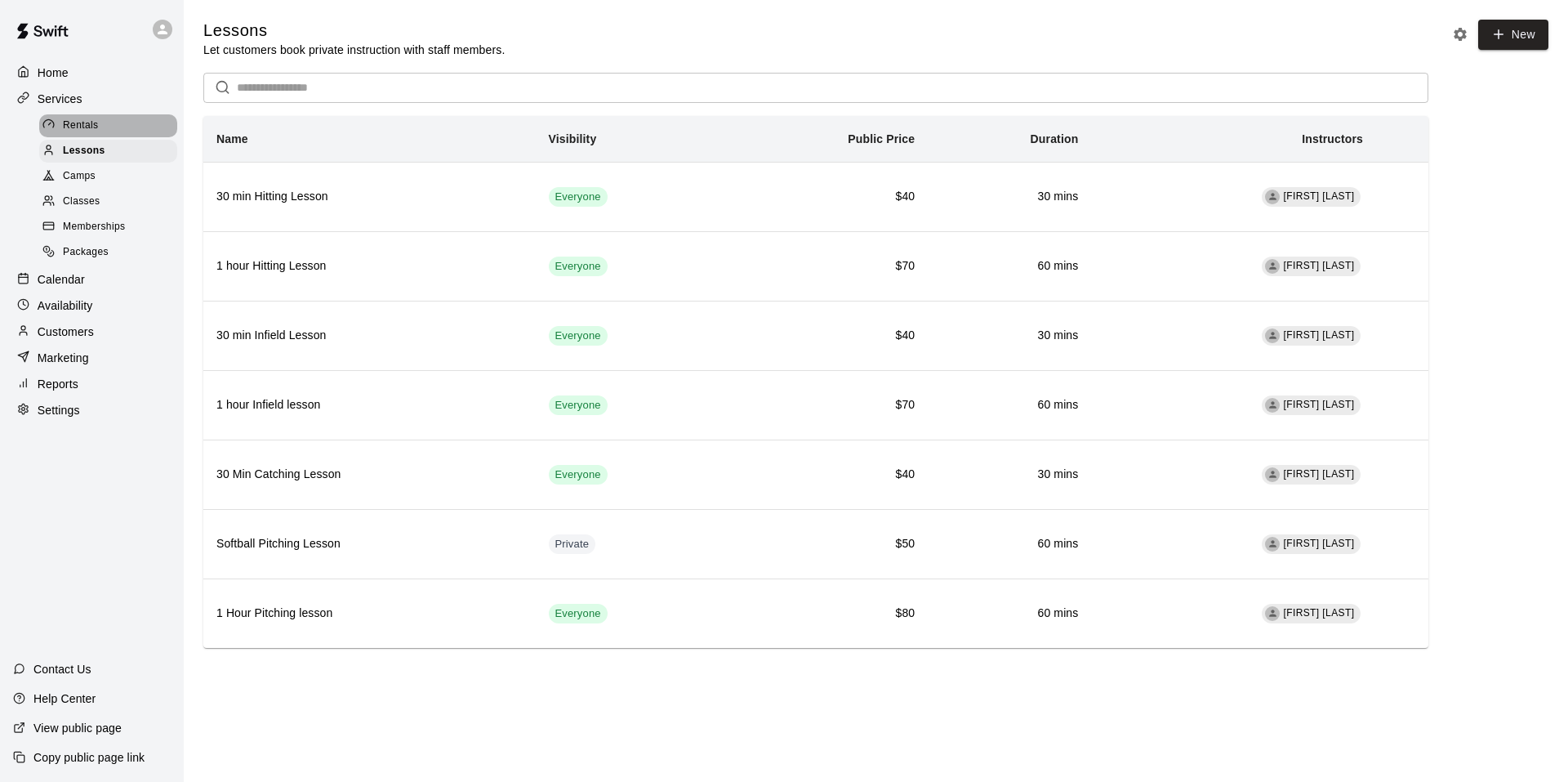 click on "Rentals" at bounding box center (108, 126) 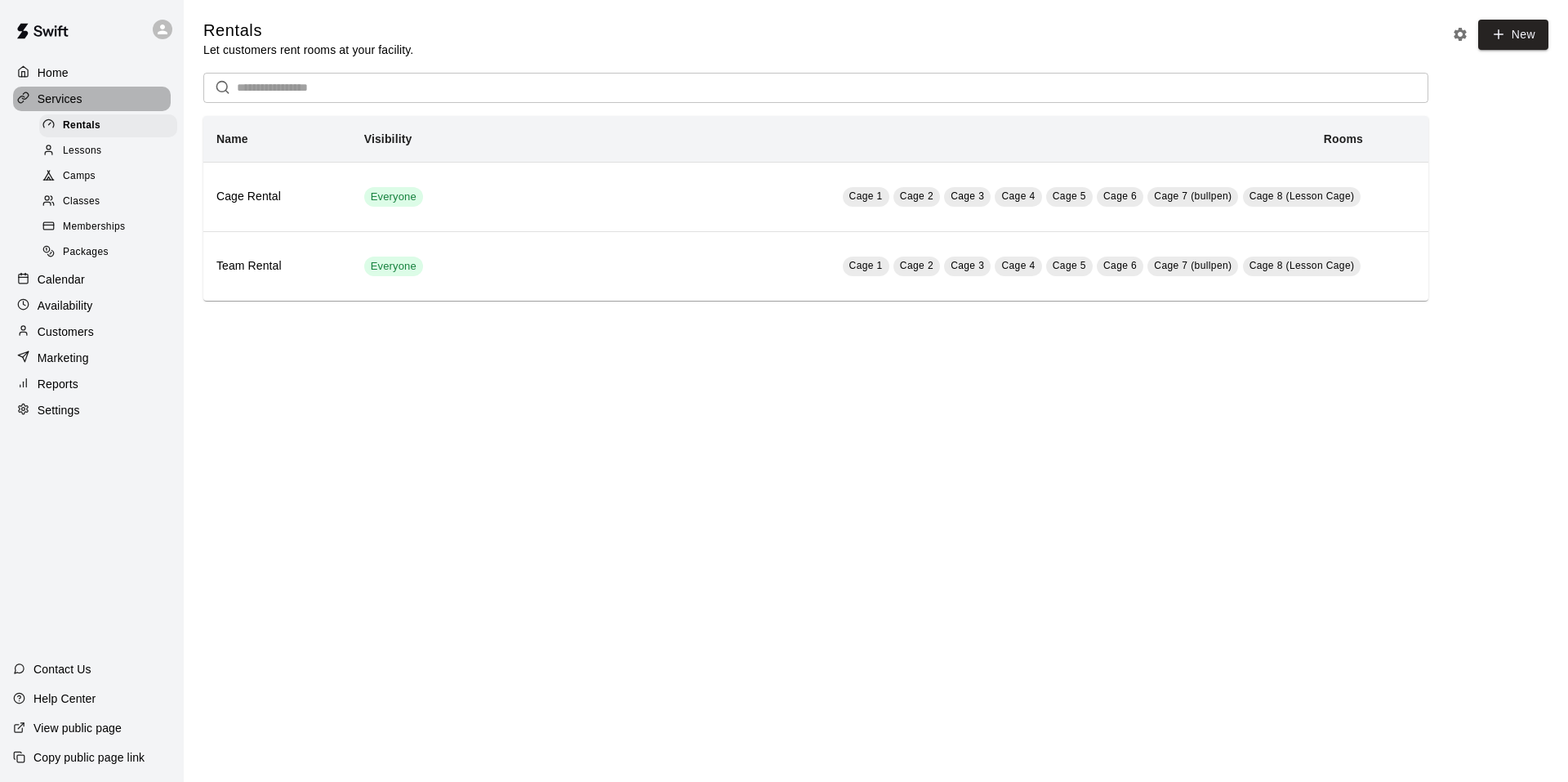 click on "Services" at bounding box center (60, 99) 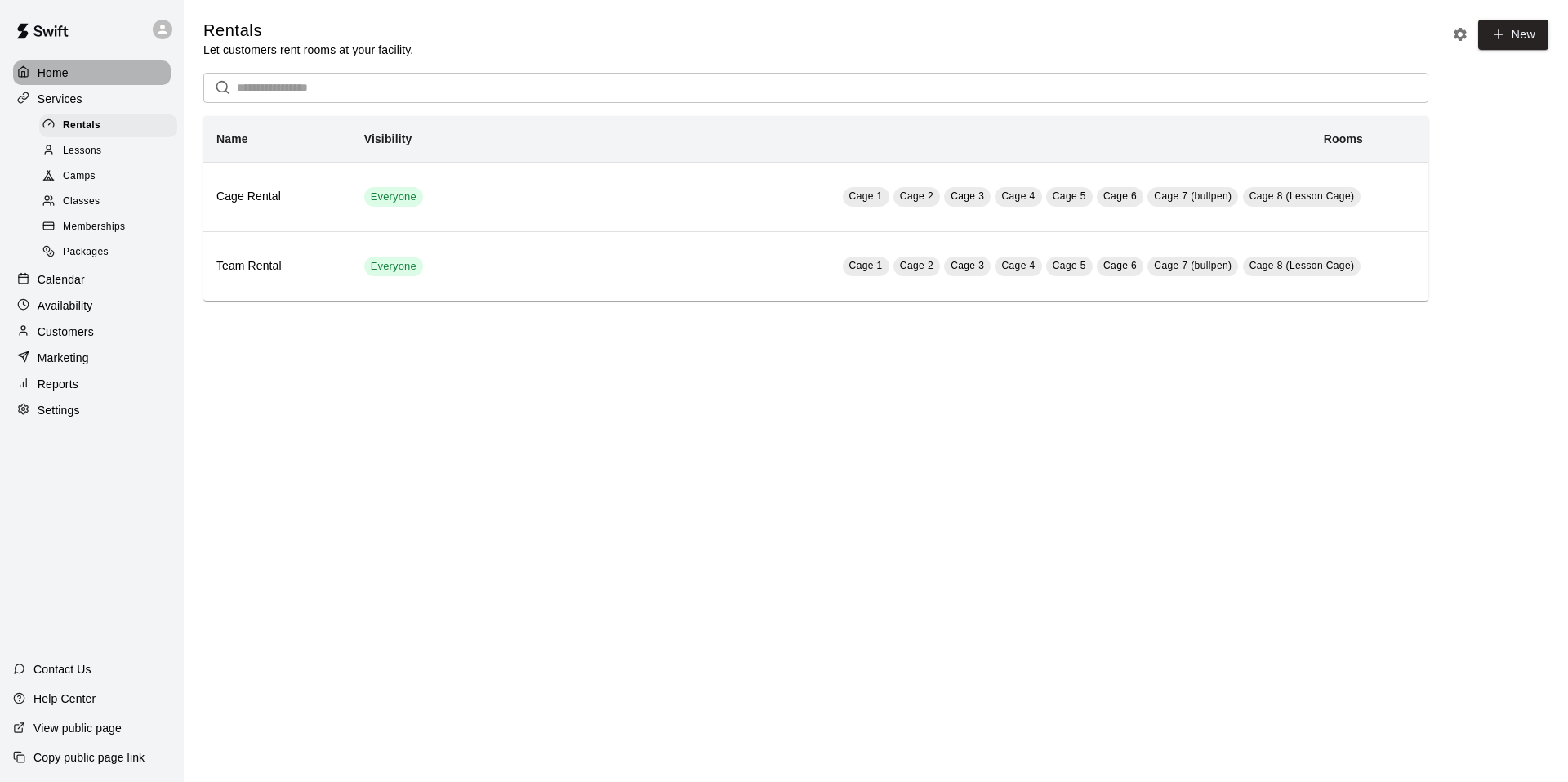 click on "Home" at bounding box center [91, 73] 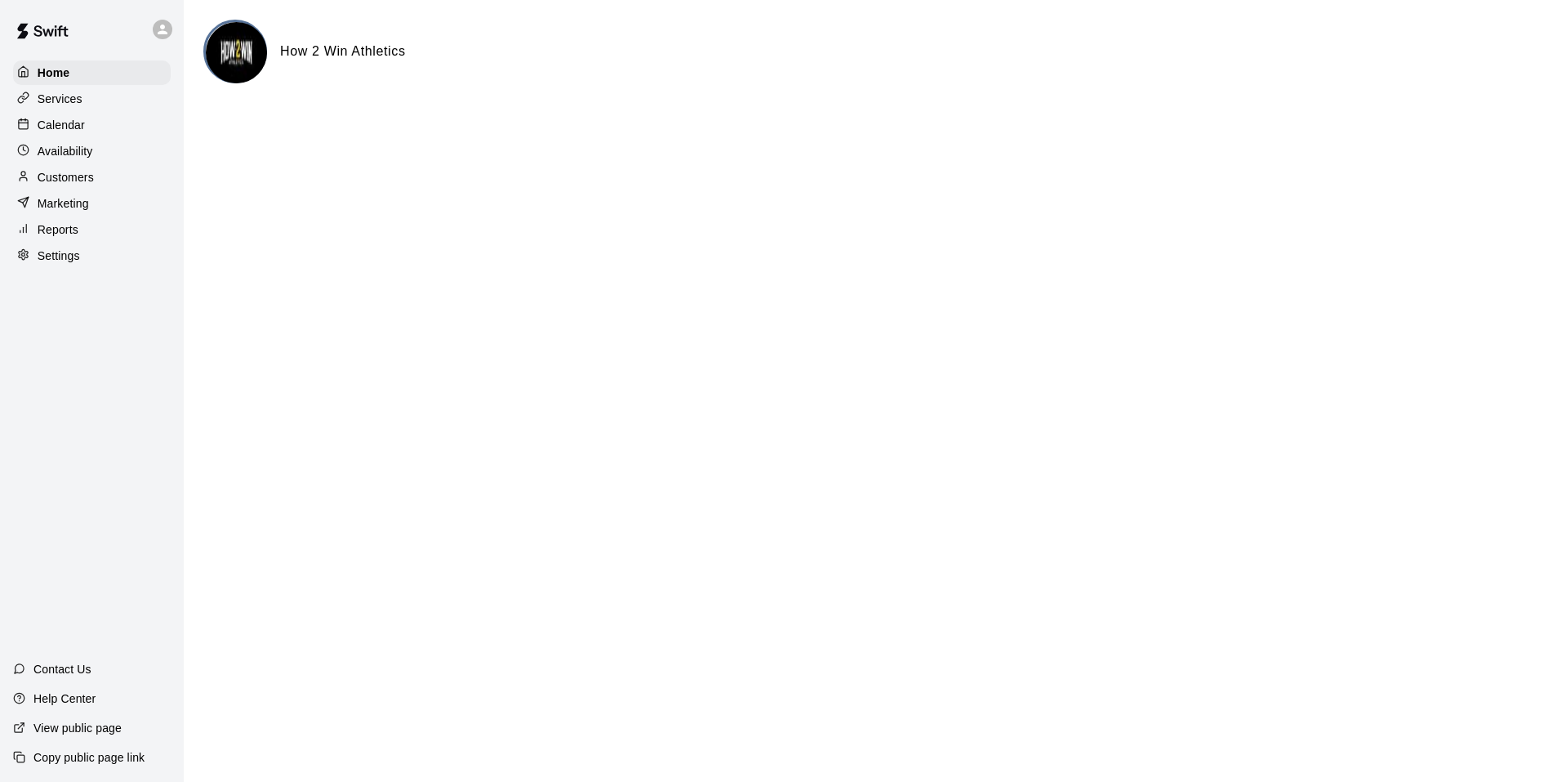 click on "Marketing" at bounding box center [63, 203] 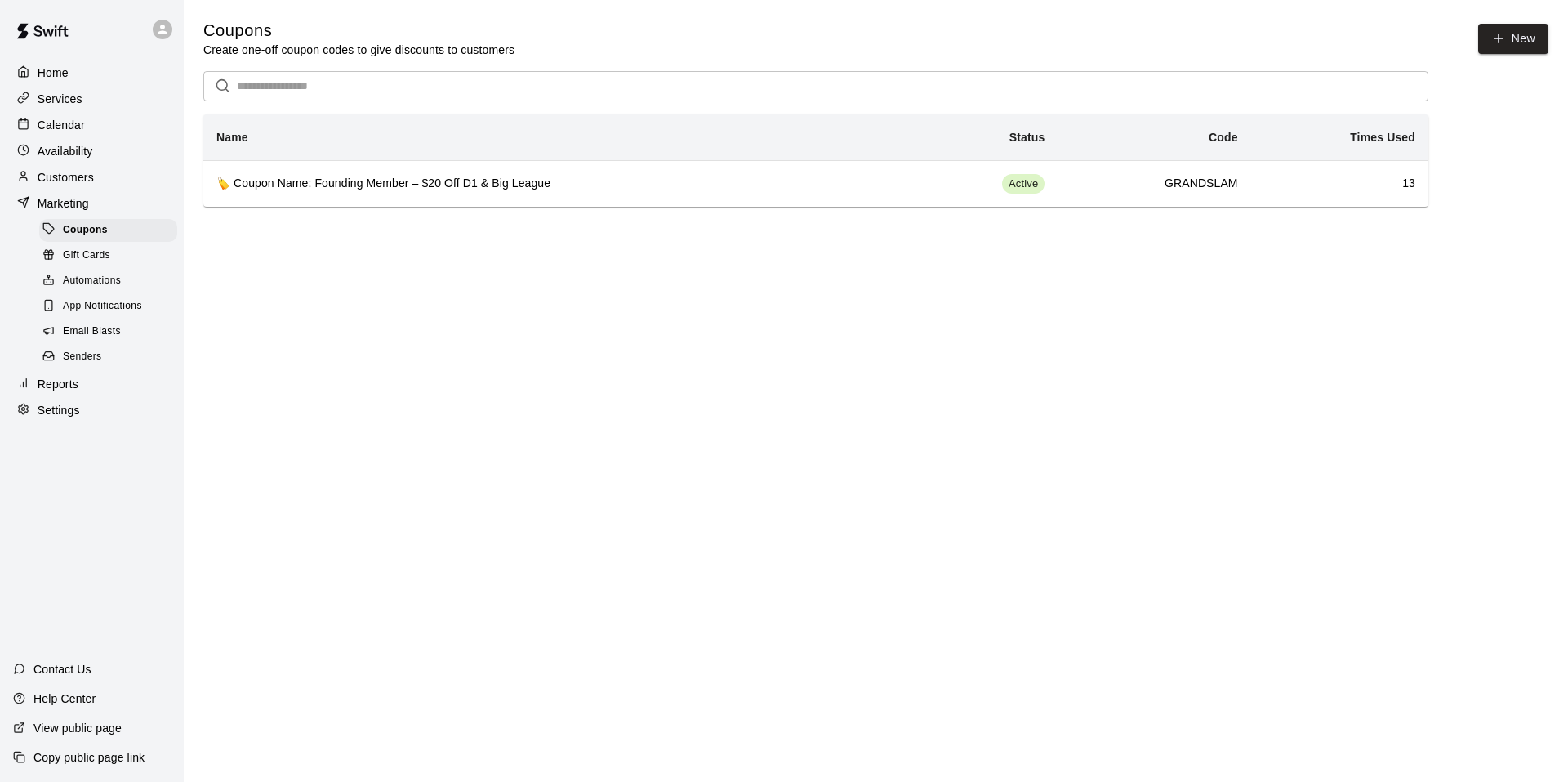 click on "Automations" at bounding box center [108, 281] 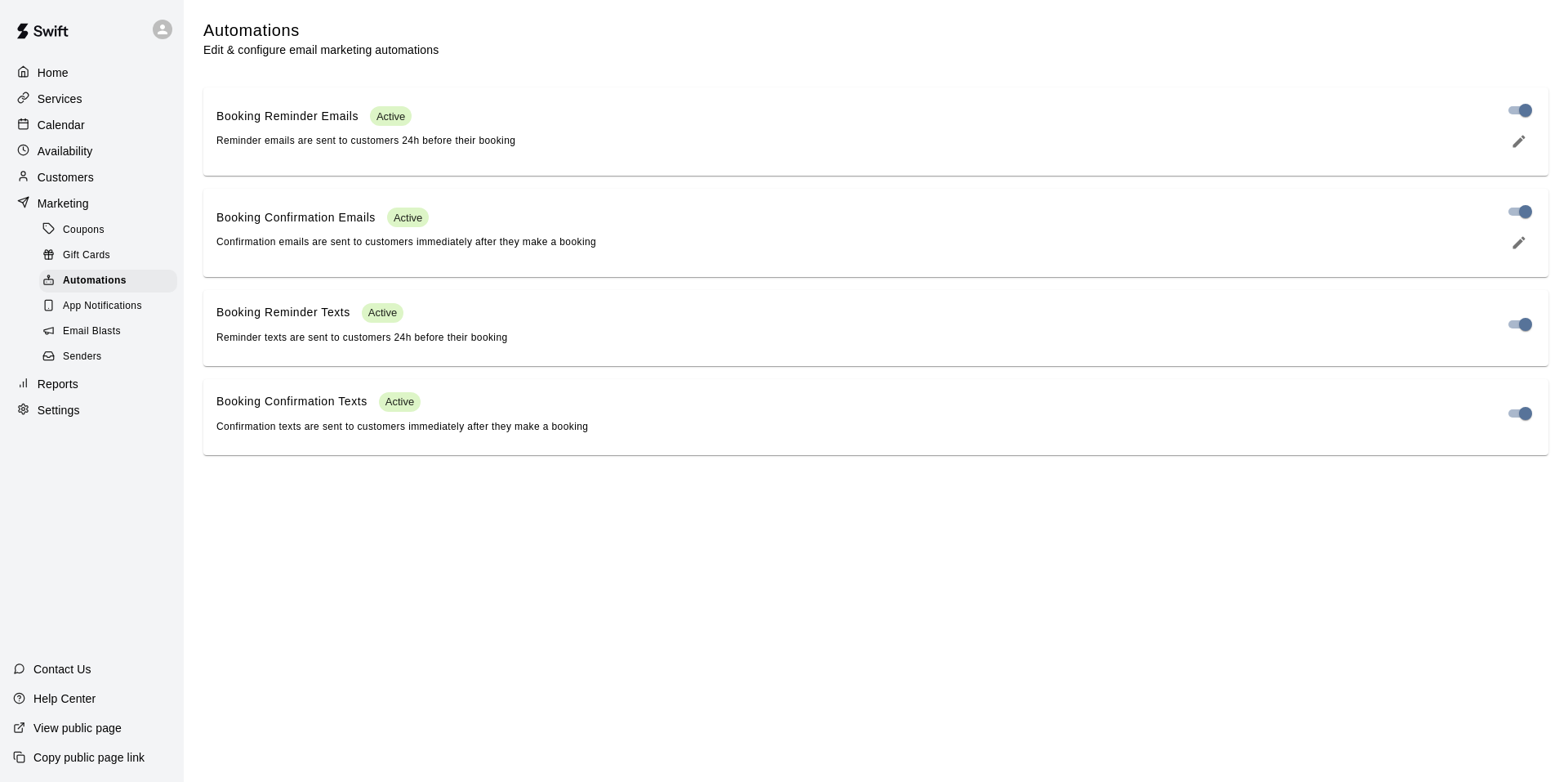 click on "Booking Reminder Texts Active Reminder texts are sent to customers 24h before their booking" at bounding box center [853, 324] 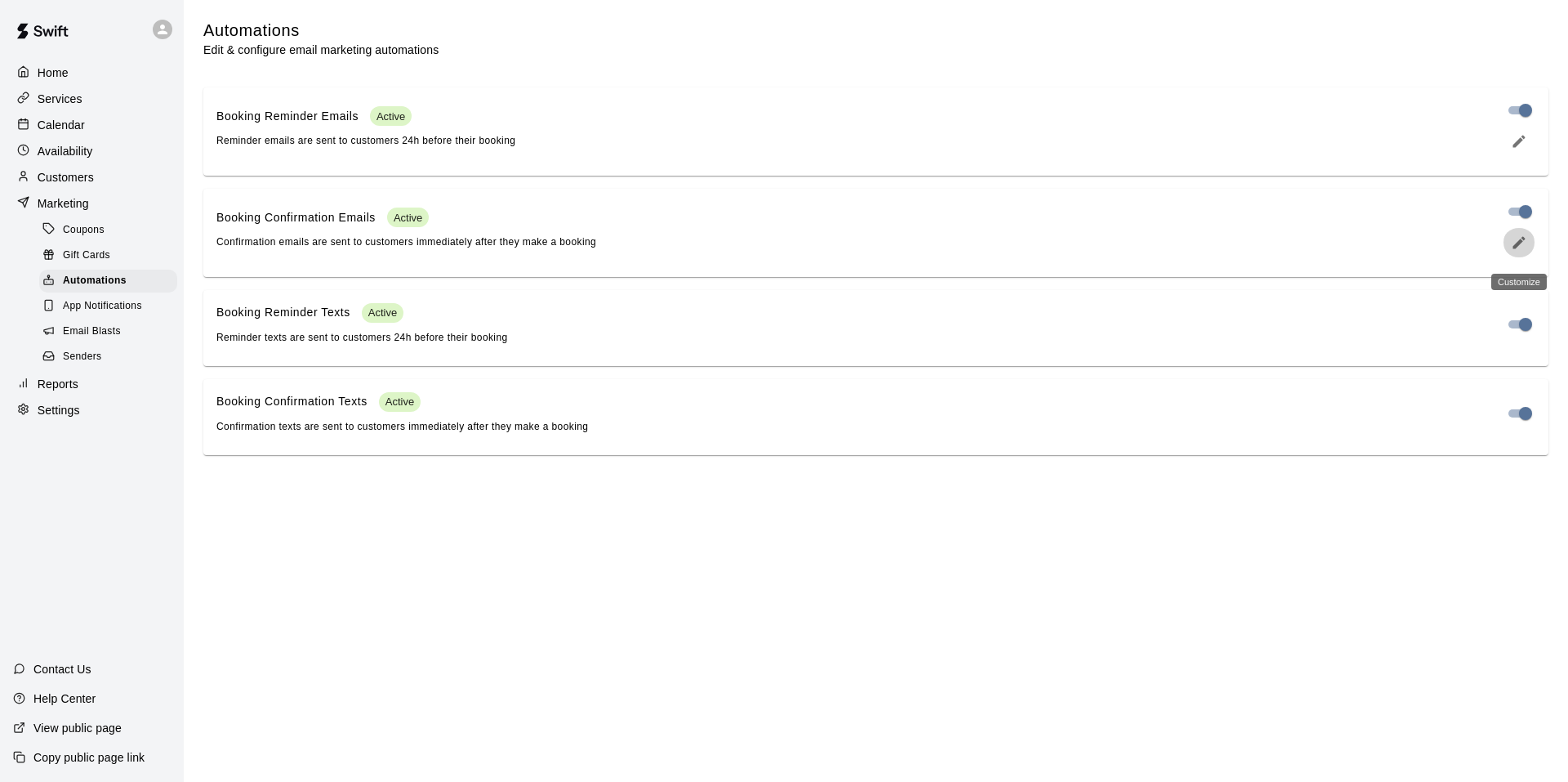 click 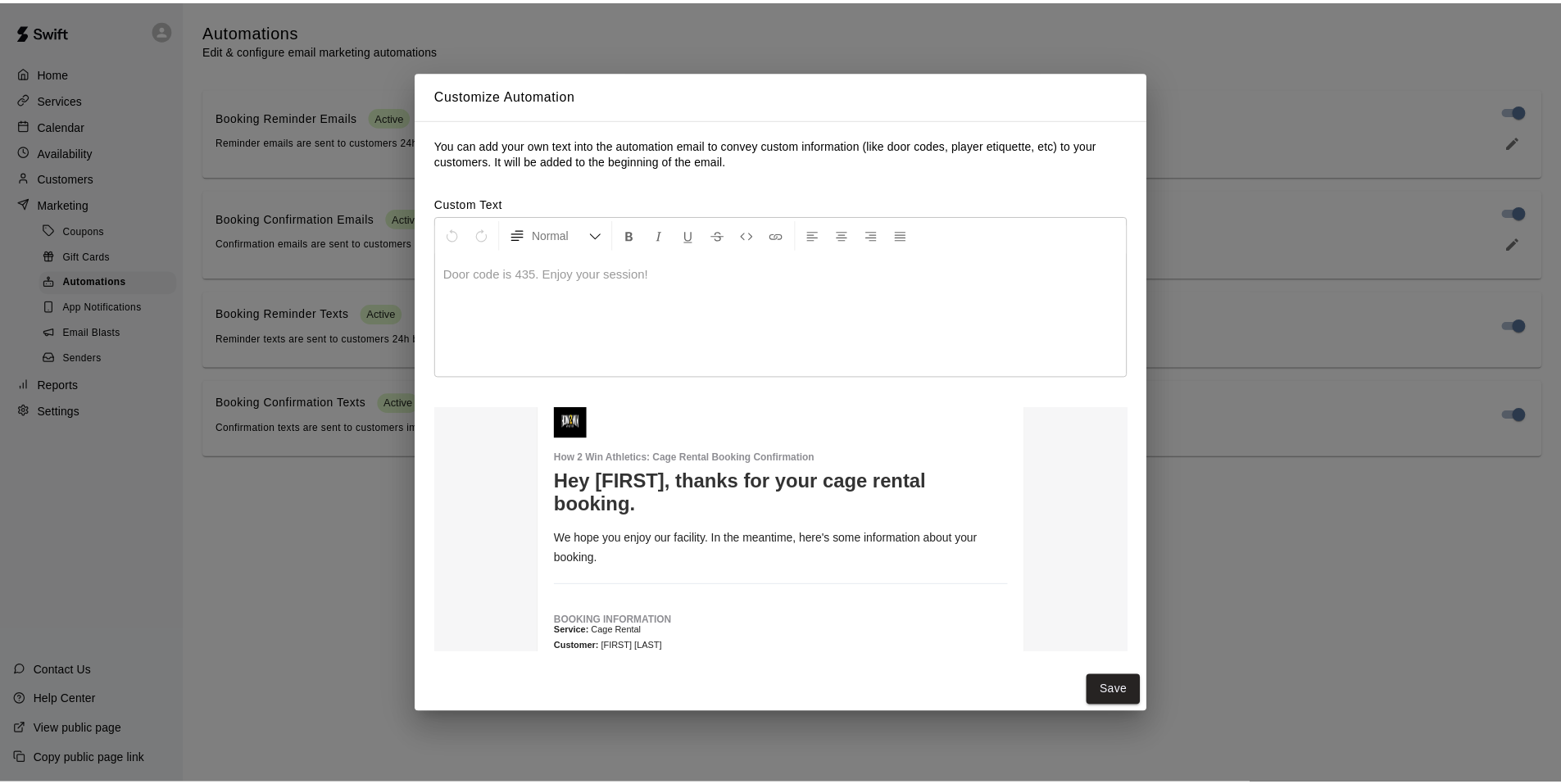 scroll, scrollTop: 104, scrollLeft: 0, axis: vertical 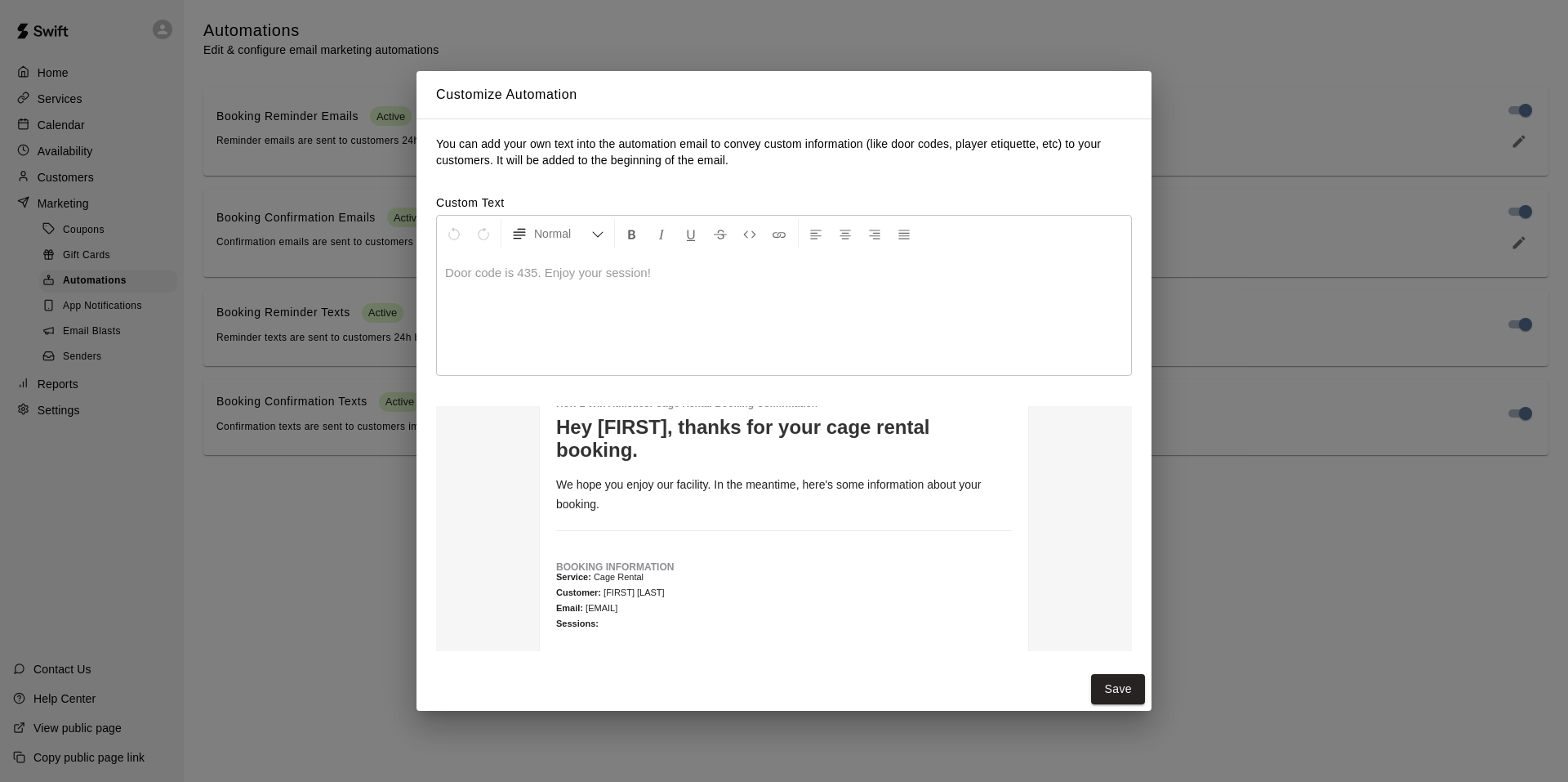 click on "Customize Automation You can add your own text into the automation email to convey custom information (like door codes, player etiquette, etc) to your customers. It will be added to the beginning of the email. Custom Text Normal Door code is 435. Enjoy your session! Preview Snippet How 2 Win Athletics - Booking Confirmation How 2 Win Athletics : Cage Rental Booking Confirmation Hey [FIRST], thanks for your cage rental booking. We hope you enjoy our facility. In the meantime, here's some information about your booking. BOOKING INFORMATION Service:   Cage Rental Customer:   [FIRST] [LAST] Email:   [EMAIL] Sessions: Save" at bounding box center (784, 391) 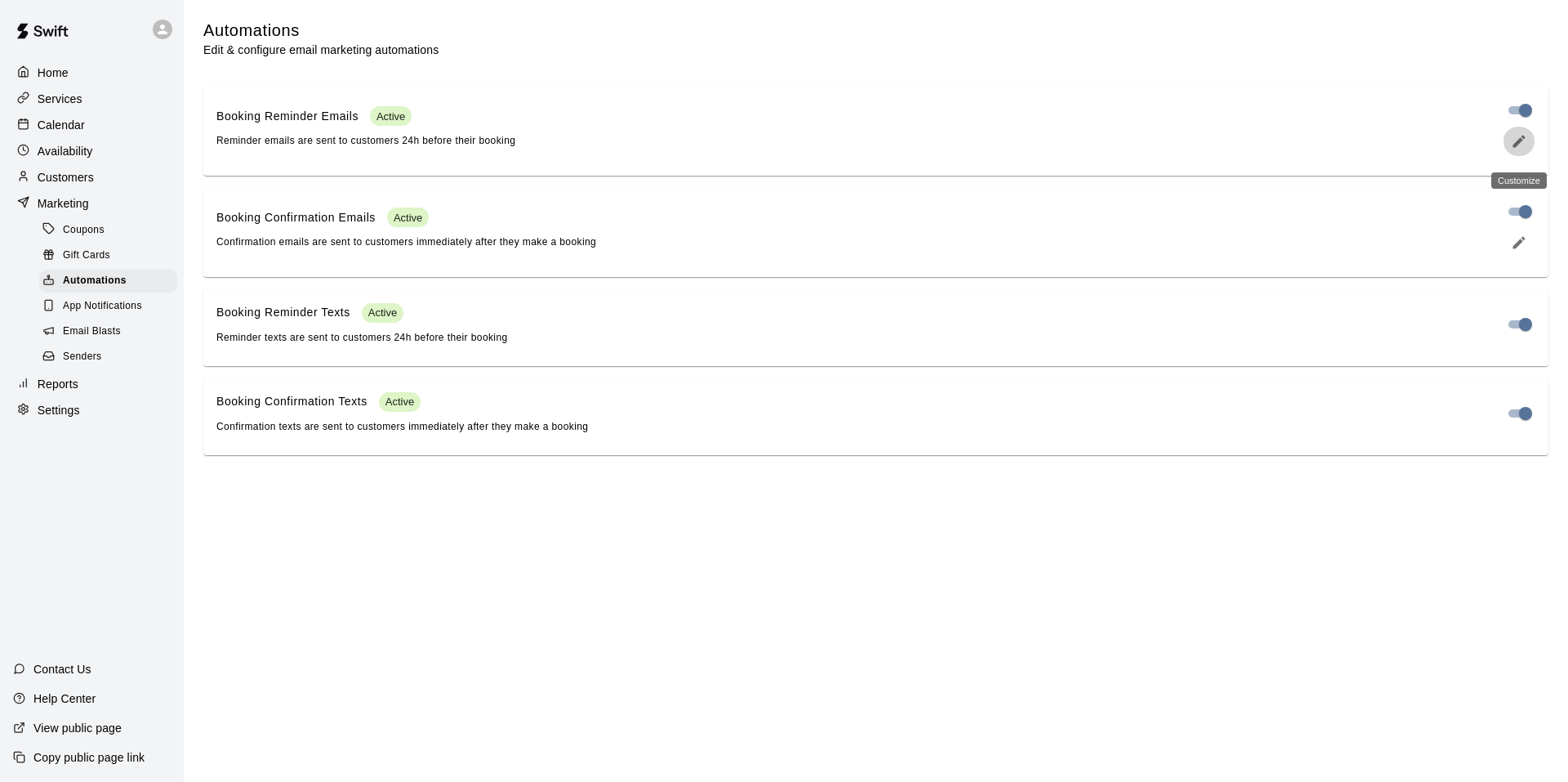 click at bounding box center [1519, 141] 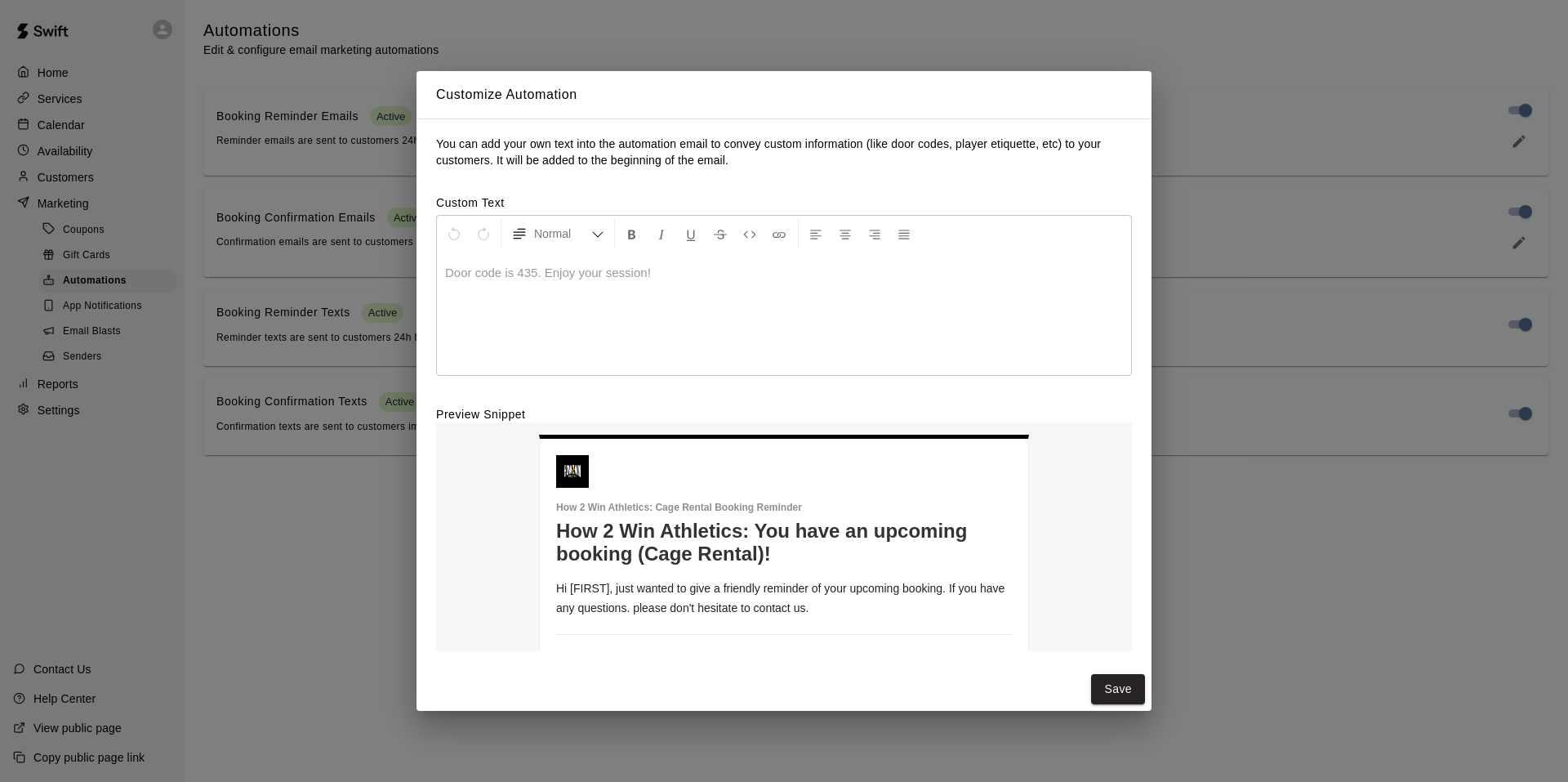click on "Customize Automation You can add your own text into the automation email to convey custom information (like door codes, player etiquette, etc) to your customers. It will be added to the beginning of the email. Custom Text Normal Door code is 435. Enjoy your session! Preview Snippet How 2 Win Athletics - Booking Confirmation How 2 Win Athletics : Cage Rental Booking Reminder How 2 Win Athletics: You have an upcoming booking (Cage Rental)! Hi [FIRST], just wanted to give a friendly reminder of your upcoming booking. If you have any questions. please don't hesitate to contact us. BOOKING INFORMATION Service:   Cage Rental Customer:   [FIRST] [LAST] Email:   [EMAIL] Sessions: Save" at bounding box center (784, 391) 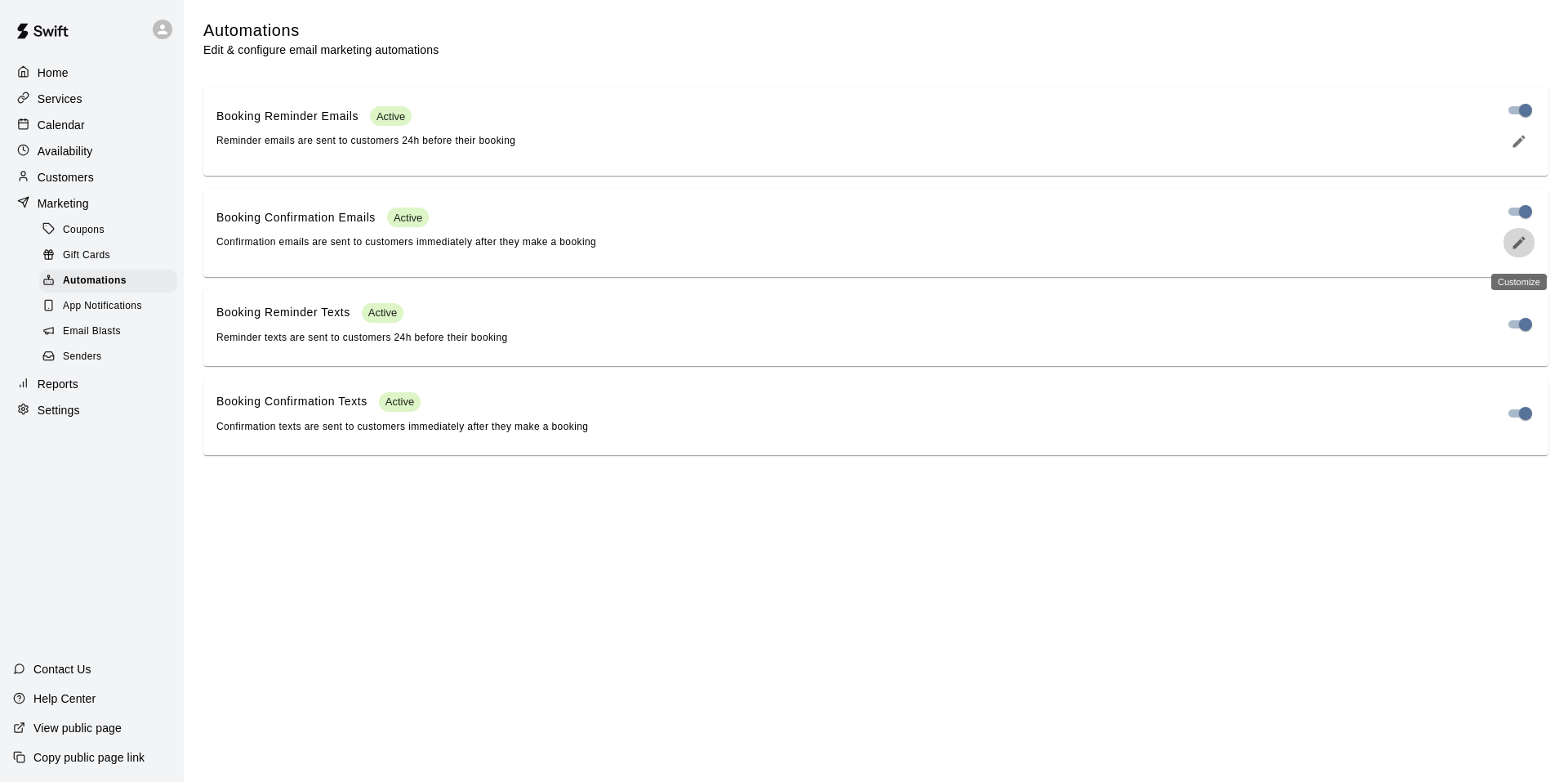 click at bounding box center (1519, 243) 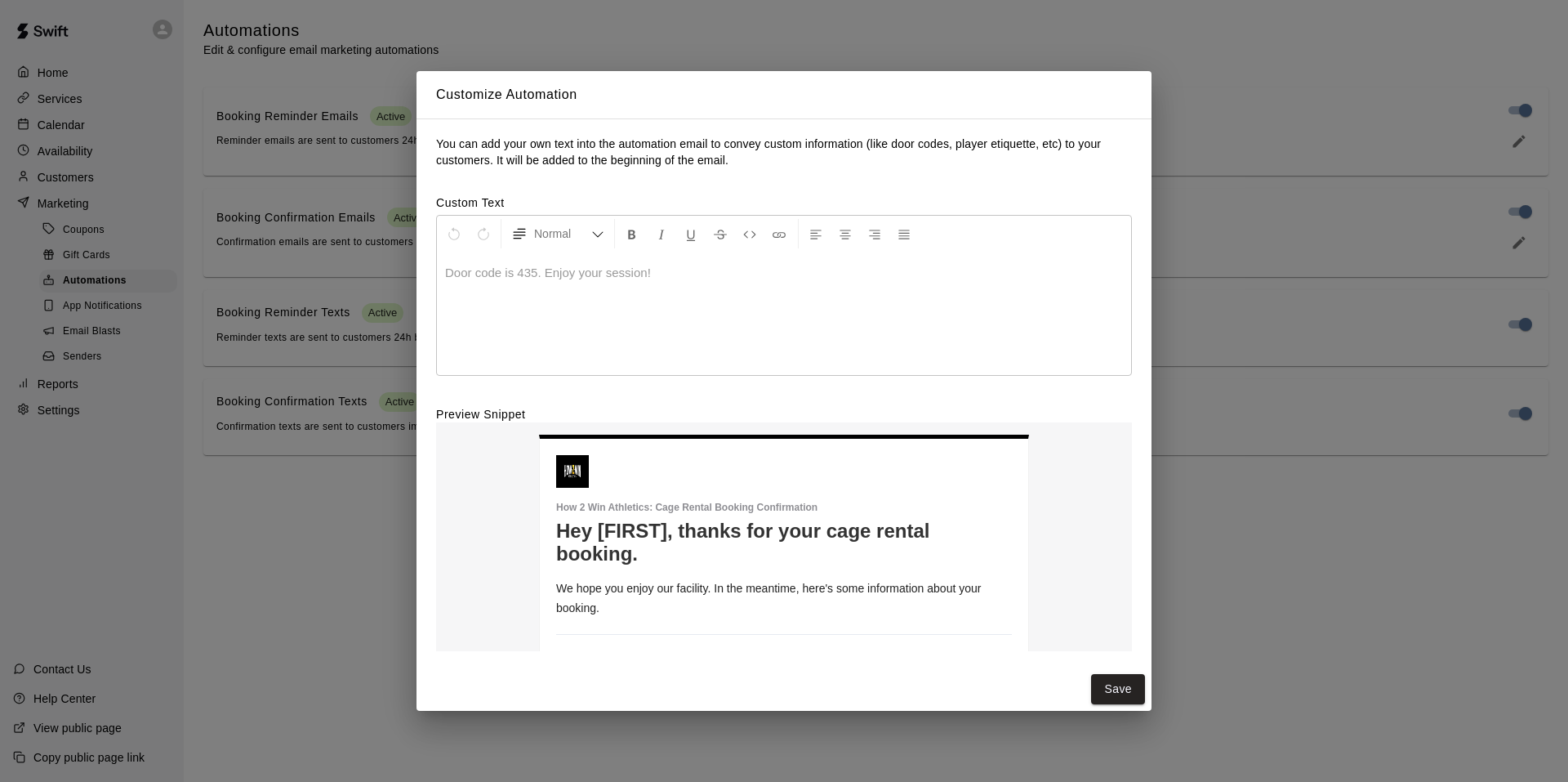 click on "Customize Automation You can add your own text into the automation email to convey custom information (like door codes, player etiquette, etc) to your customers. It will be added to the beginning of the email. Custom Text Normal Door code is 435. Enjoy your session! Preview Snippet How 2 Win Athletics - Booking Confirmation How 2 Win Athletics : Cage Rental Booking Confirmation Hey [FIRST], thanks for your cage rental booking. We hope you enjoy our facility. In the meantime, here's some information about your booking. BOOKING INFORMATION Service:   Cage Rental Customer:   [FIRST] [LAST] Email:   [EMAIL] Sessions: Save" at bounding box center (784, 391) 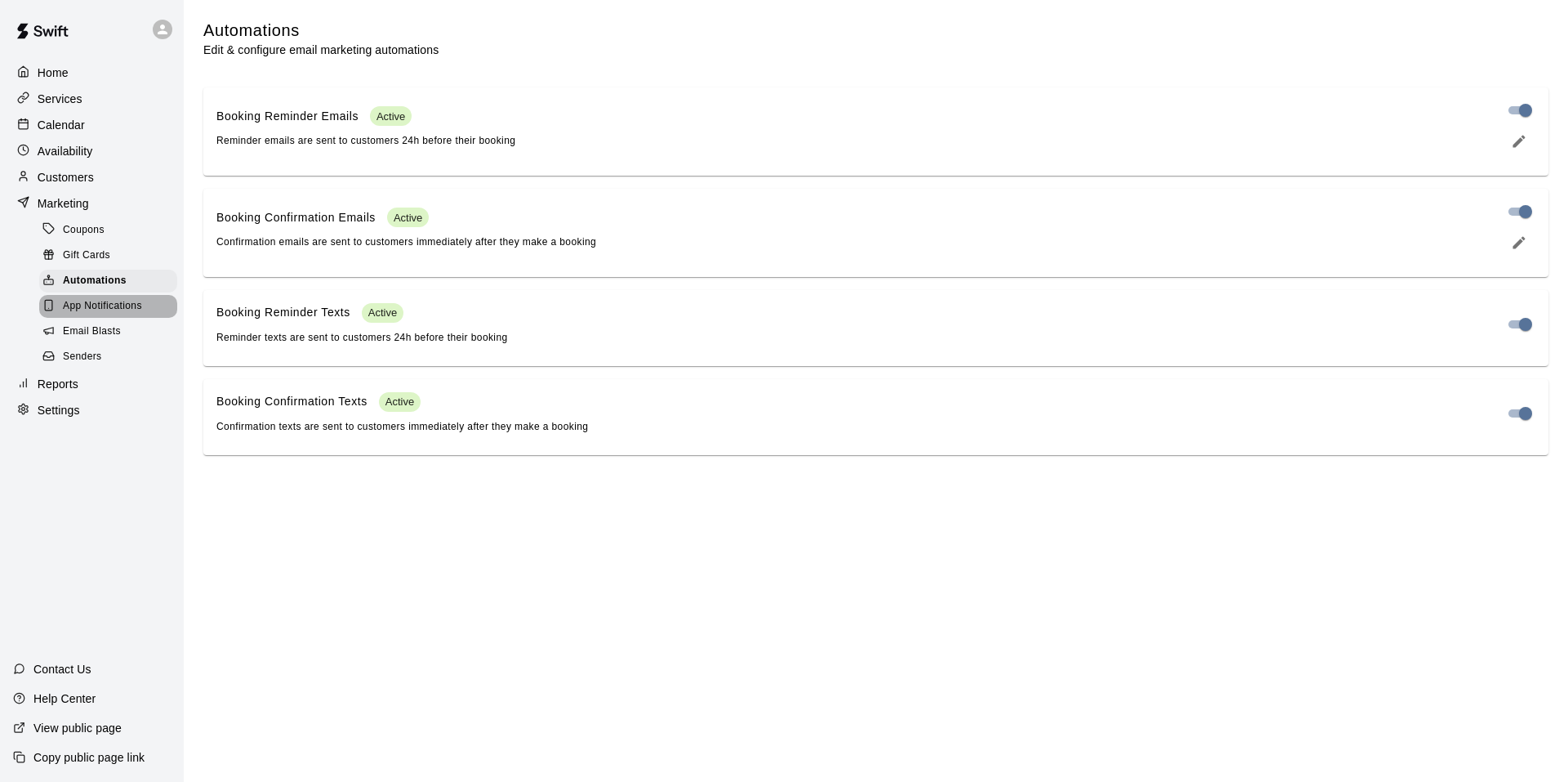 click on "App Notifications" at bounding box center [102, 306] 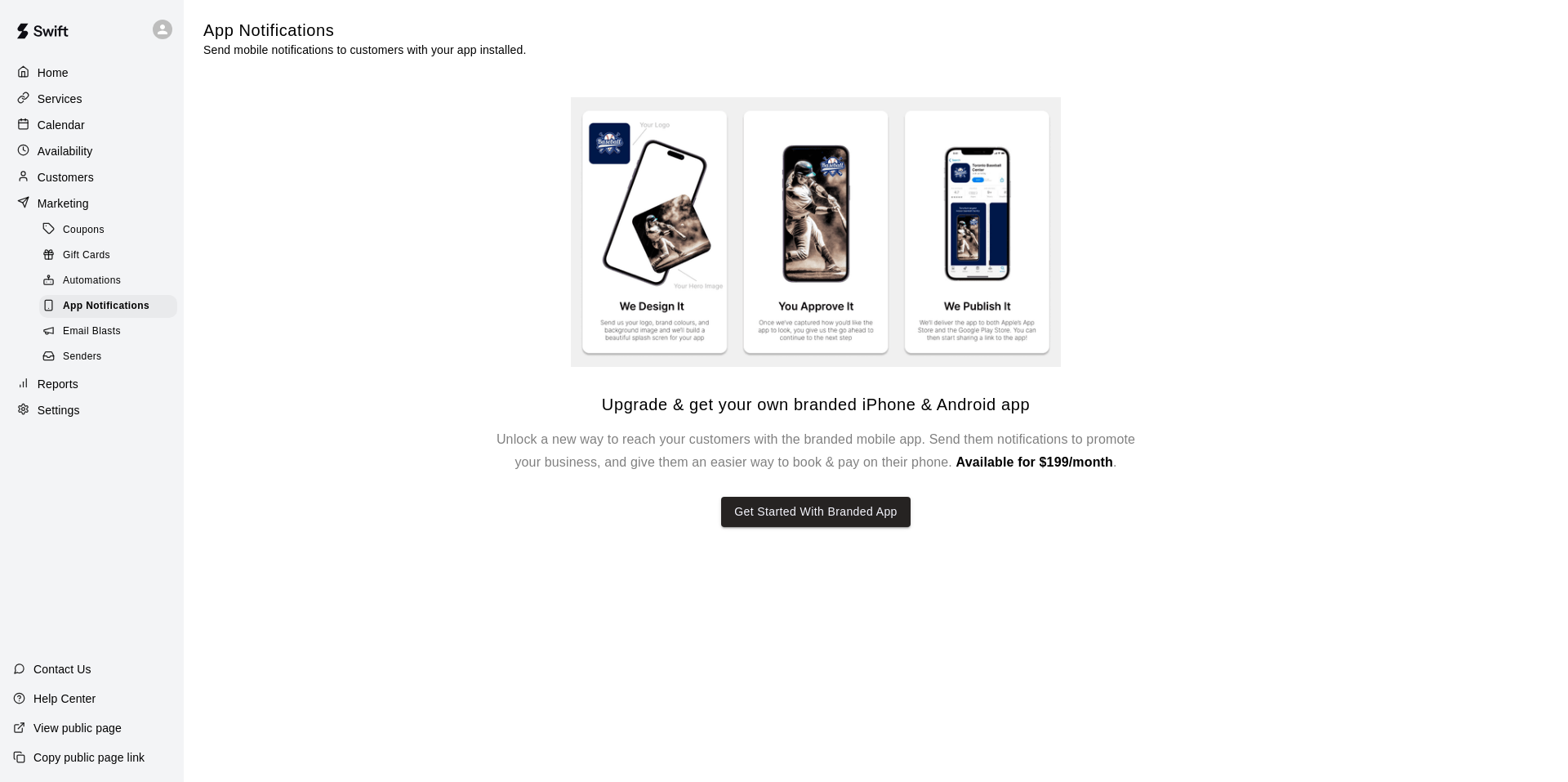 click on "Email Blasts" at bounding box center (91, 332) 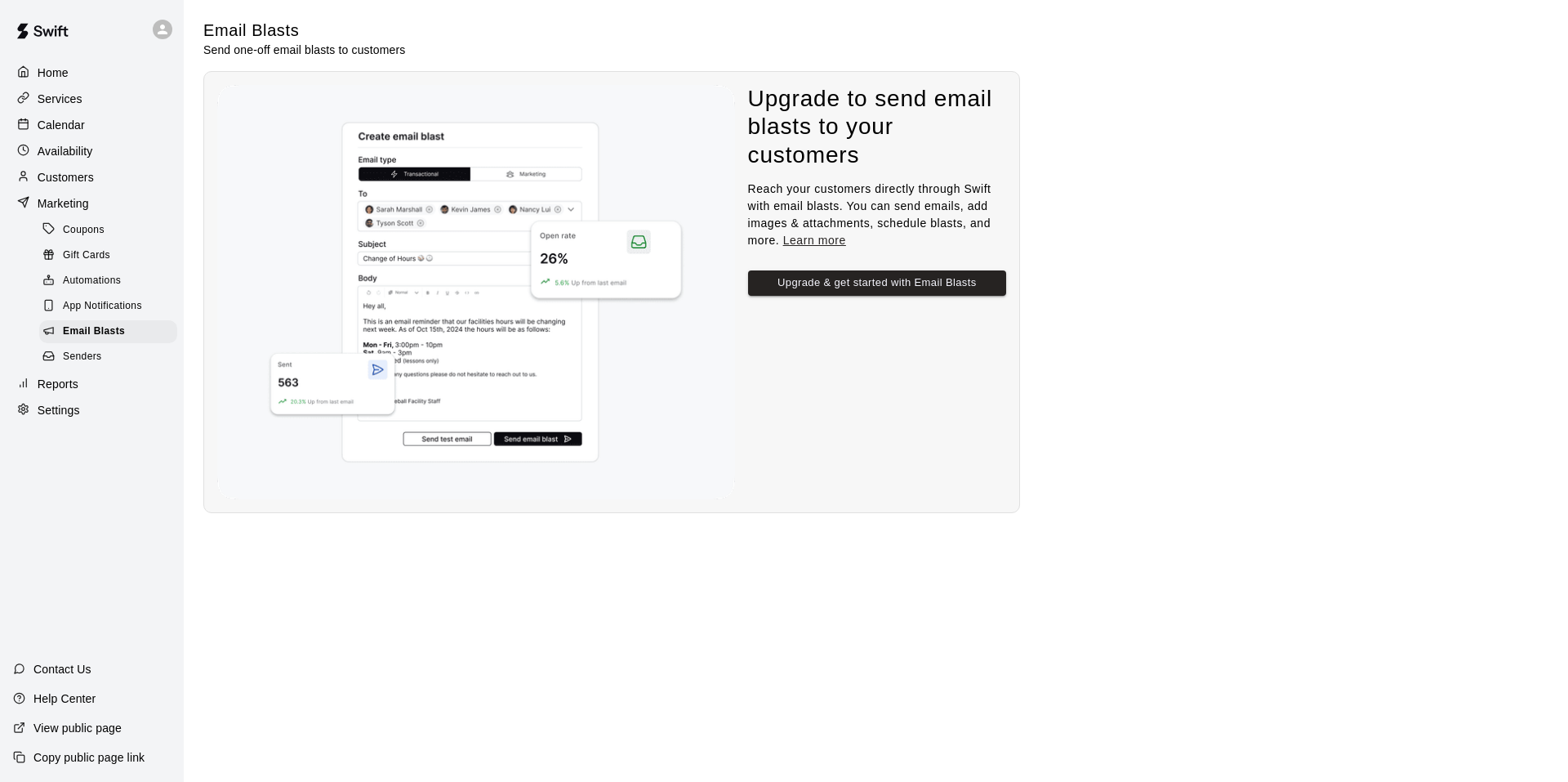 click on "Senders" at bounding box center [82, 357] 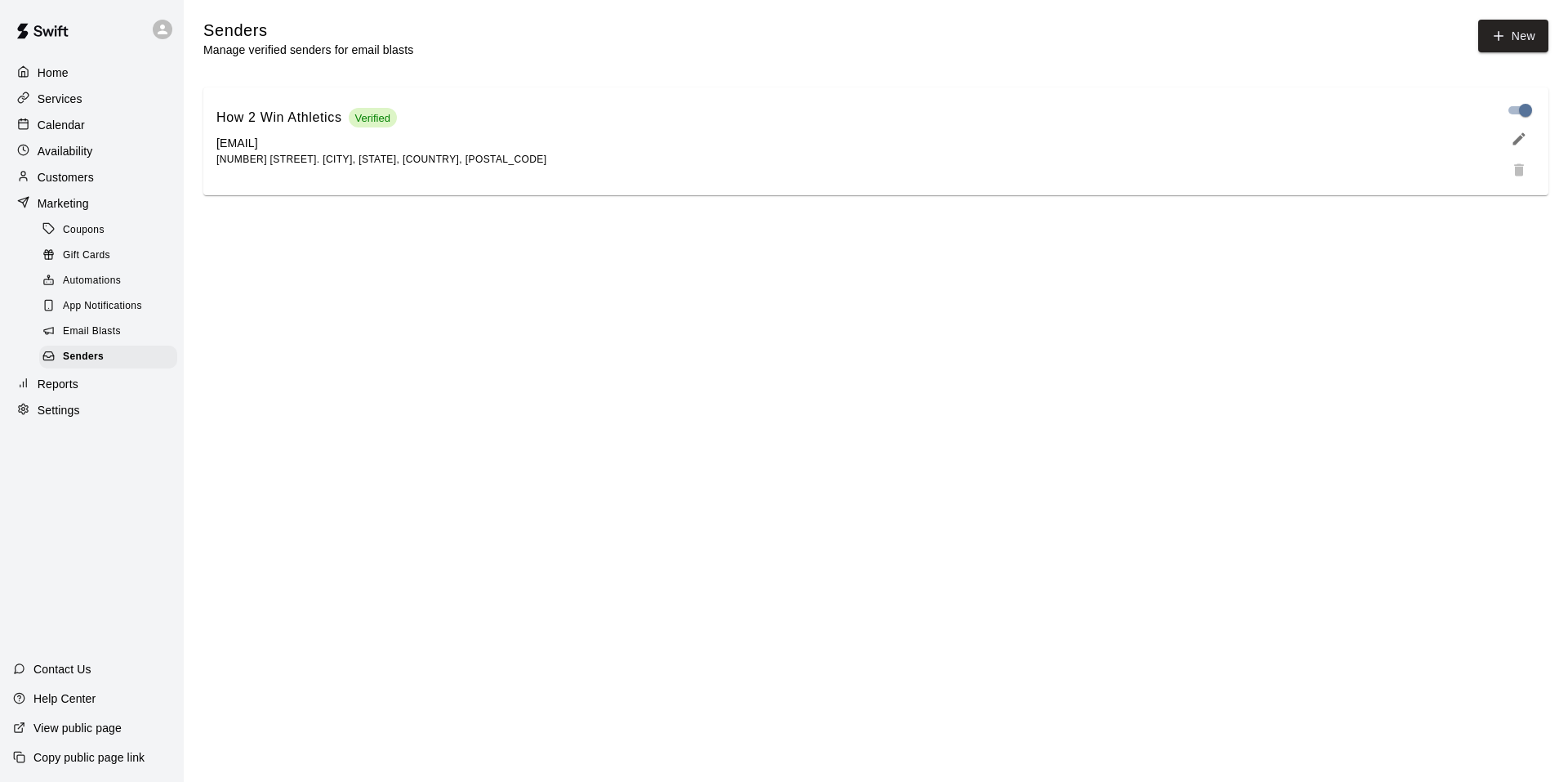 click on "Gift Cards" at bounding box center (87, 256) 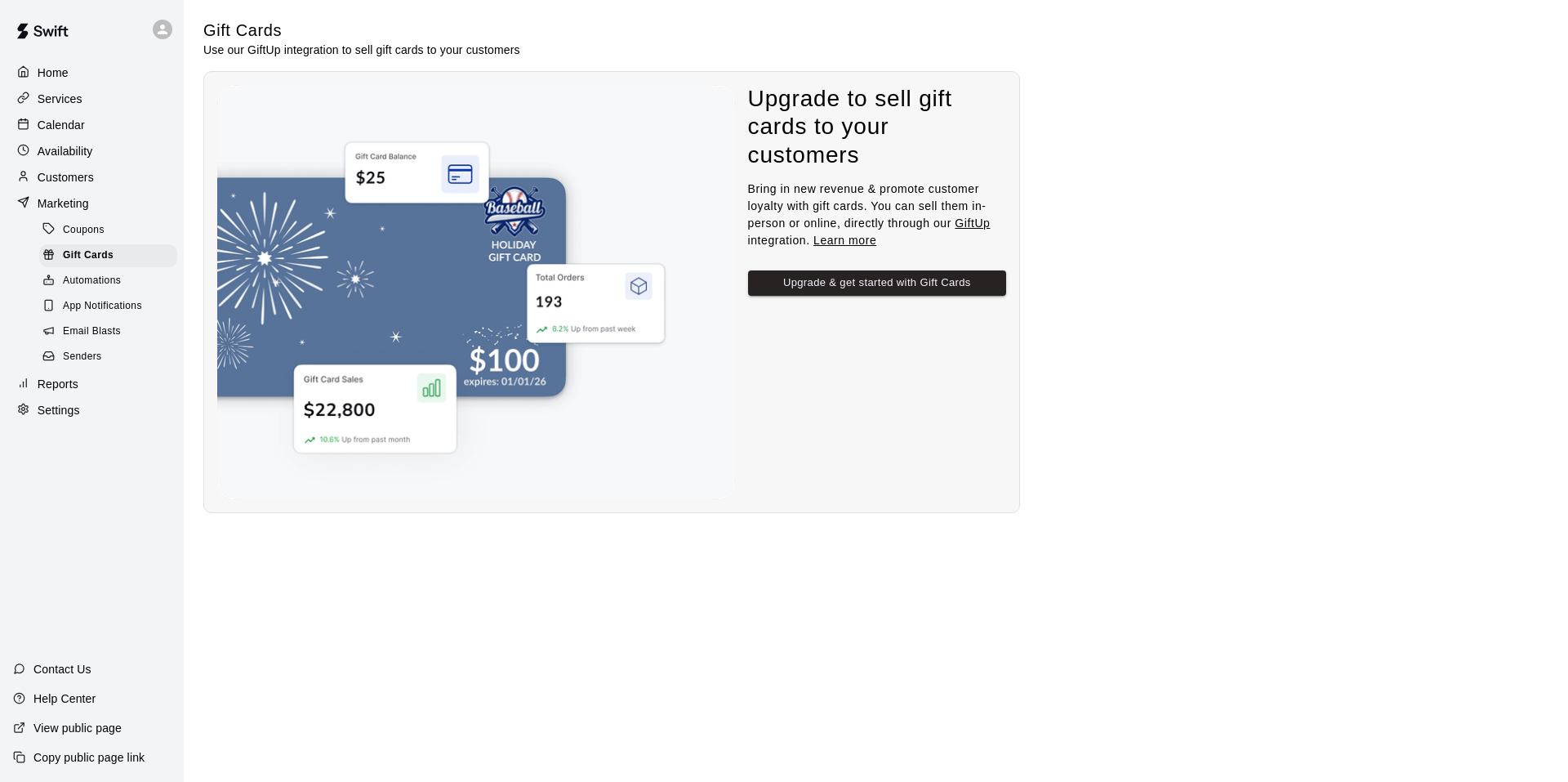 click on "Coupons" at bounding box center (83, 230) 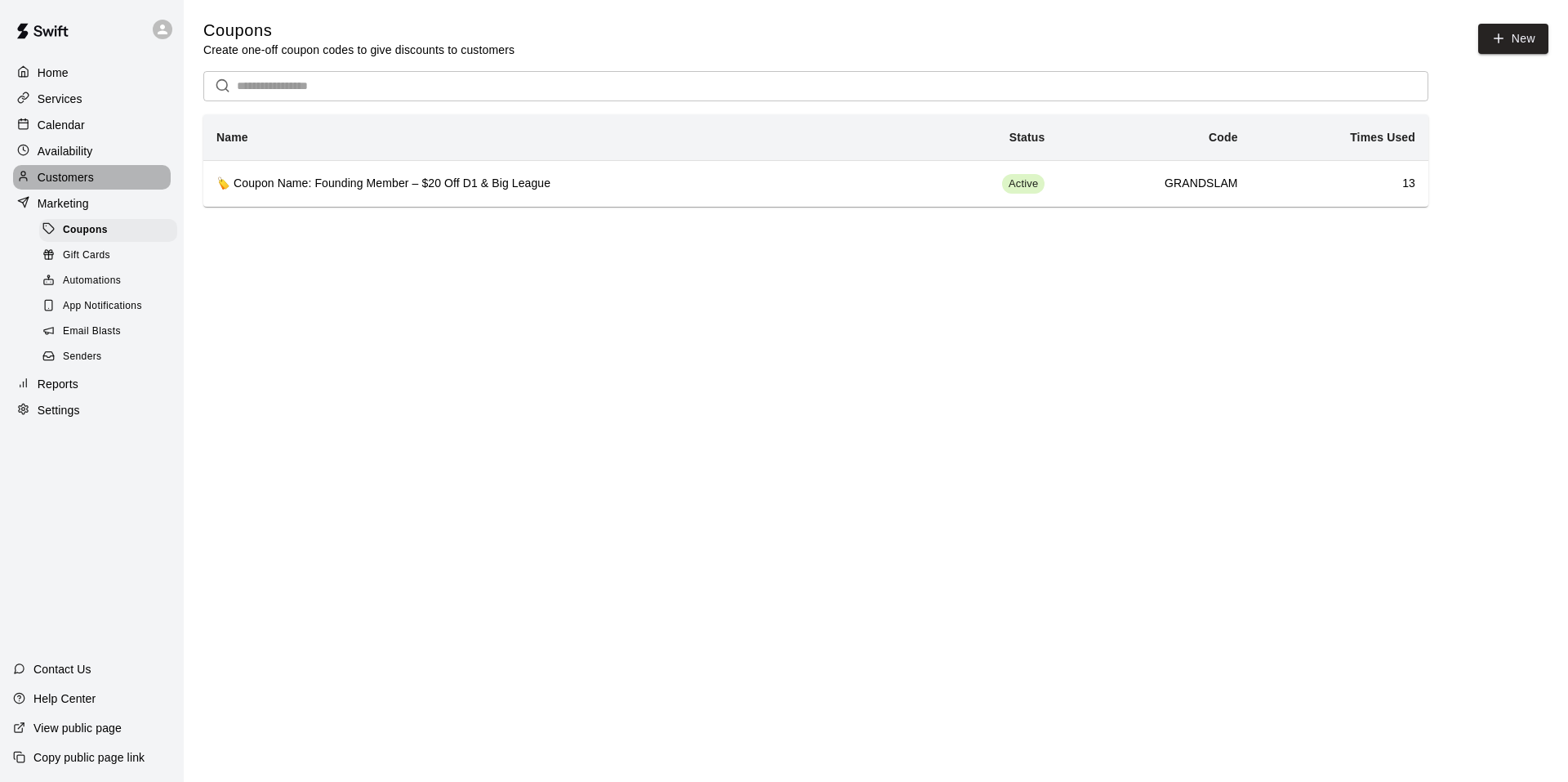 click on "Customers" at bounding box center (65, 177) 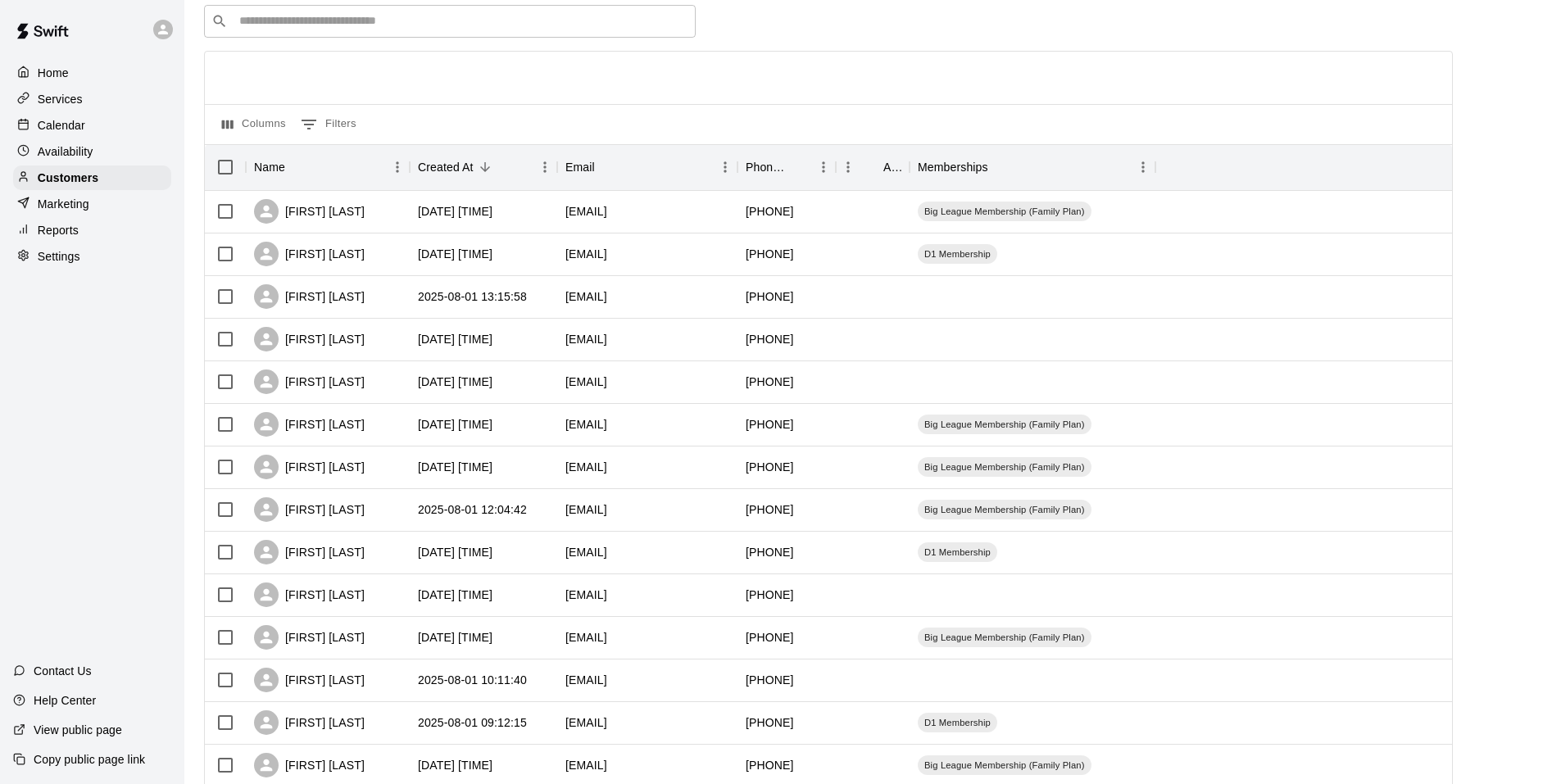 scroll, scrollTop: 0, scrollLeft: 0, axis: both 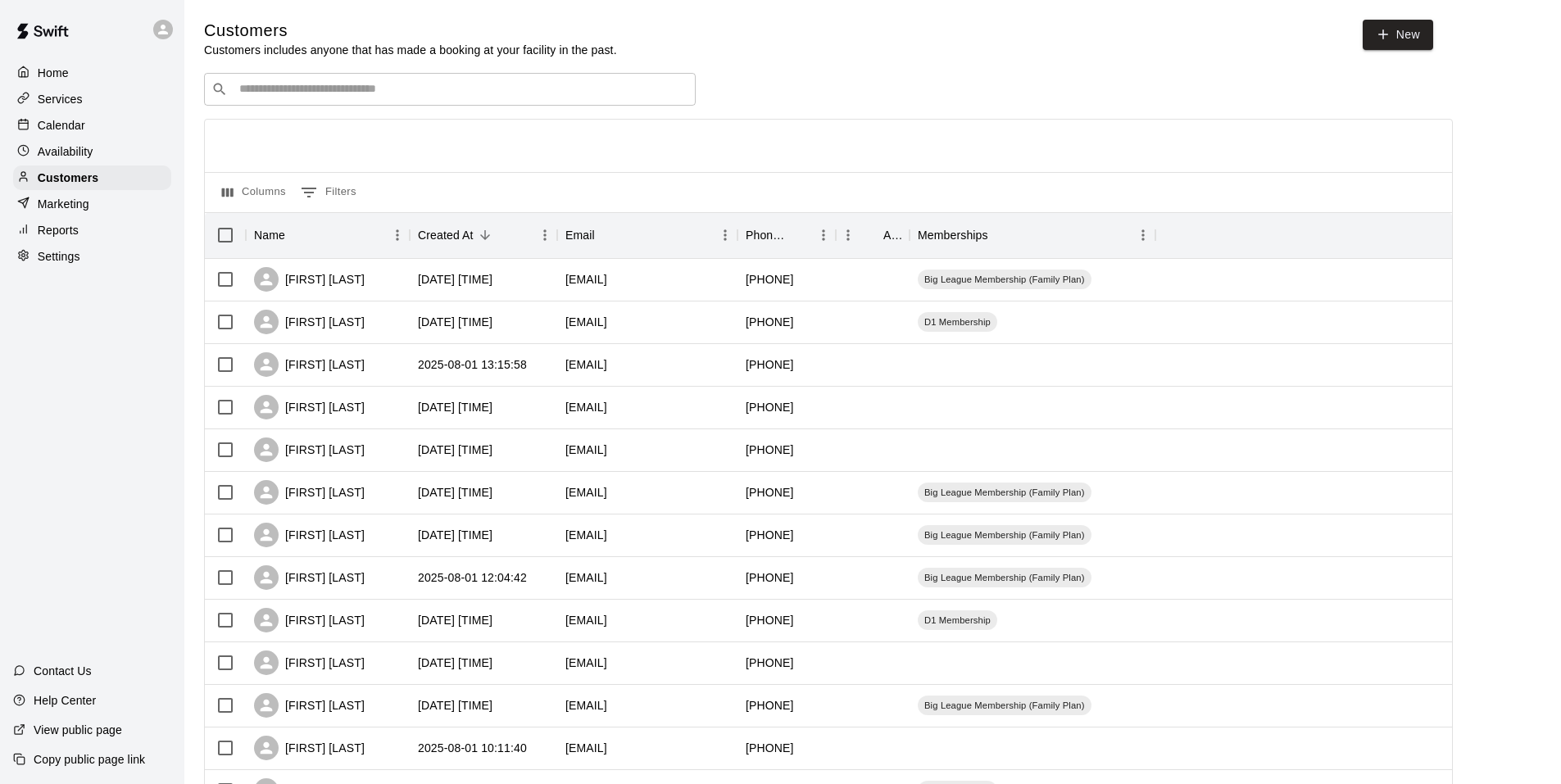 click on "Marketing" at bounding box center [63, 204] 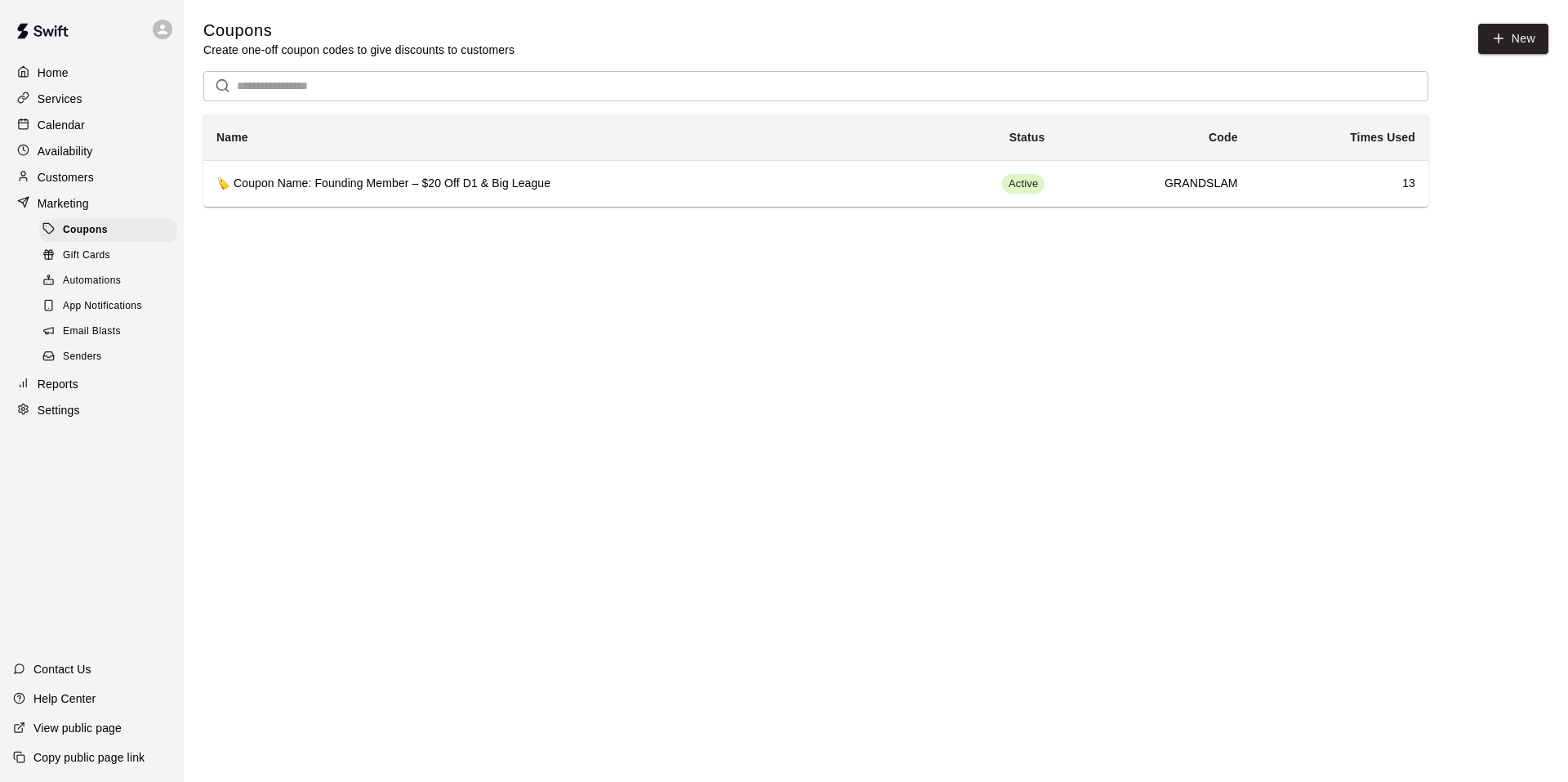 click on "Calendar" at bounding box center (61, 125) 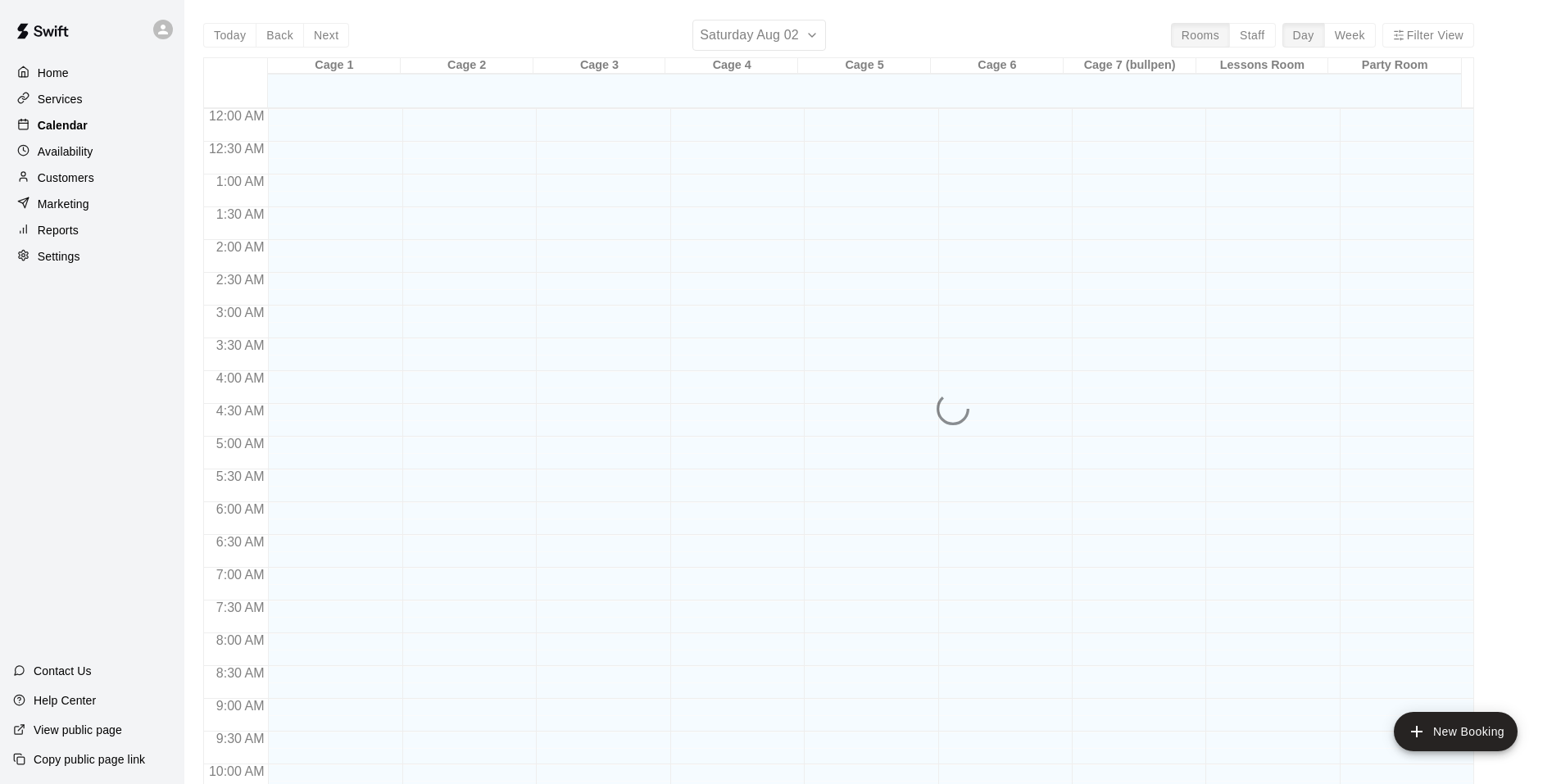 scroll, scrollTop: 682, scrollLeft: 0, axis: vertical 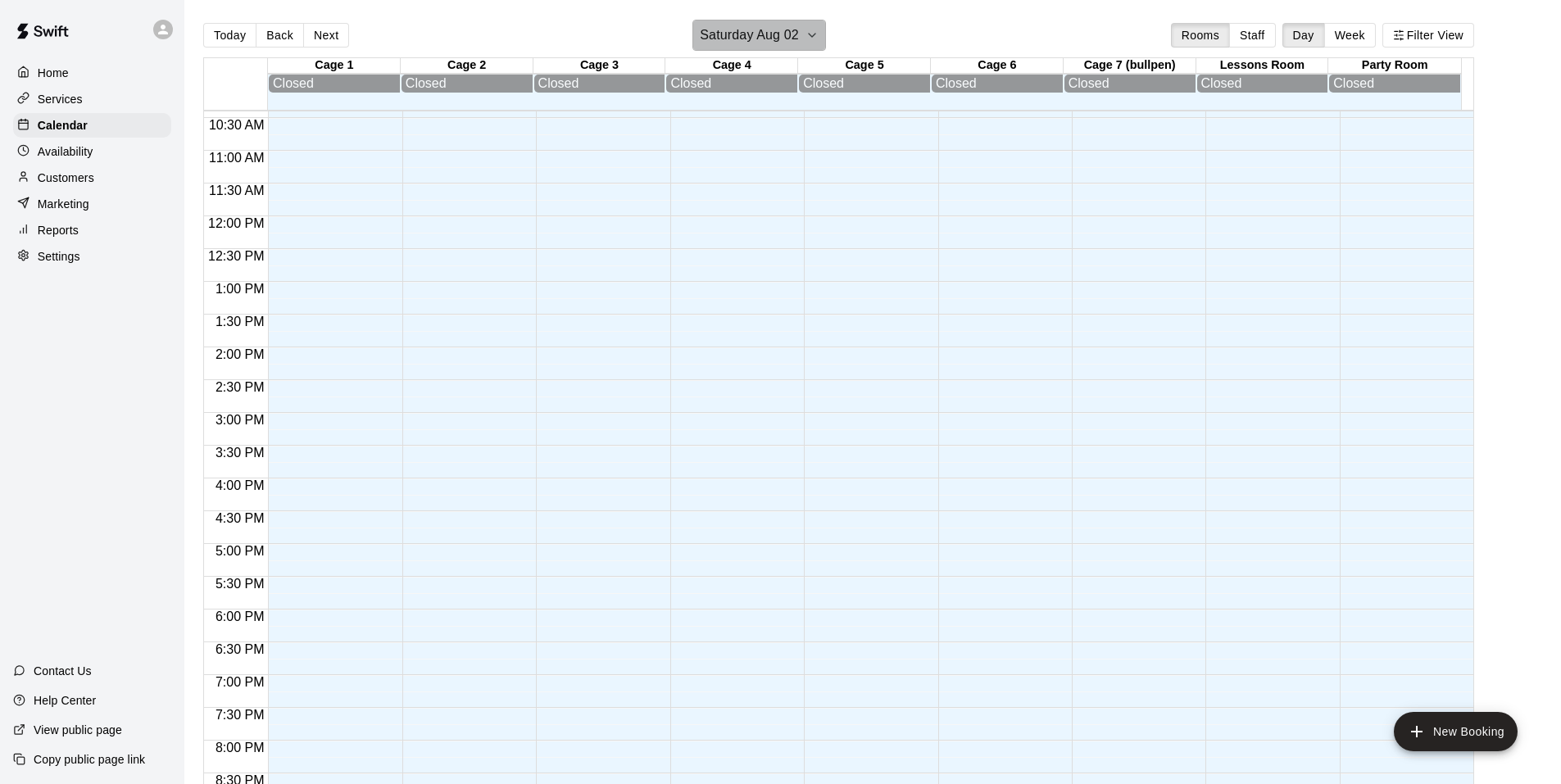 click on "Saturday Aug 02" at bounding box center (749, 35) 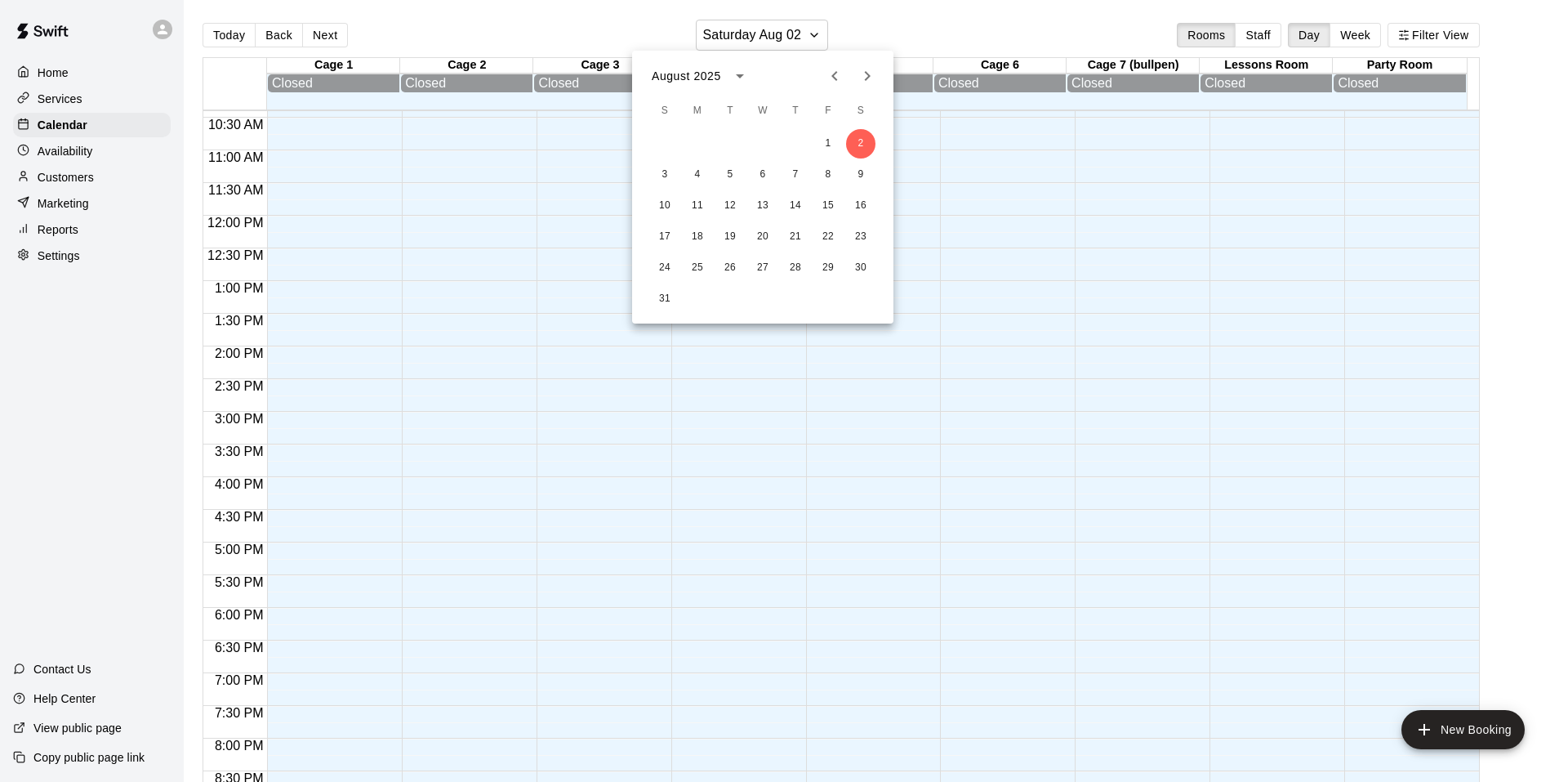 click at bounding box center (784, 391) 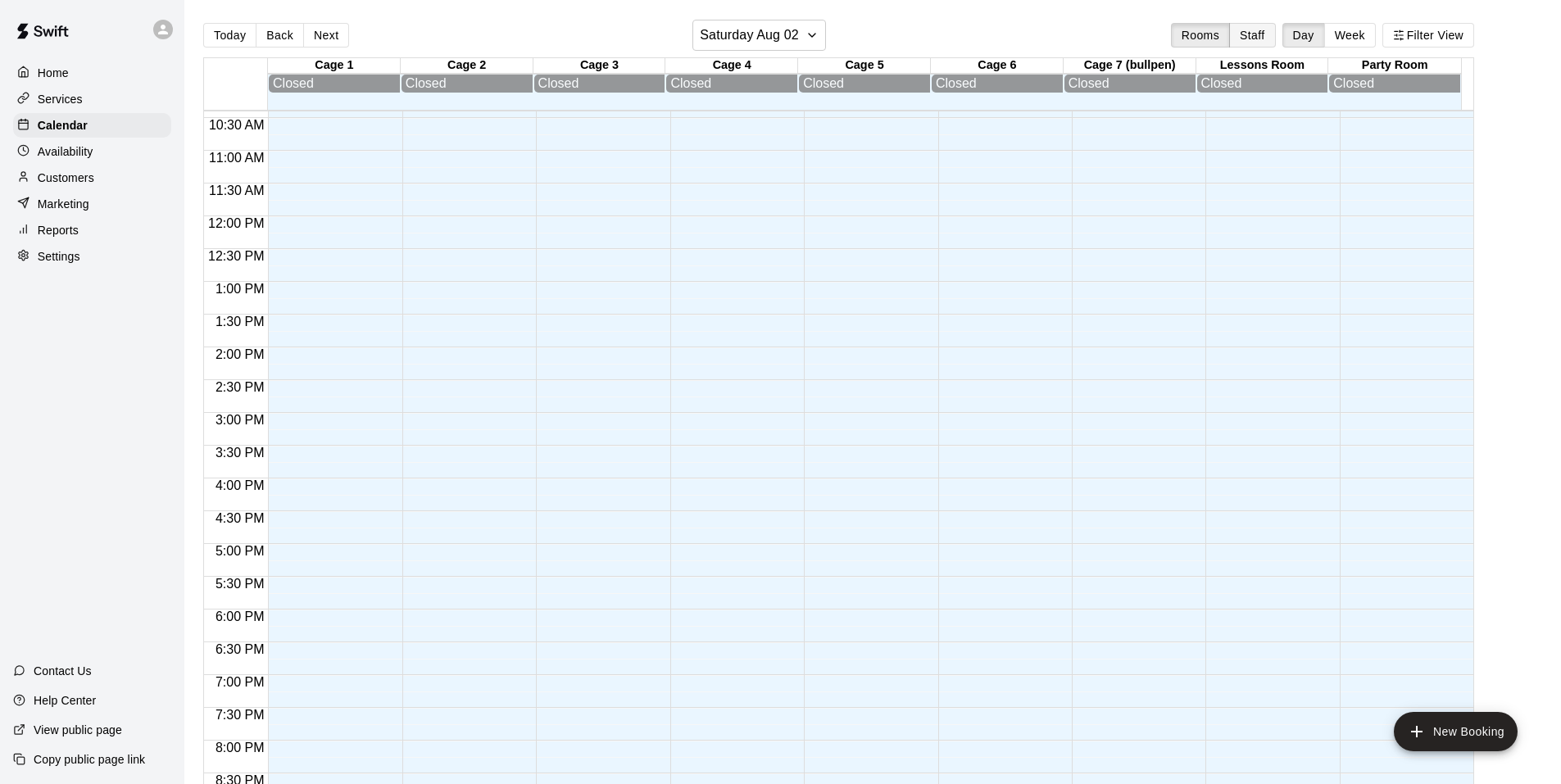 click on "Staff" at bounding box center [1252, 35] 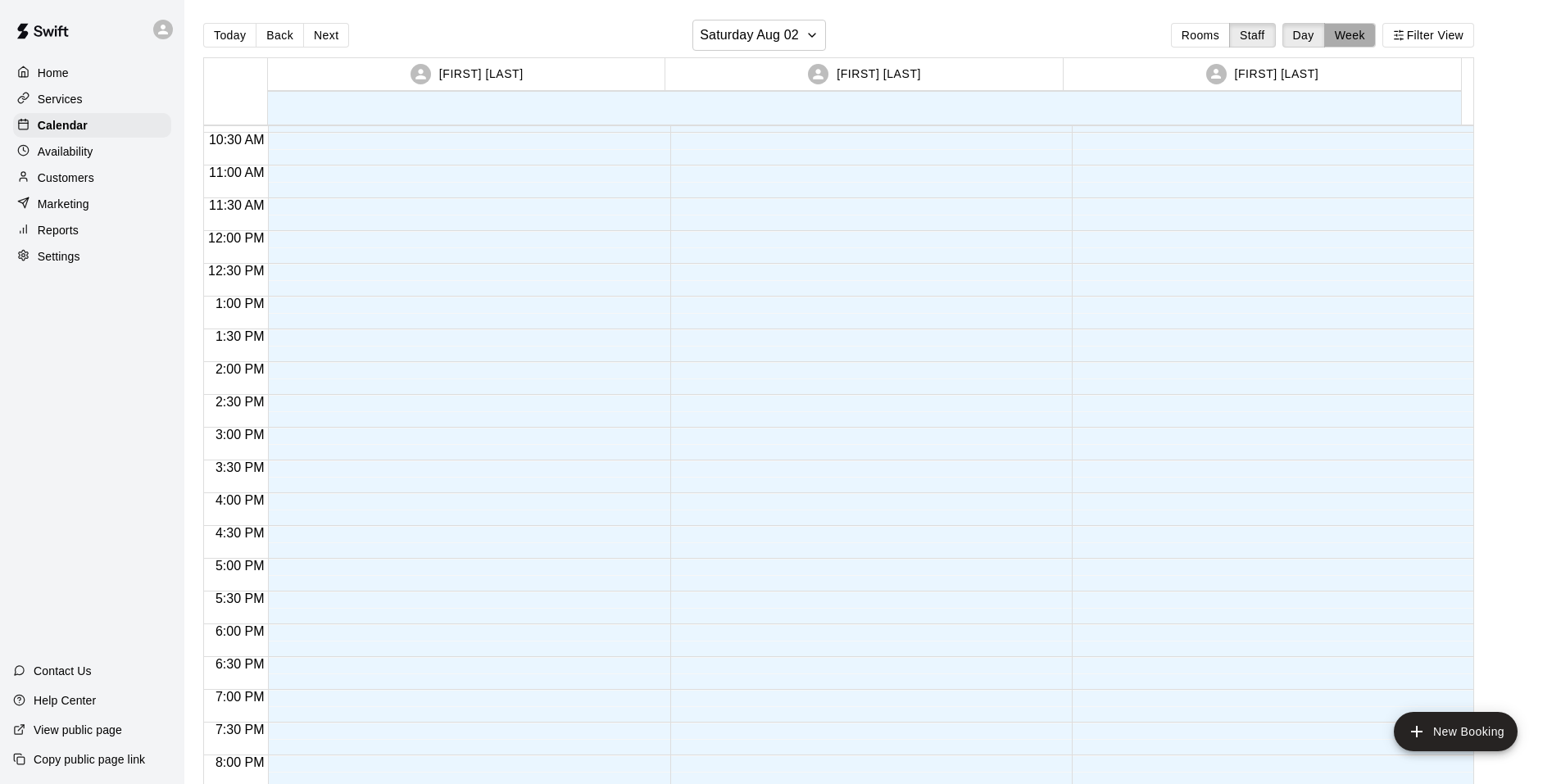 click on "Week" at bounding box center [1350, 35] 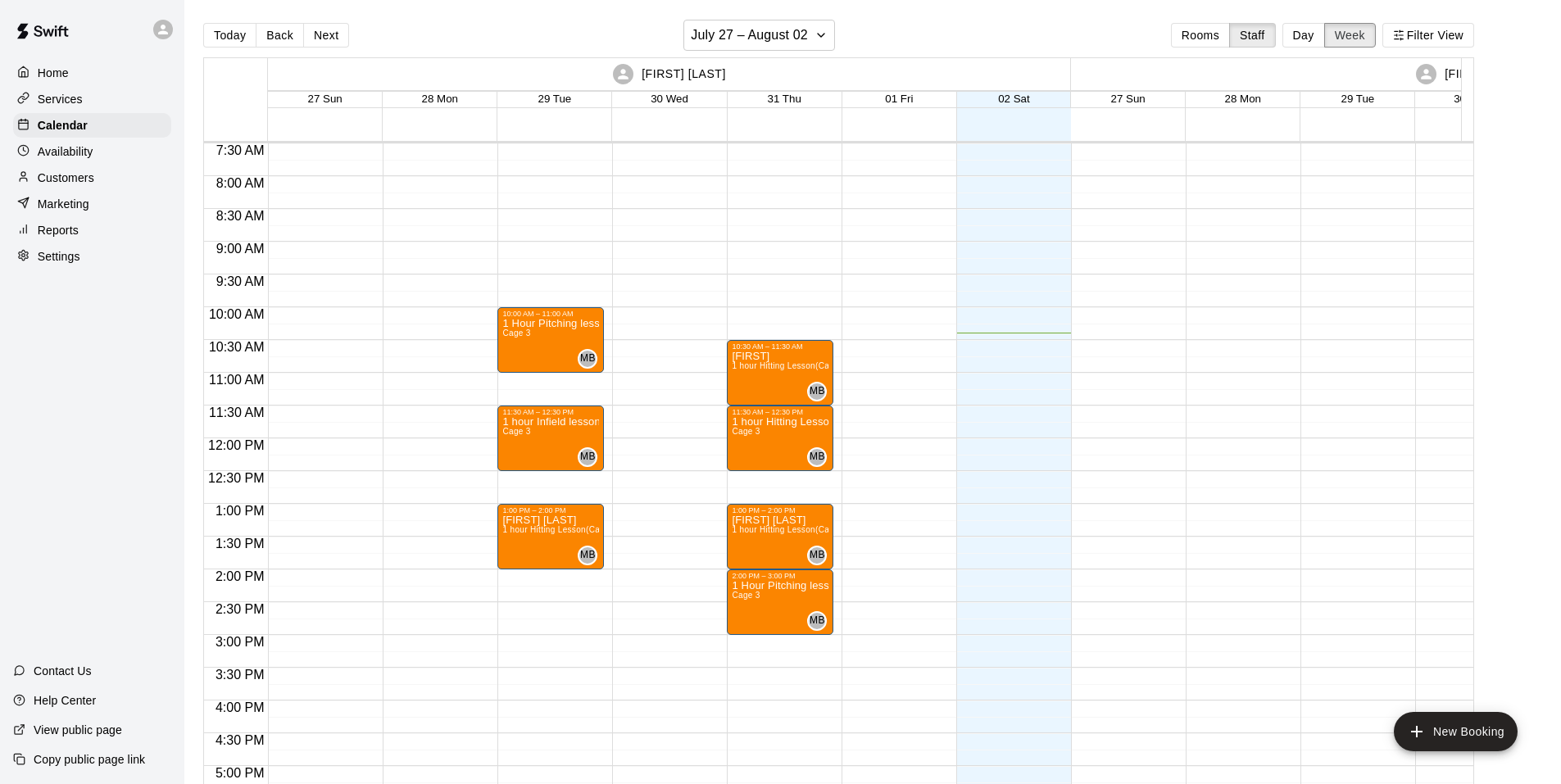 scroll, scrollTop: 518, scrollLeft: 0, axis: vertical 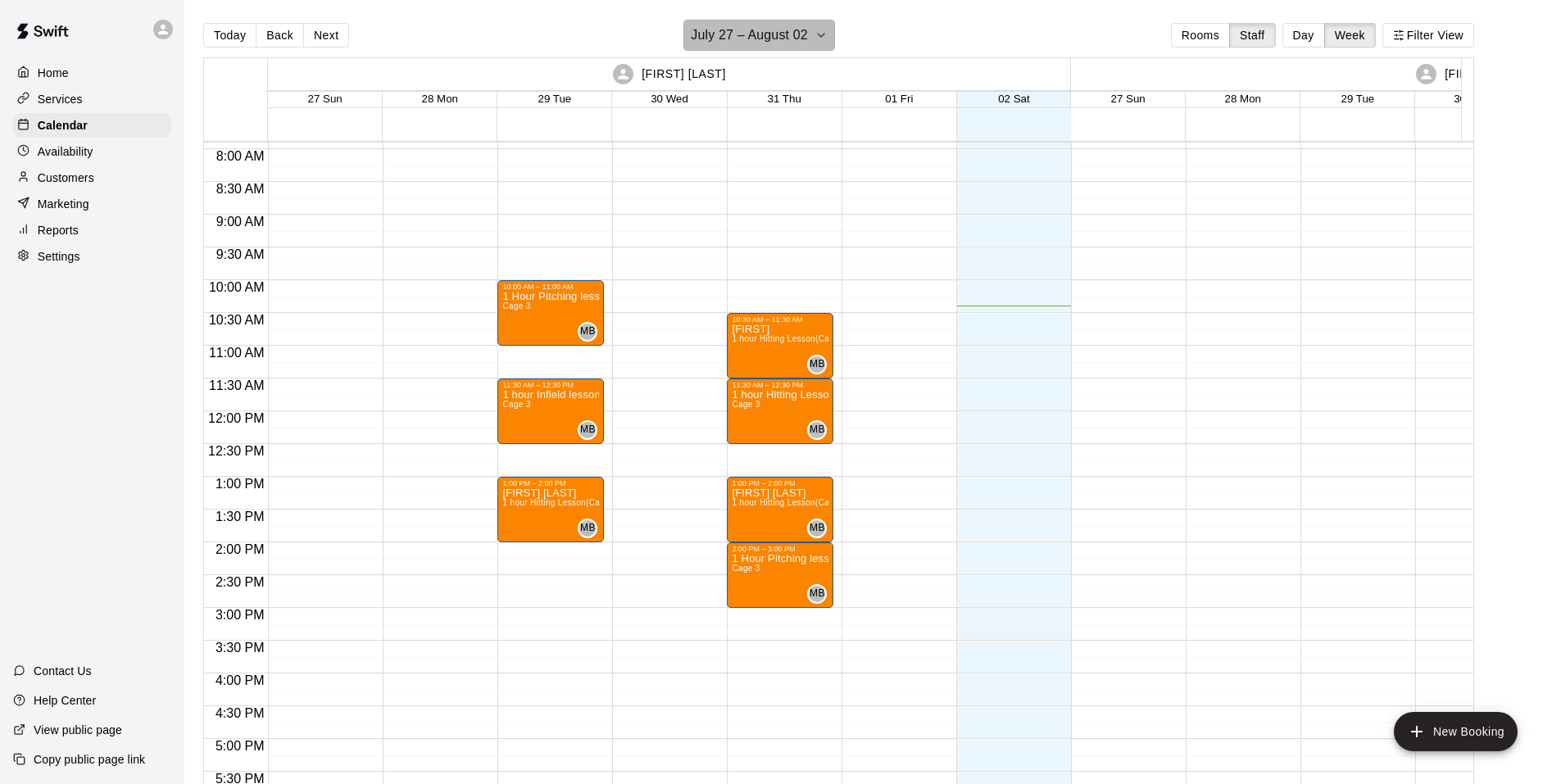 click on "July 27 – August 02" at bounding box center [759, 35] 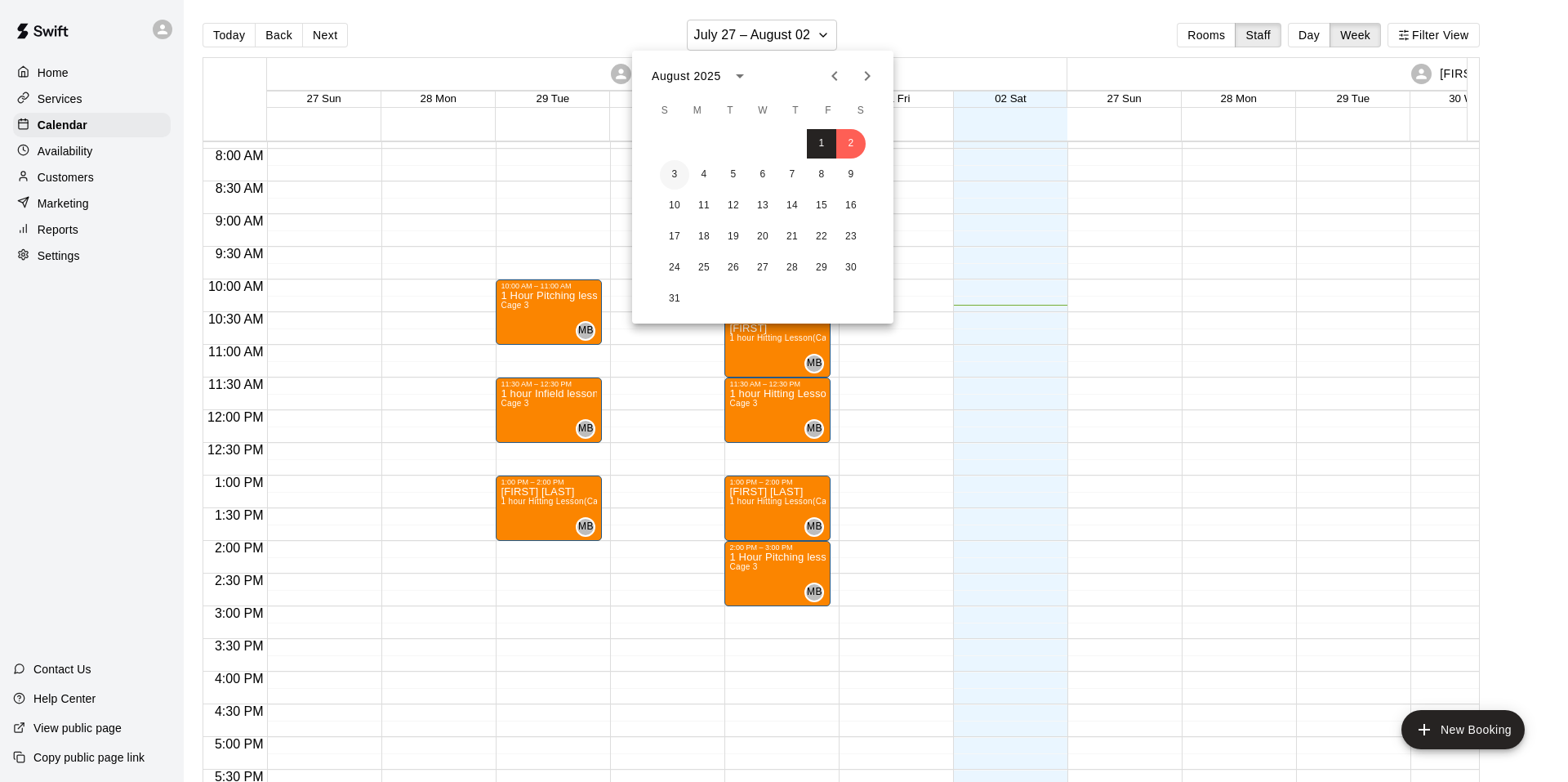 click on "3" at bounding box center [675, 175] 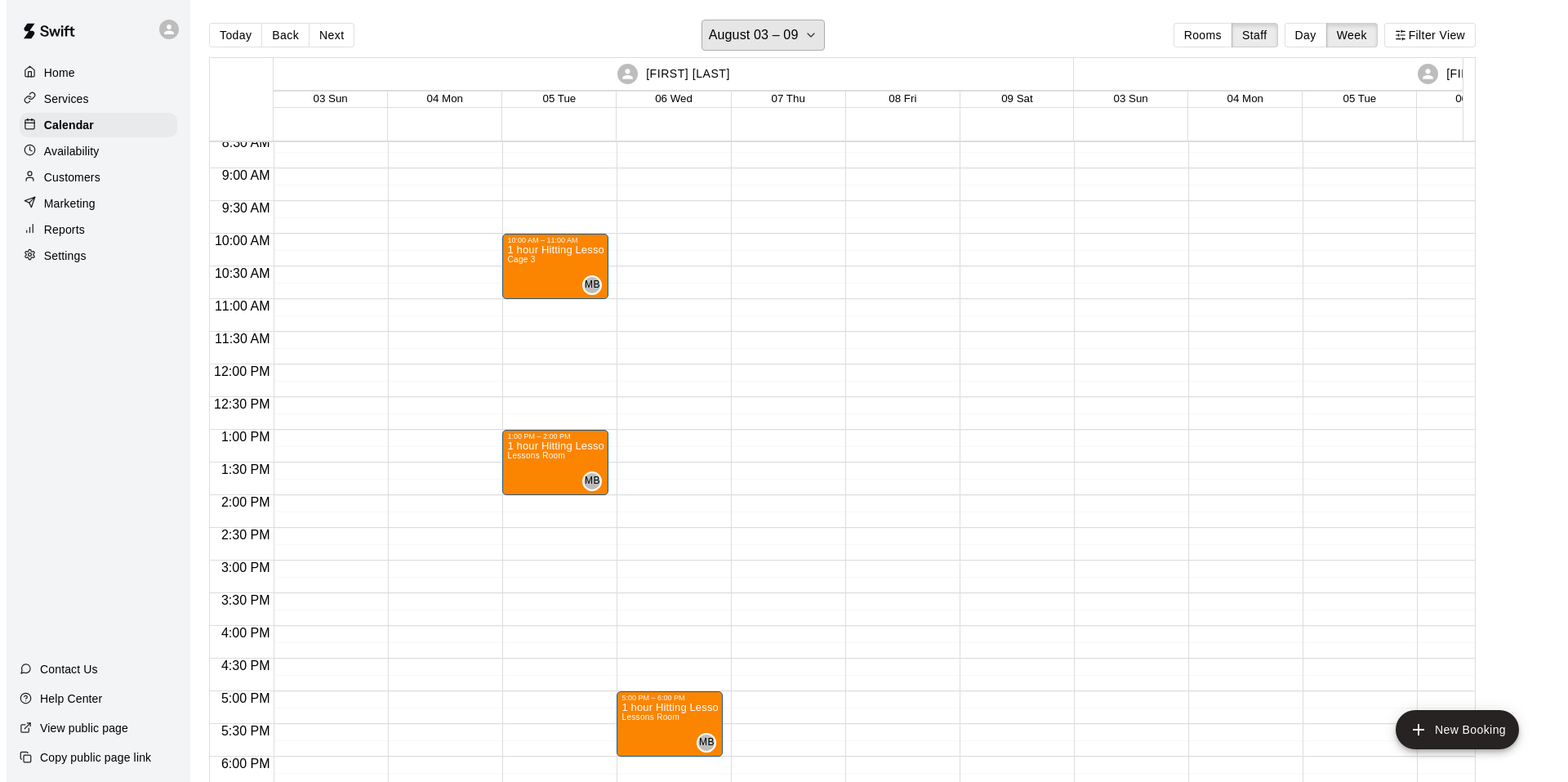 scroll, scrollTop: 598, scrollLeft: 0, axis: vertical 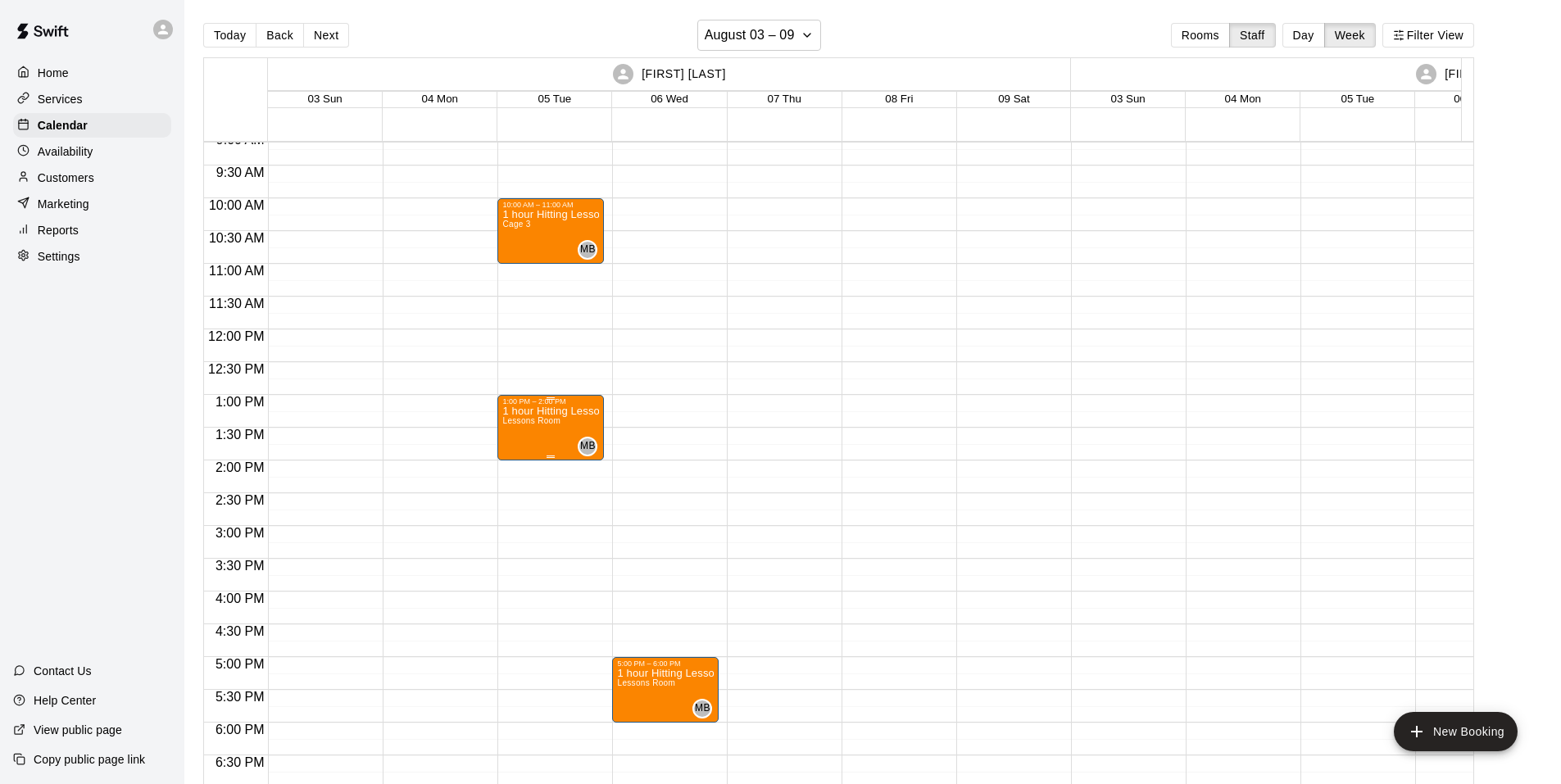 click on "1 hour Hitting Lesson Lessons Room" at bounding box center (551, 797) 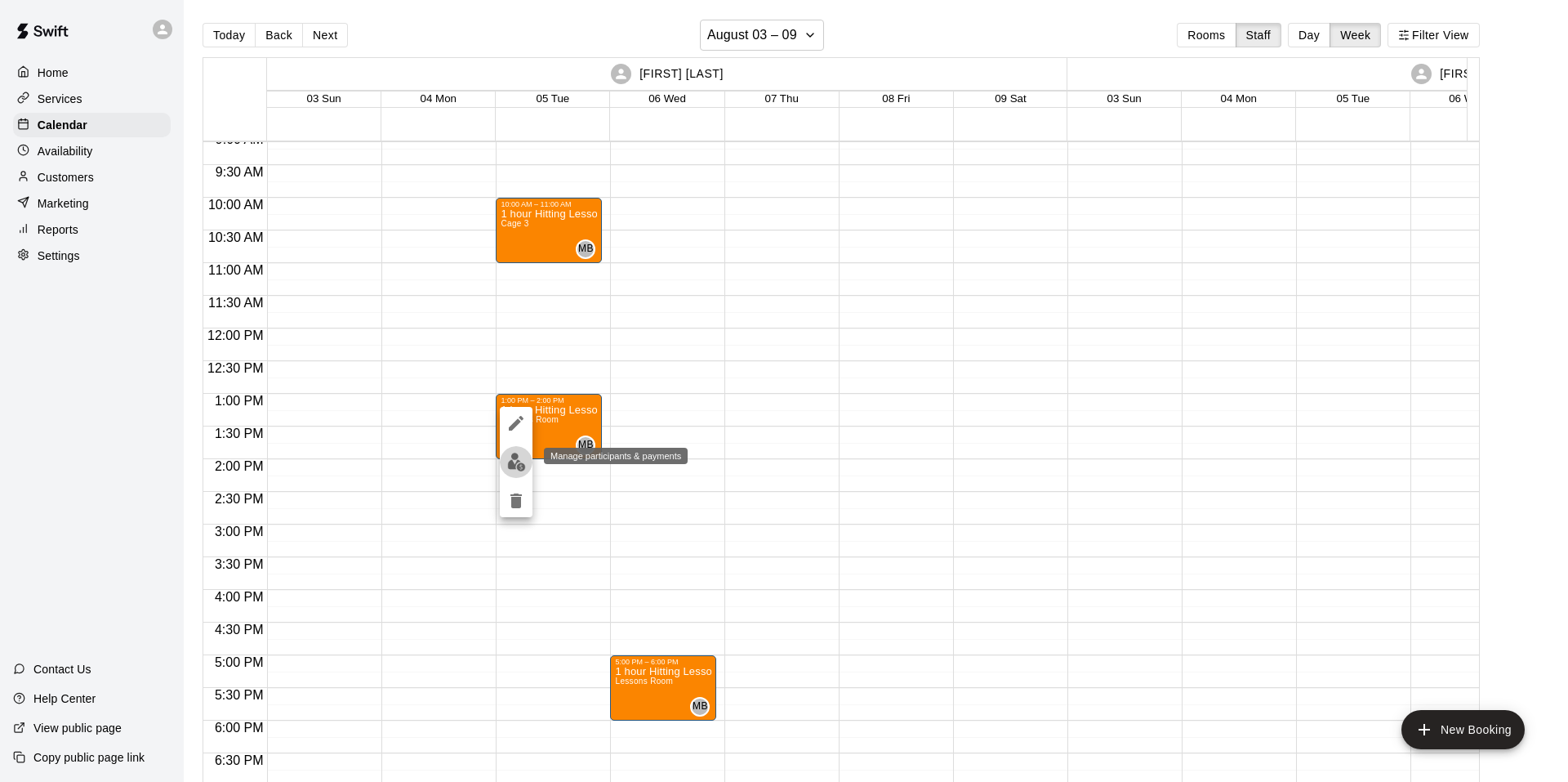 click at bounding box center [516, 462] 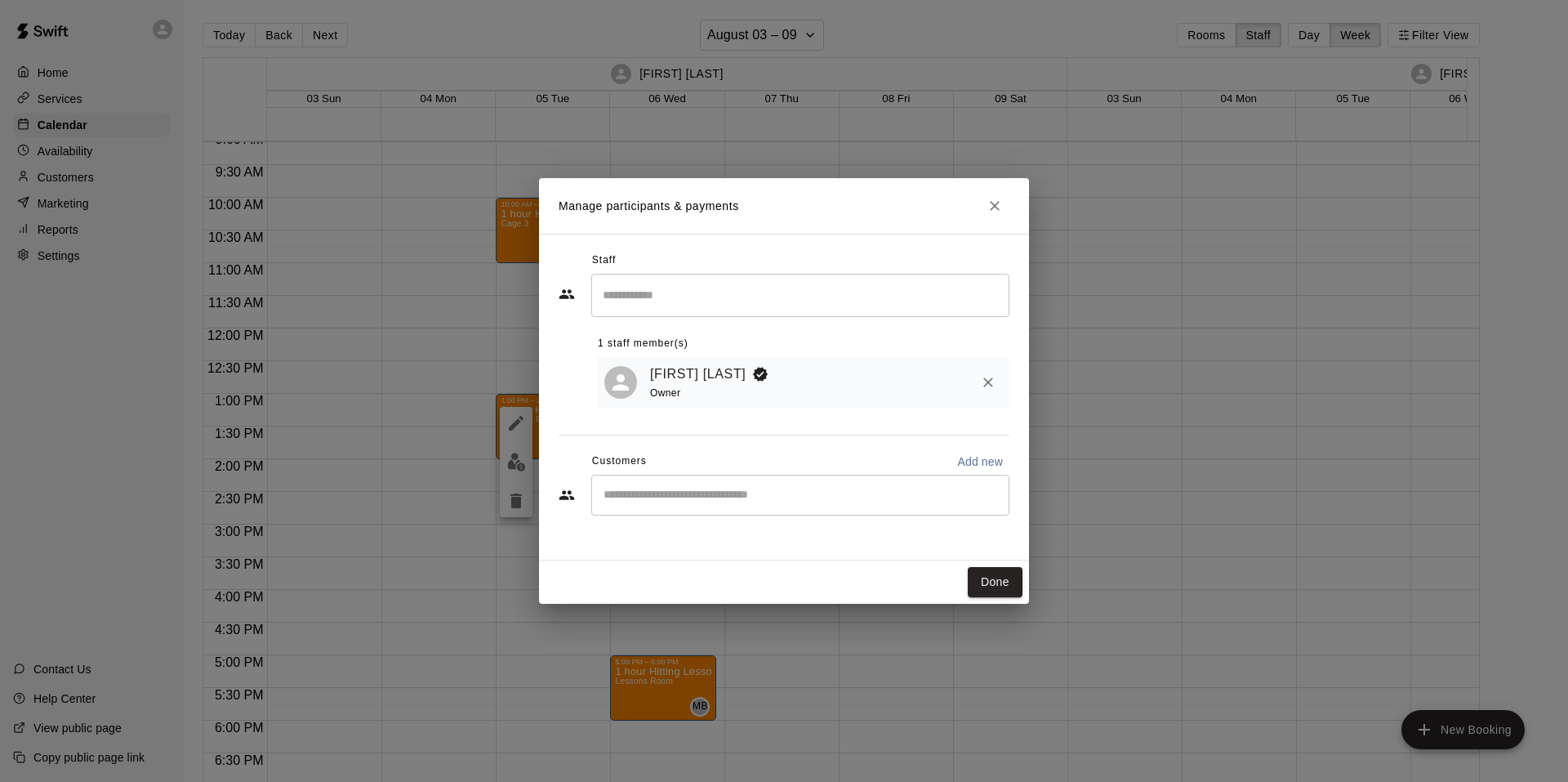 click at bounding box center (800, 495) 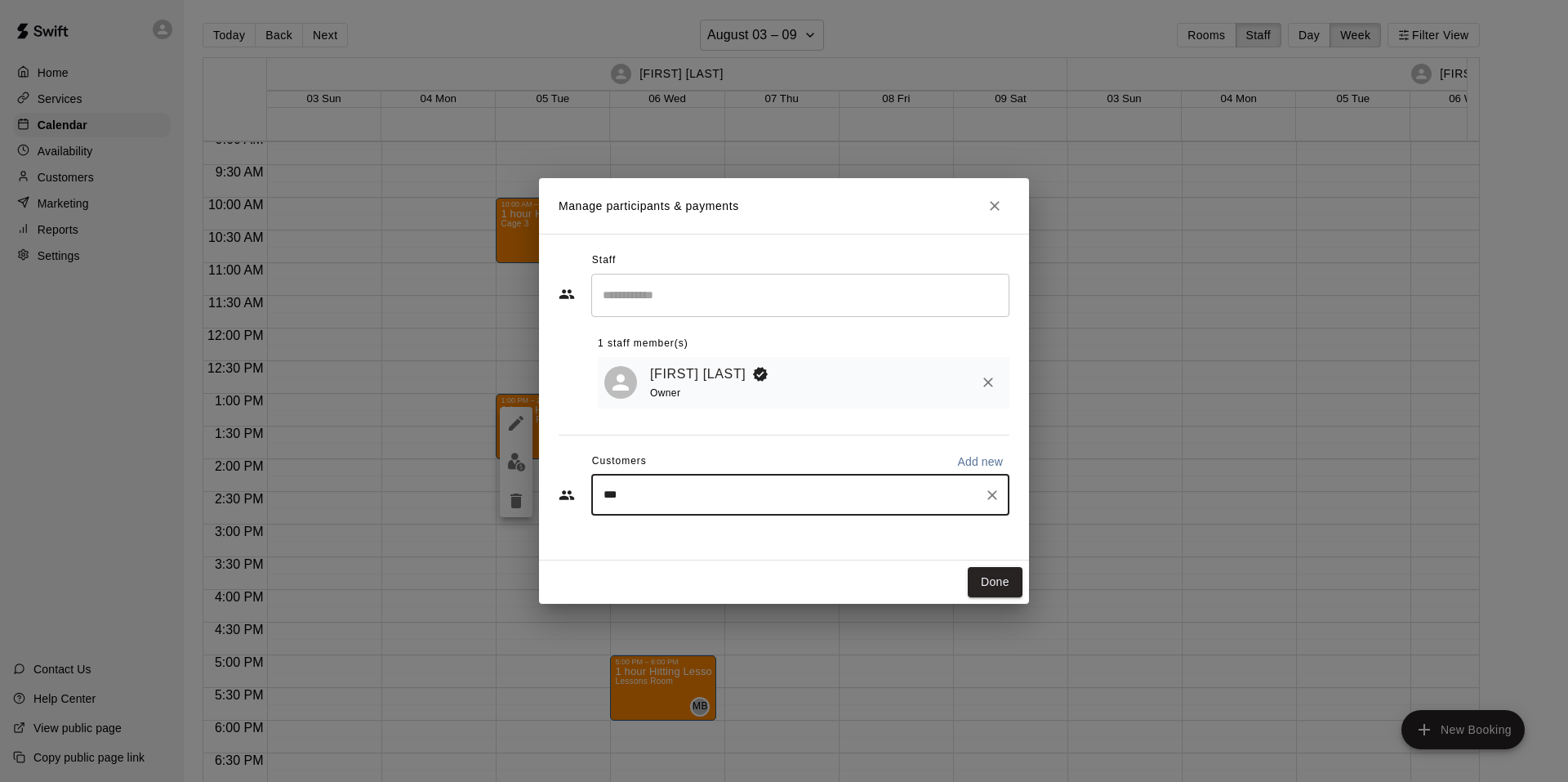 type on "****" 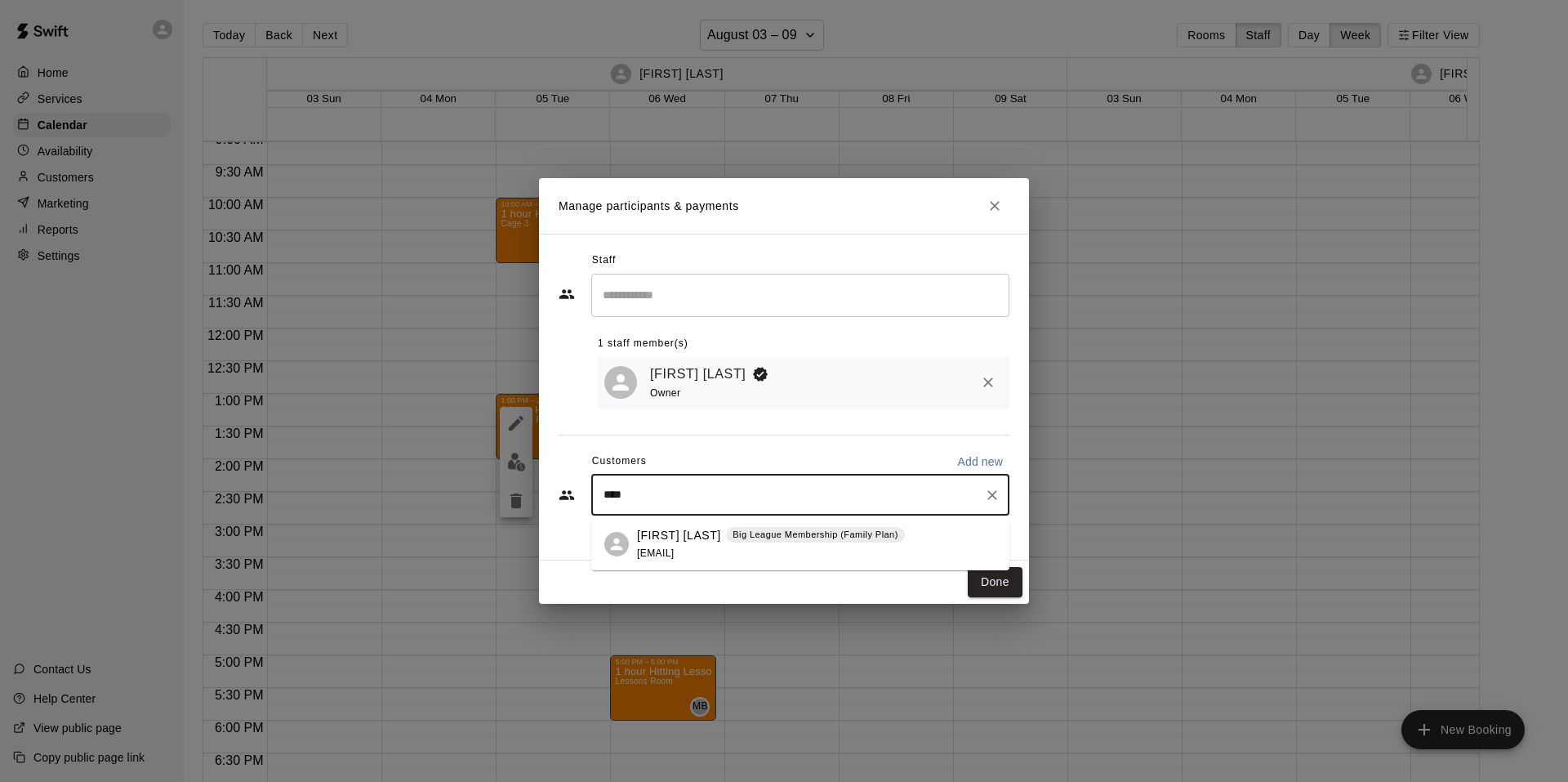 click on "[EMAIL]" at bounding box center [655, 553] 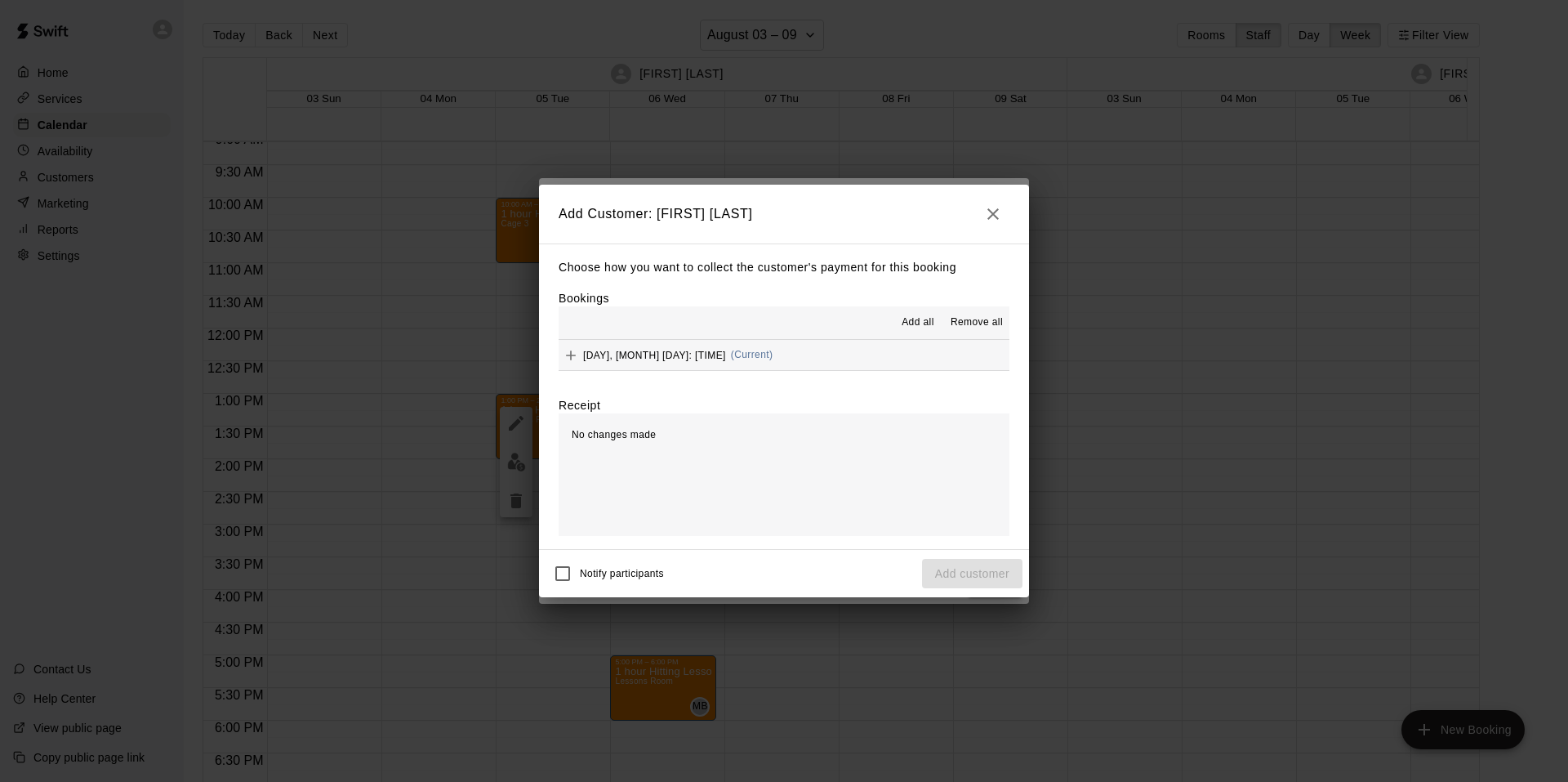 click on "Add all" at bounding box center (918, 323) 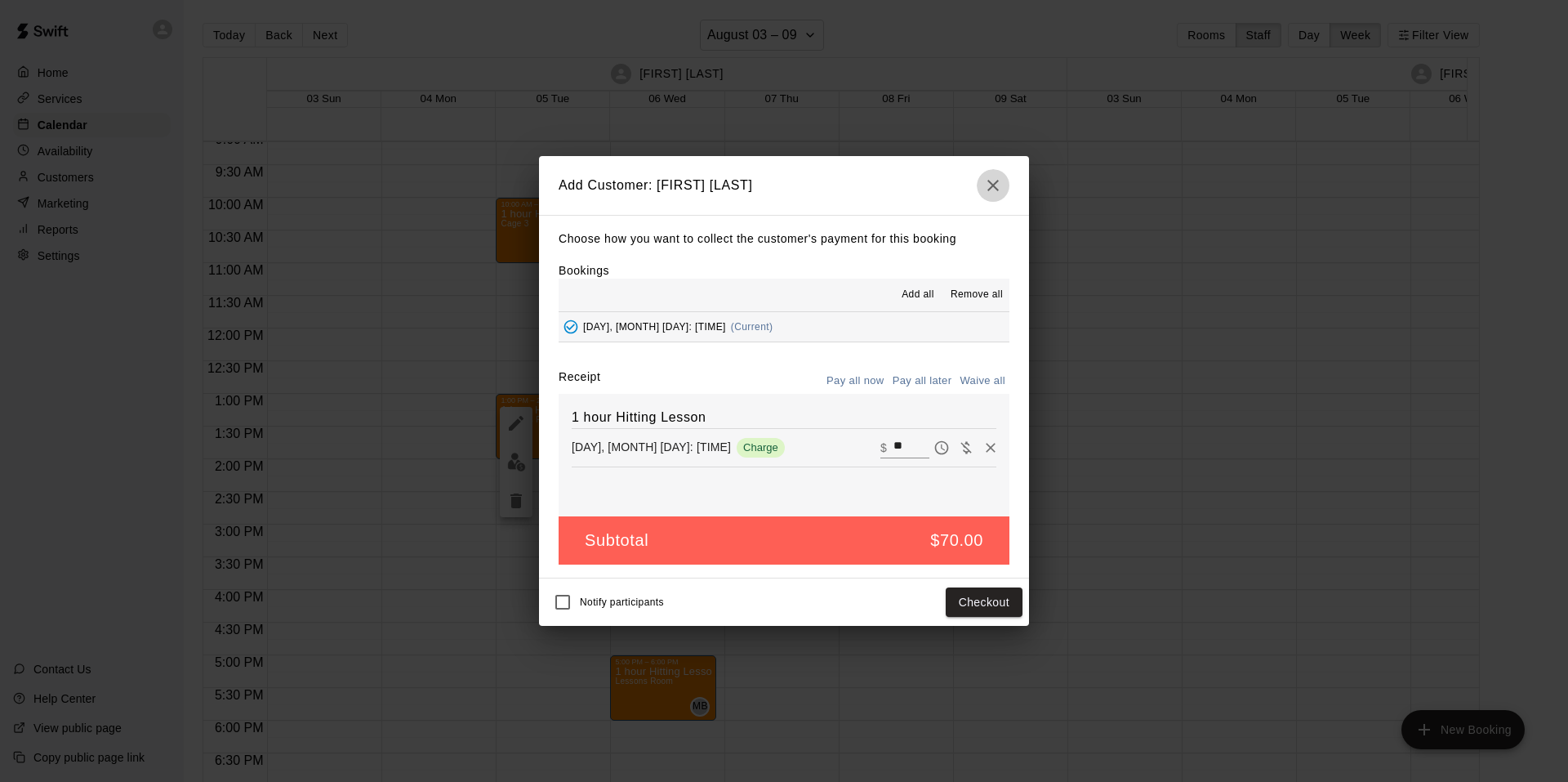 click 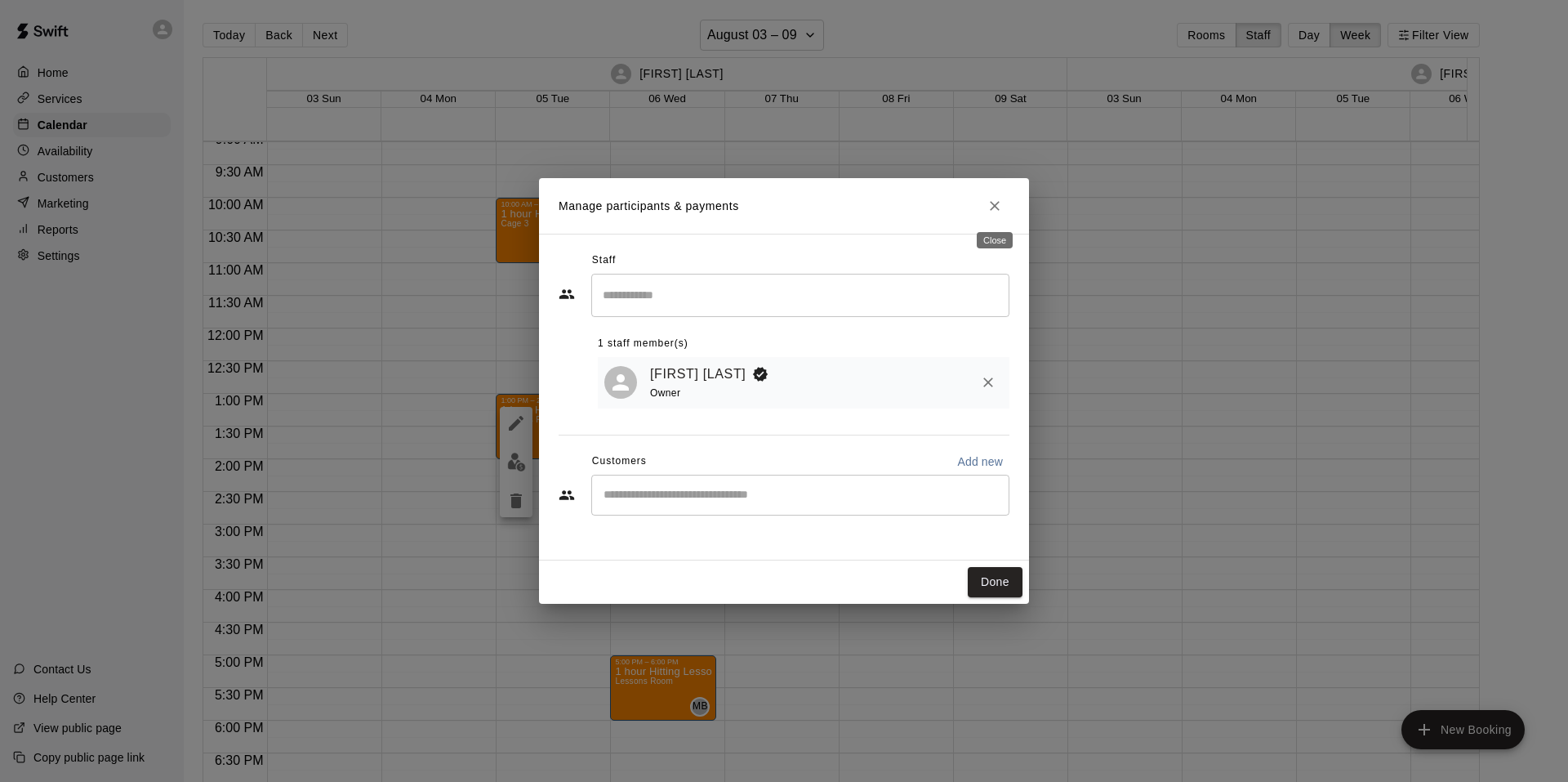click 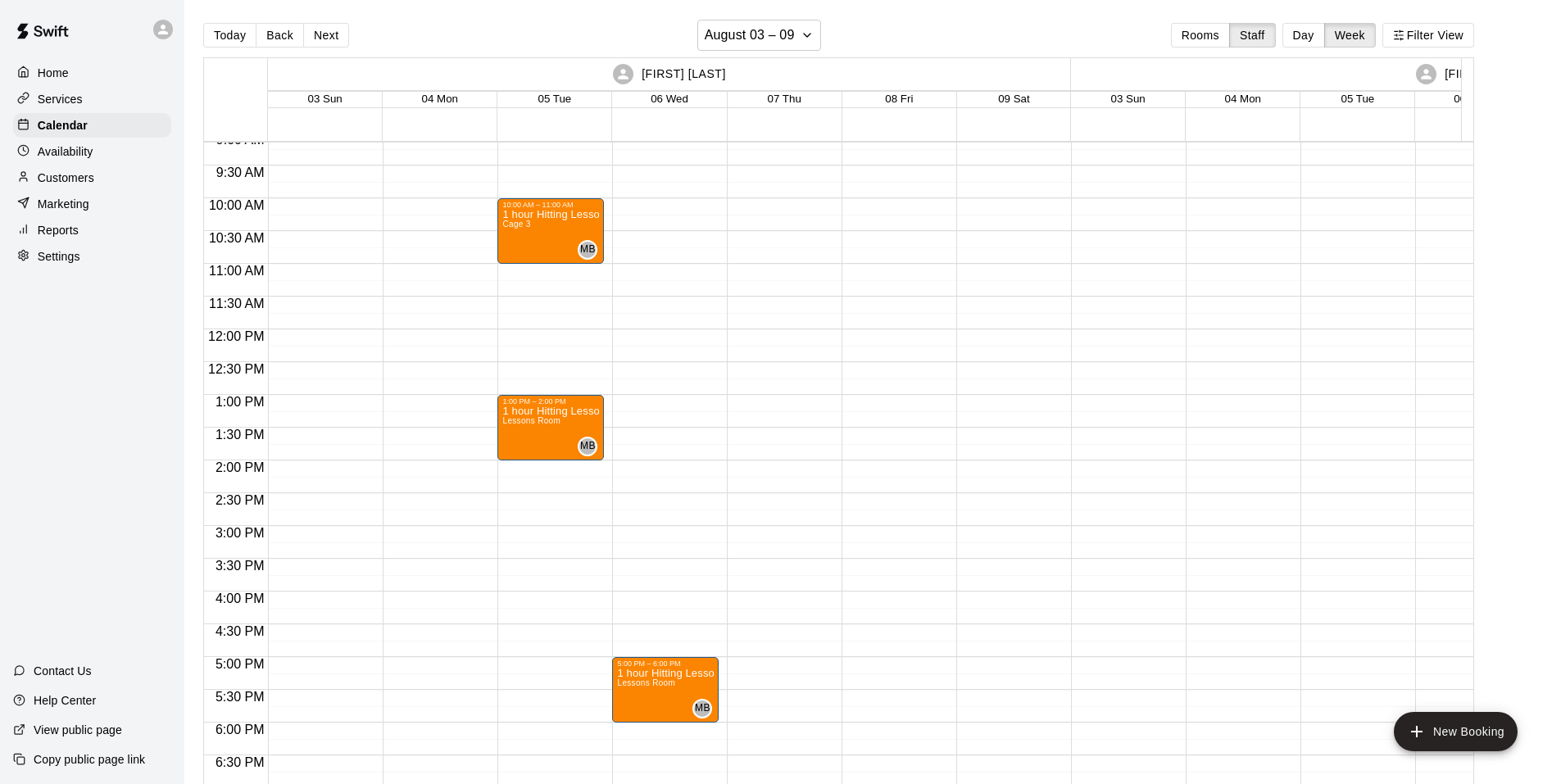click on "10:00 AM – 11:00 AM 1 hour Hitting Lesson Cage 3 MB 0 1:00 PM – 2:00 PM 1 hour Hitting Lesson Lessons Room MB 0" at bounding box center [551, 329] 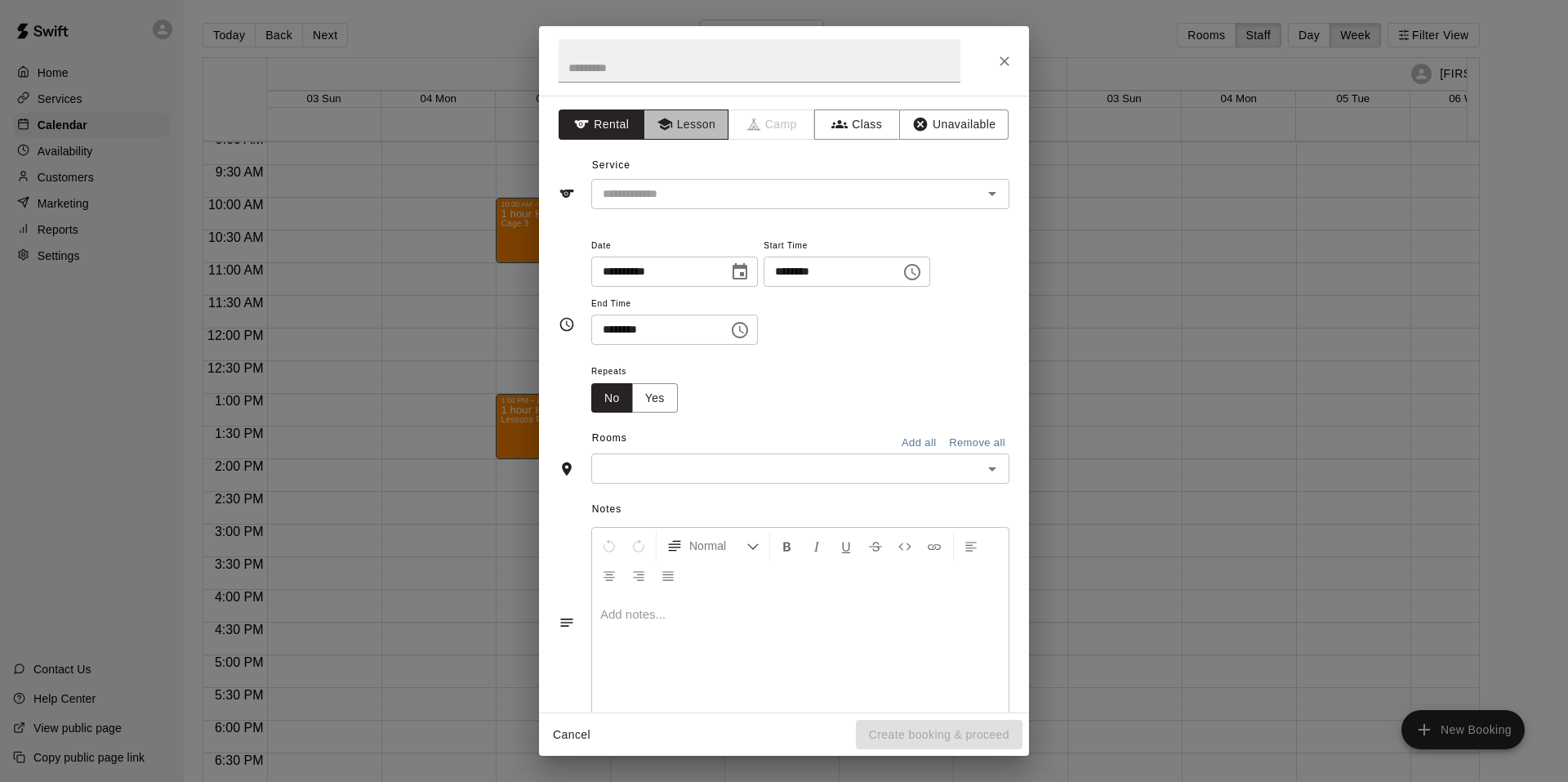 click on "Lesson" at bounding box center [686, 124] 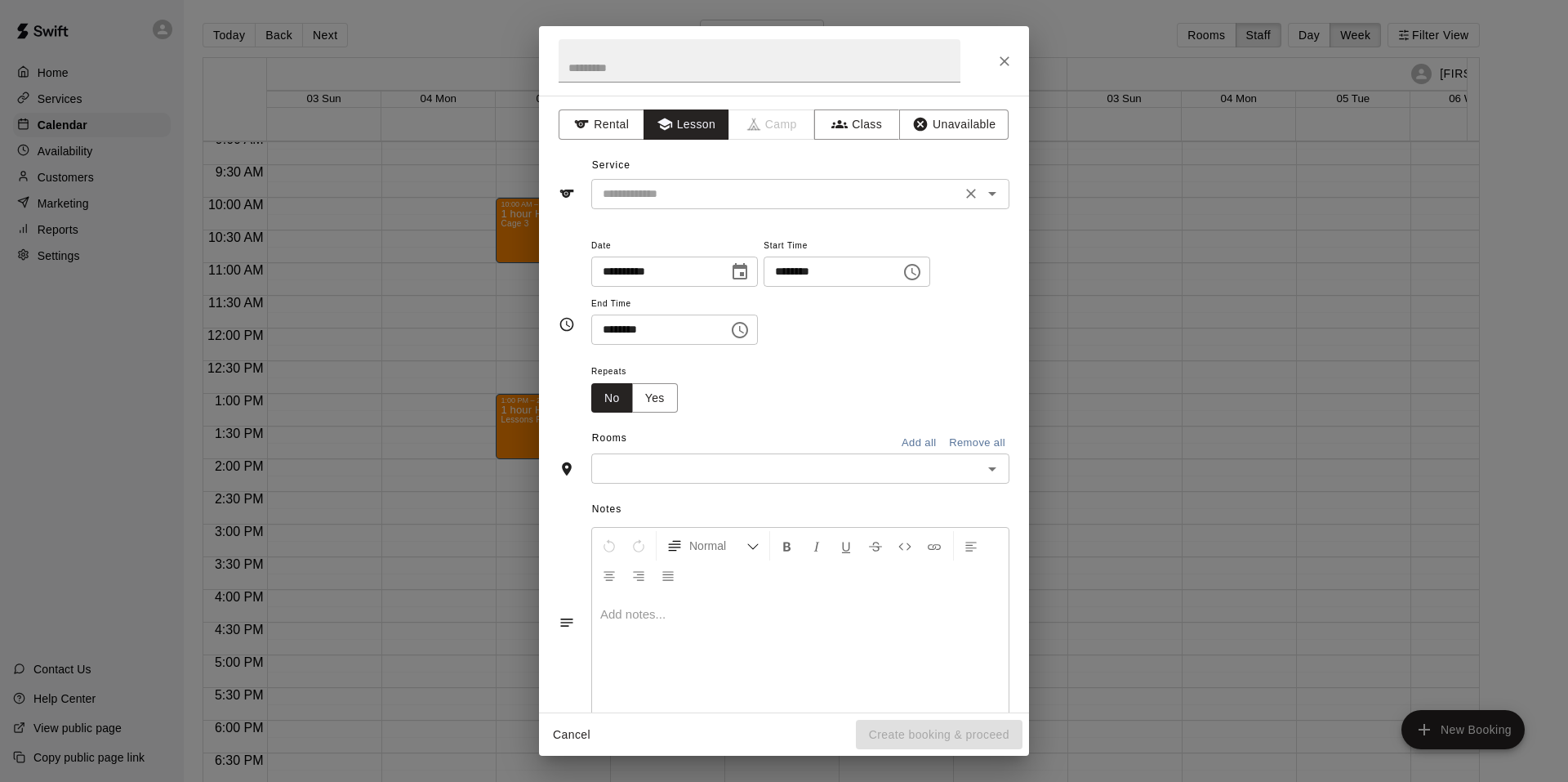 click at bounding box center [776, 194] 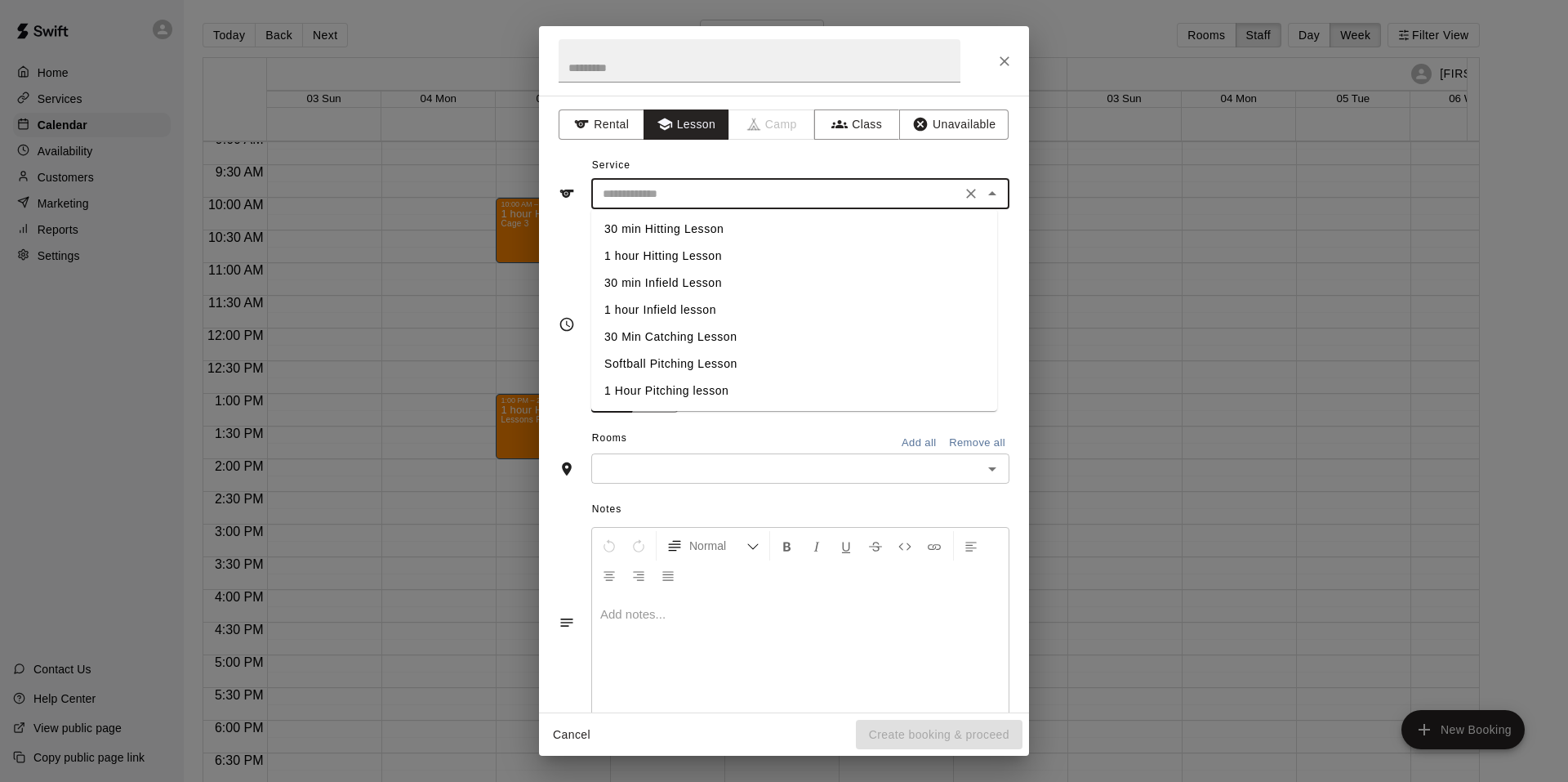 click on "1 hour Hitting Lesson" at bounding box center (794, 256) 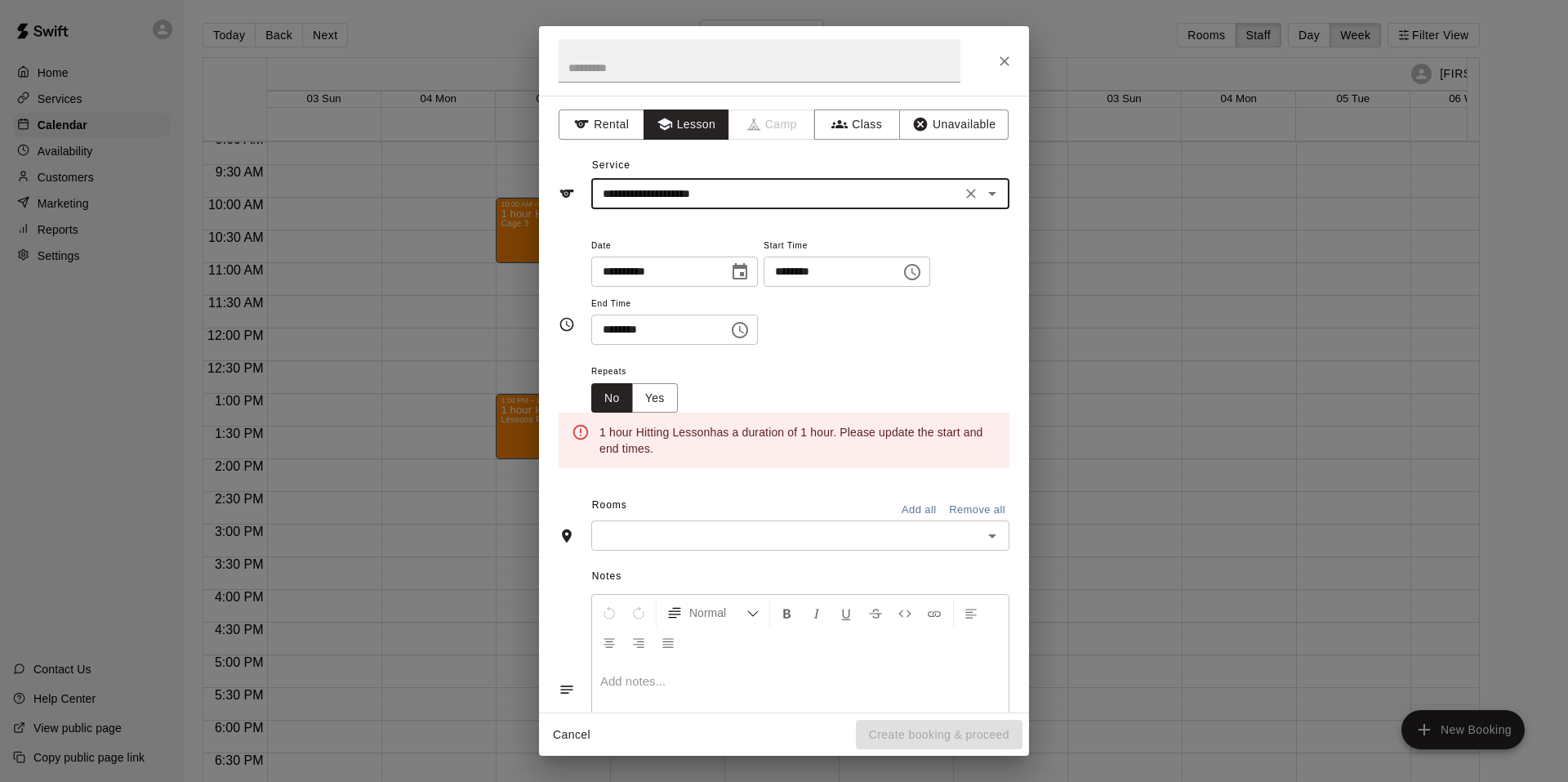 click 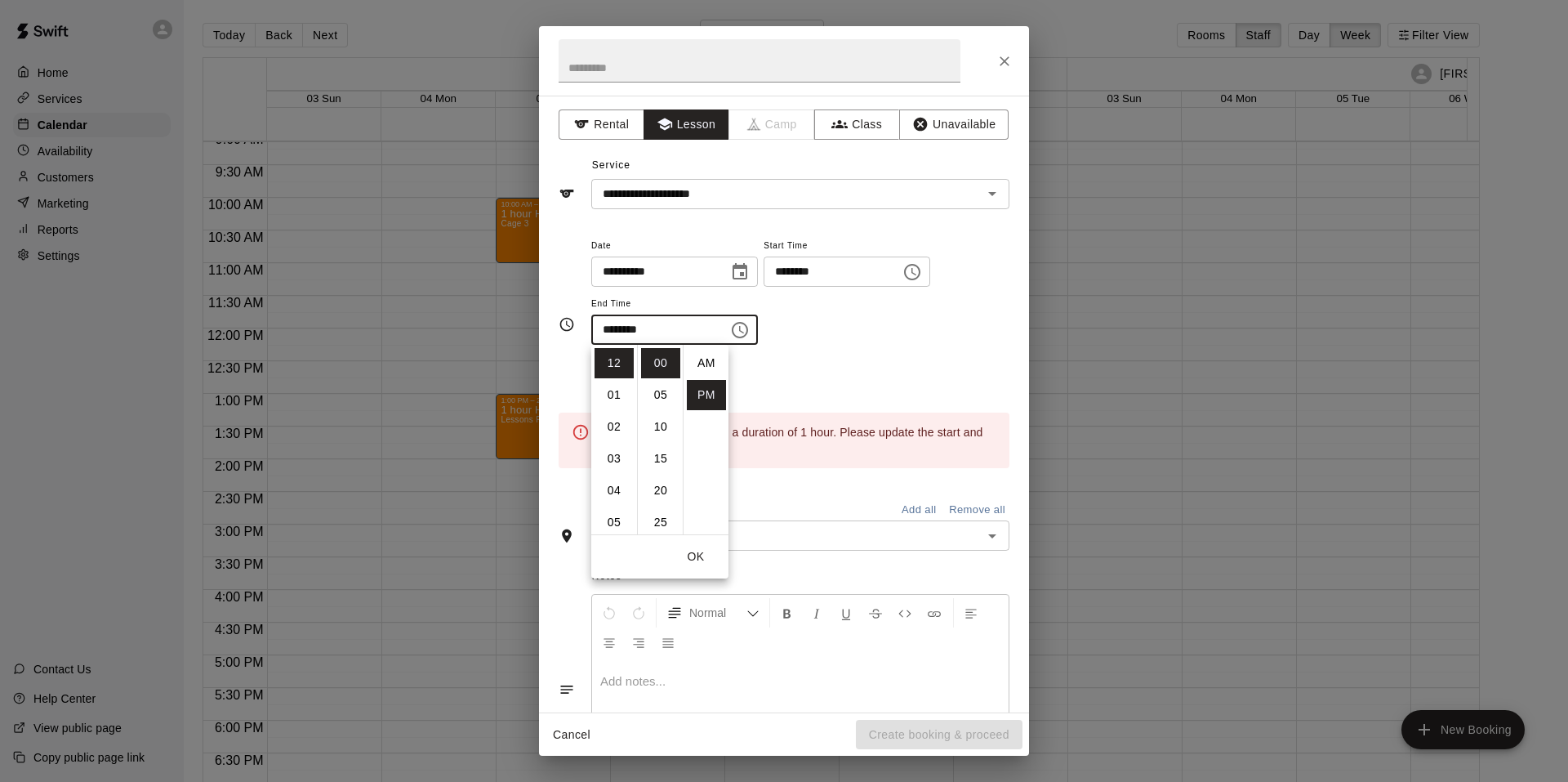 scroll, scrollTop: 29, scrollLeft: 0, axis: vertical 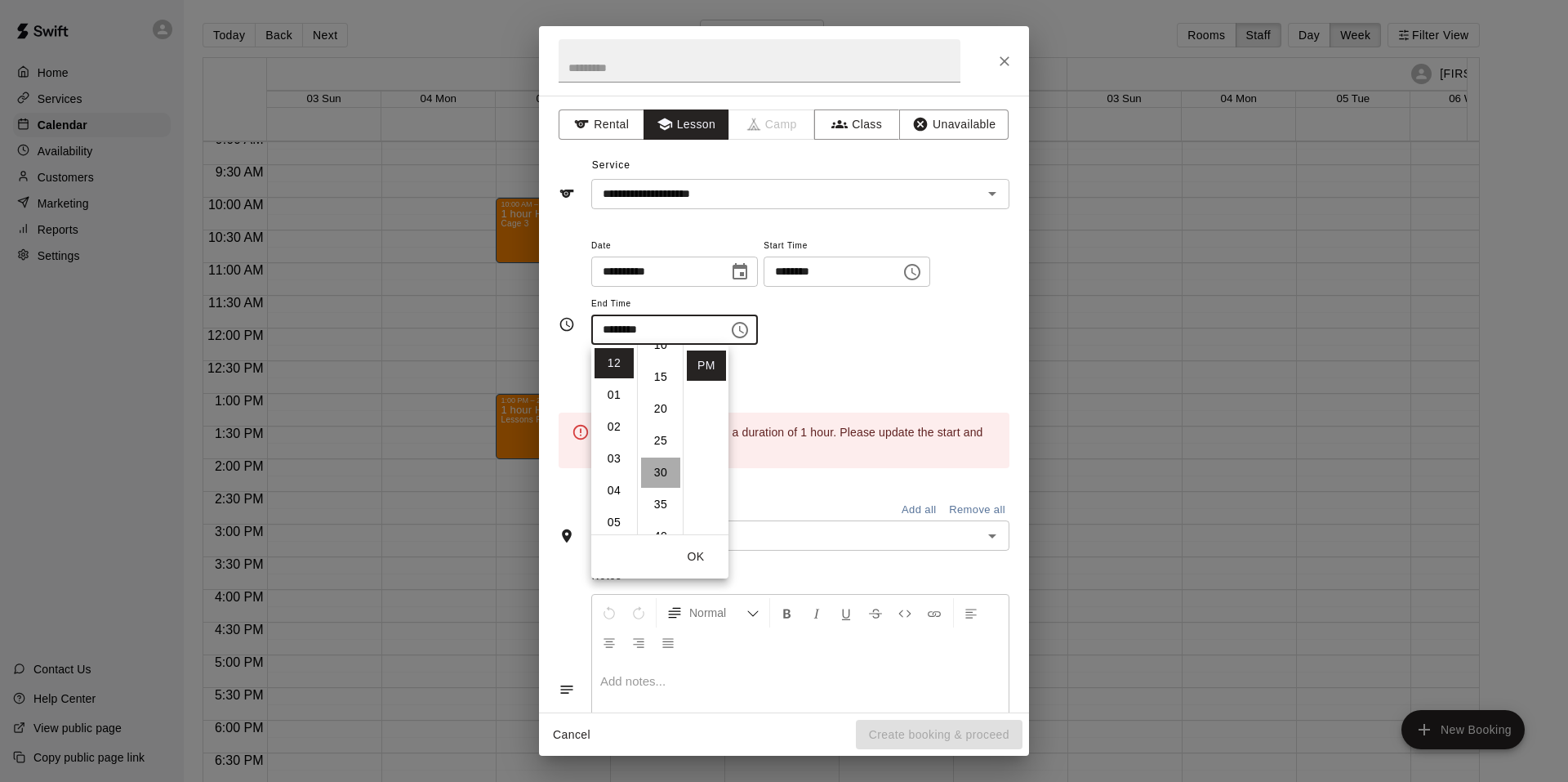 click on "30" at bounding box center [661, 472] 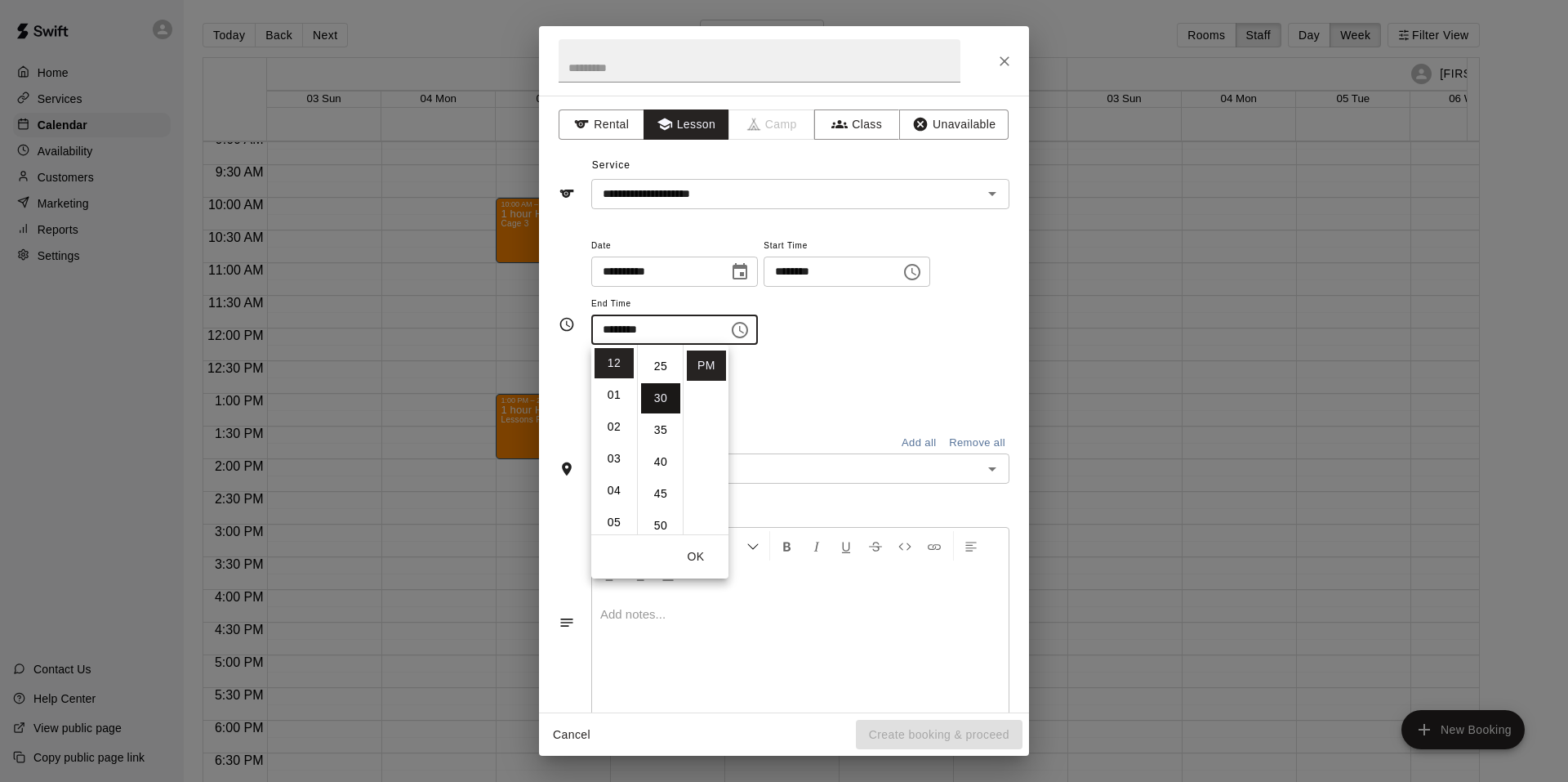 scroll, scrollTop: 191, scrollLeft: 0, axis: vertical 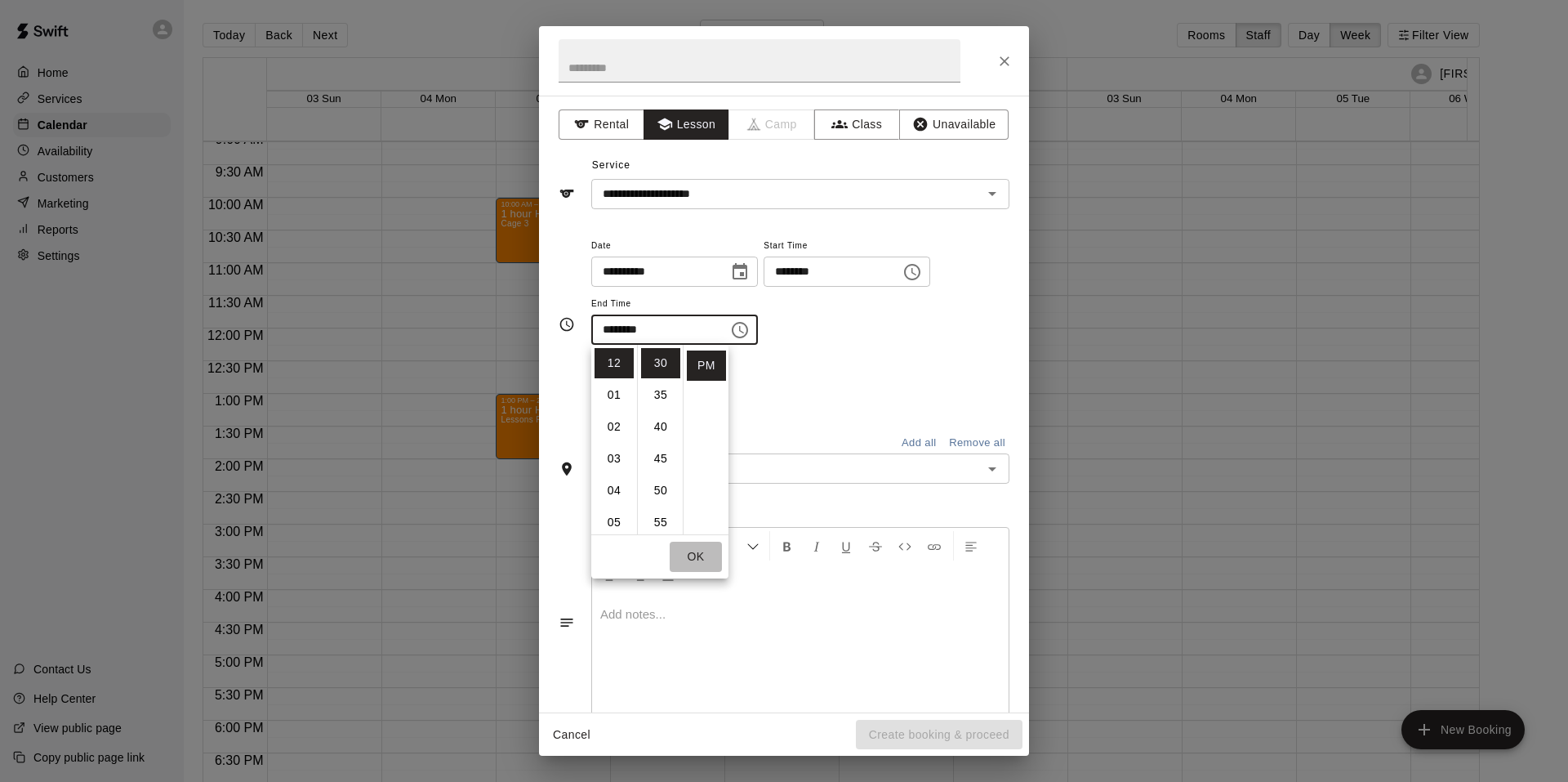 click on "OK" at bounding box center [696, 556] 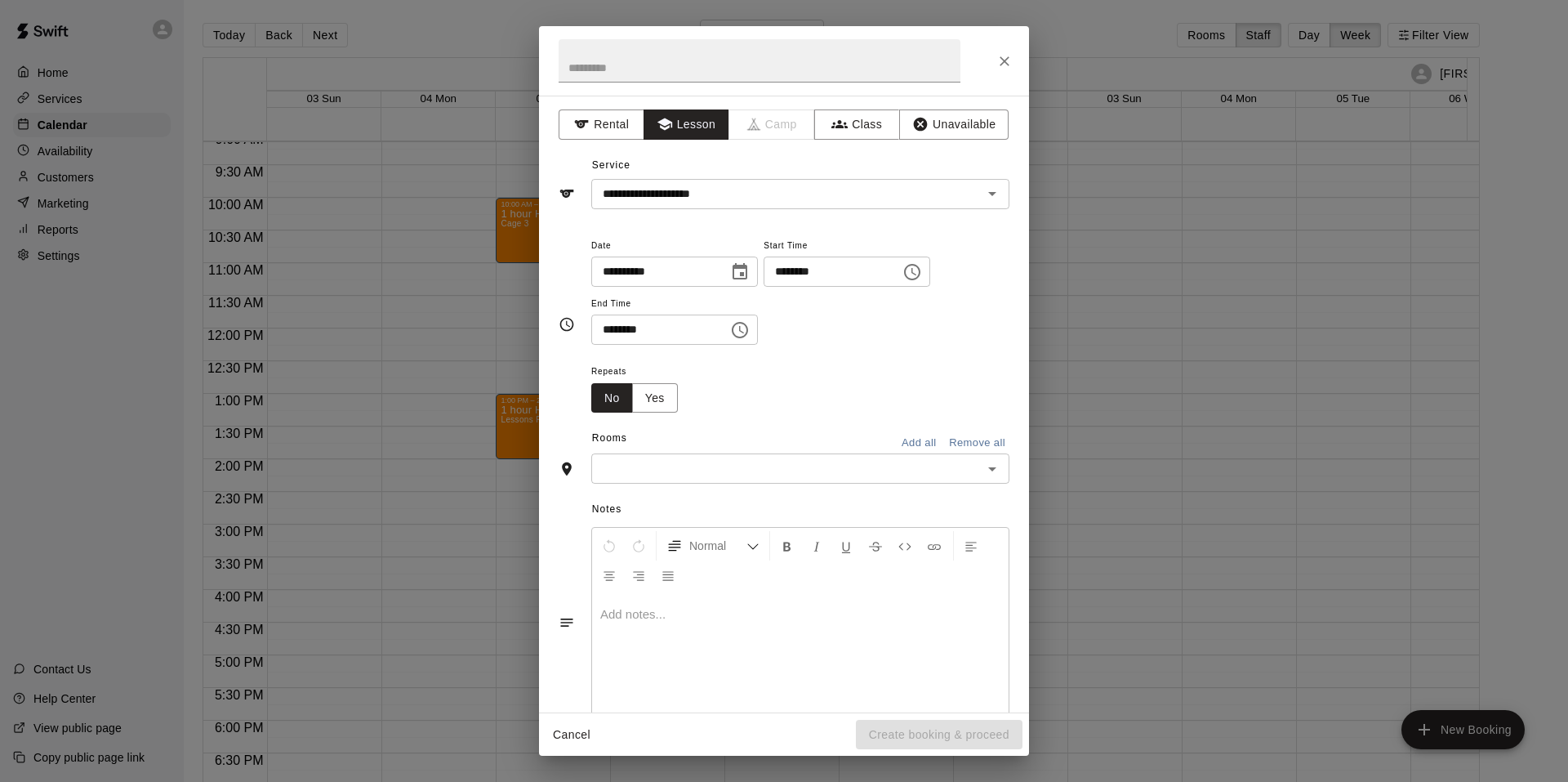 click at bounding box center (786, 468) 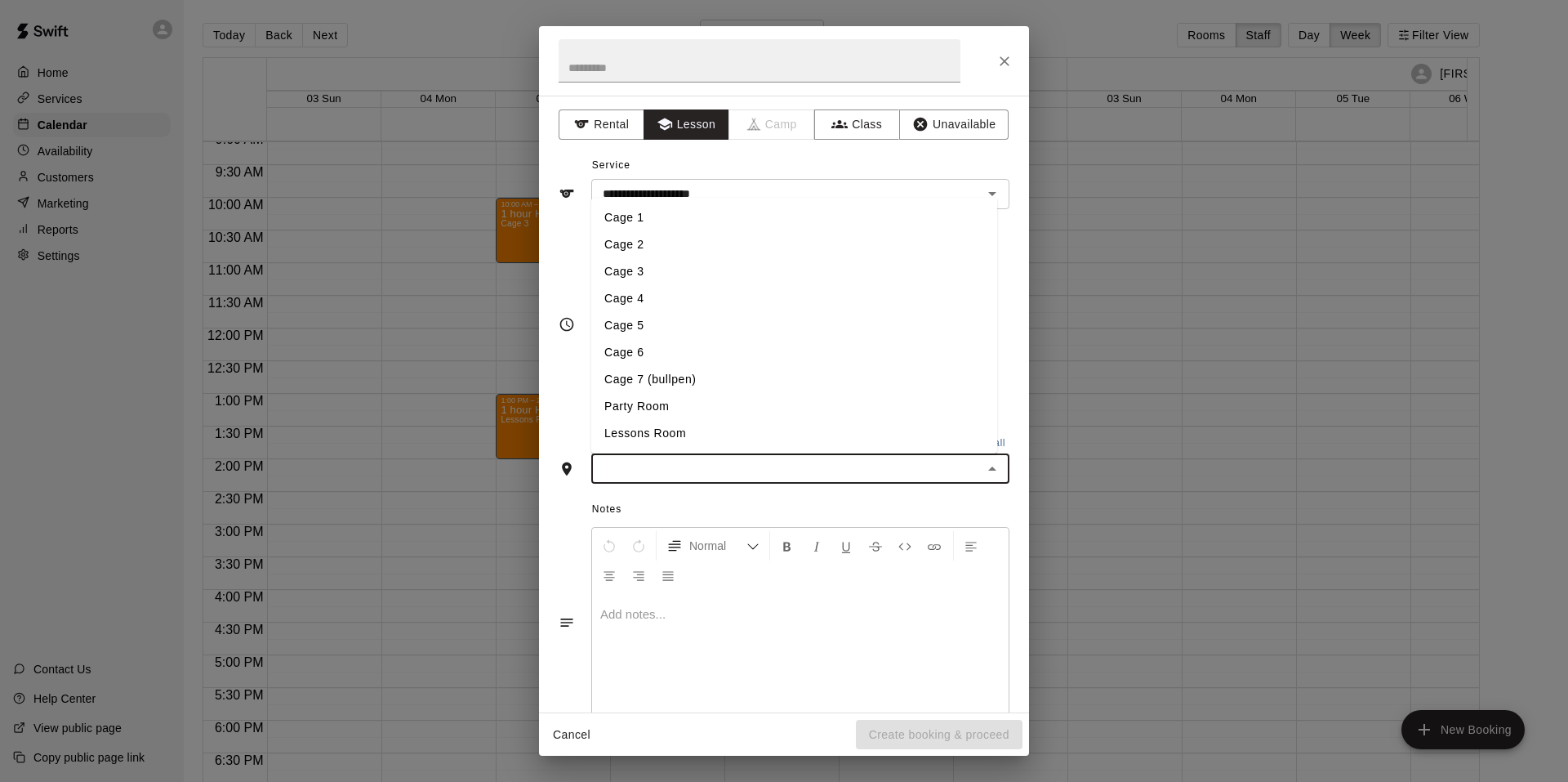 click on "Cage 3" at bounding box center [794, 271] 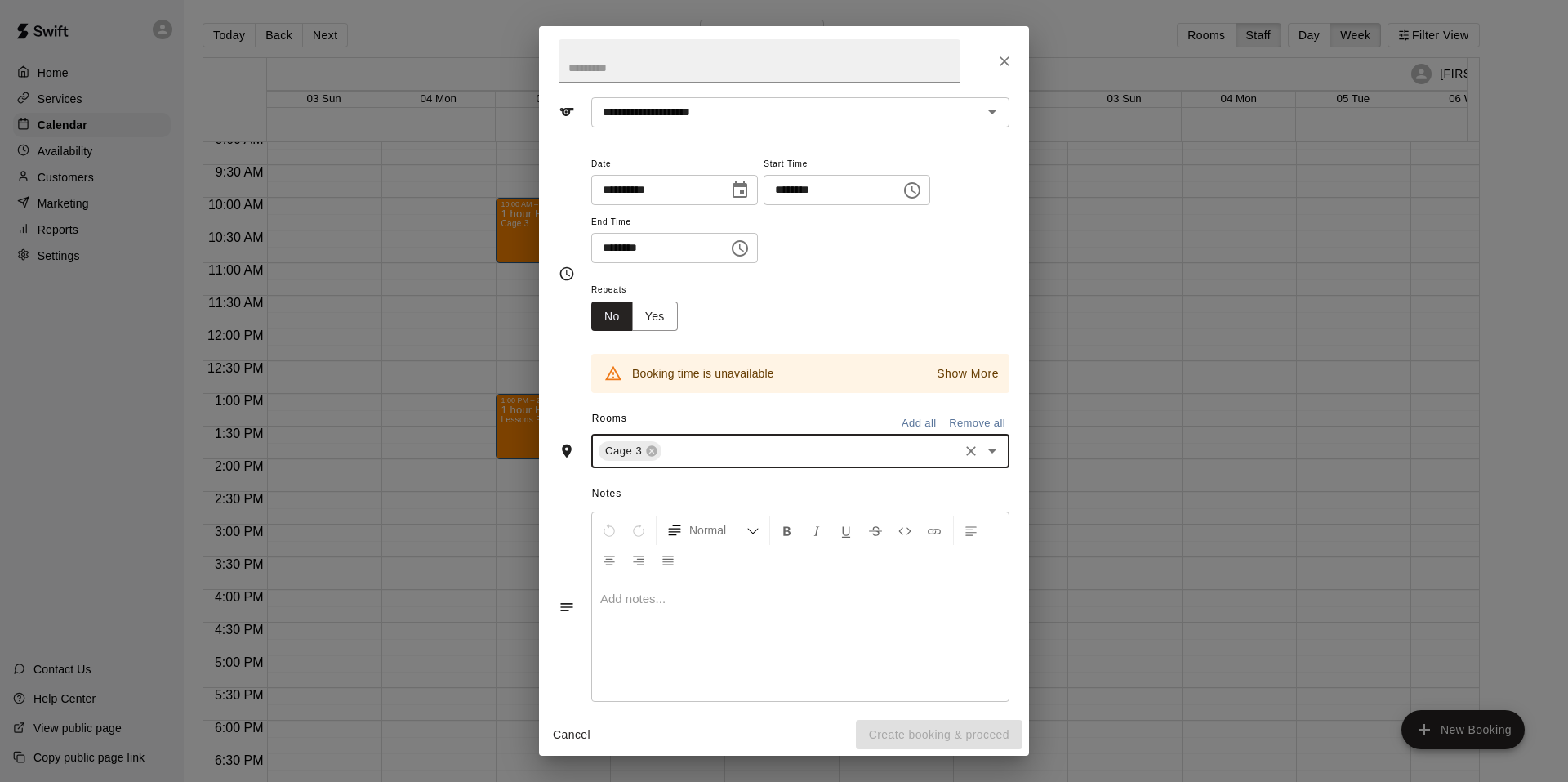 scroll, scrollTop: 101, scrollLeft: 0, axis: vertical 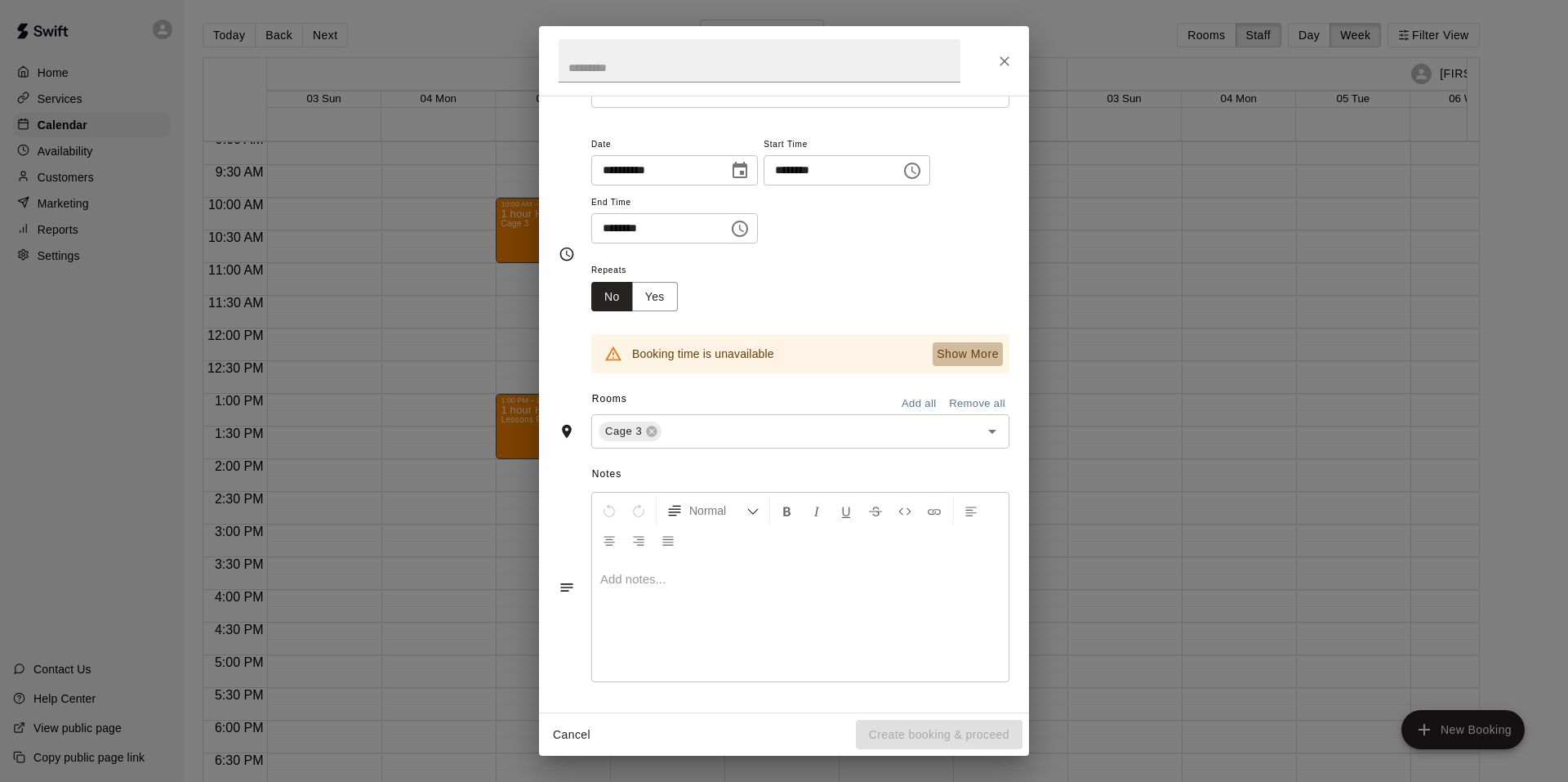 click on "Show More" at bounding box center (968, 354) 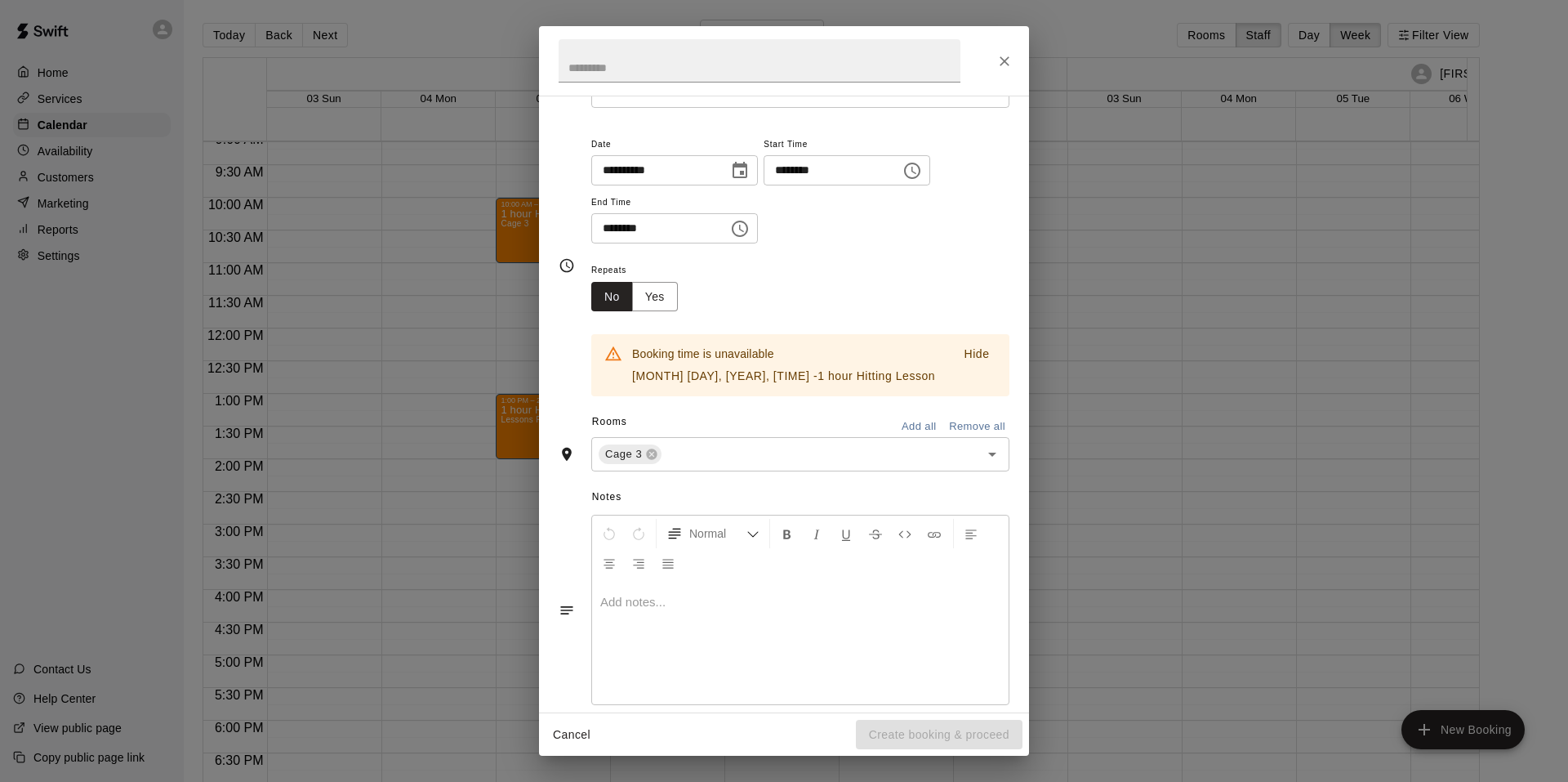 click on "Repeats No Yes" at bounding box center (800, 285) 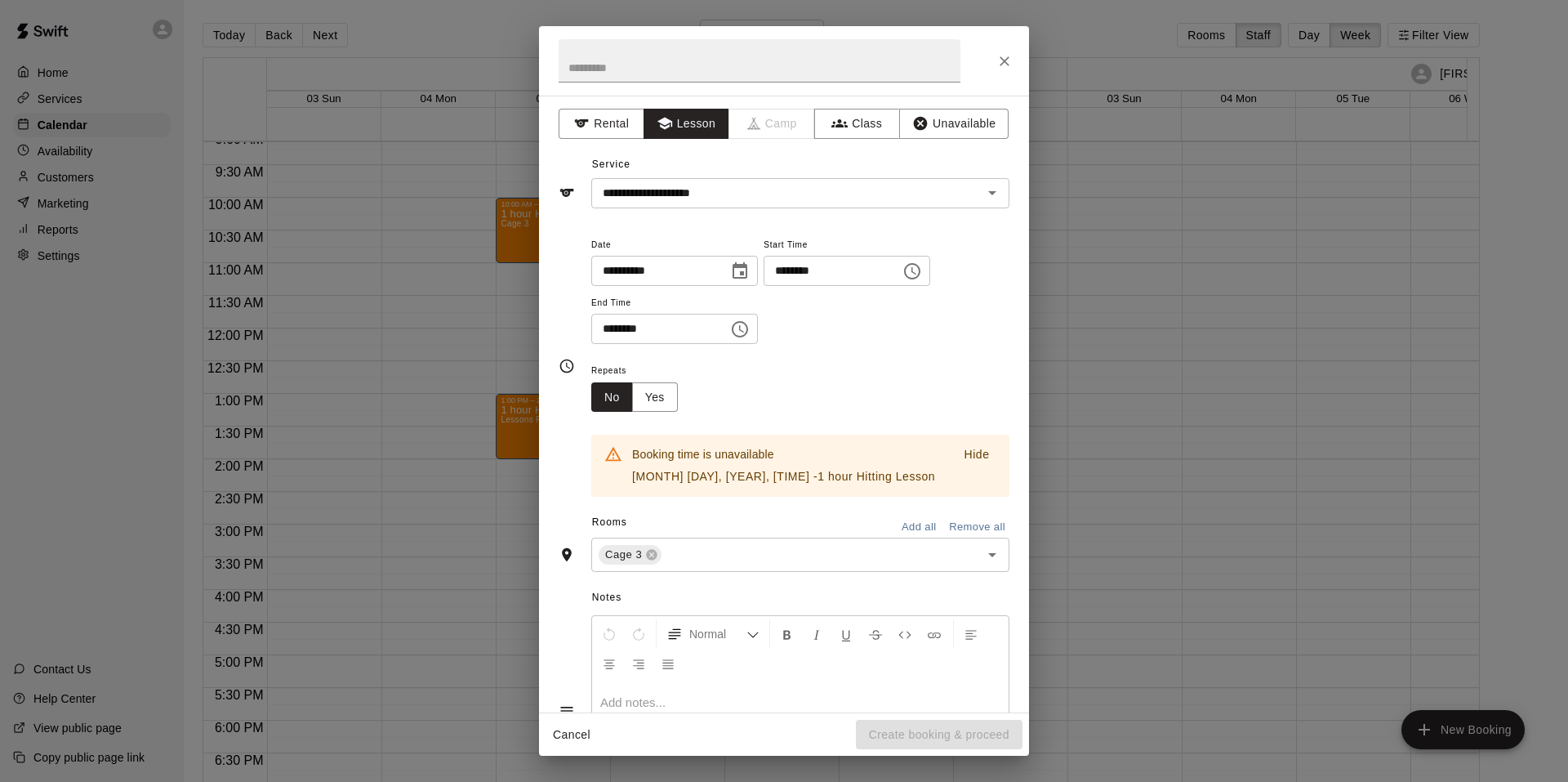 scroll, scrollTop: 0, scrollLeft: 0, axis: both 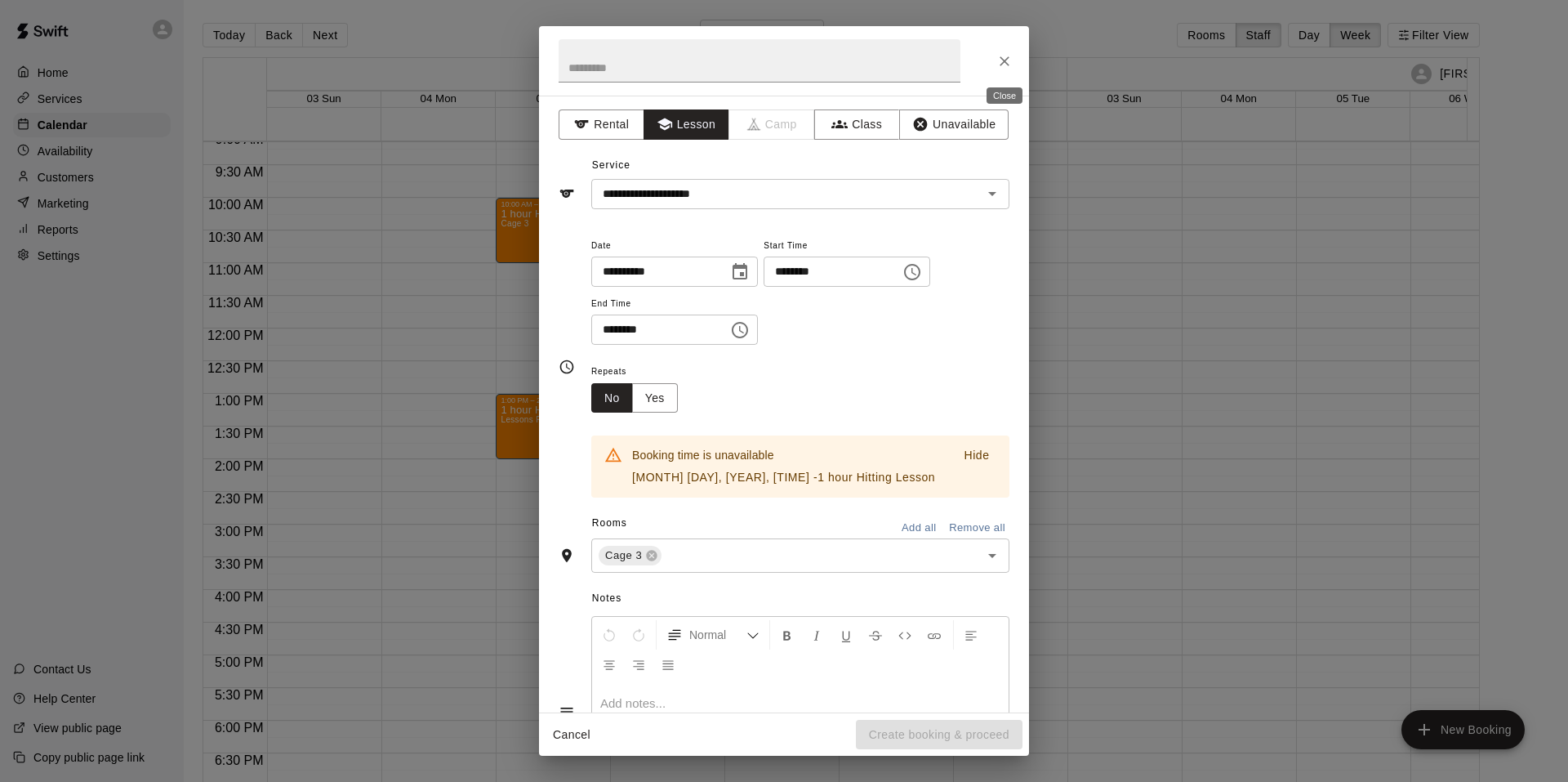 click 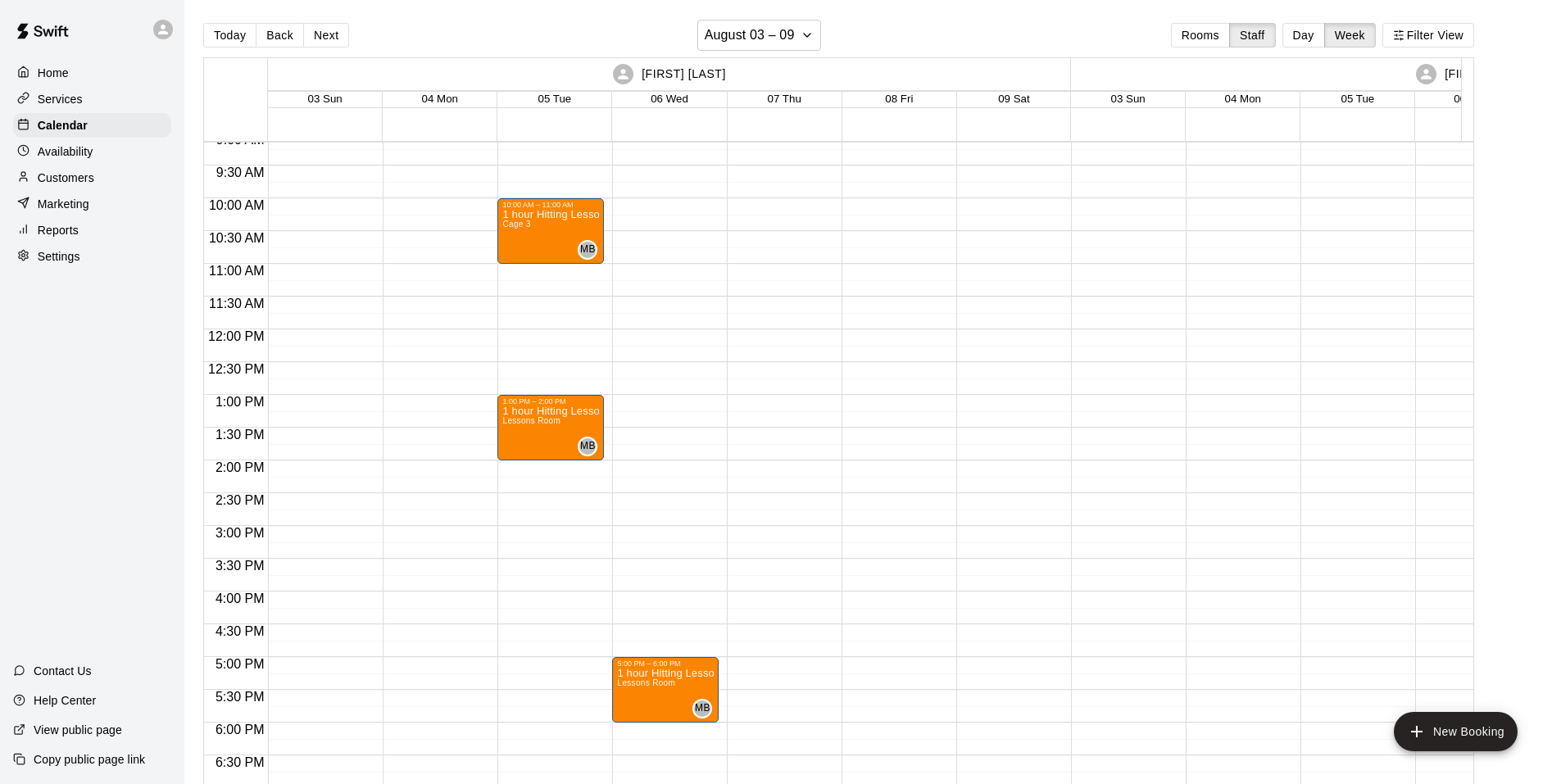 click on "10:00 AM – 11:00 AM 1 hour Hitting Lesson Cage 3 MB 0 1:00 PM – 2:00 PM 1 hour Hitting Lesson Lessons Room MB 0" at bounding box center (551, 329) 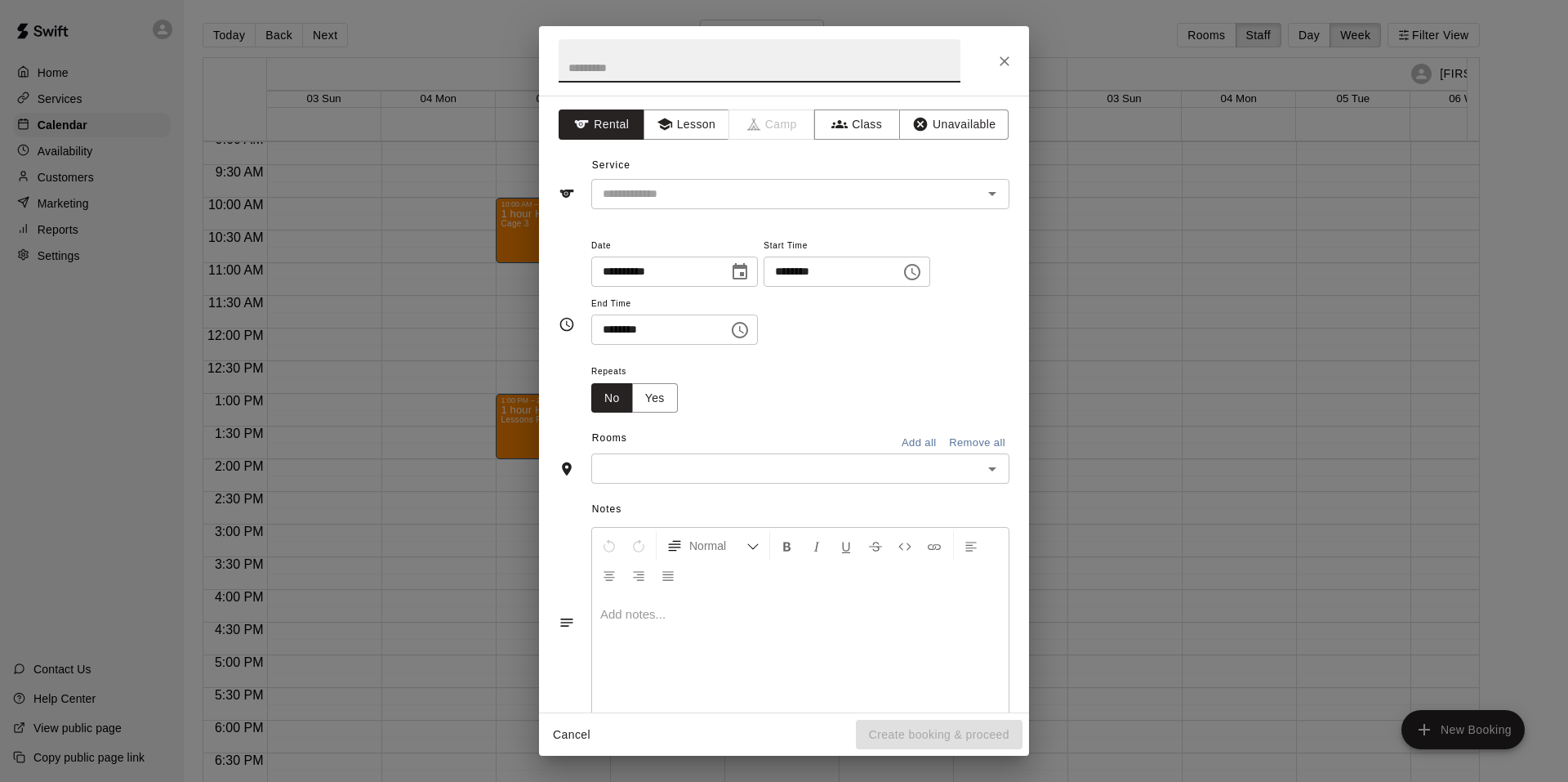 click on "********" at bounding box center [654, 329] 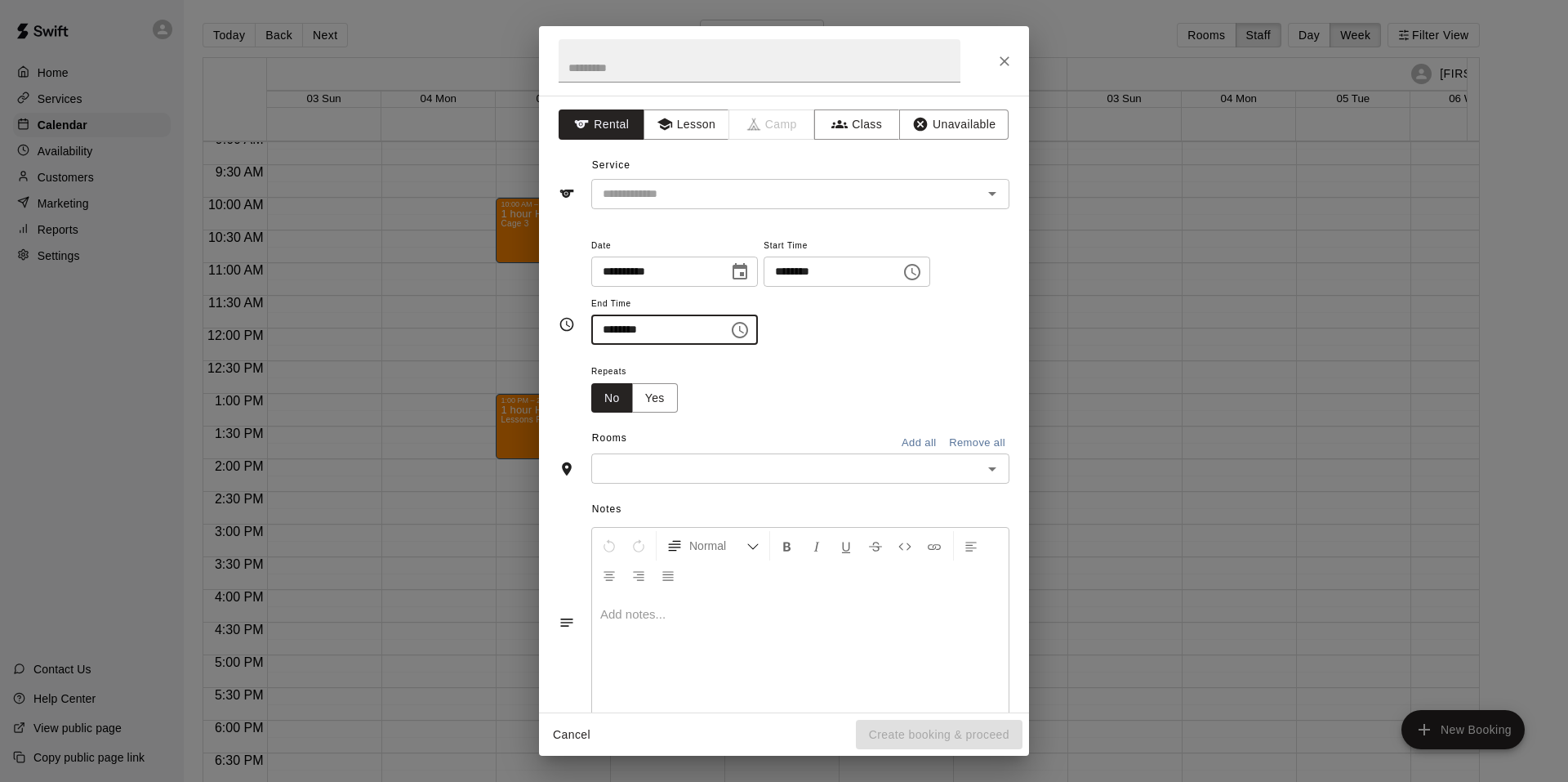 click 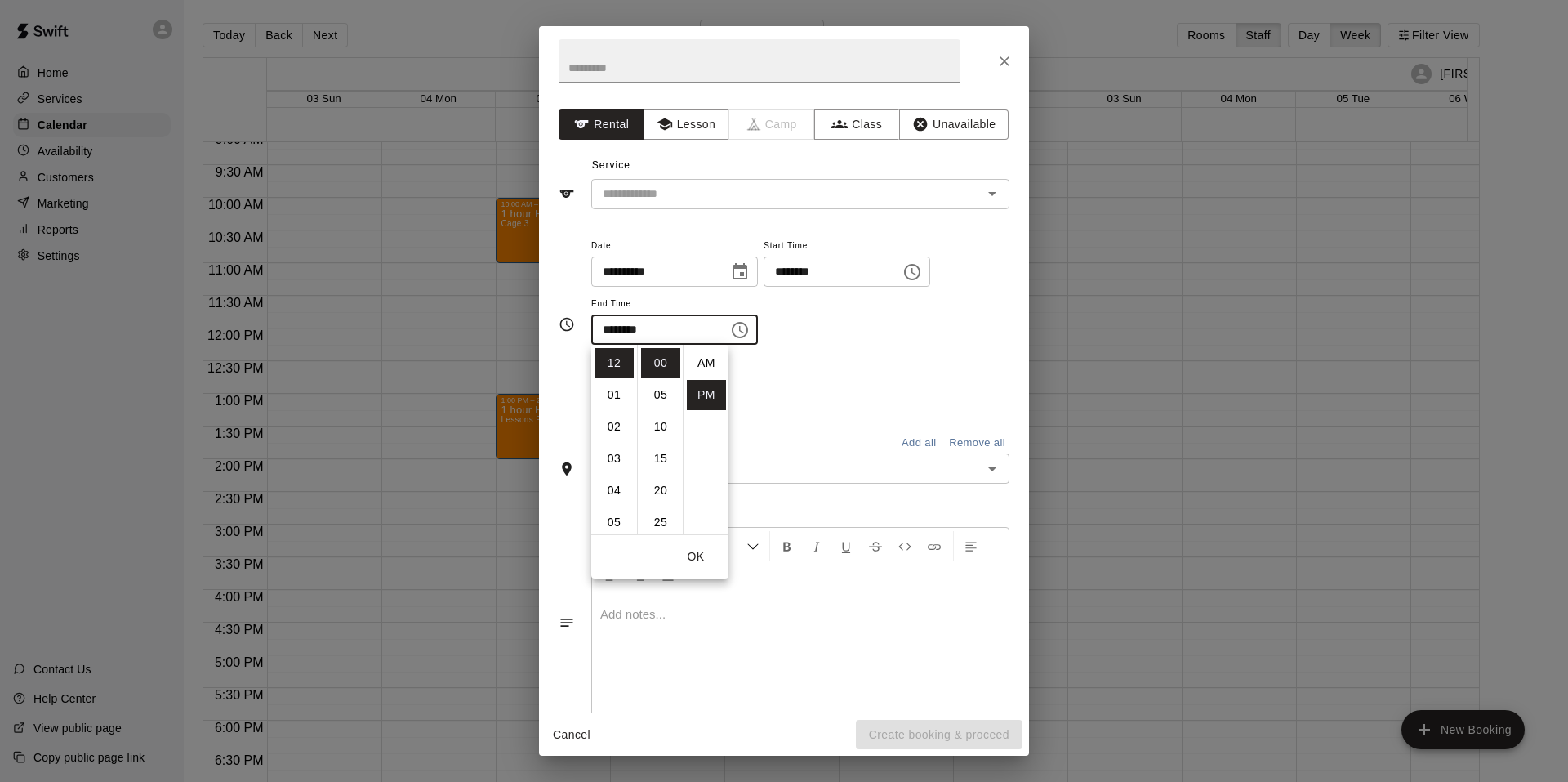 scroll, scrollTop: 29, scrollLeft: 0, axis: vertical 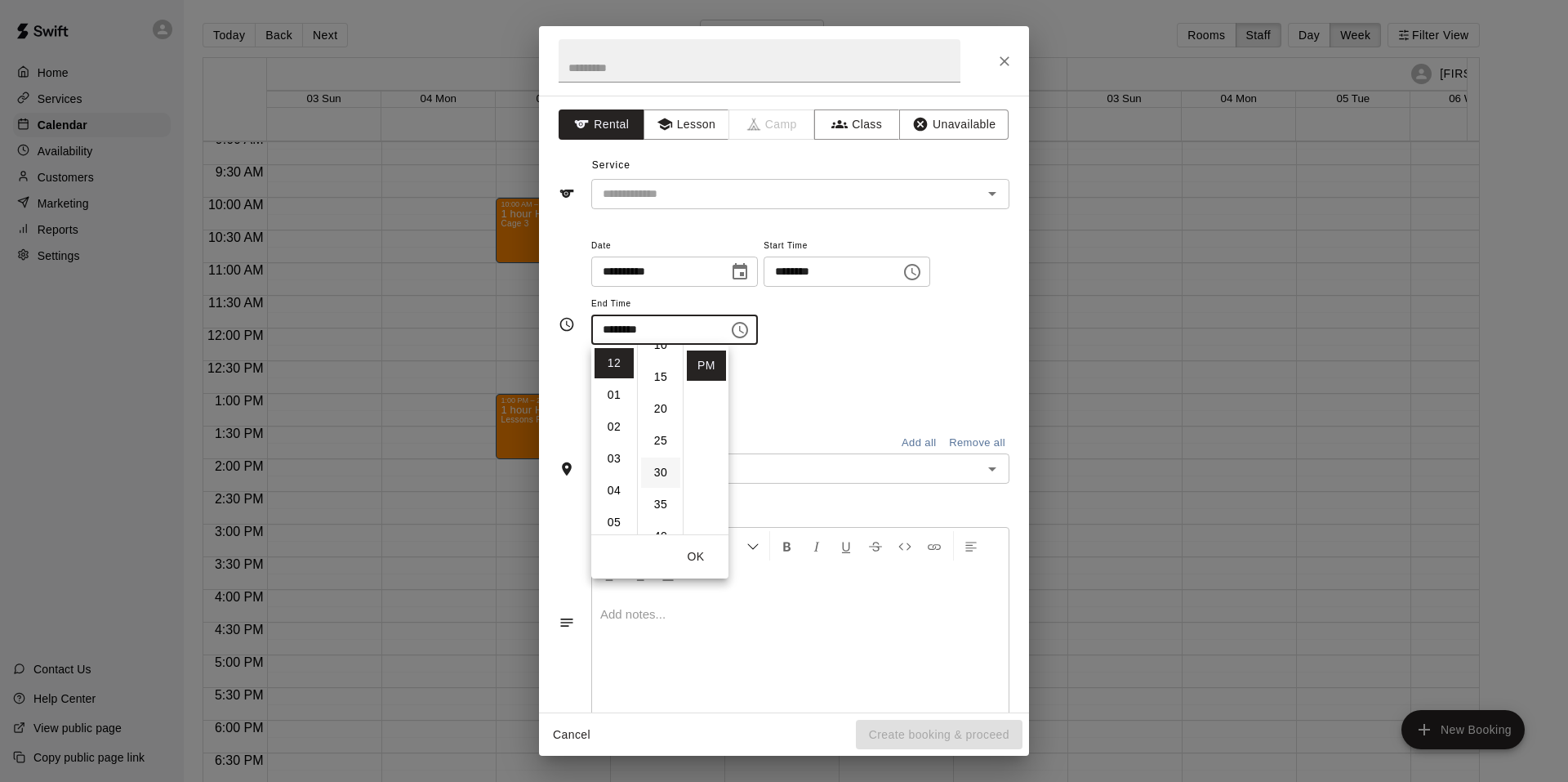 click on "30" at bounding box center (661, 472) 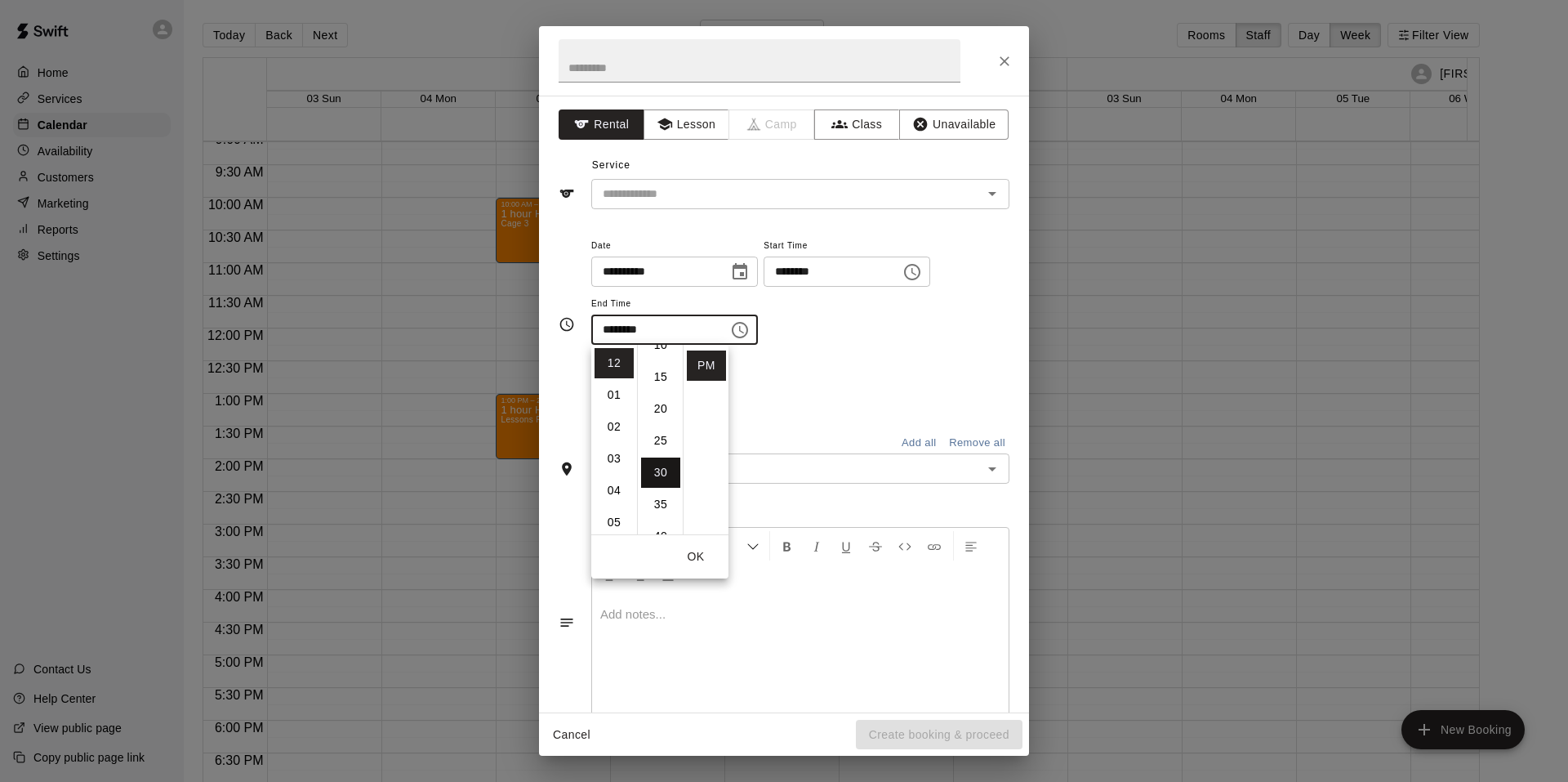 scroll, scrollTop: 191, scrollLeft: 0, axis: vertical 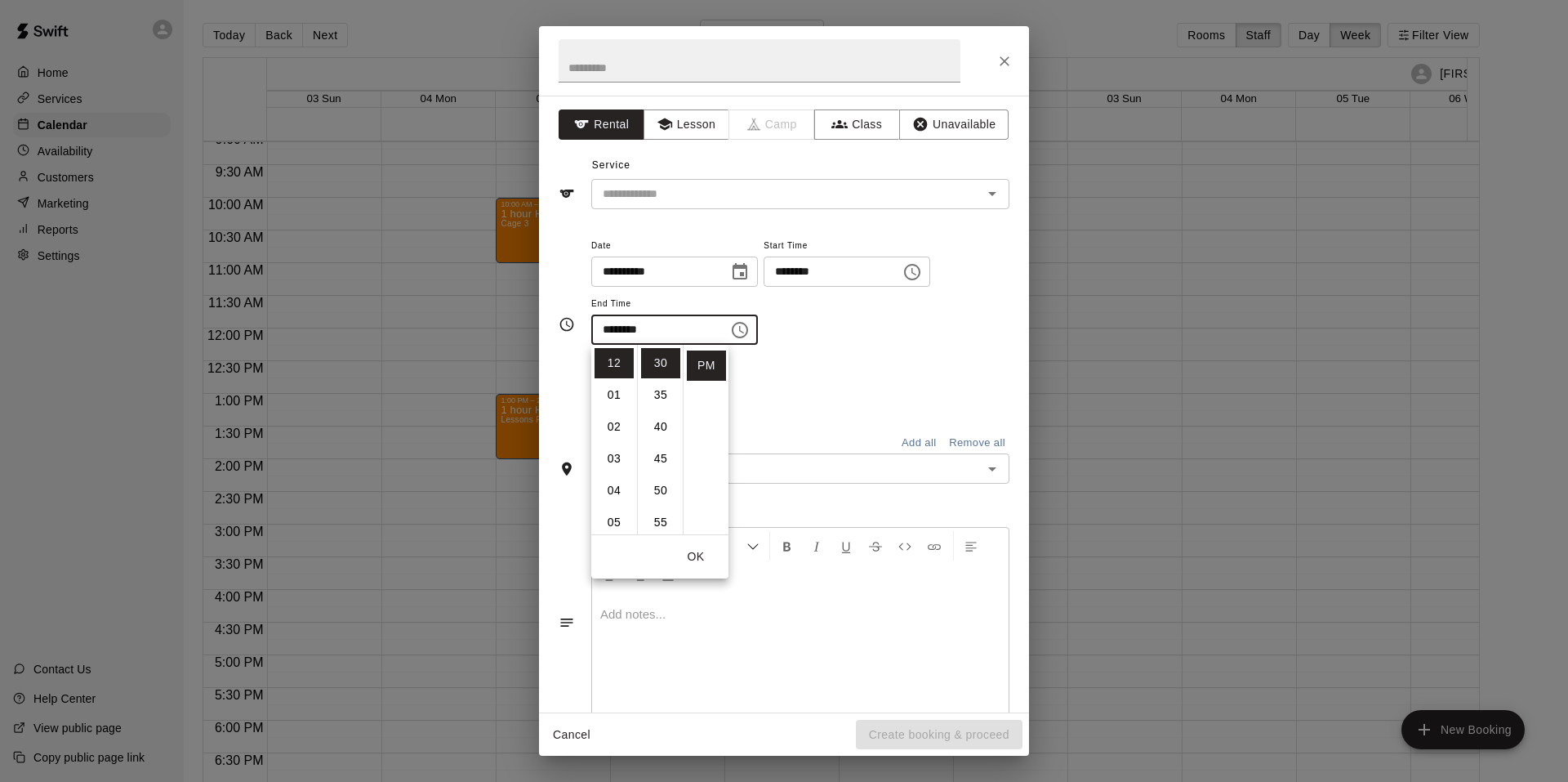 click on "**********" at bounding box center (800, 298) 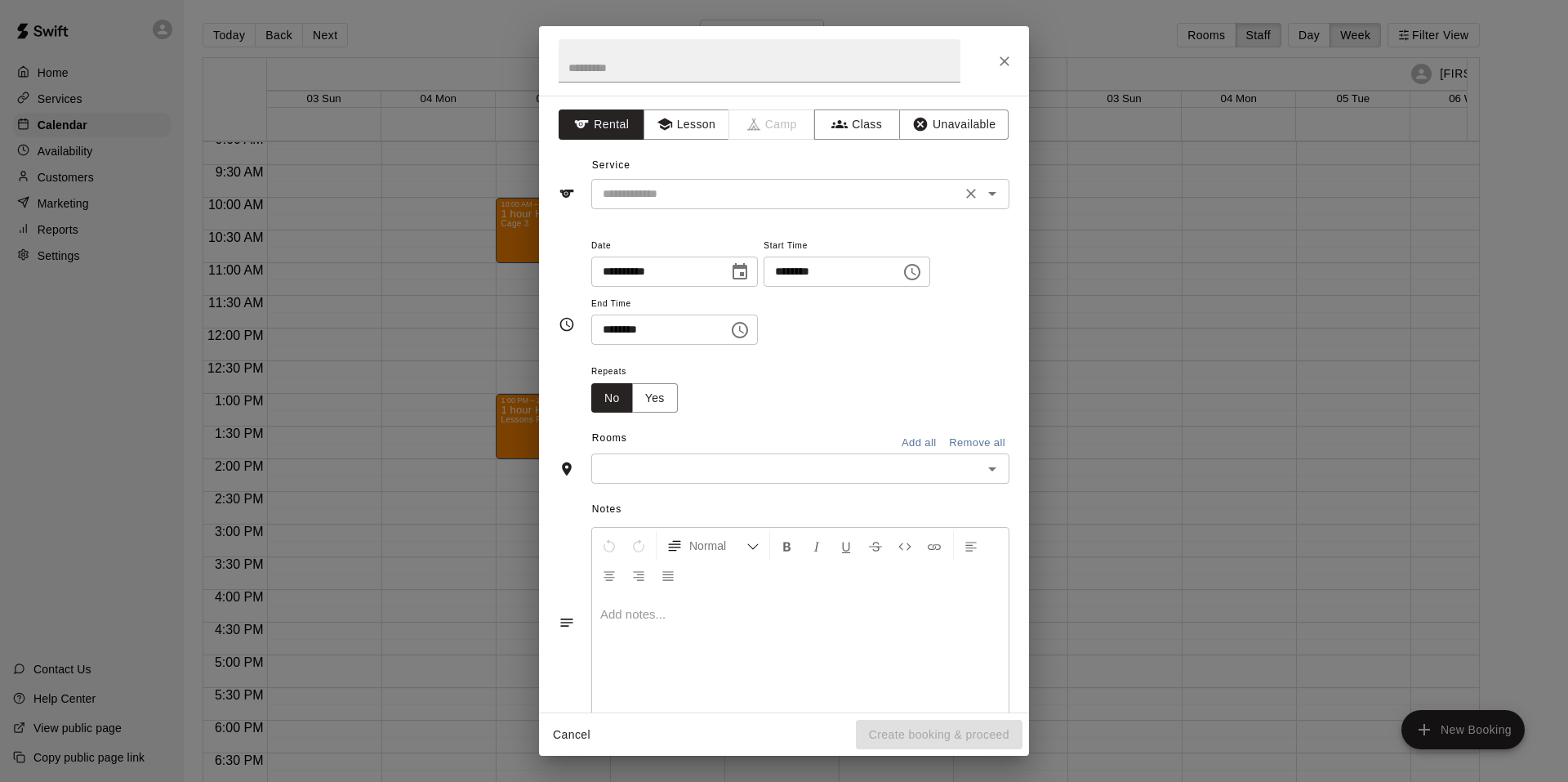 click at bounding box center [776, 194] 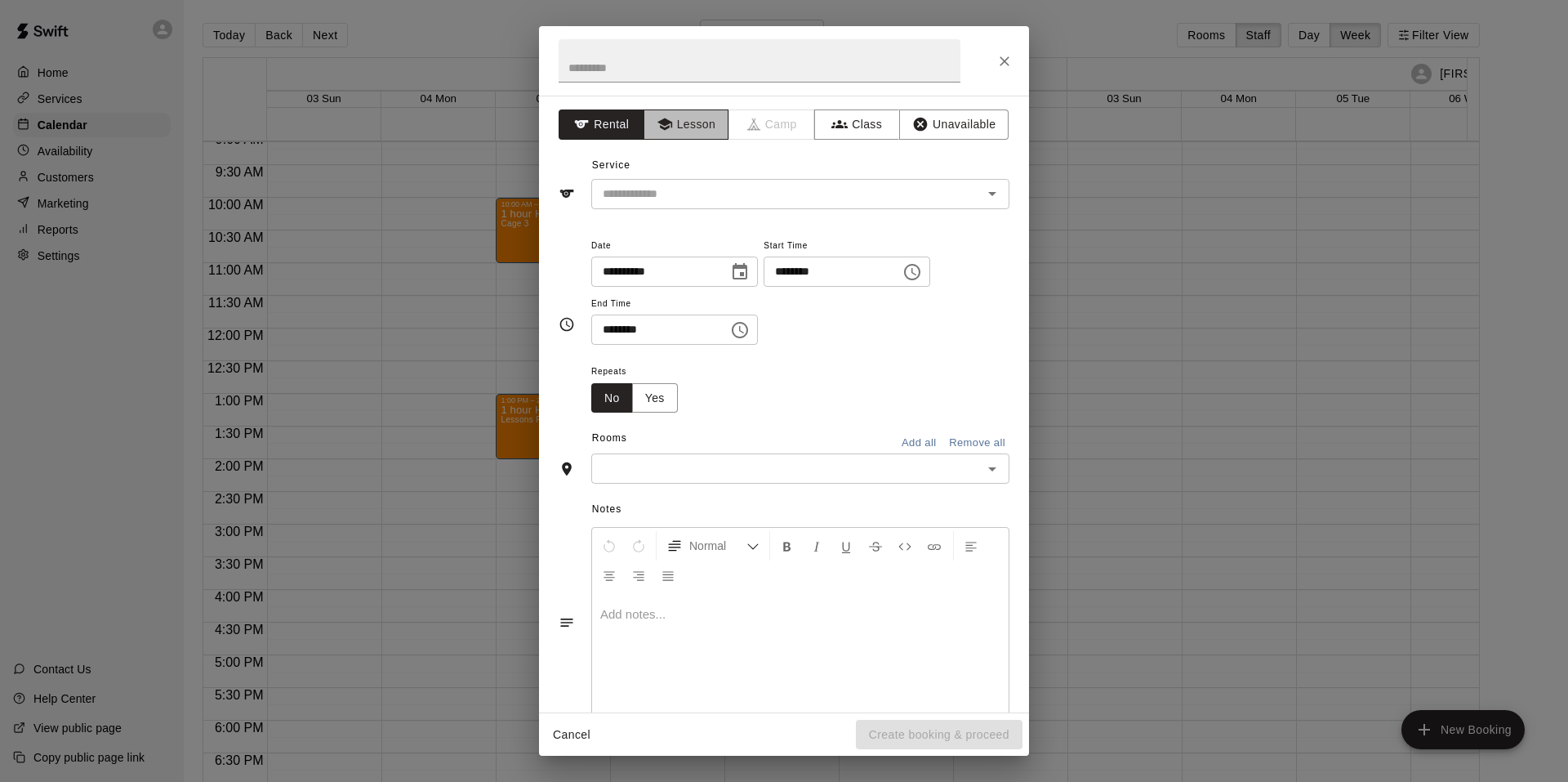 click on "Lesson" at bounding box center (686, 124) 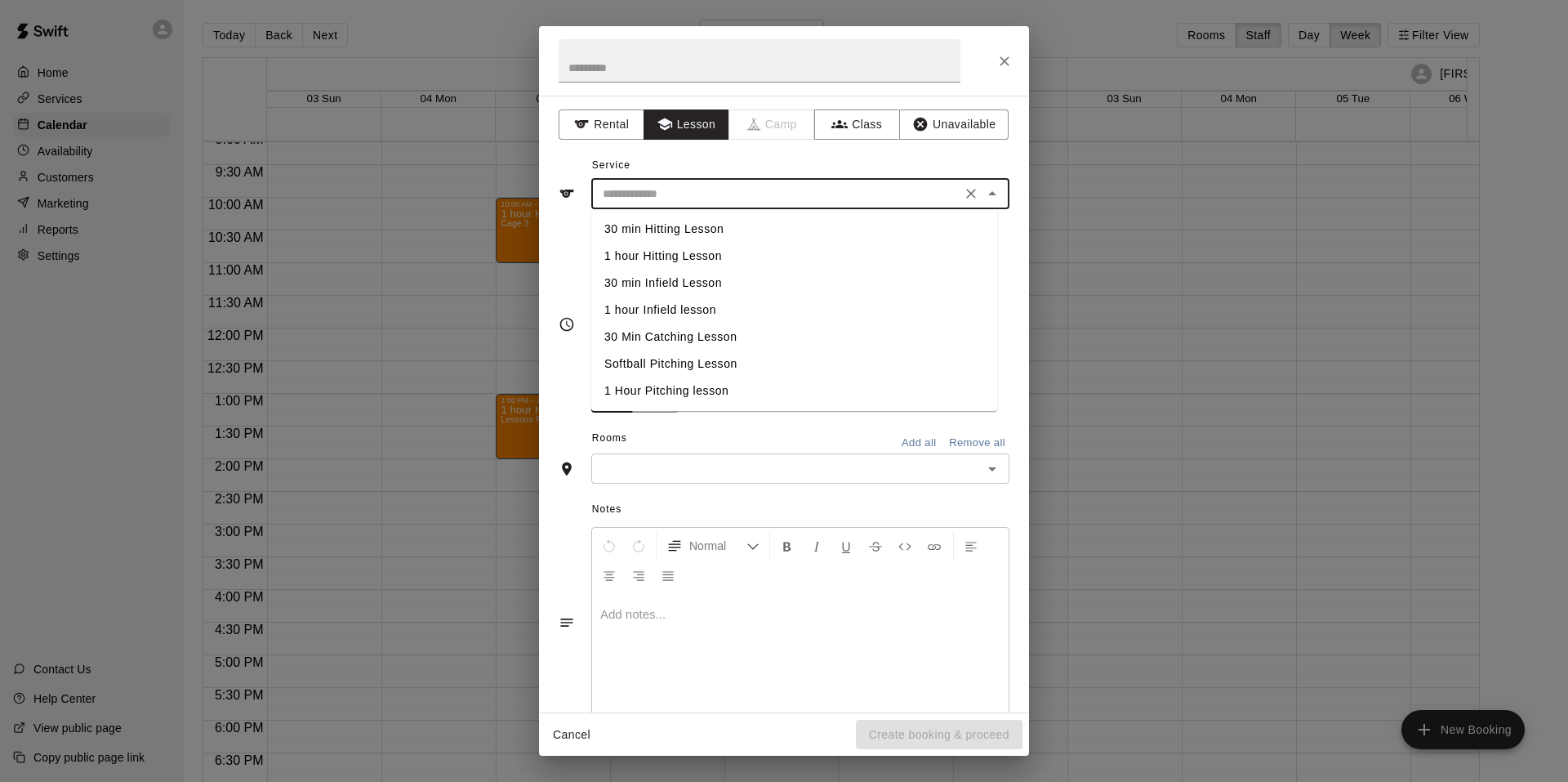 click at bounding box center [776, 194] 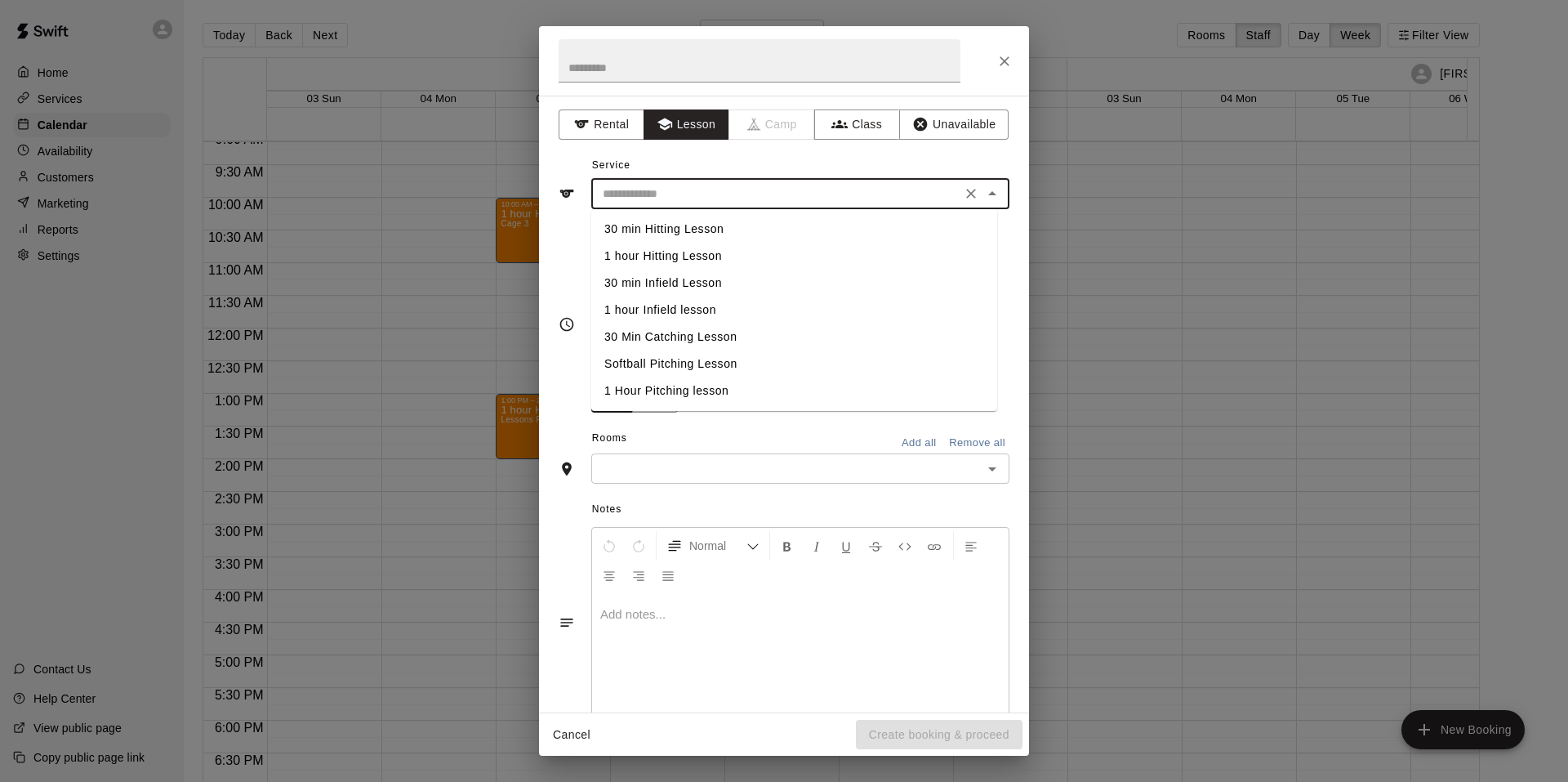 type on "**********" 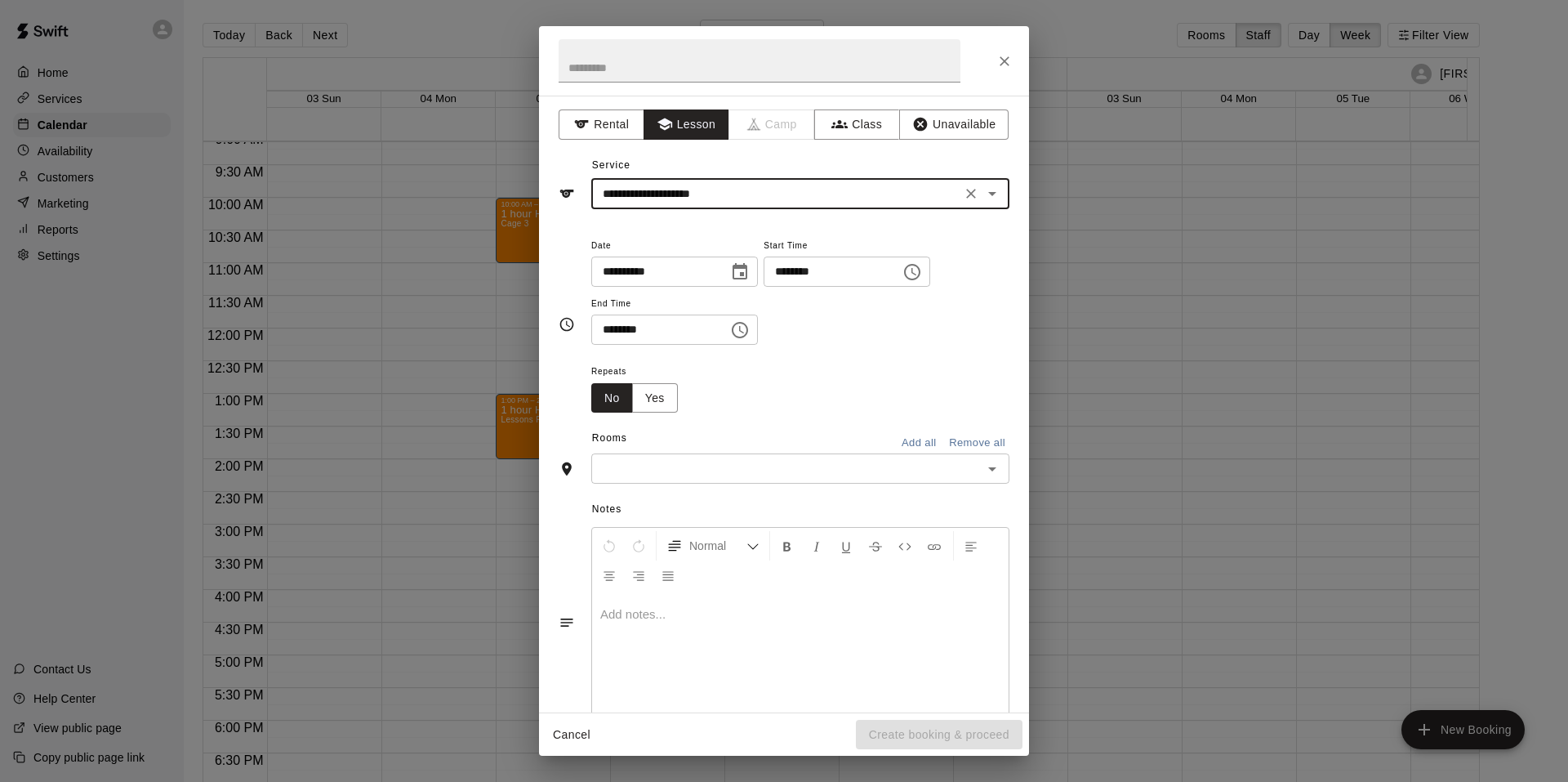 click on "​" at bounding box center [800, 468] 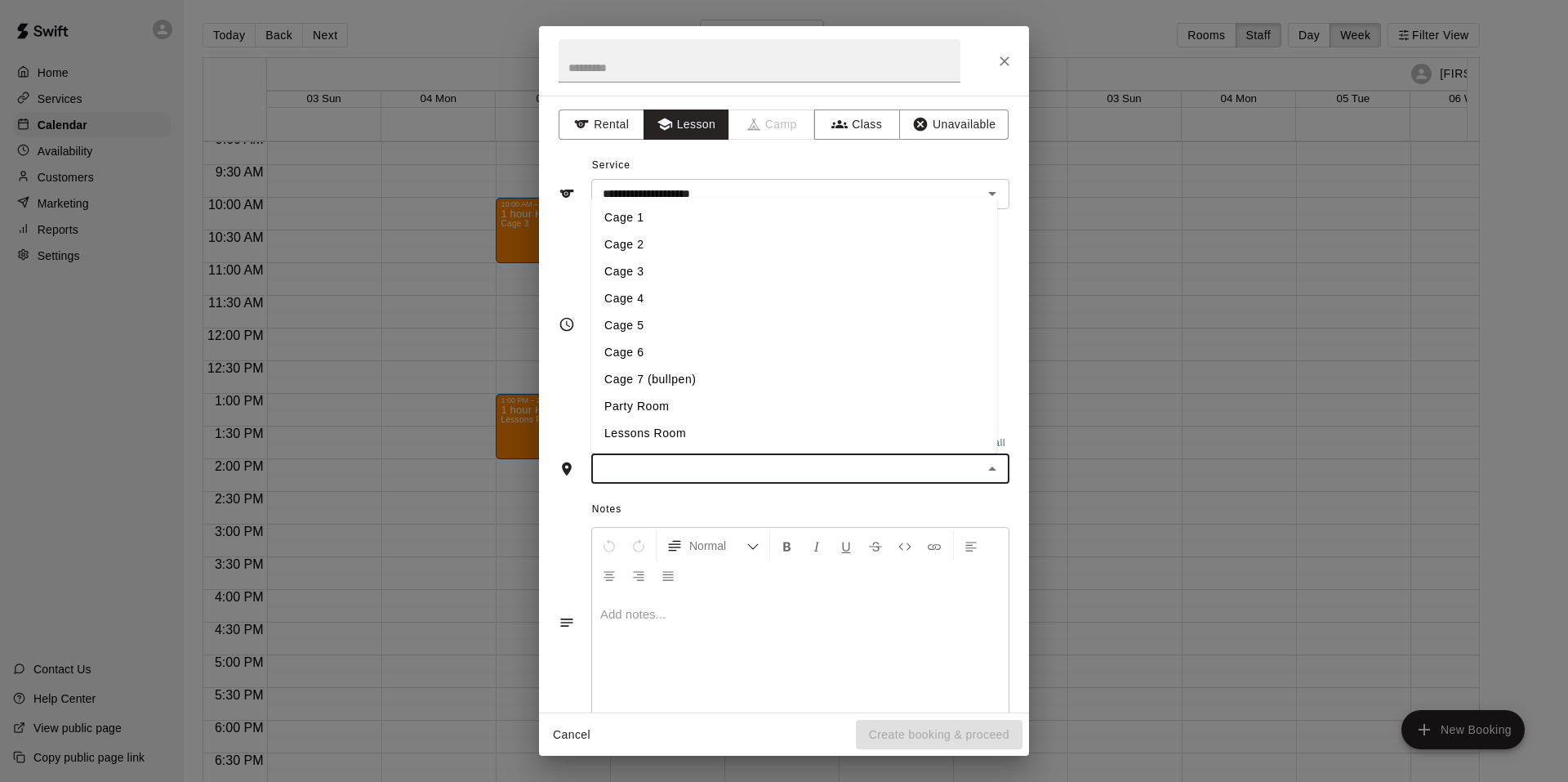 click on "Lessons Room" at bounding box center [794, 433] 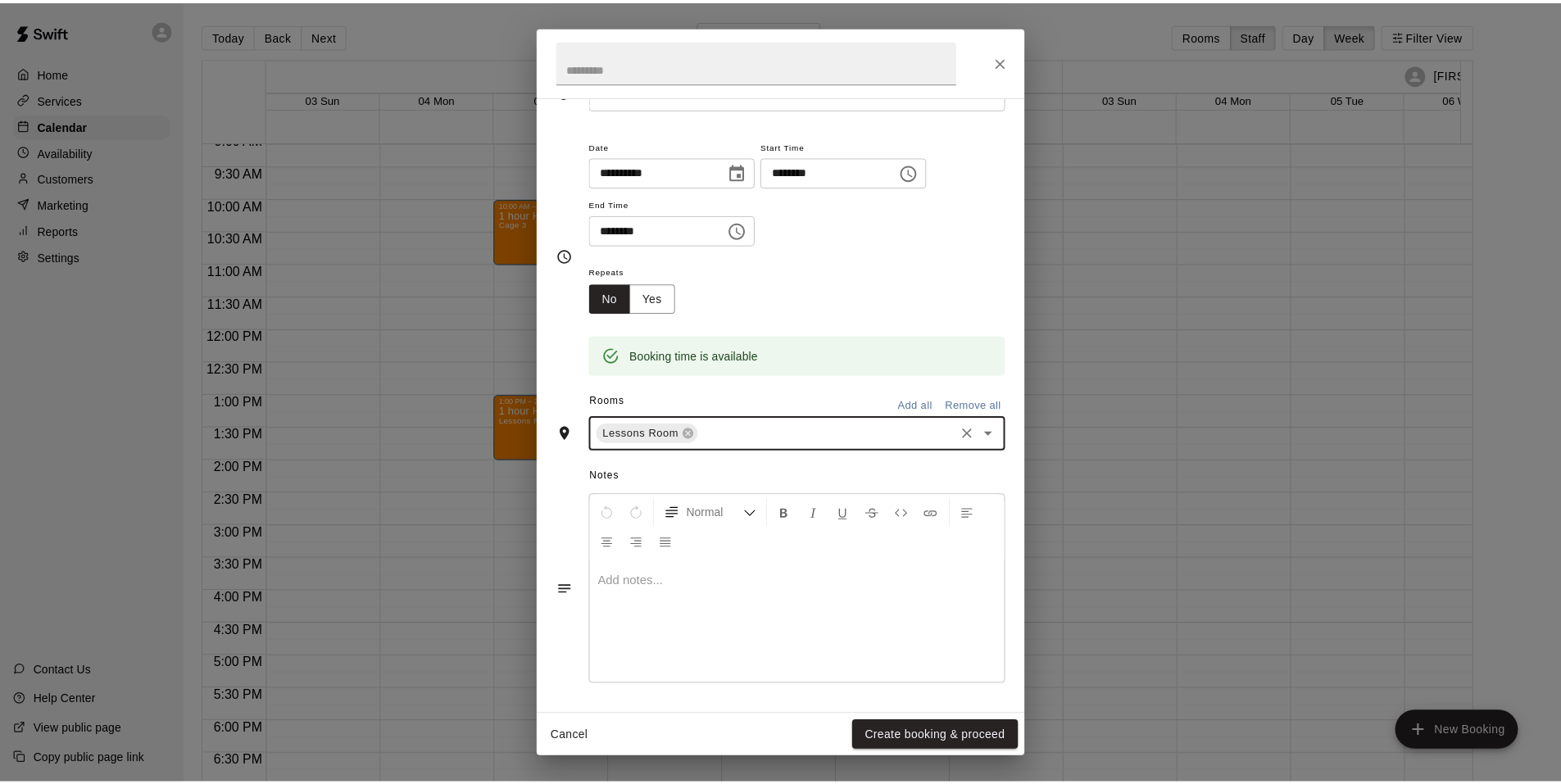 scroll, scrollTop: 102, scrollLeft: 0, axis: vertical 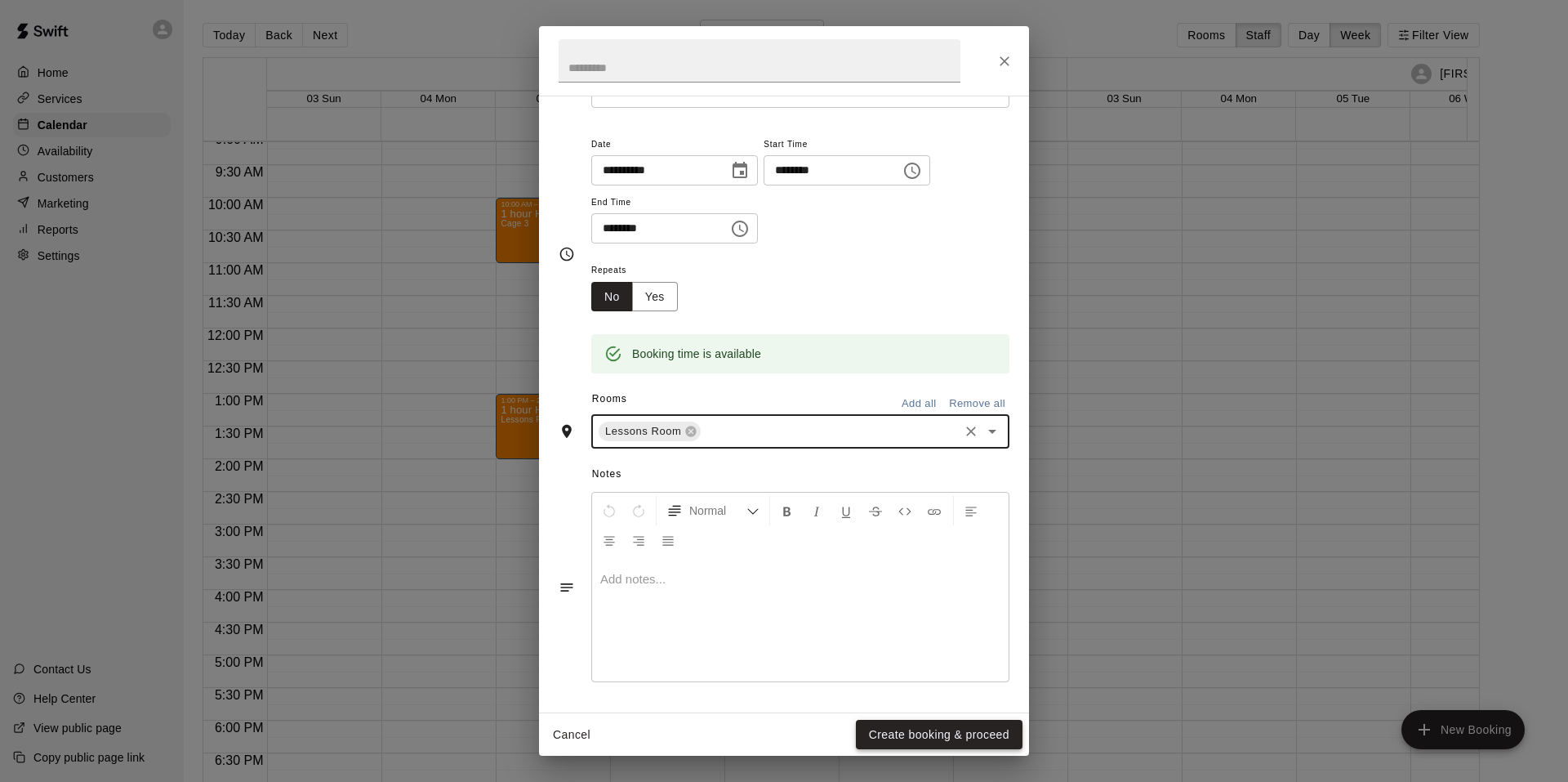 click on "Create booking & proceed" at bounding box center [939, 735] 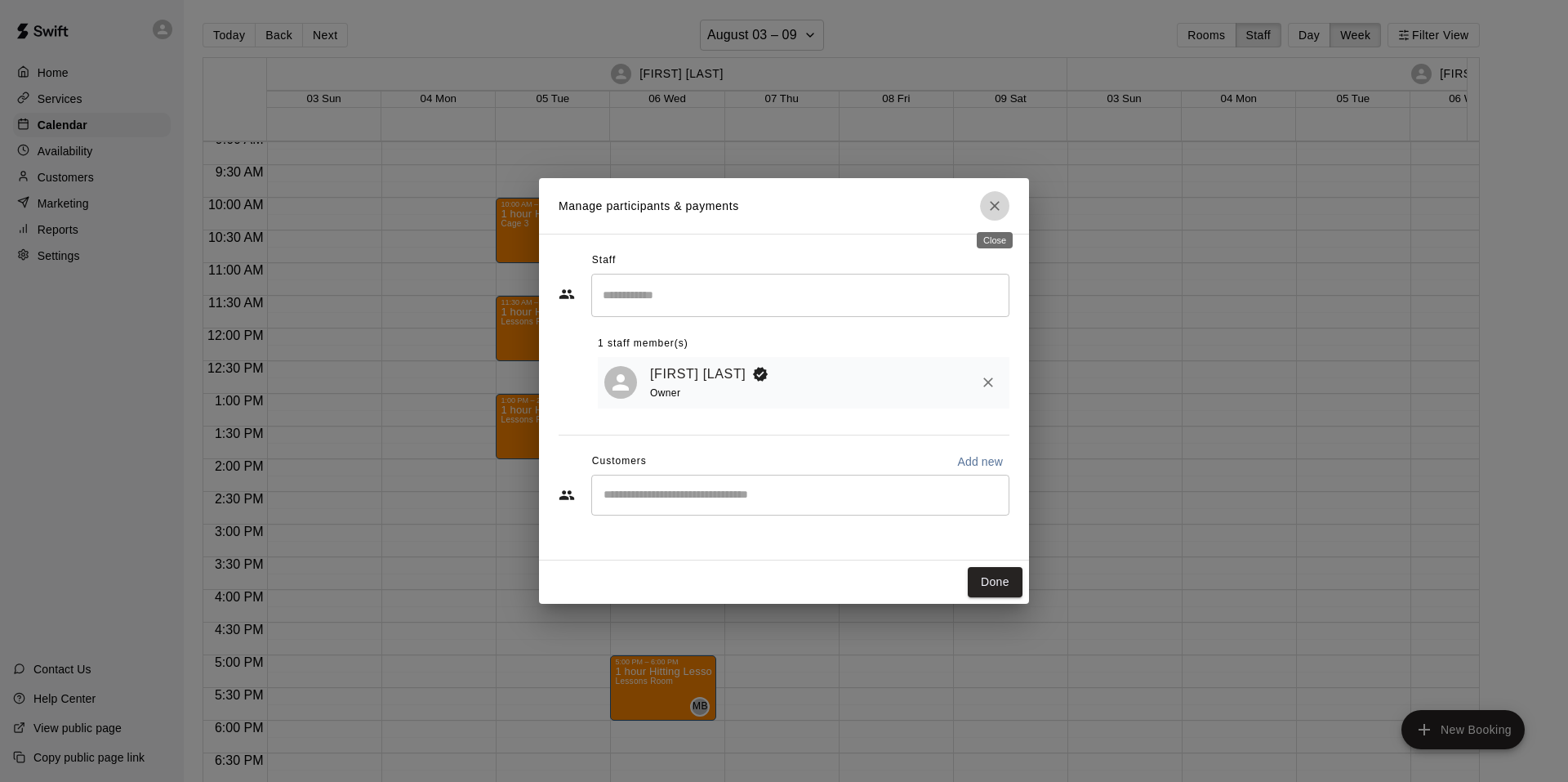 click 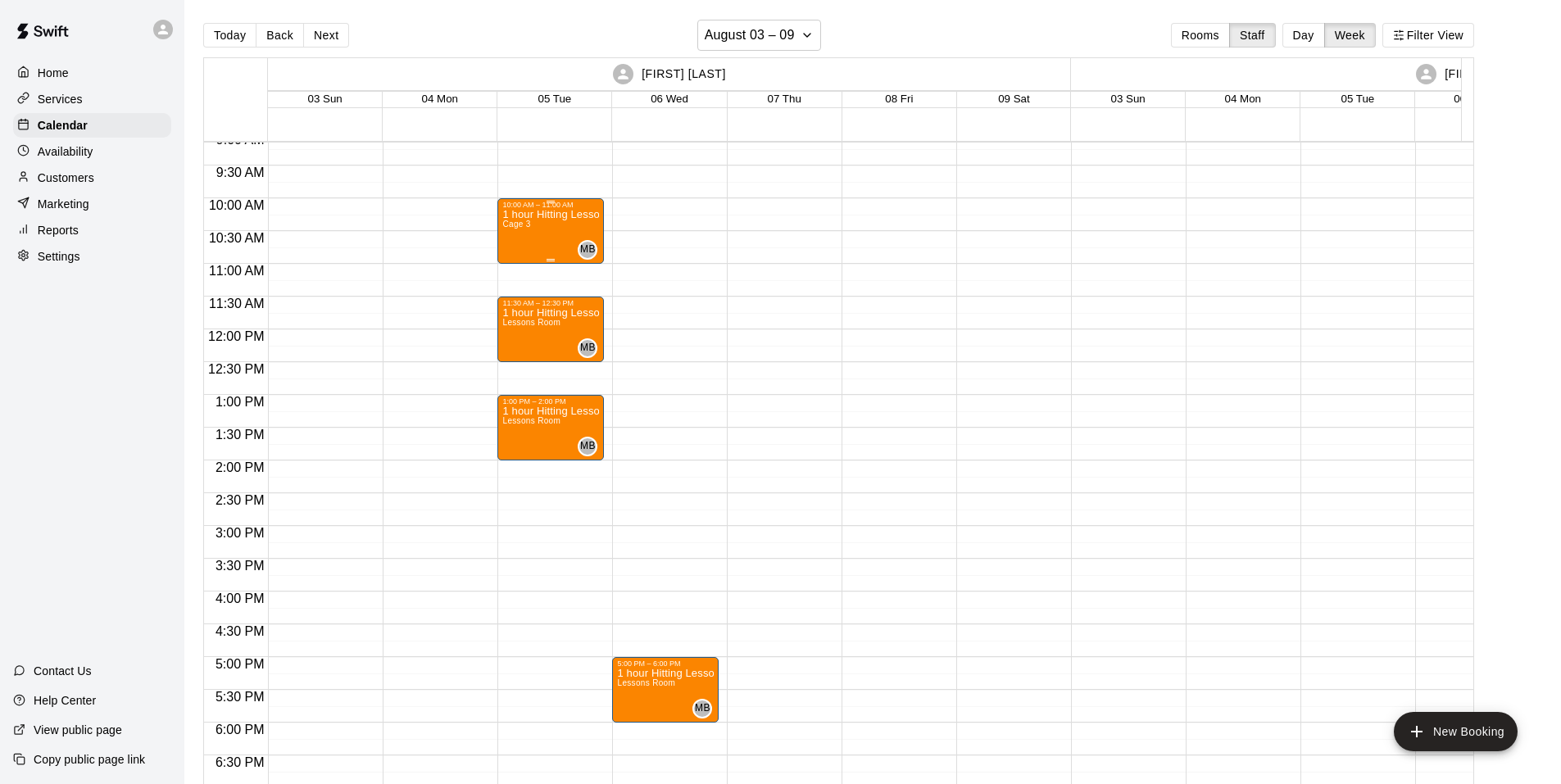 click on "1 hour Hitting Lesson Cage 3" at bounding box center (551, 600) 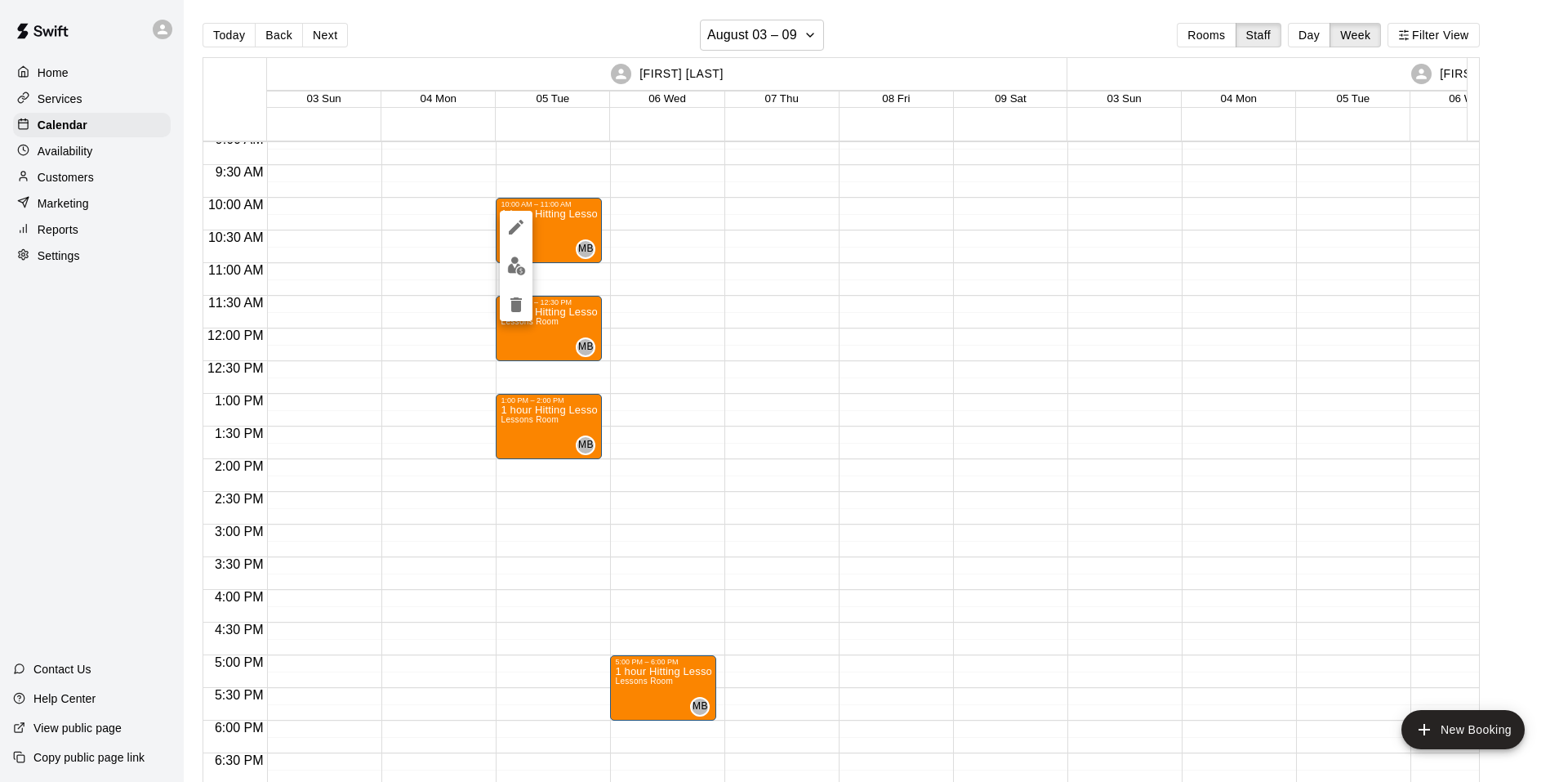 click at bounding box center (784, 391) 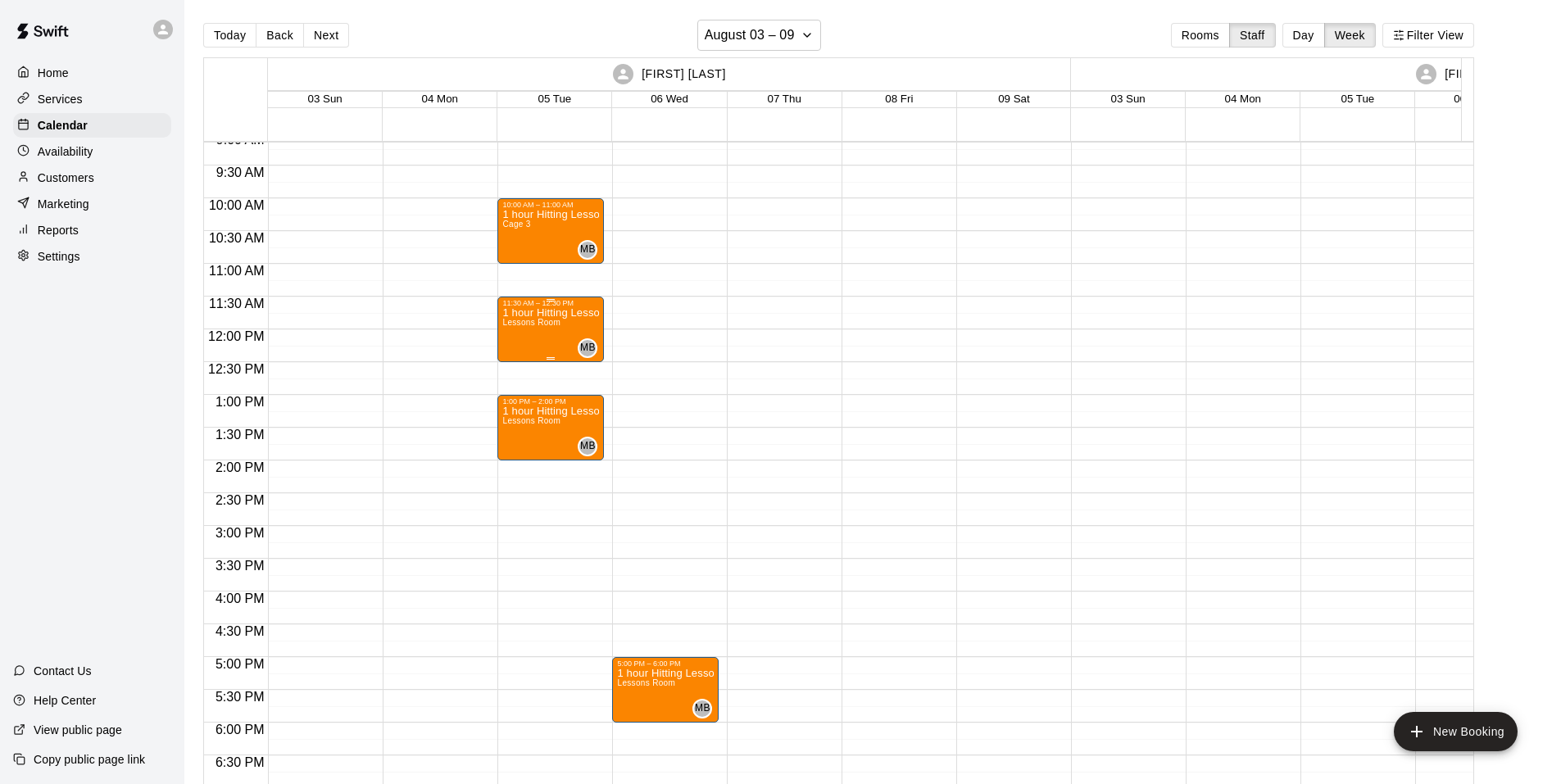 click on "1 hour Hitting Lesson Lessons Room" at bounding box center (551, 699) 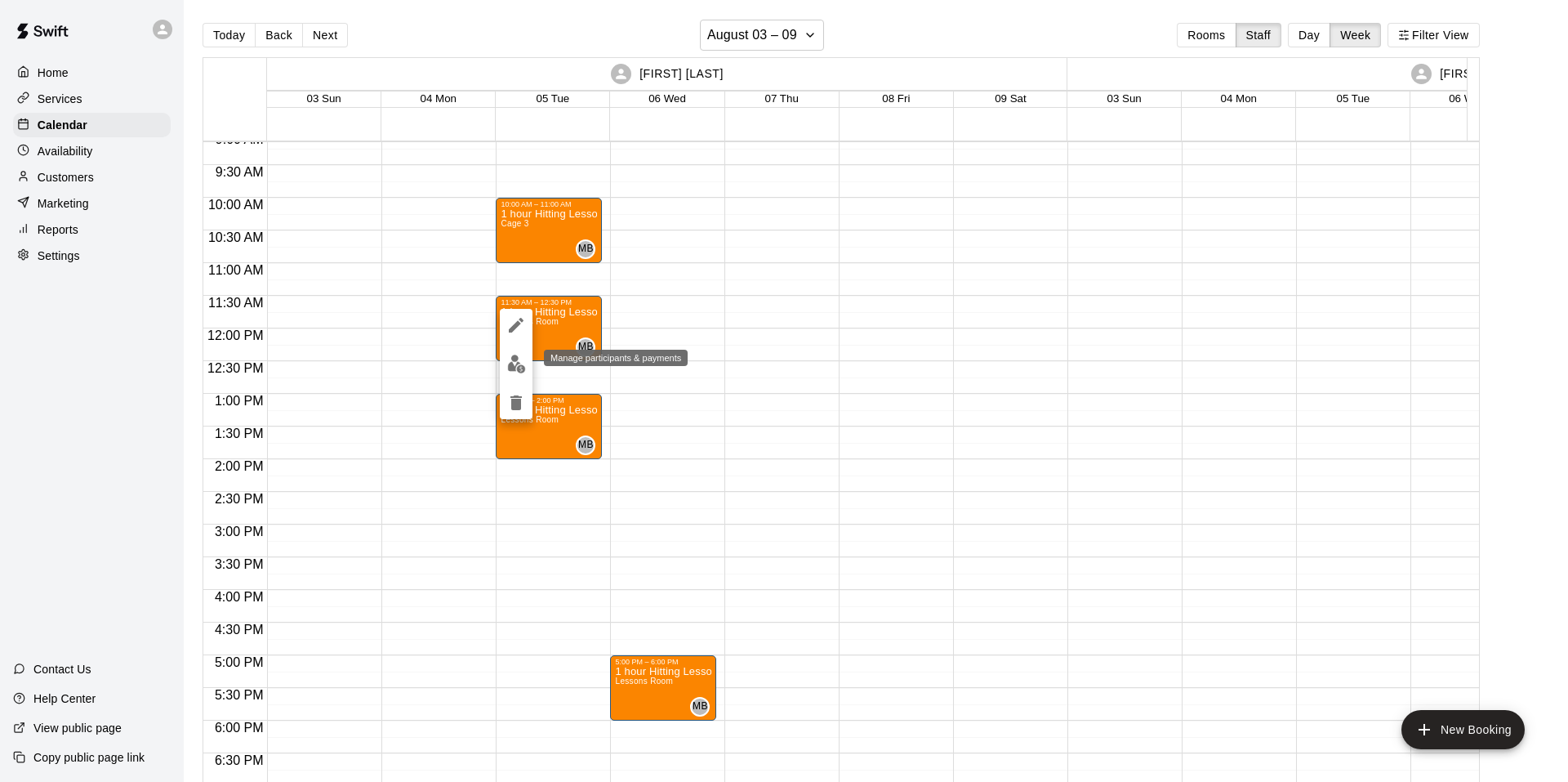 click at bounding box center (516, 364) 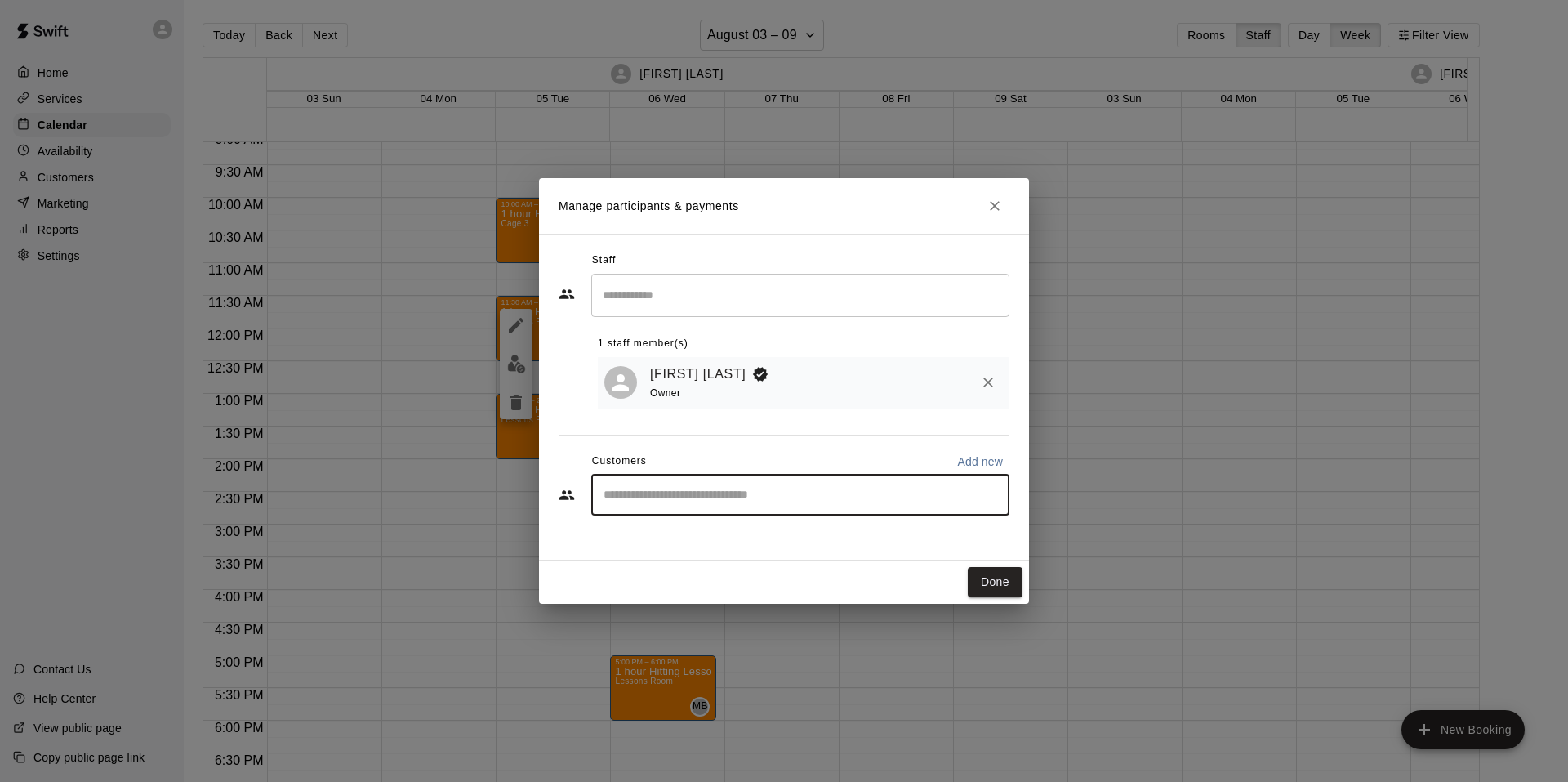click at bounding box center (800, 495) 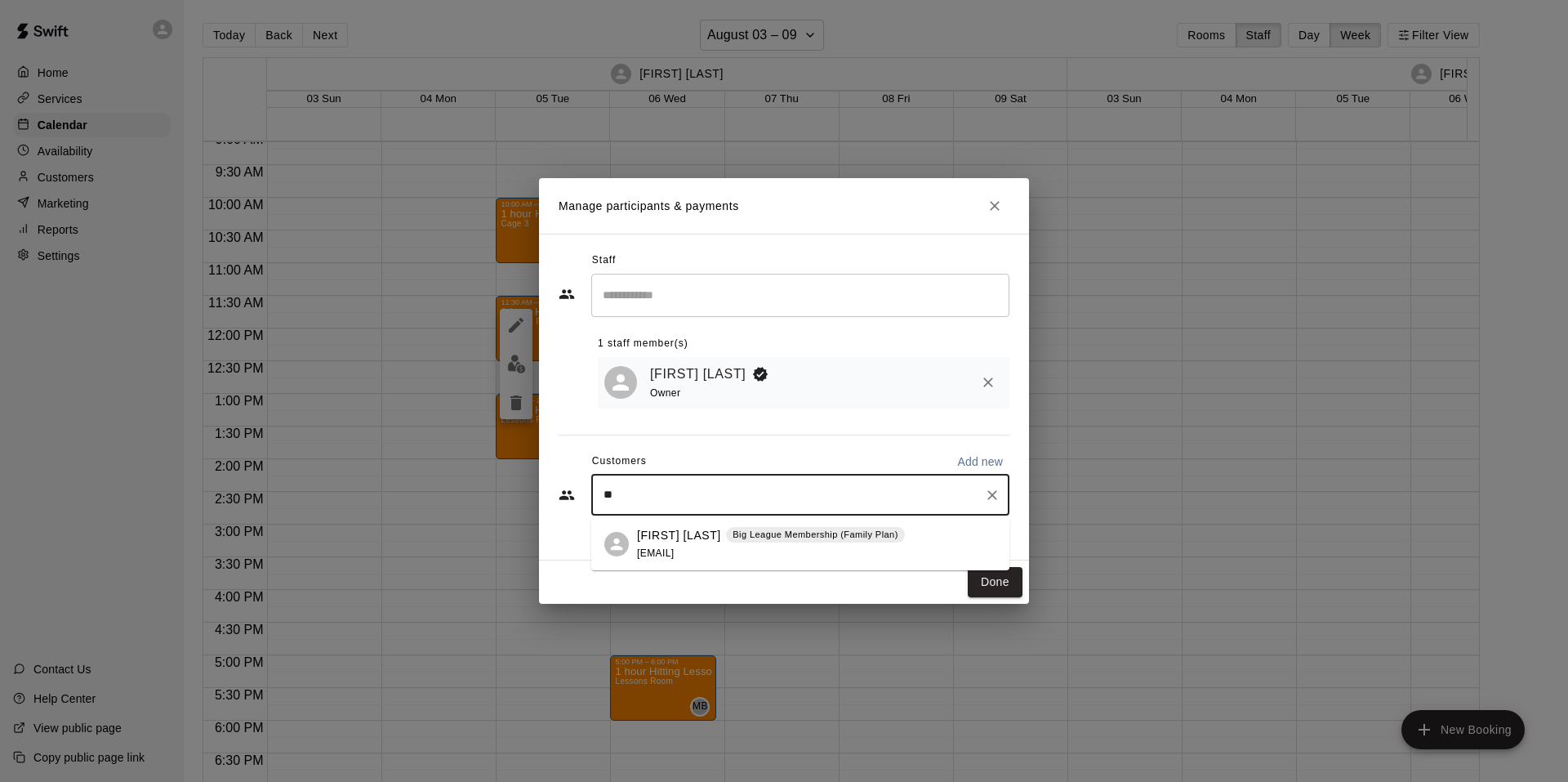 type on "*" 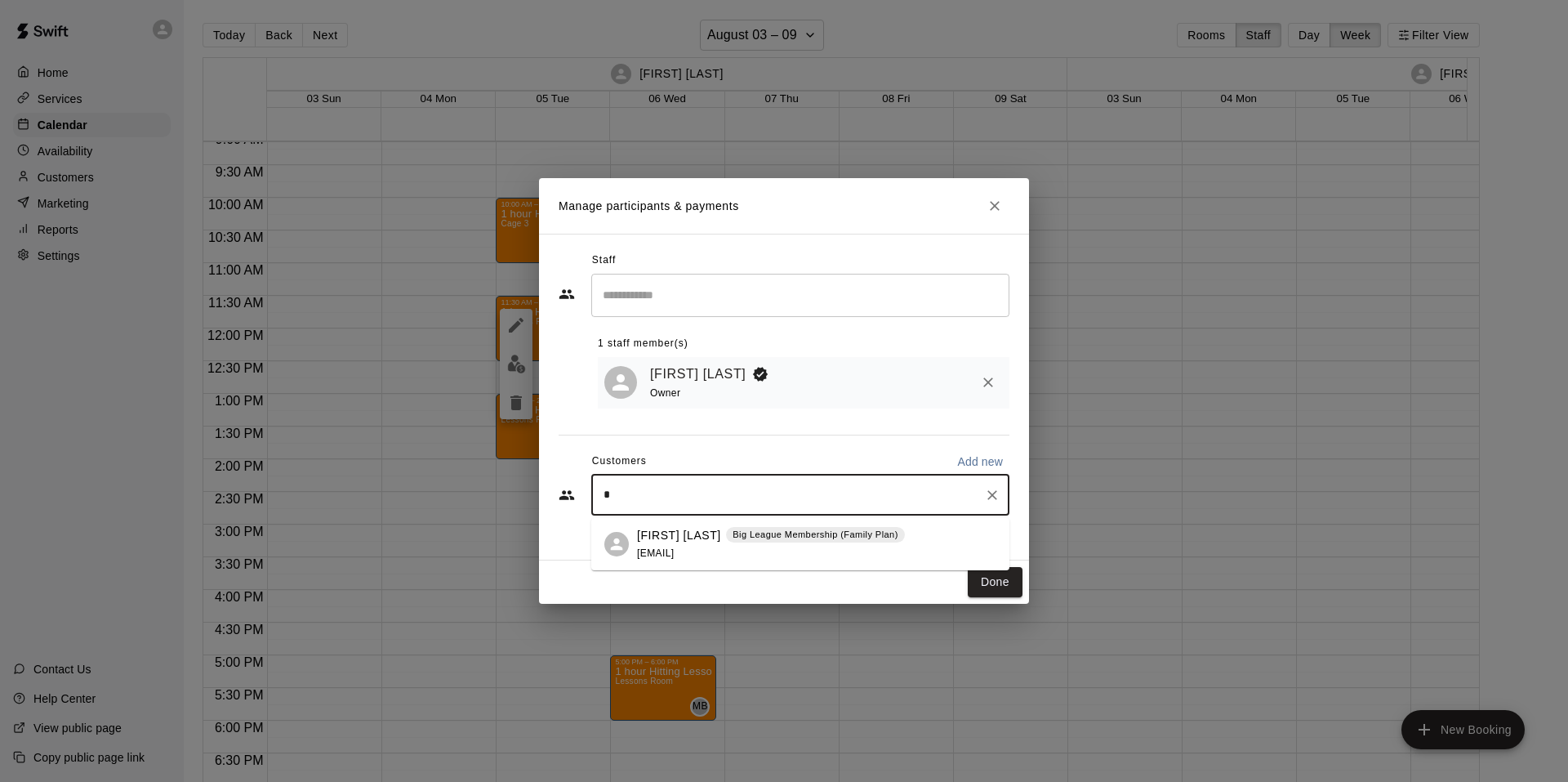 type 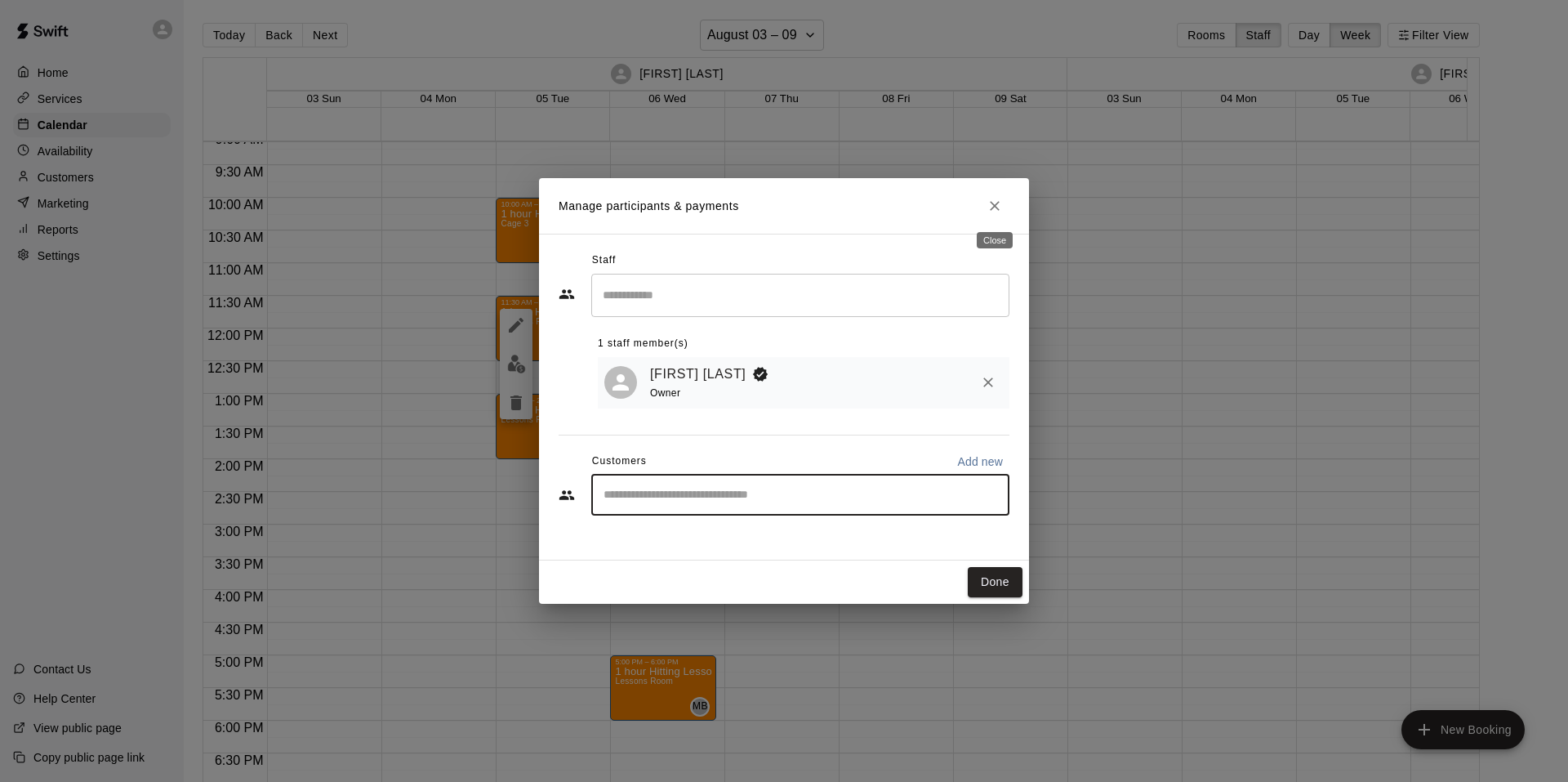 click 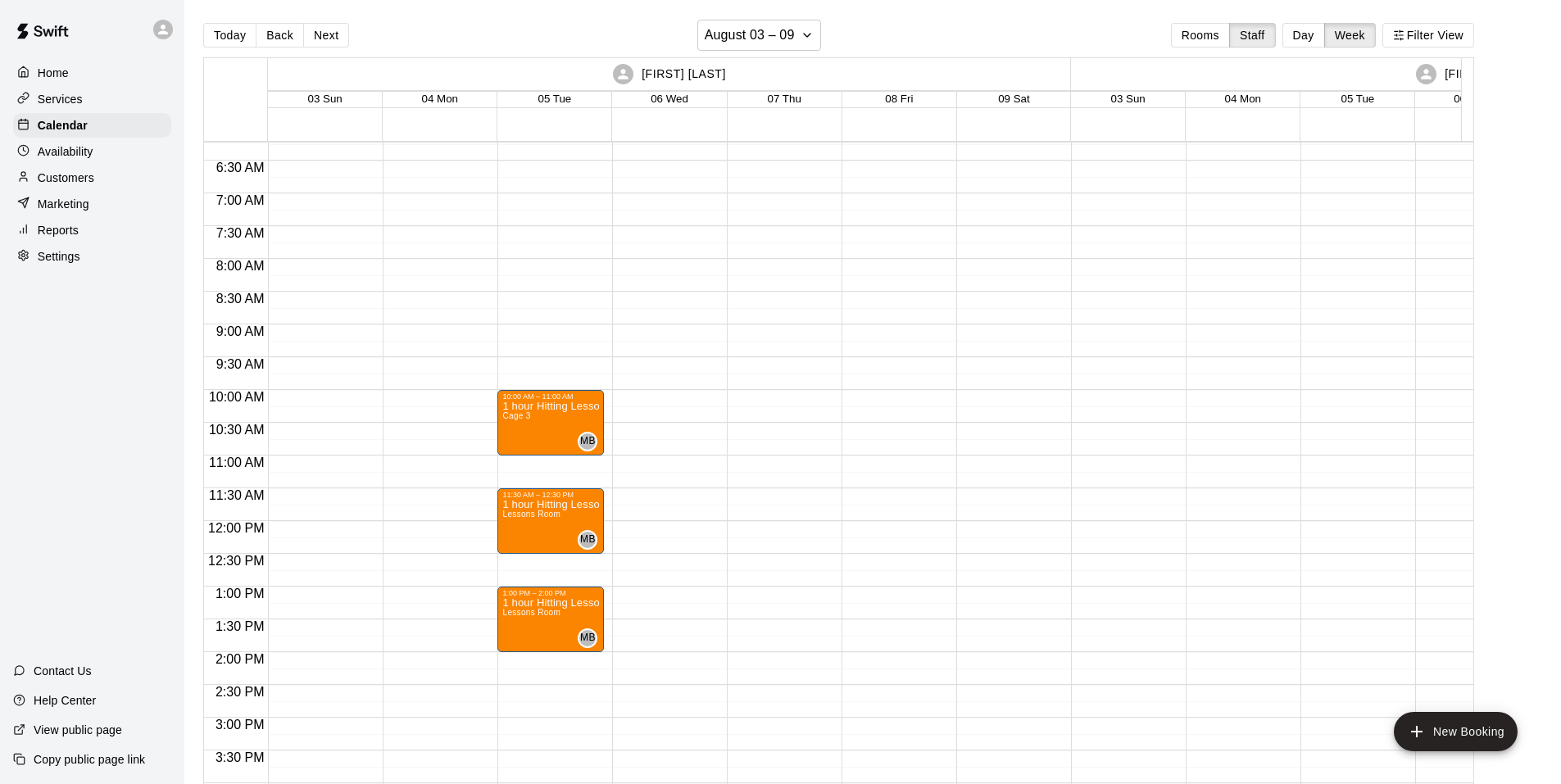 scroll, scrollTop: 436, scrollLeft: 0, axis: vertical 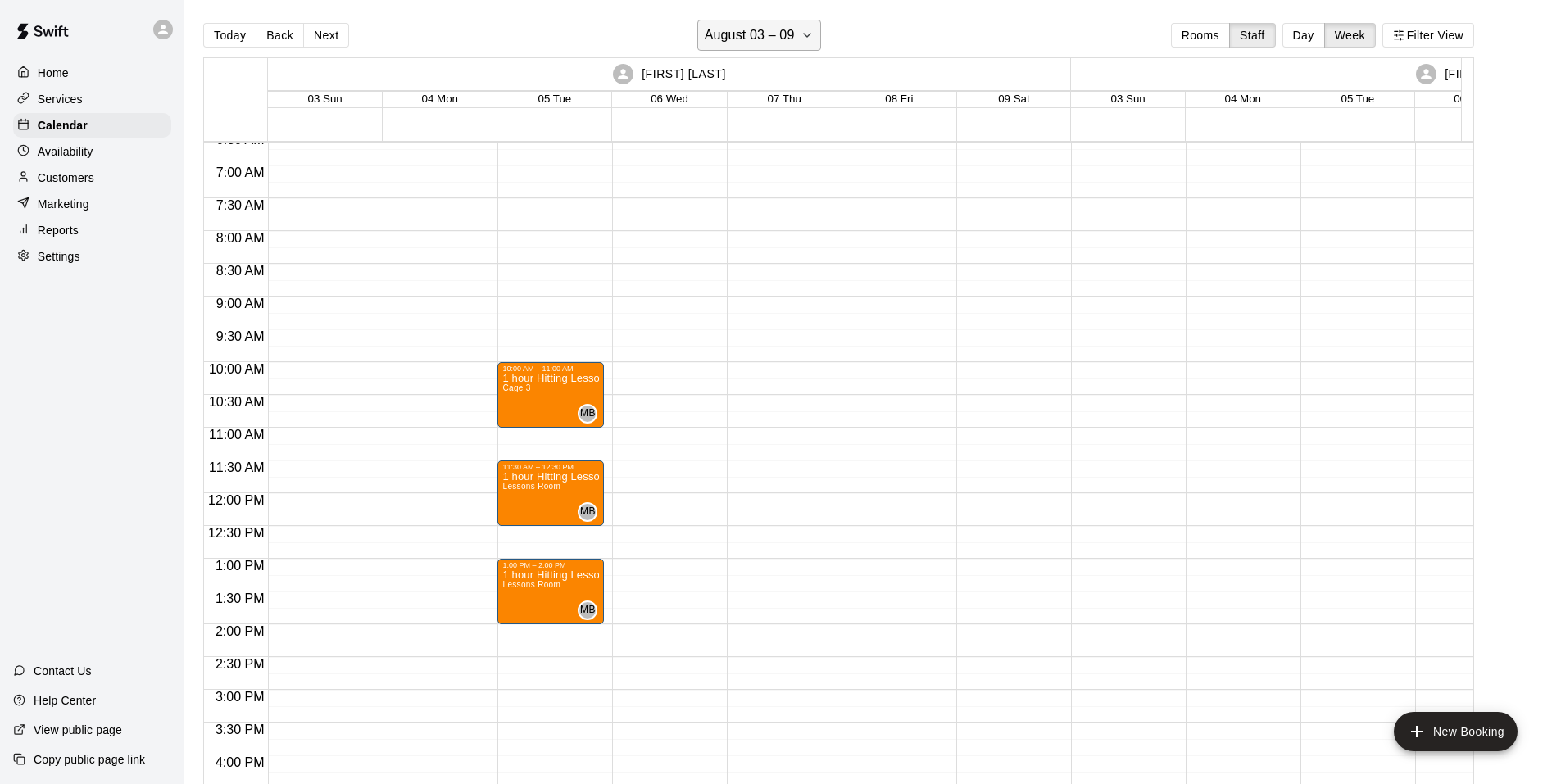 click on "August 03 – 09" at bounding box center (750, 35) 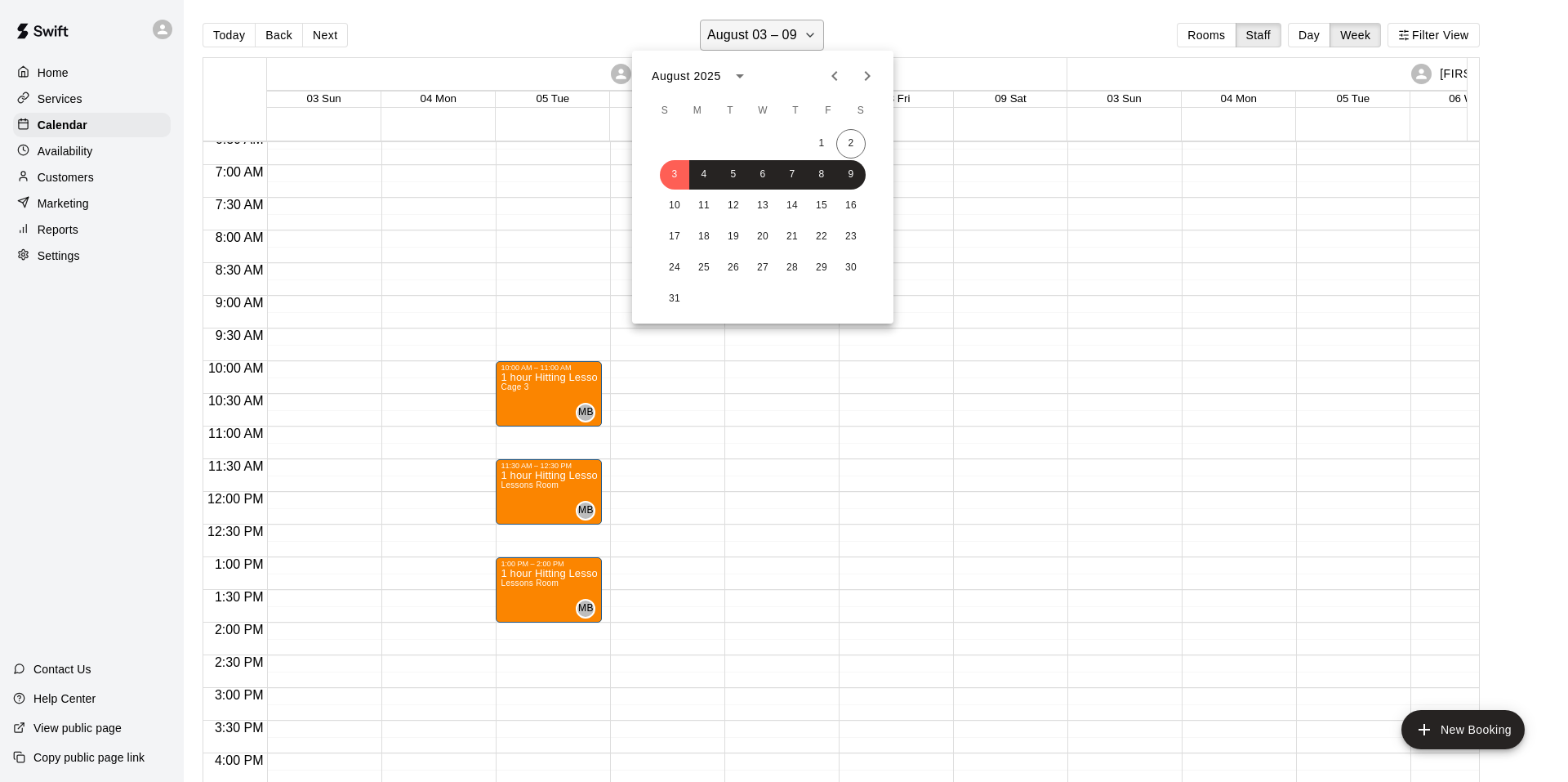 click at bounding box center [784, 391] 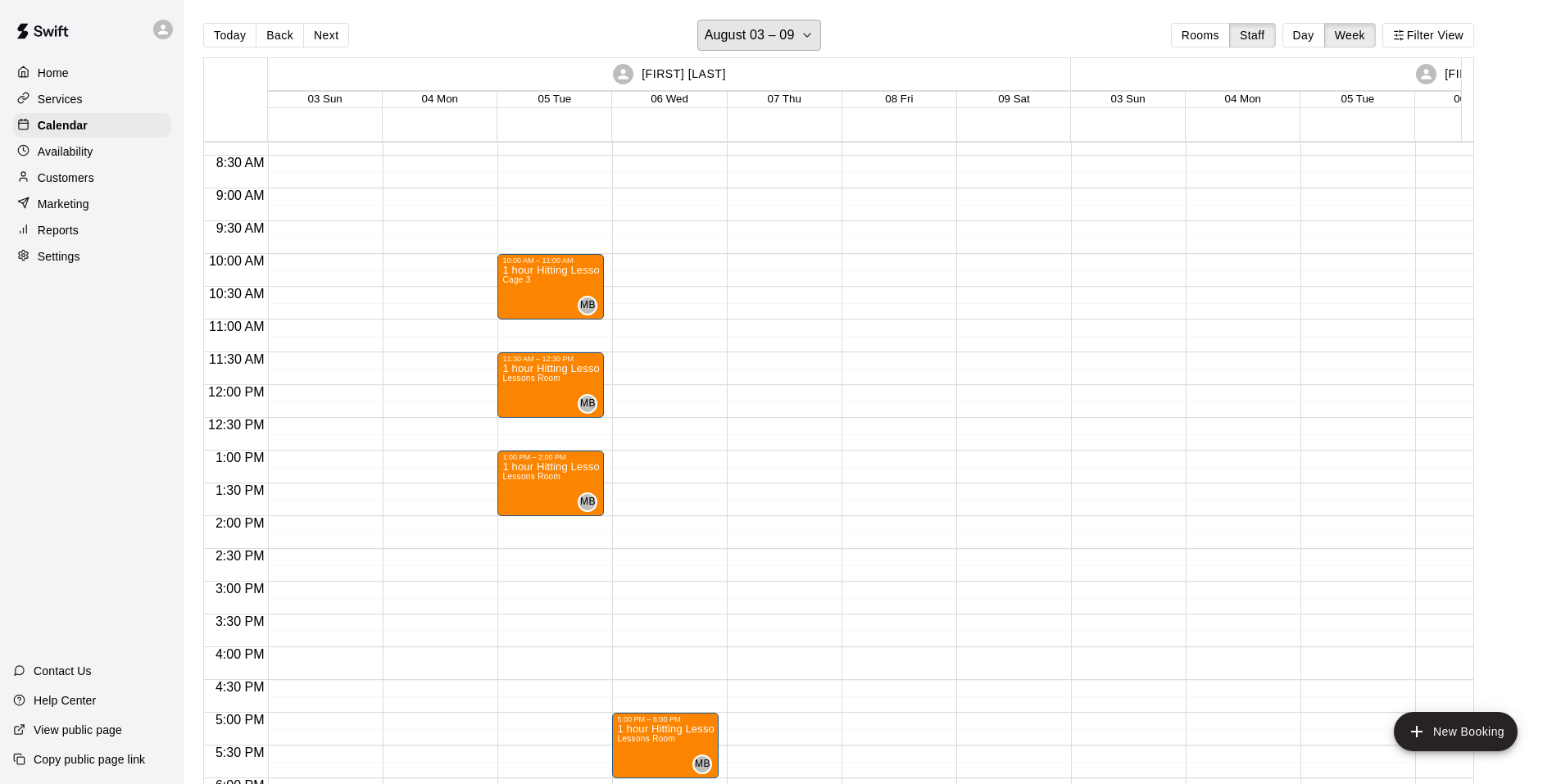 scroll, scrollTop: 518, scrollLeft: 0, axis: vertical 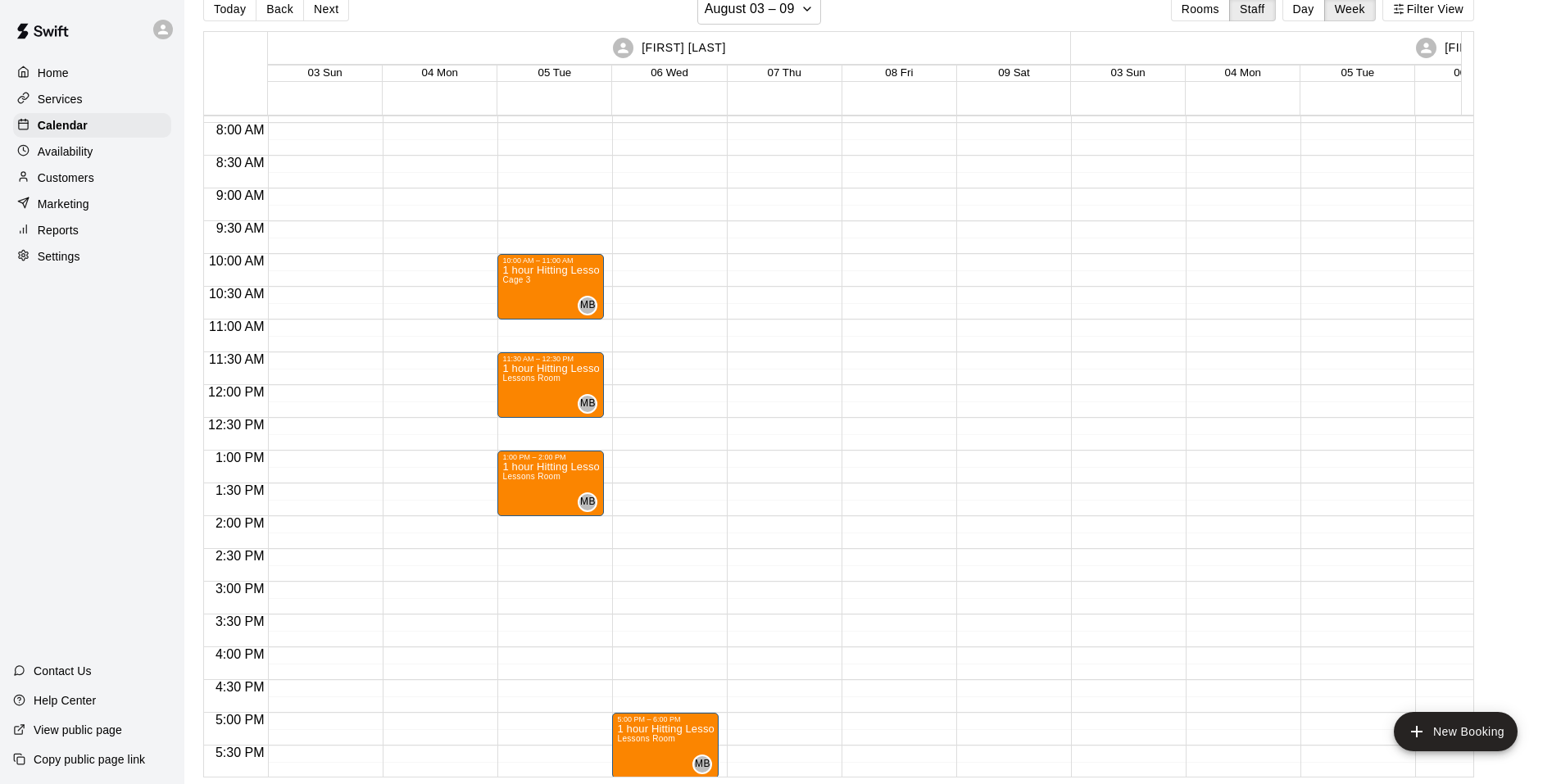 click at bounding box center [780, 385] 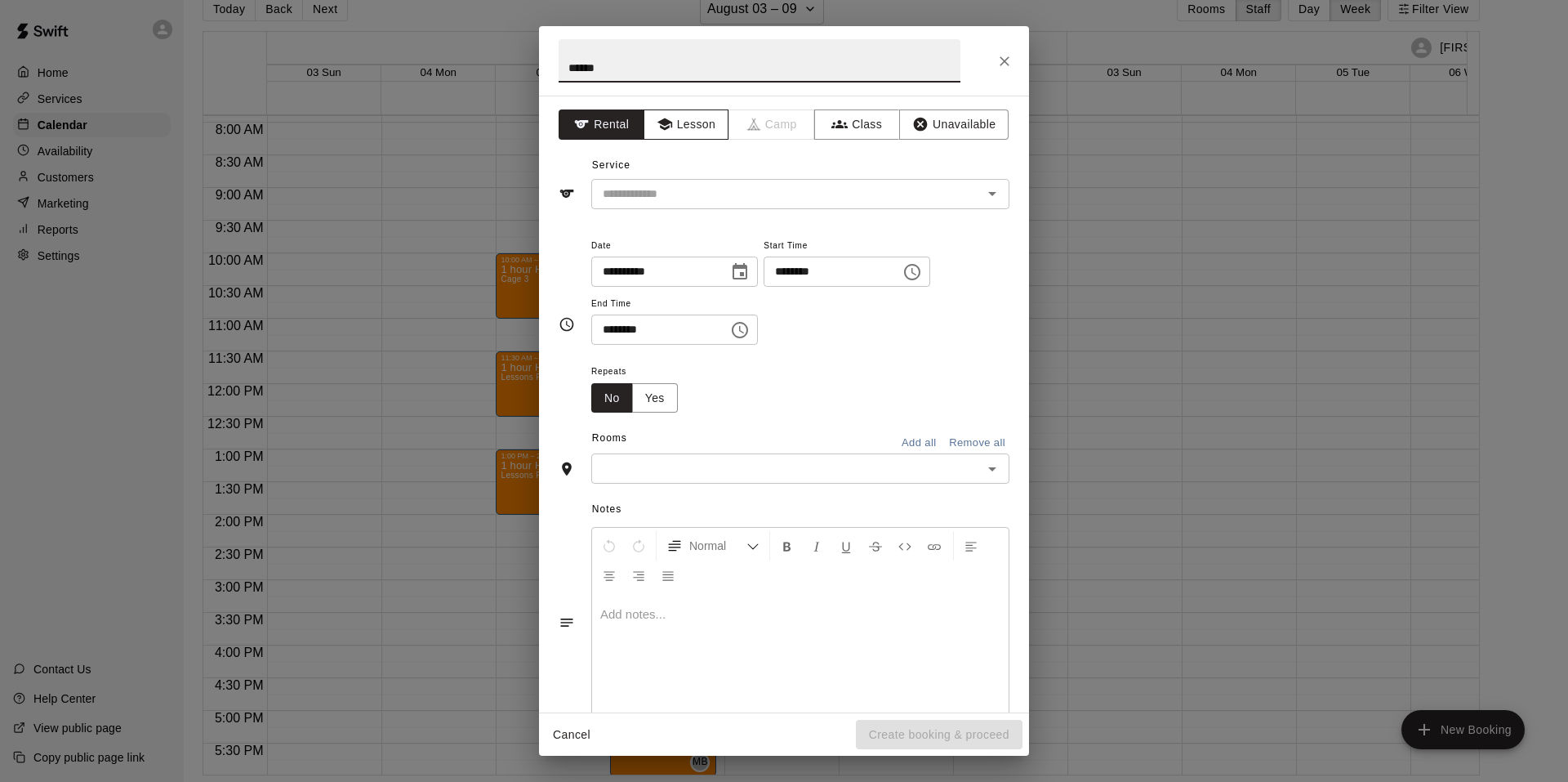type on "******" 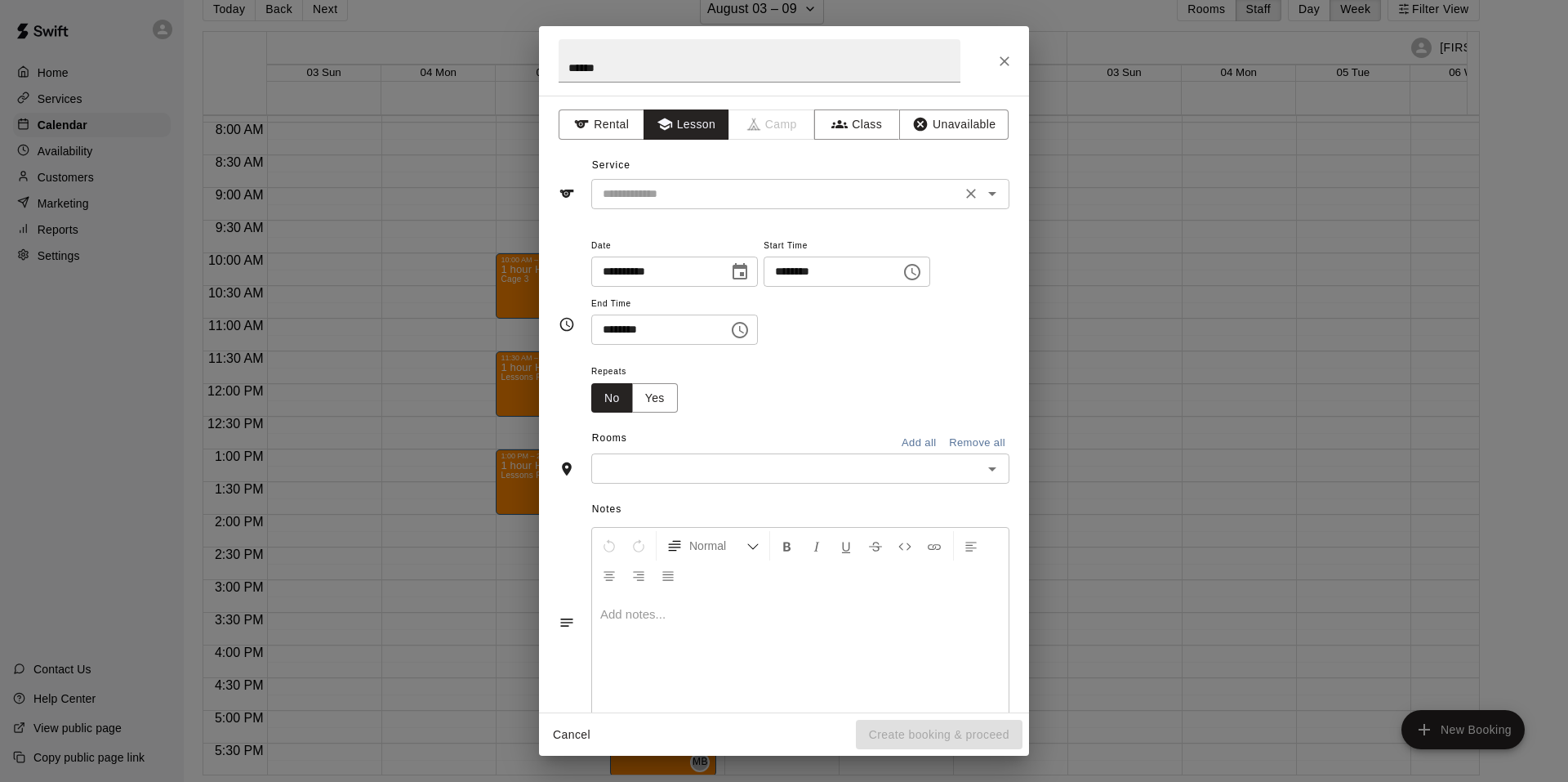 click on "​" at bounding box center (800, 194) 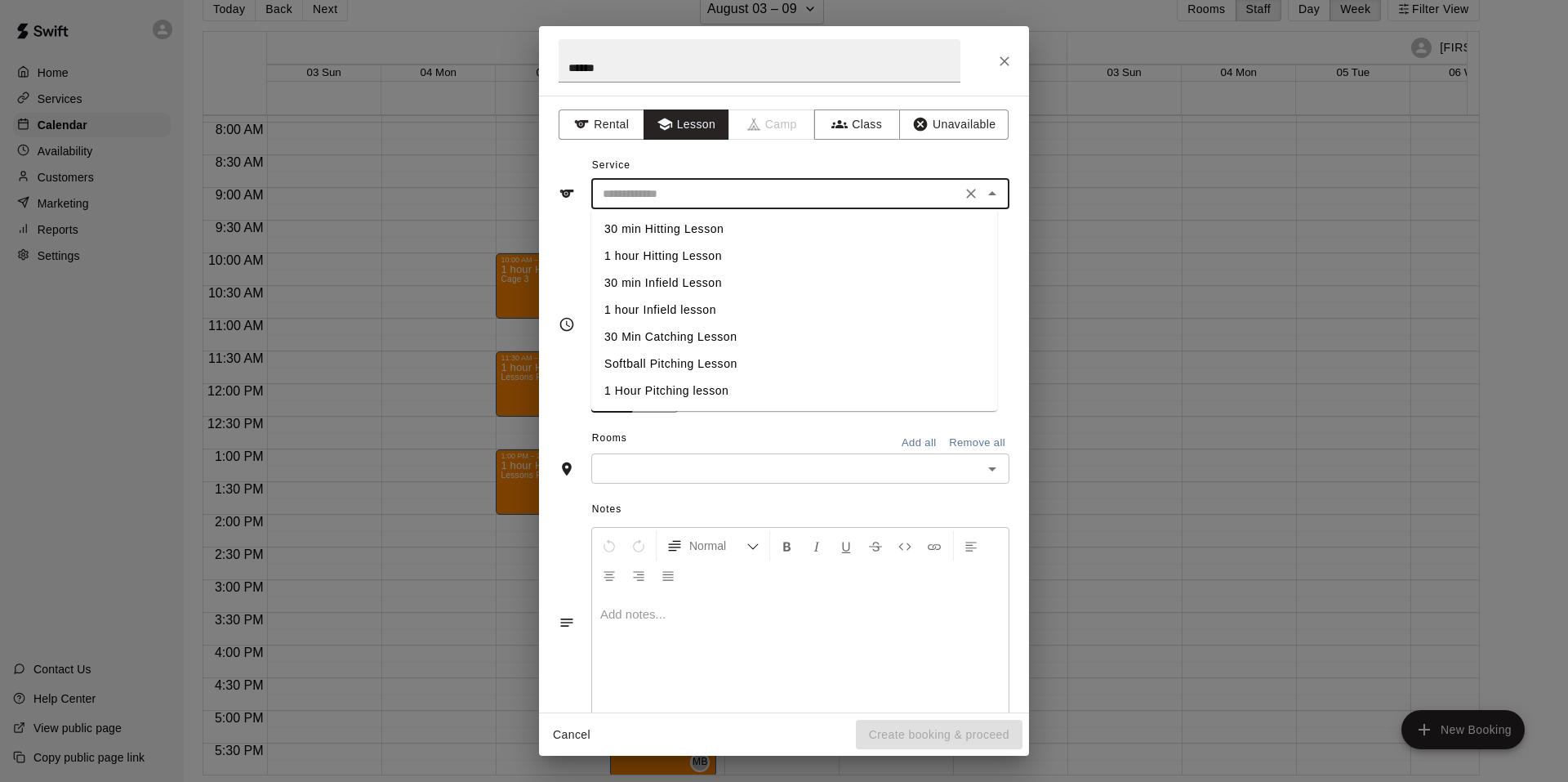 click on "1 hour Hitting Lesson" at bounding box center (794, 256) 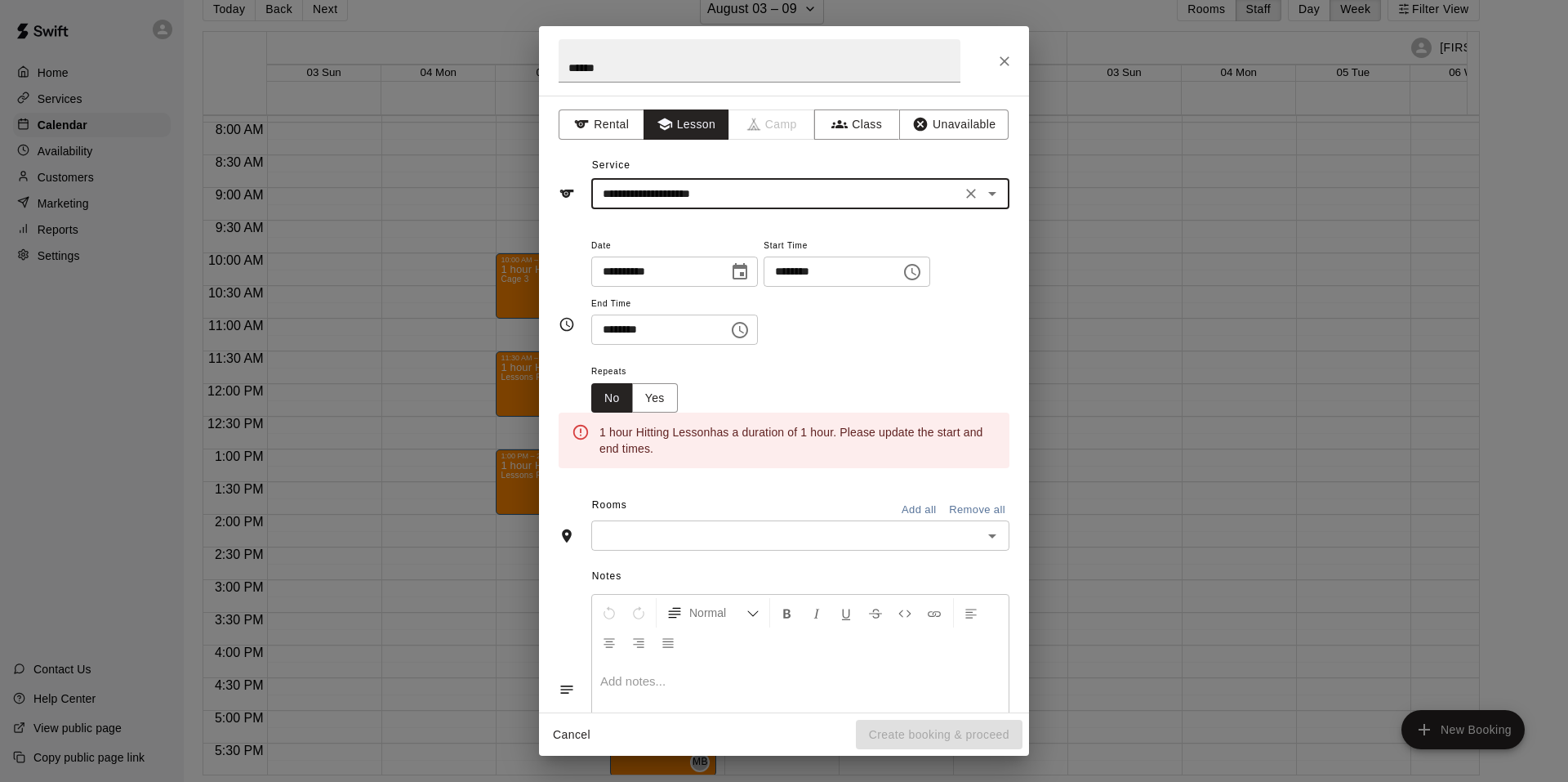 click 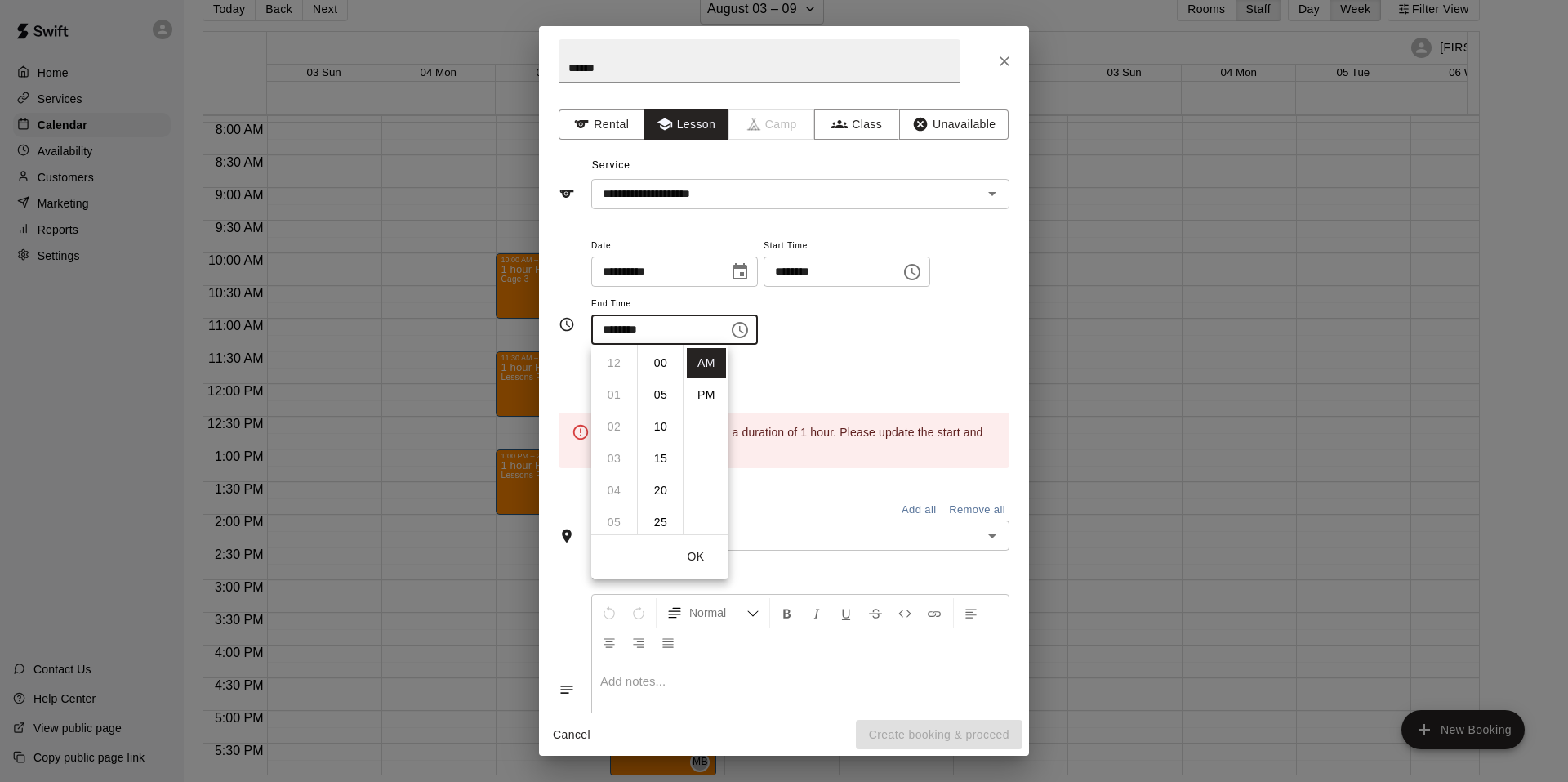 scroll, scrollTop: 287, scrollLeft: 0, axis: vertical 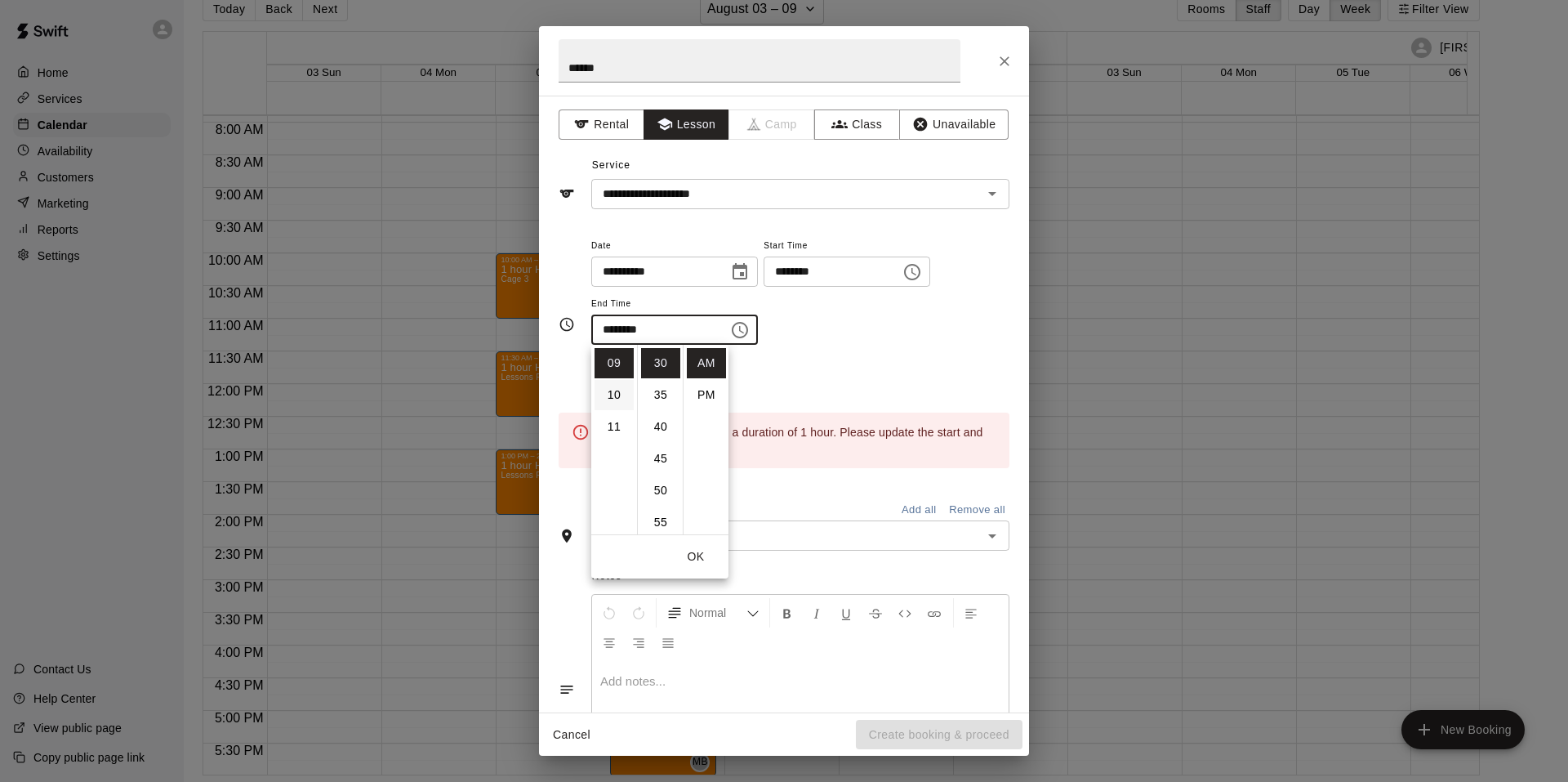 click on "10" at bounding box center [614, 395] 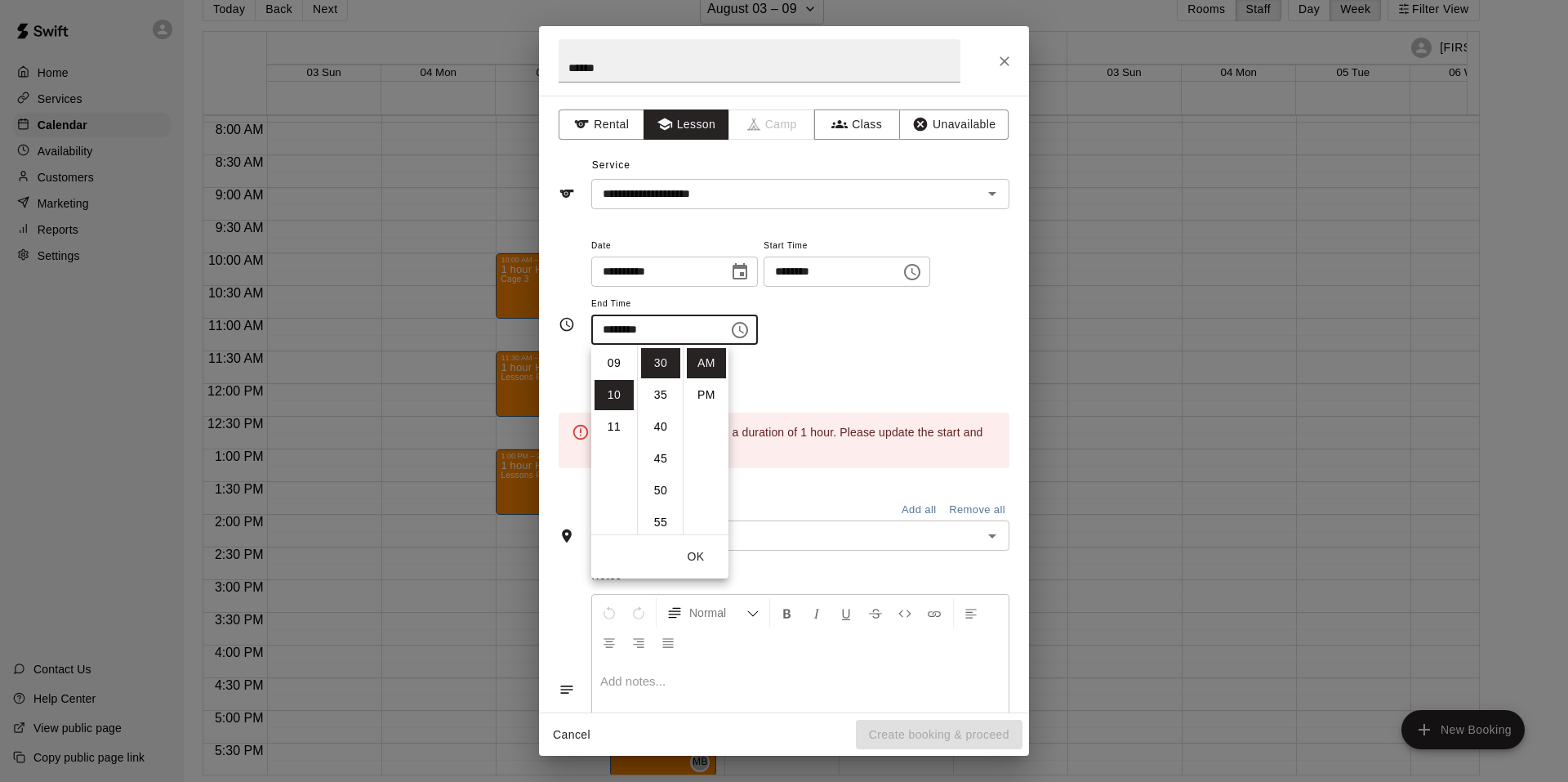 scroll, scrollTop: 319, scrollLeft: 0, axis: vertical 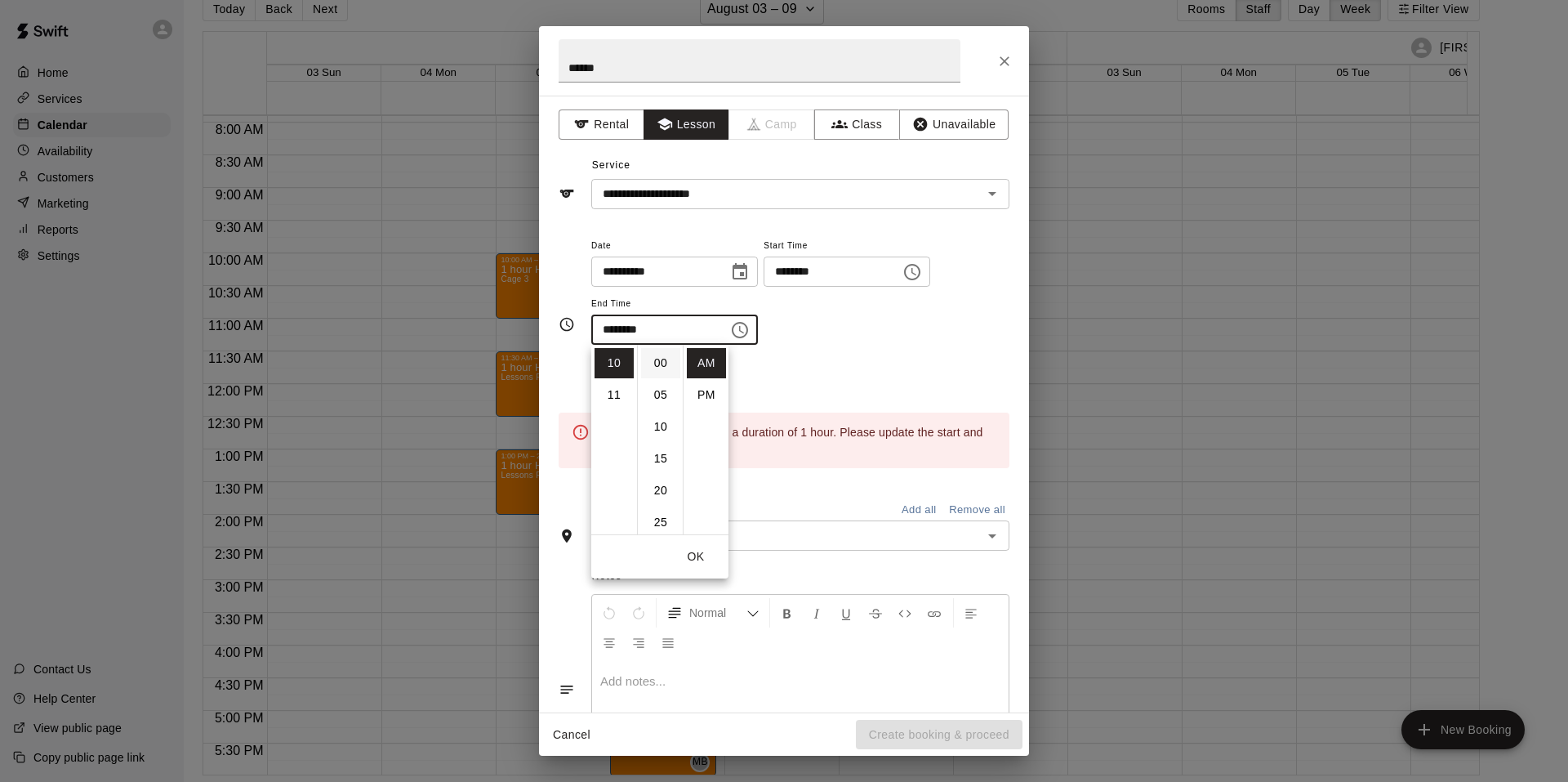 click on "00" at bounding box center [661, 363] 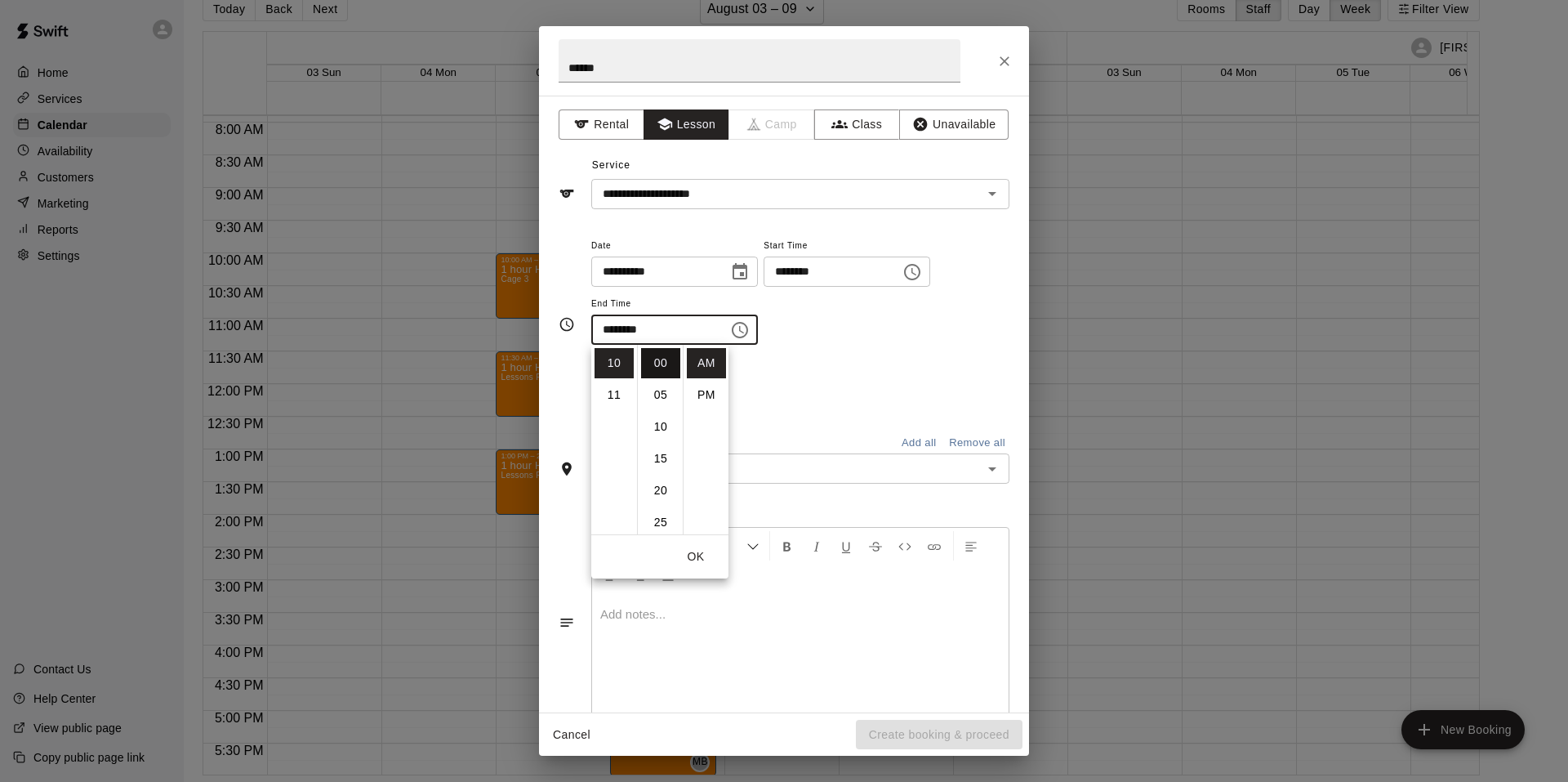 type on "********" 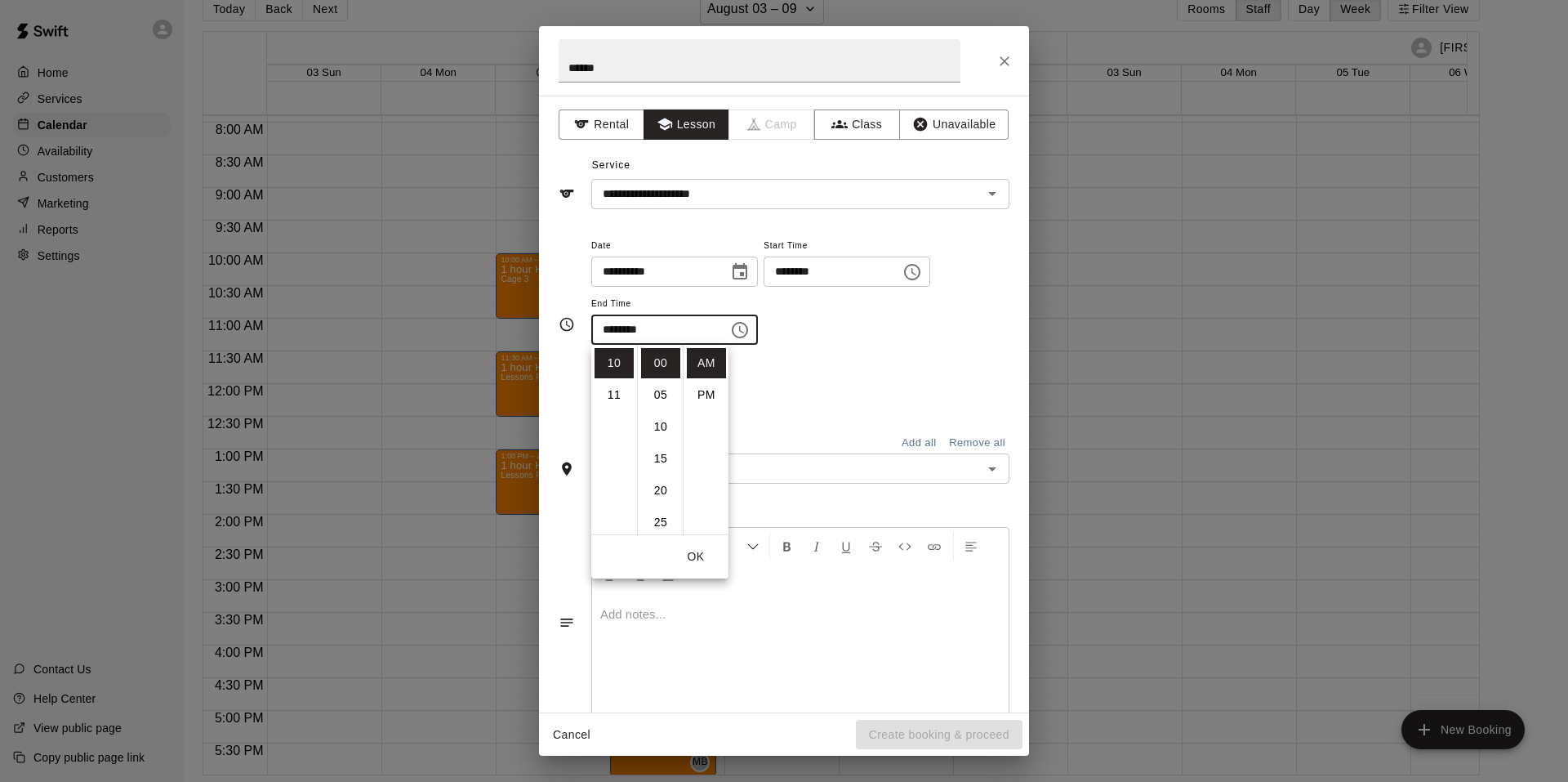 click on "**********" at bounding box center (800, 298) 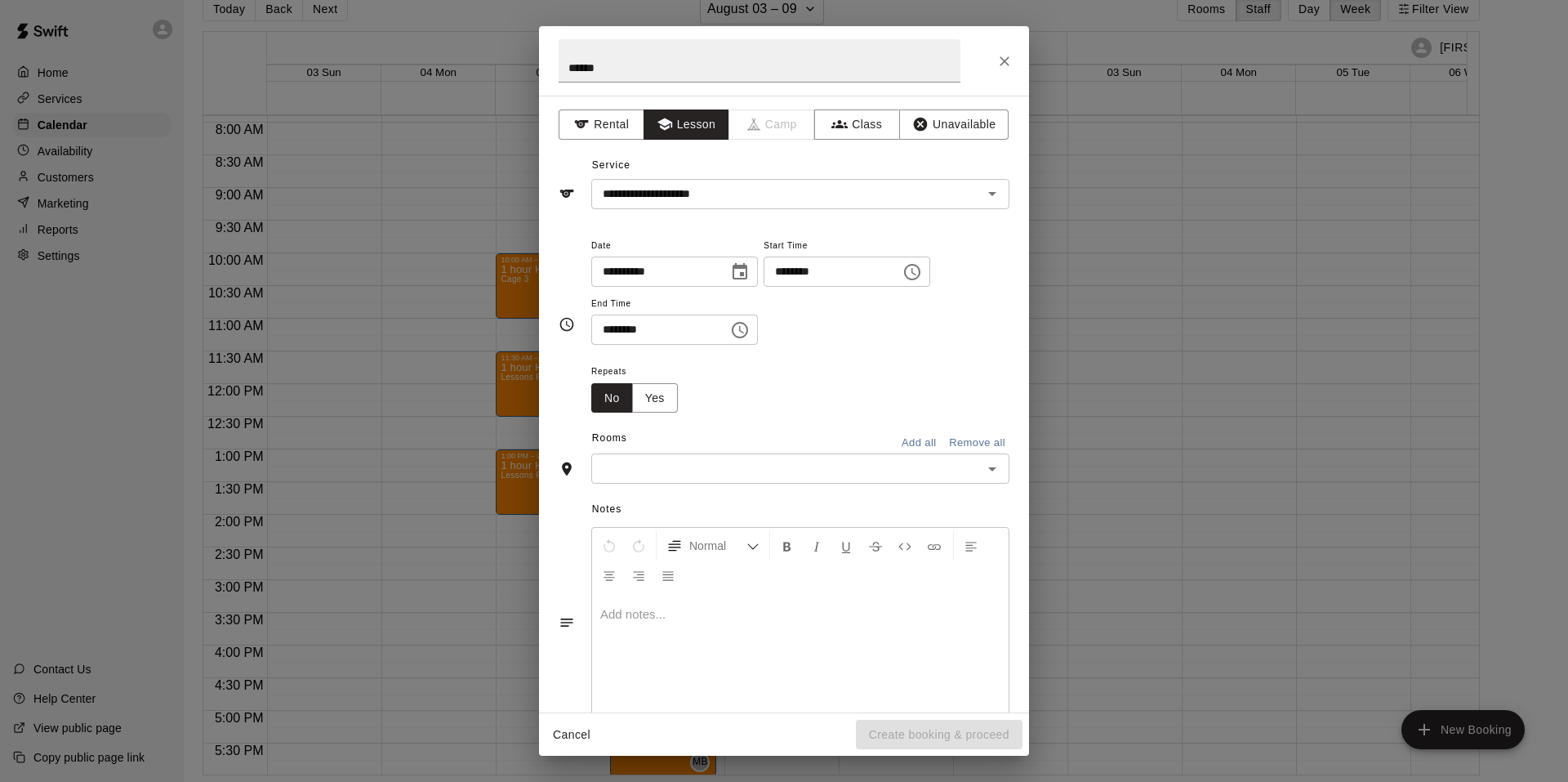 click at bounding box center [786, 468] 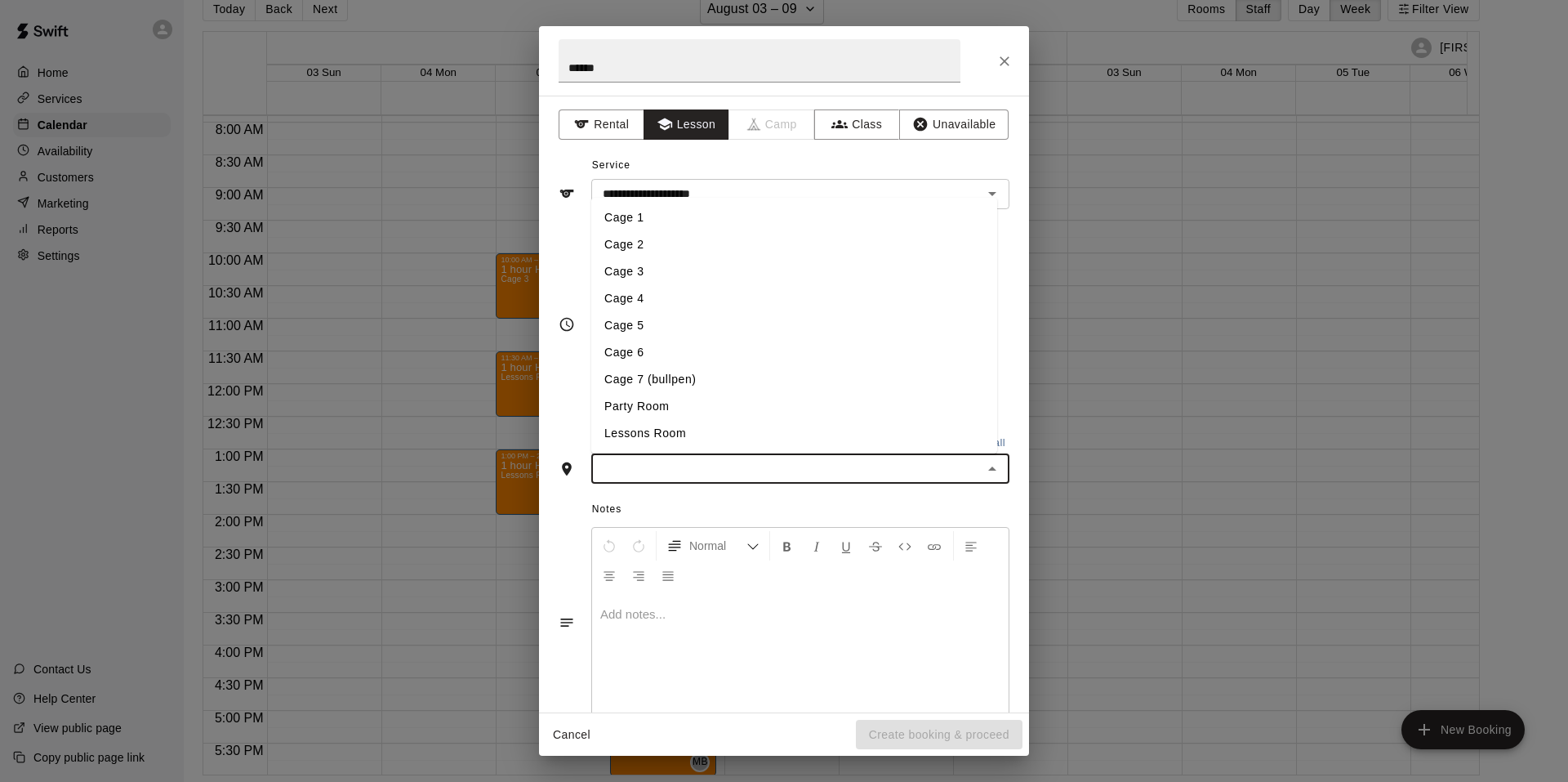 click on "Lessons Room" at bounding box center (794, 433) 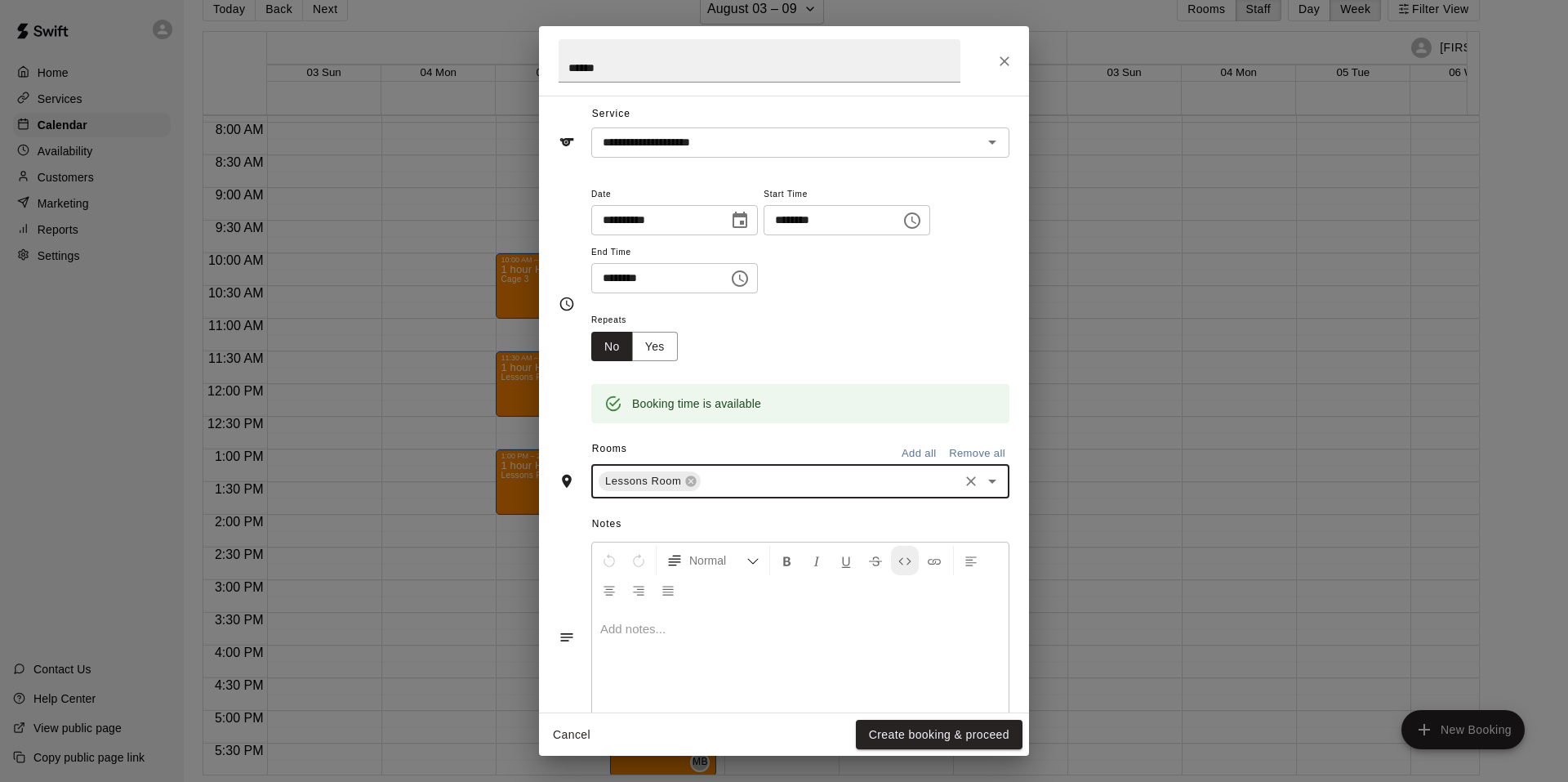 scroll, scrollTop: 101, scrollLeft: 0, axis: vertical 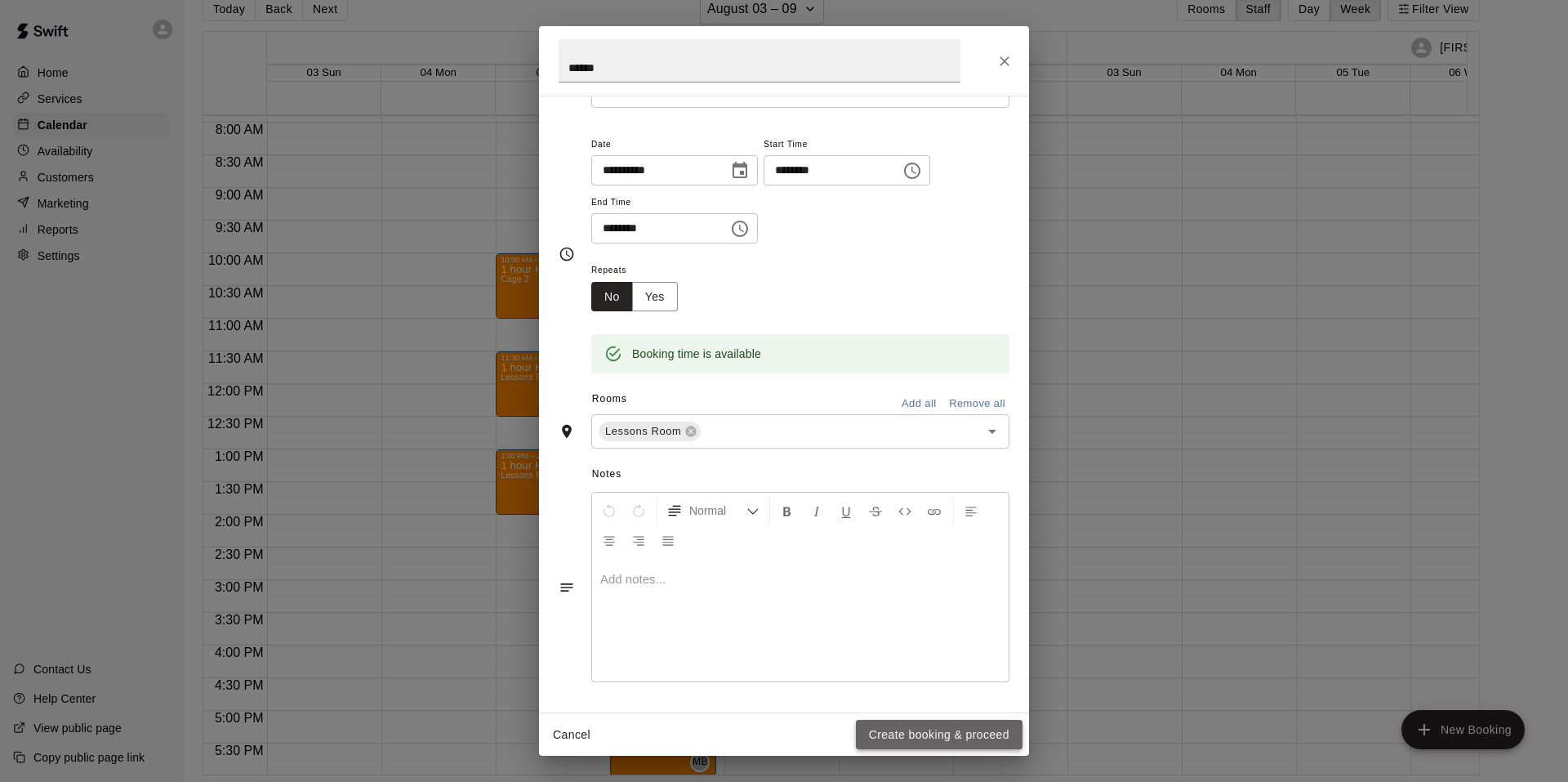 click on "Create booking & proceed" at bounding box center (939, 735) 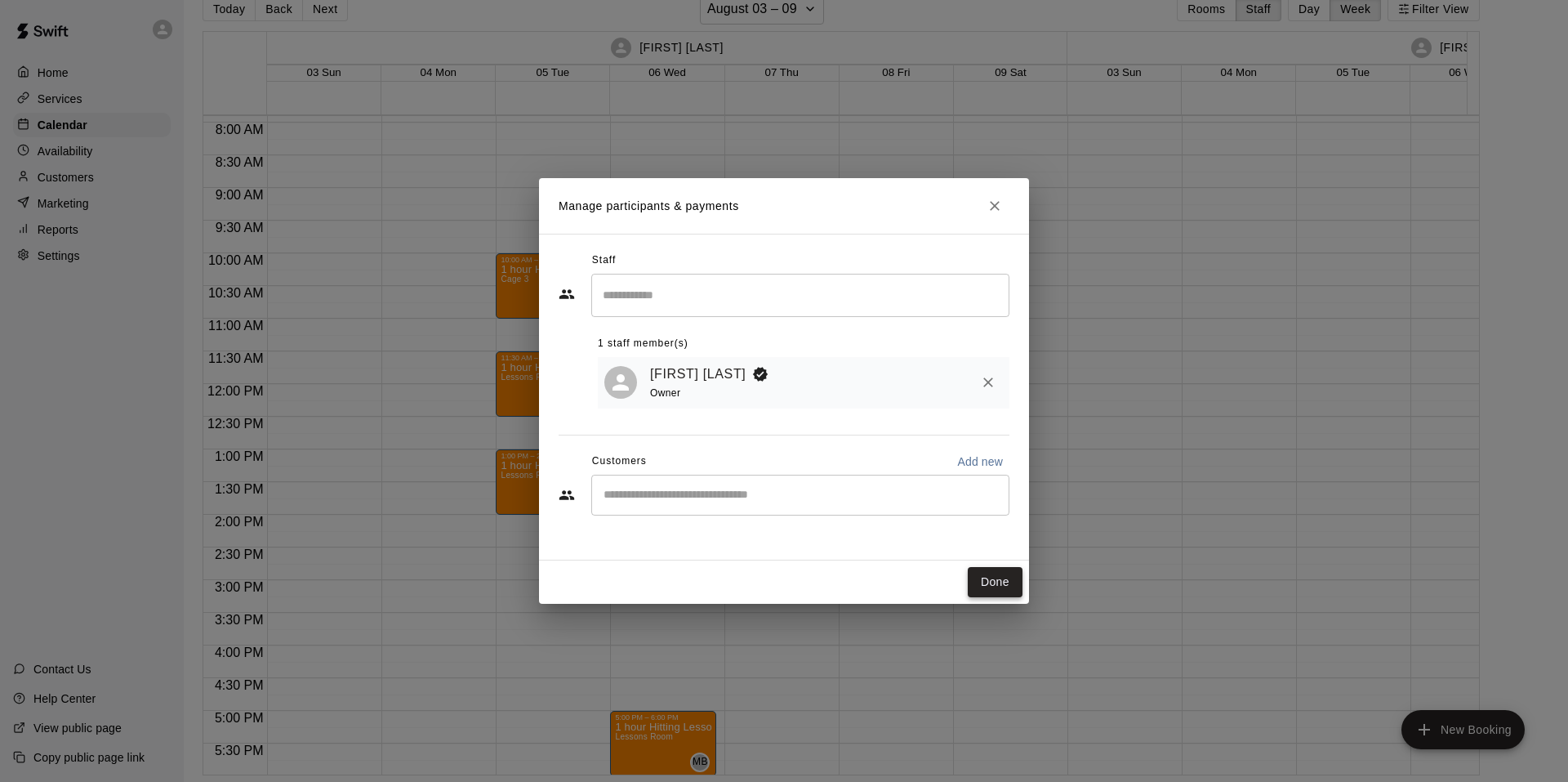 click on "Done" at bounding box center [995, 582] 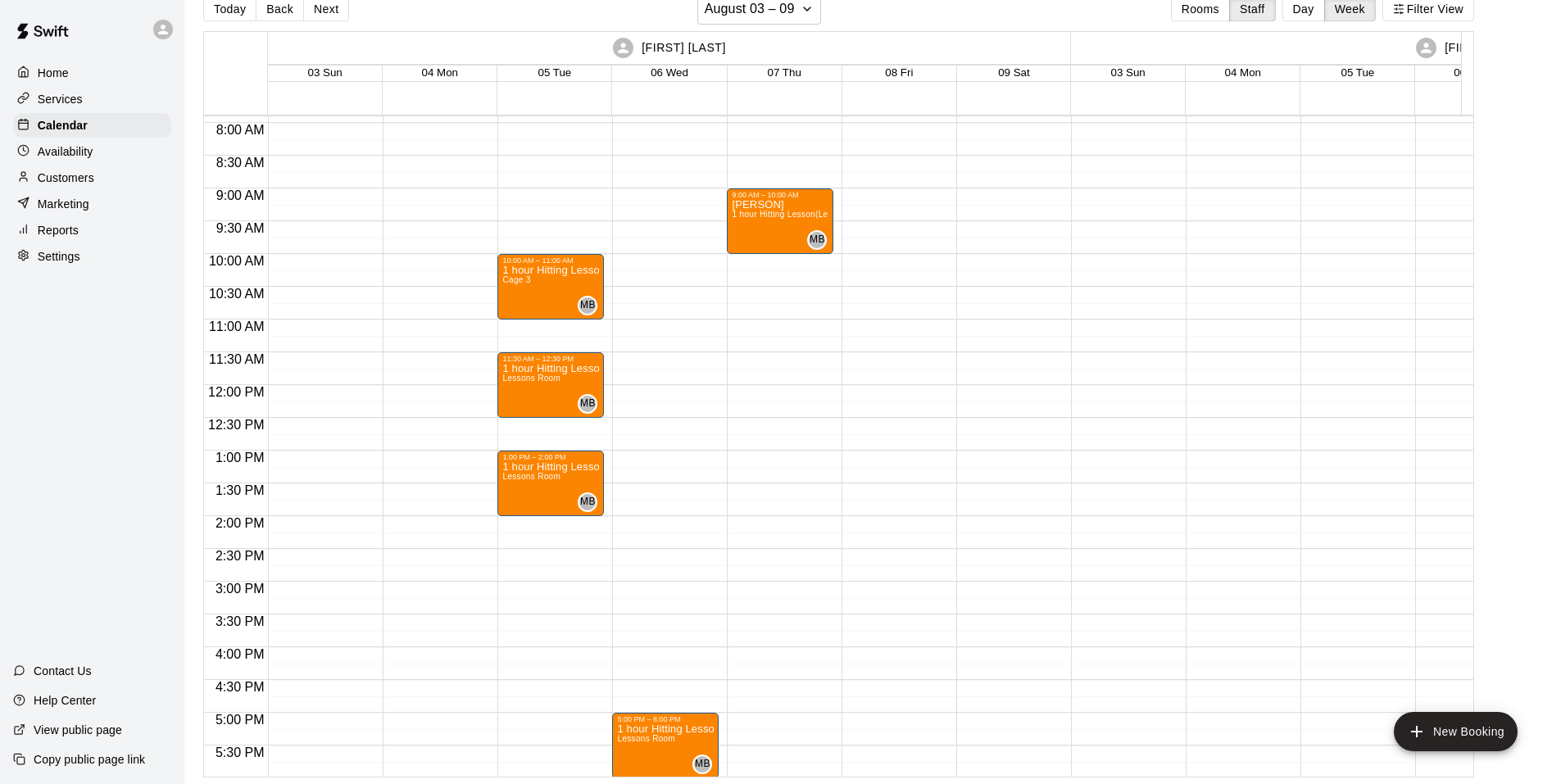 click on "9:00 AM – 10:00 AM [PERSON] 1 hour Hitting Lesson  (Lessons Room) MB 0" at bounding box center [780, 385] 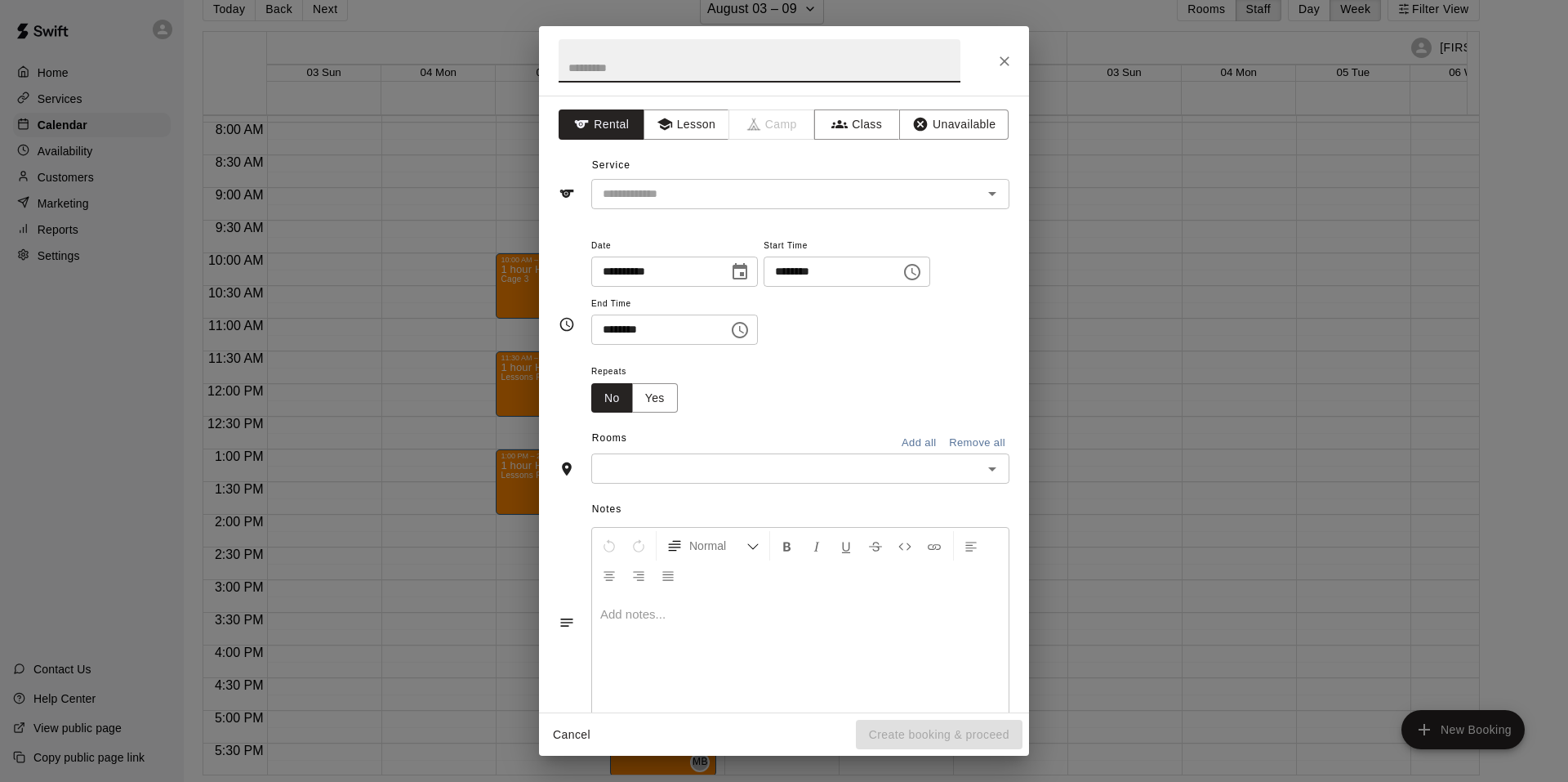 click at bounding box center (760, 60) 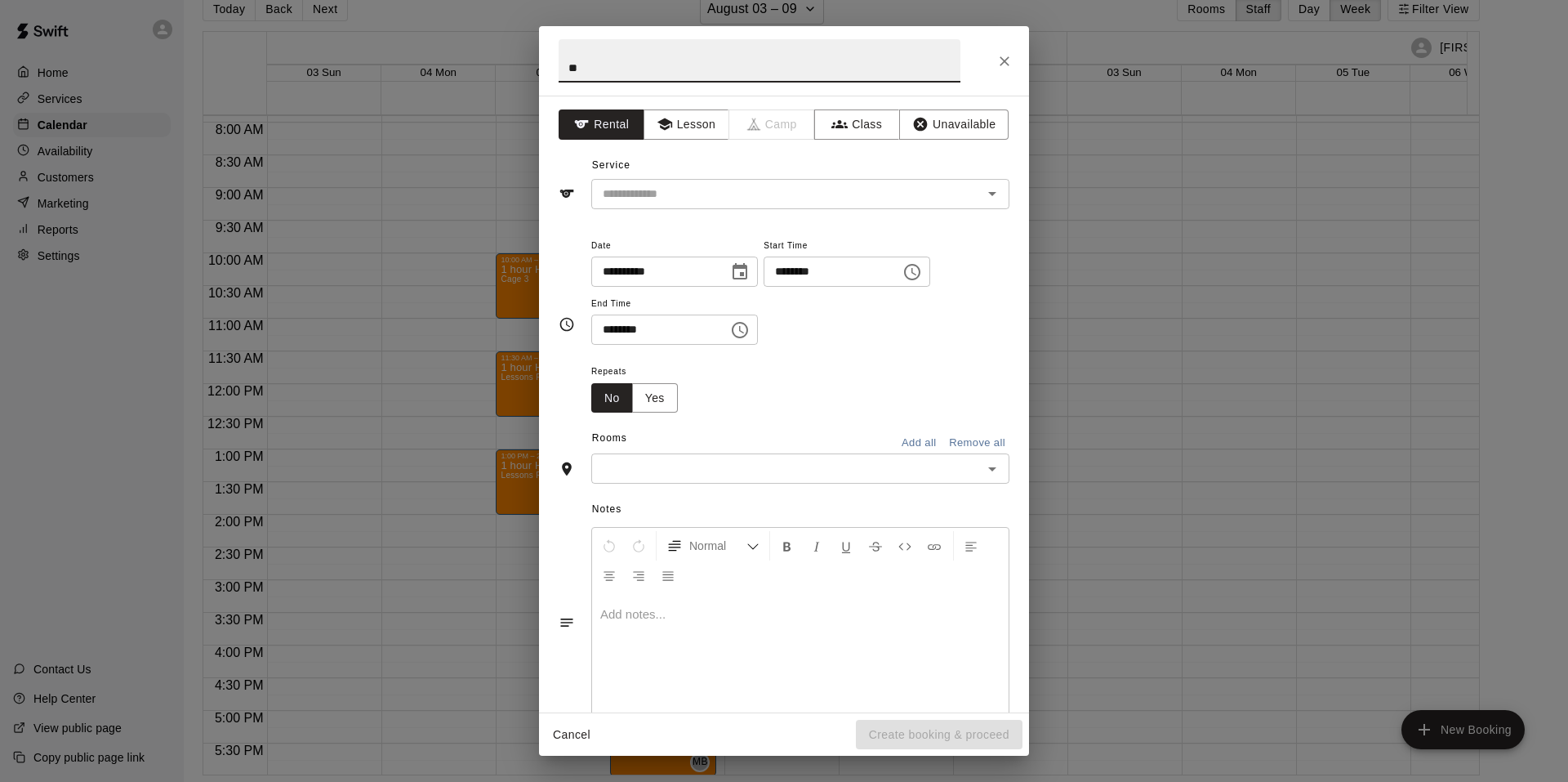 type on "*" 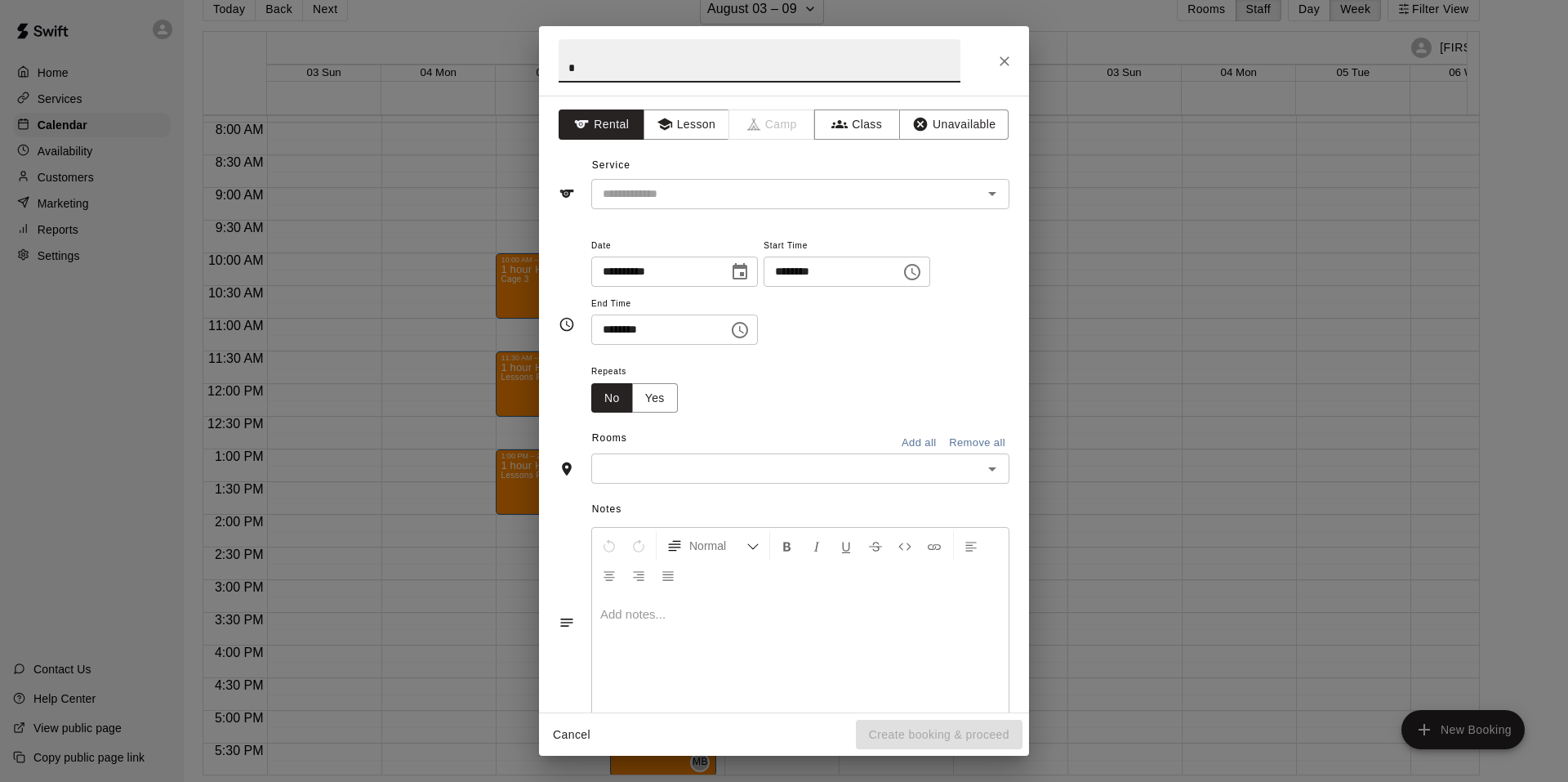 type 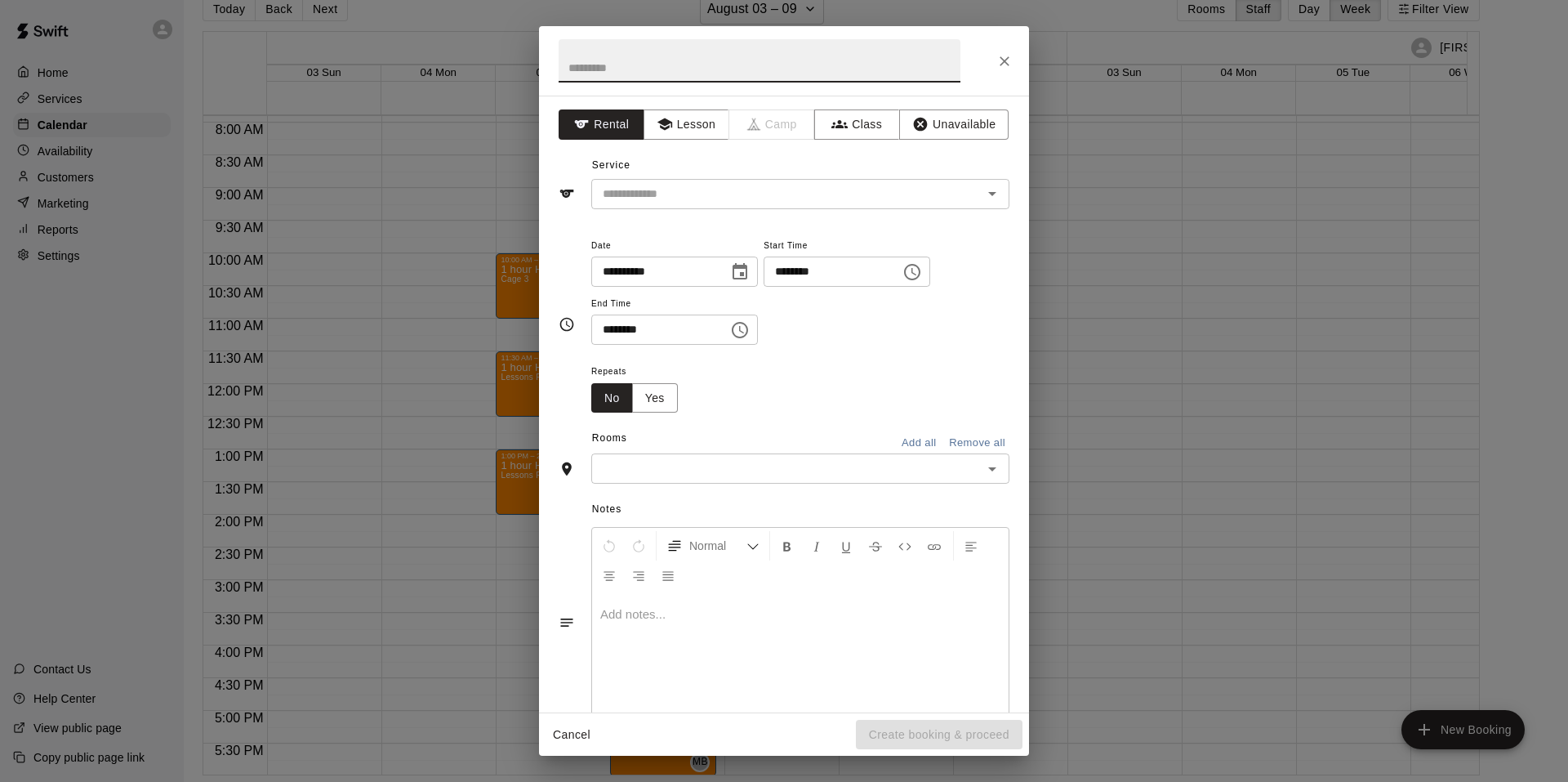 click on "********" at bounding box center [654, 329] 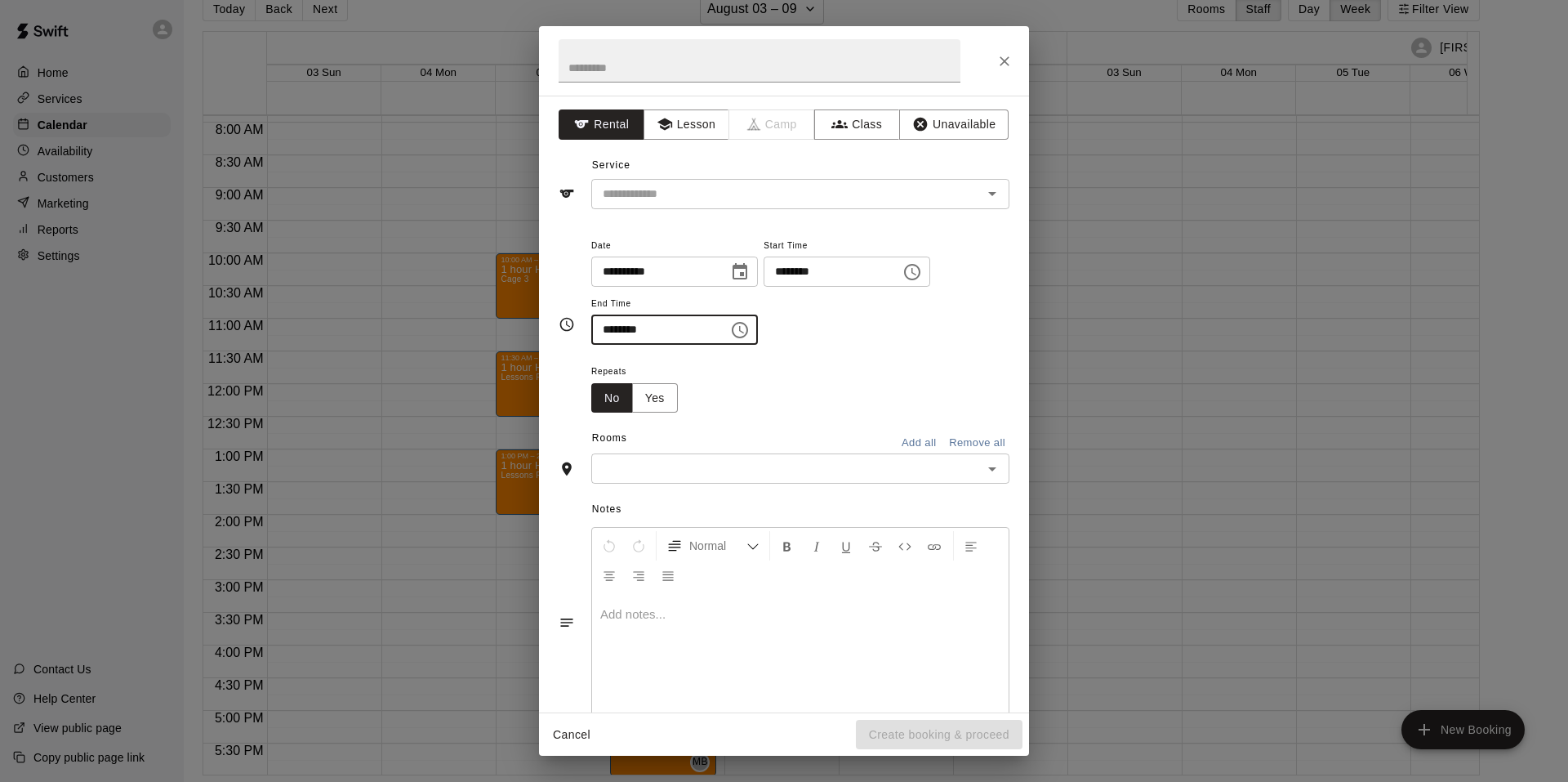 click on "**********" at bounding box center (800, 290) 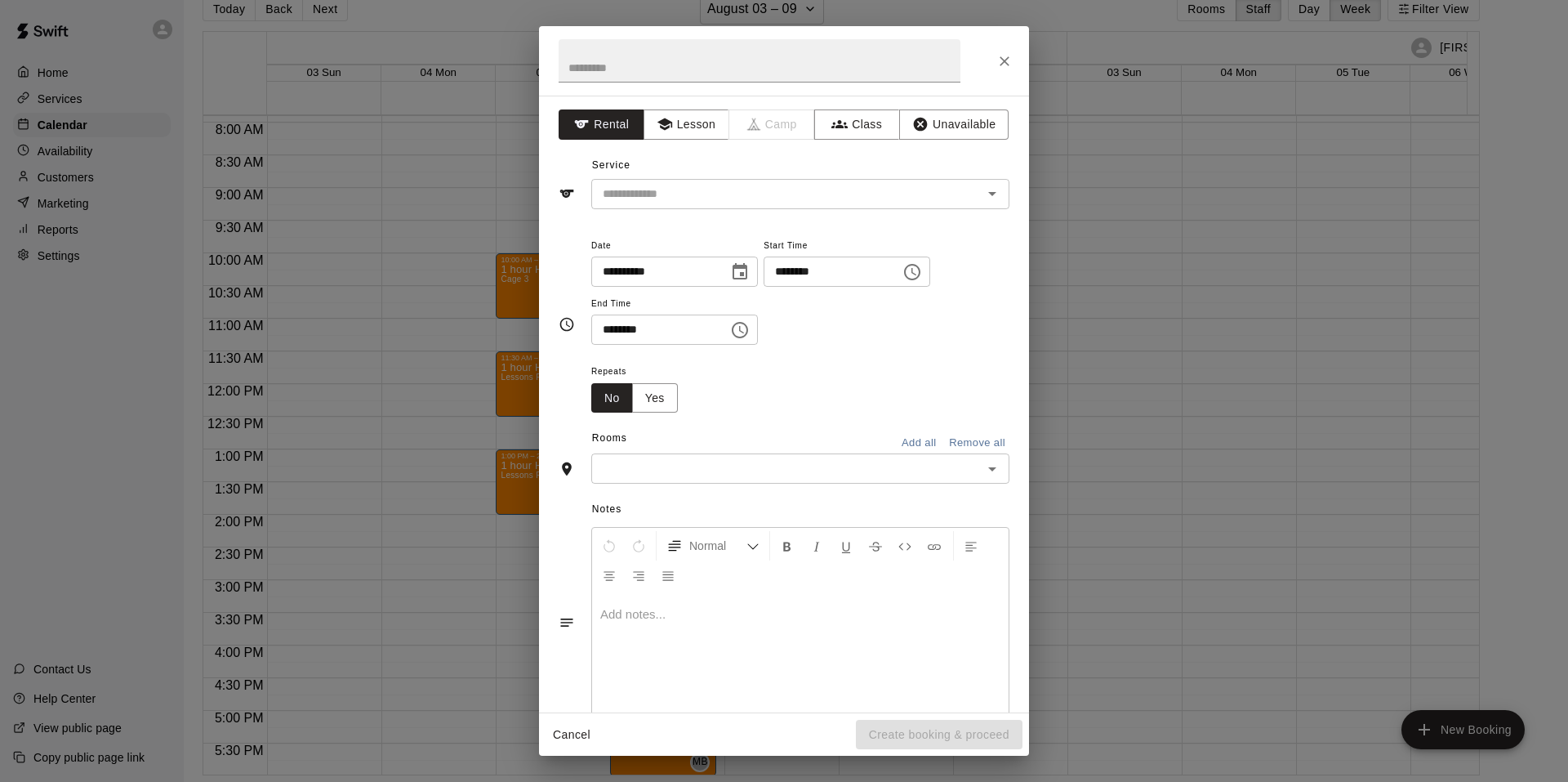 click at bounding box center (740, 330) 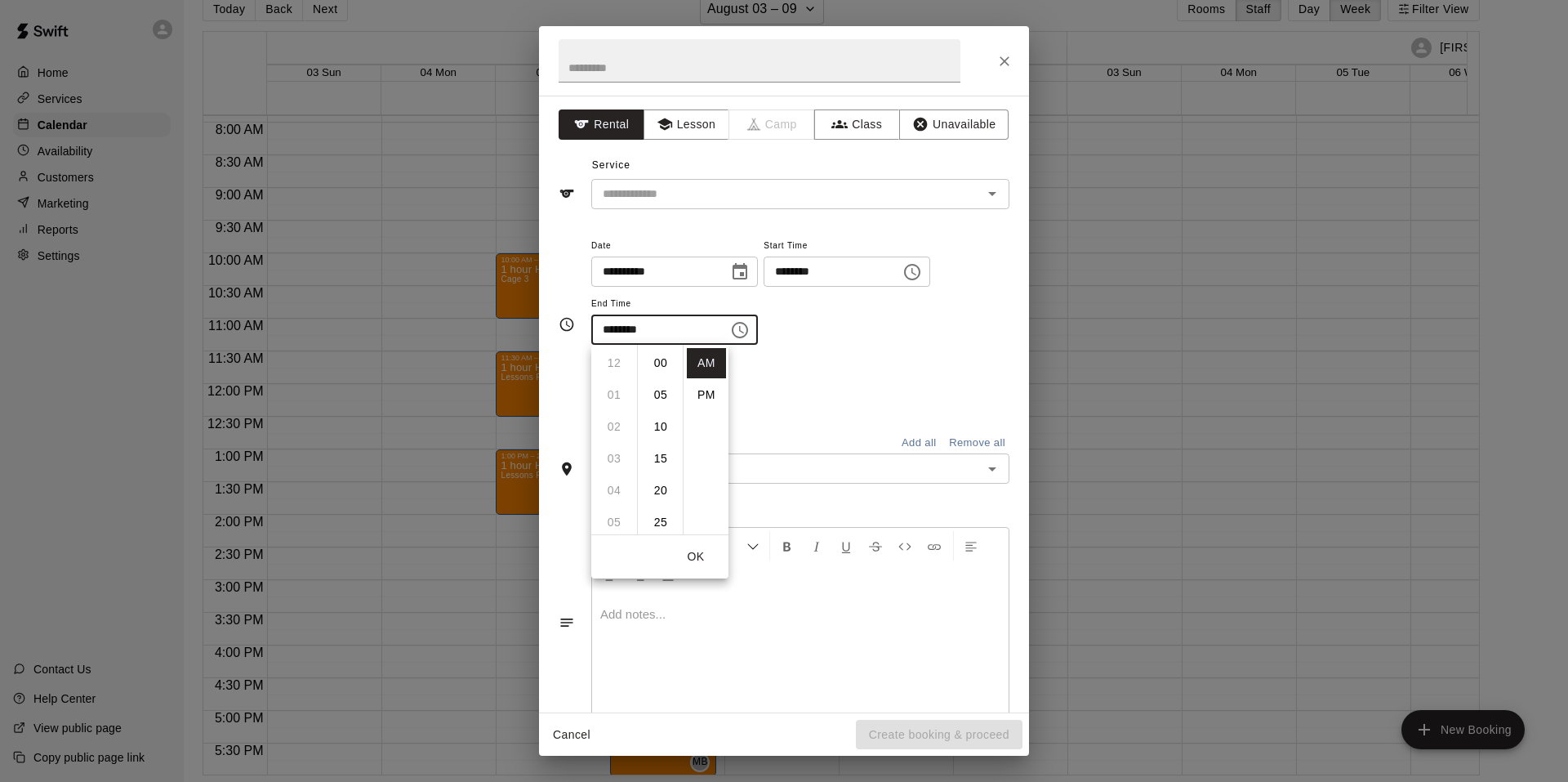 scroll, scrollTop: 319, scrollLeft: 0, axis: vertical 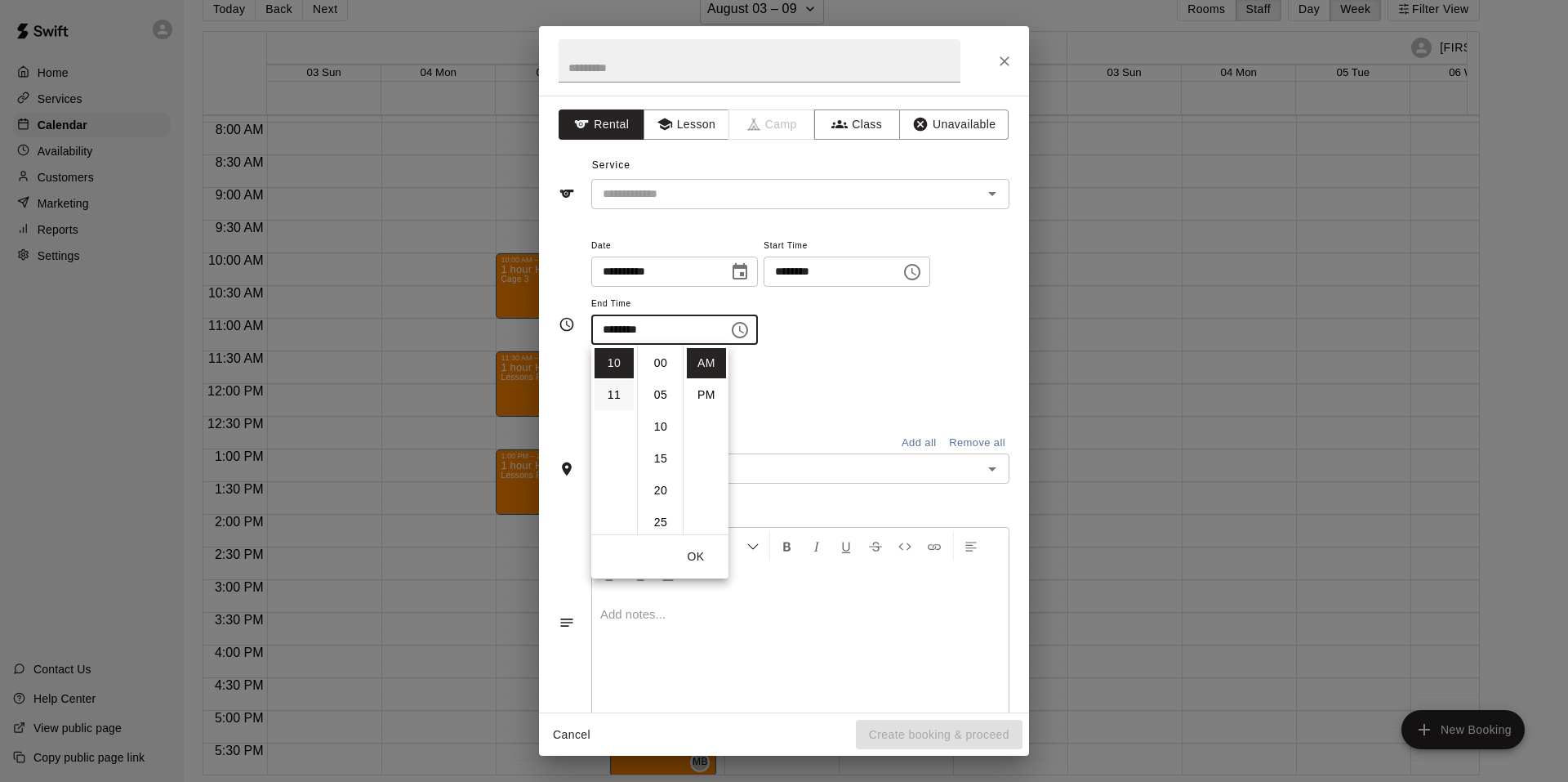 click on "11" at bounding box center (614, 395) 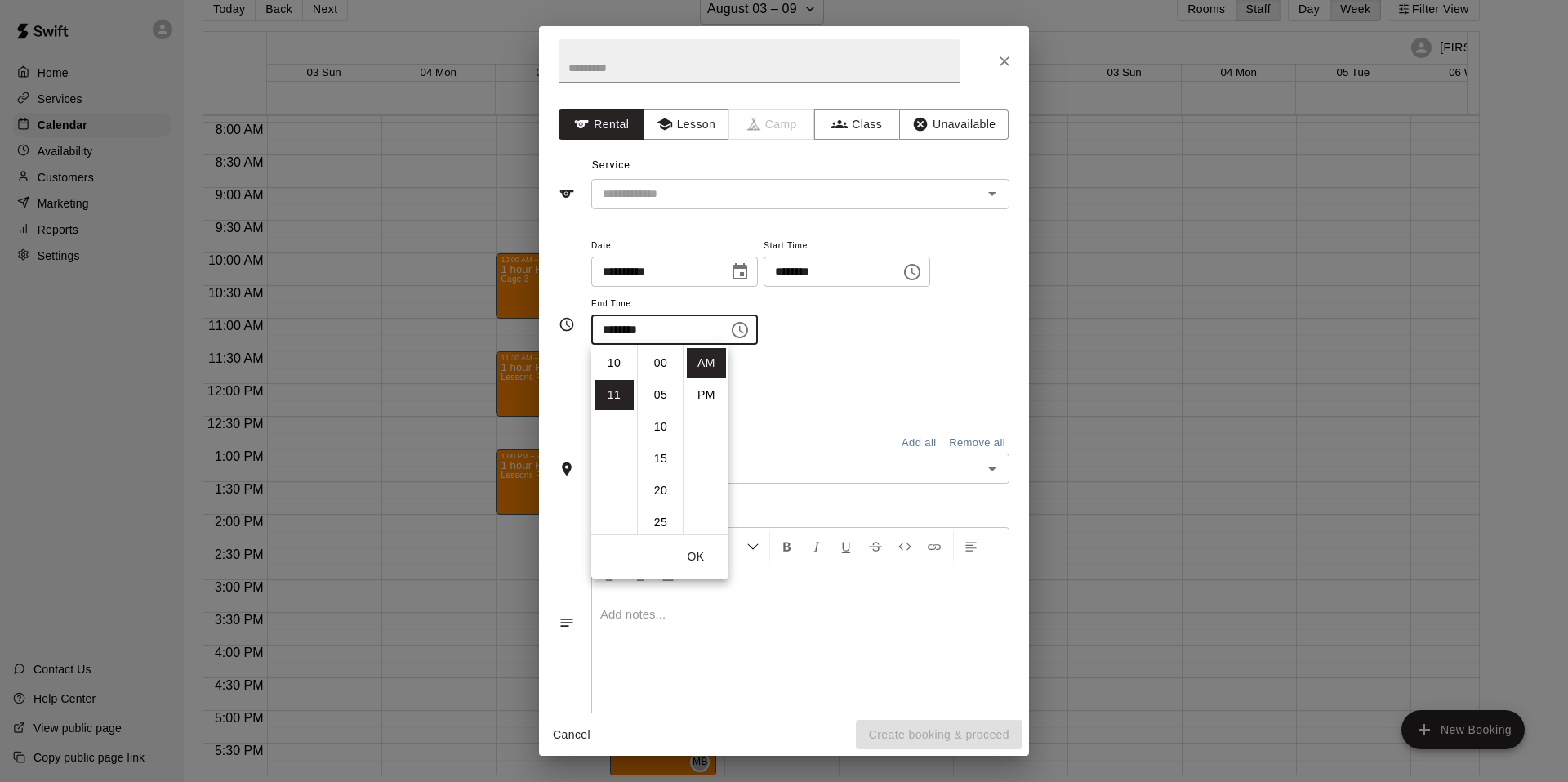 scroll, scrollTop: 75, scrollLeft: 0, axis: vertical 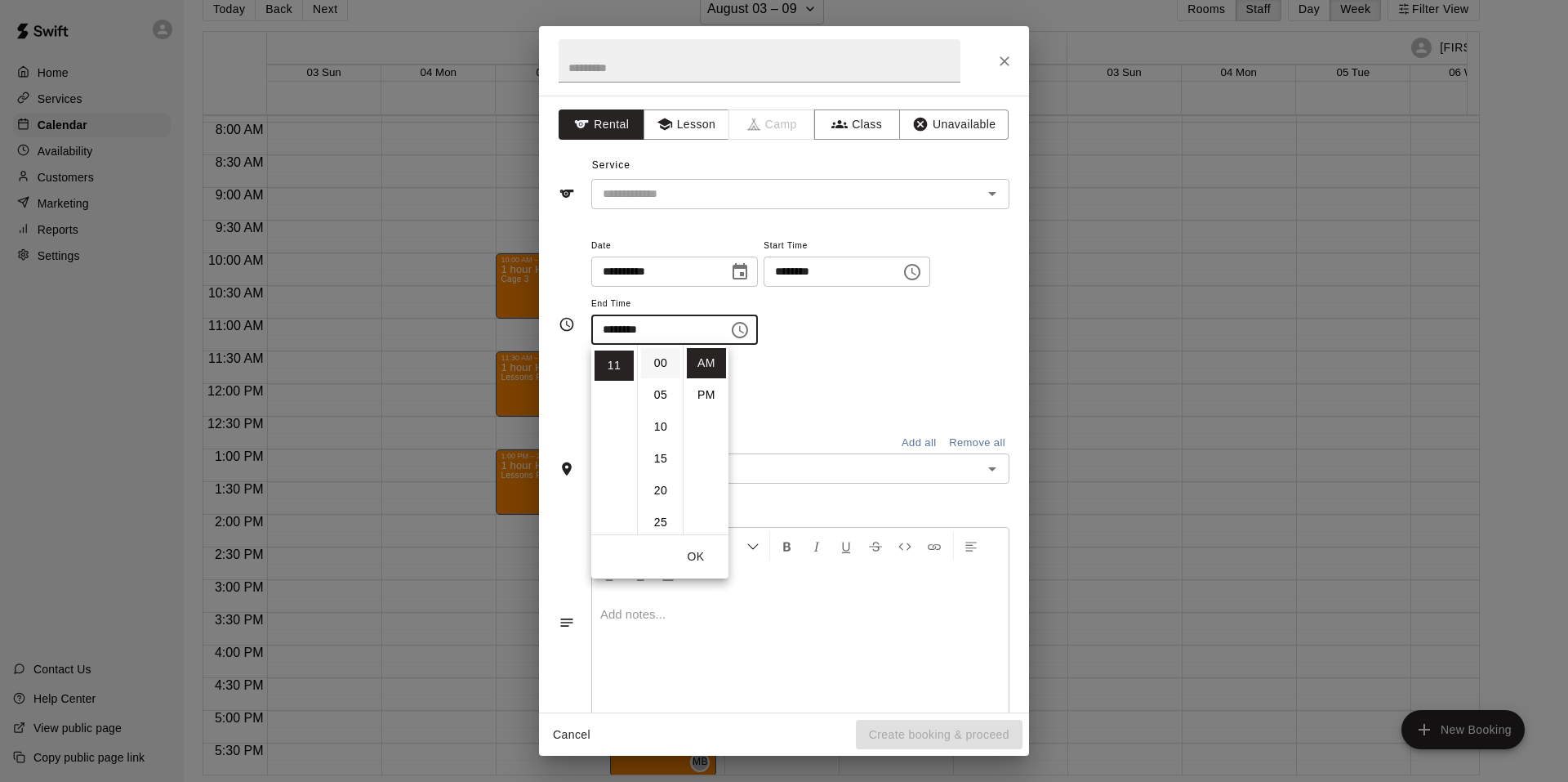 click on "00" at bounding box center (661, 363) 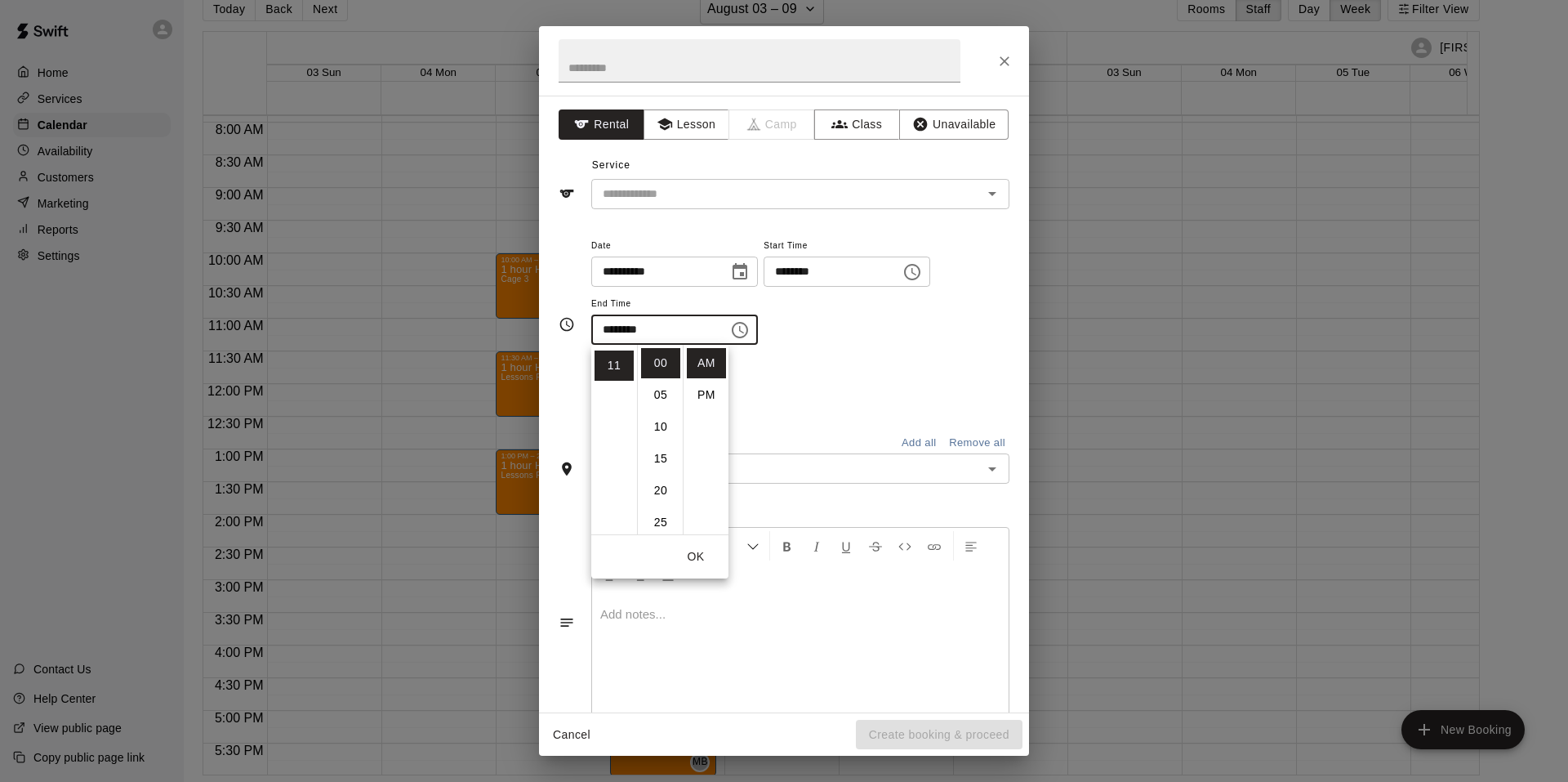 click on "**********" at bounding box center [800, 290] 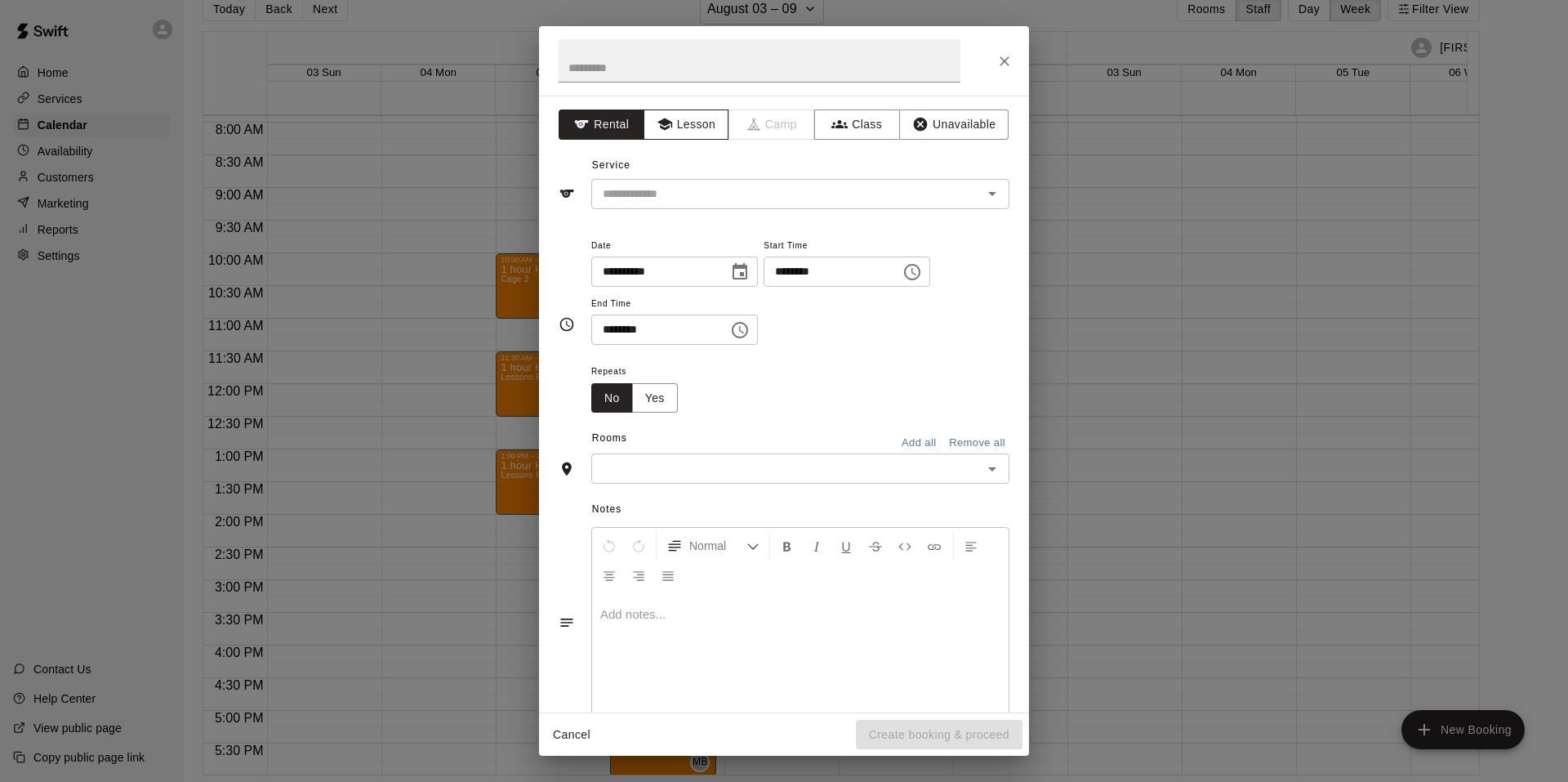 click on "Lesson" at bounding box center (686, 124) 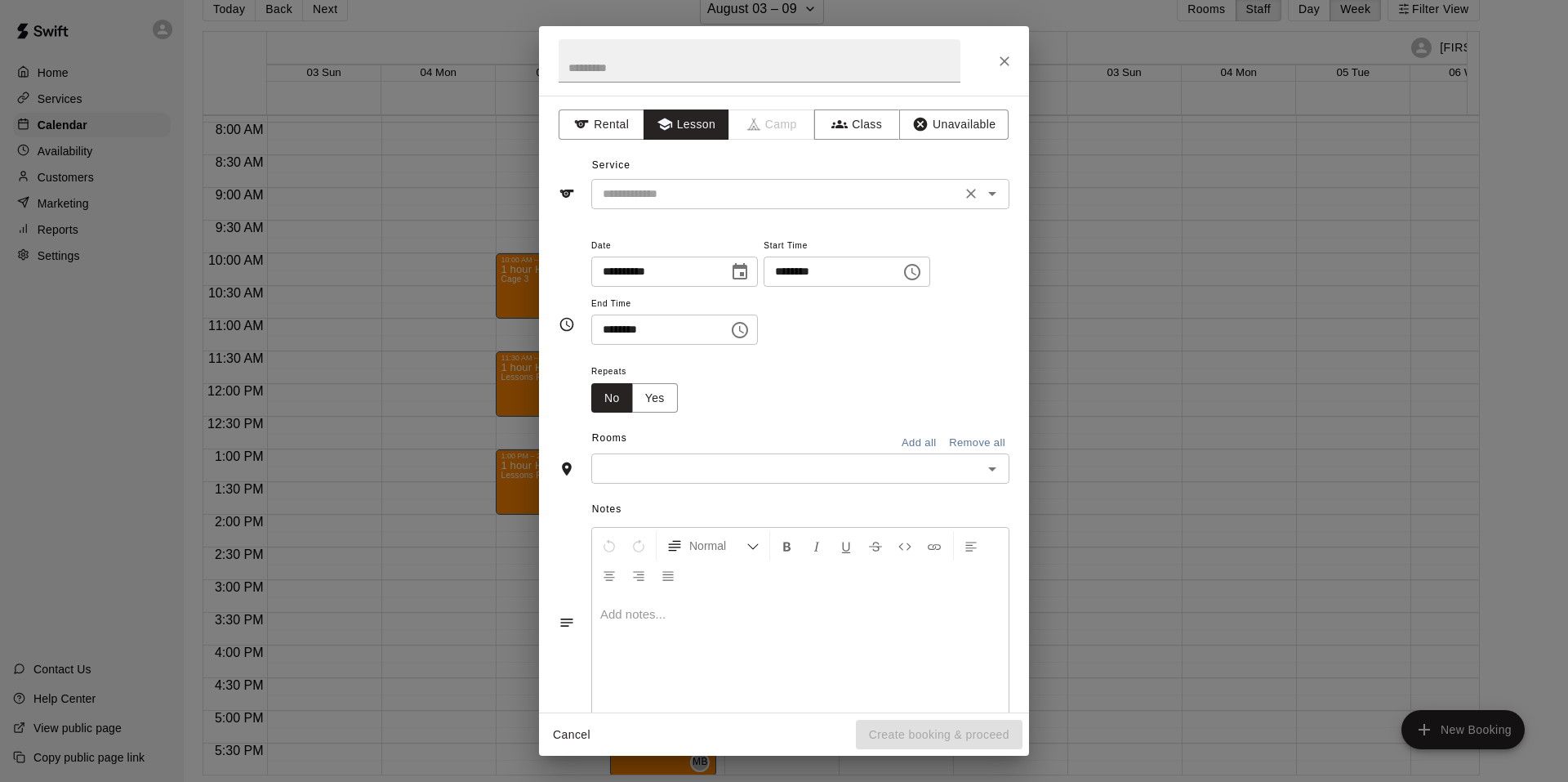 click at bounding box center (776, 194) 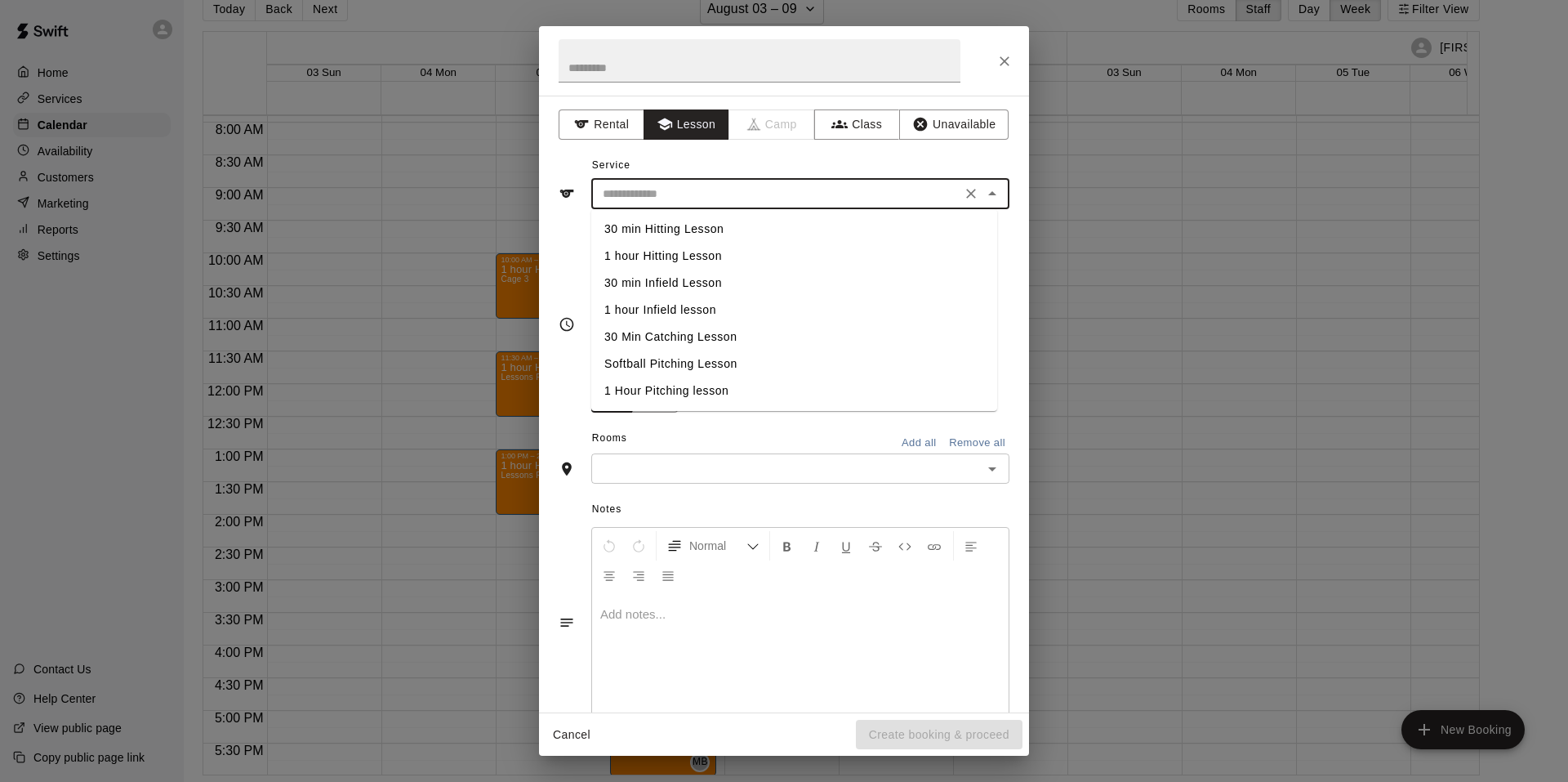 click on "1 hour Hitting Lesson" at bounding box center (794, 256) 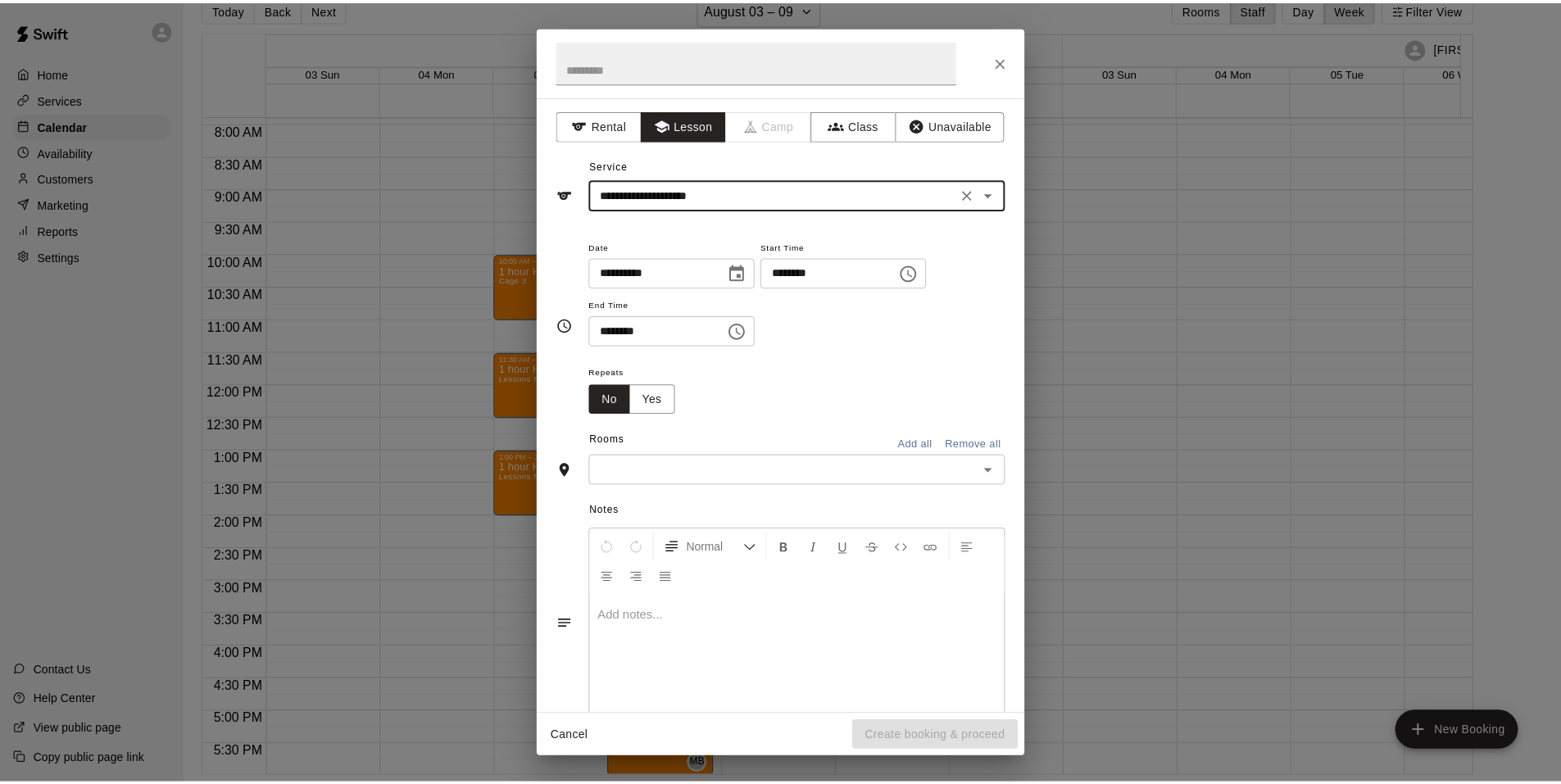 scroll, scrollTop: 35, scrollLeft: 0, axis: vertical 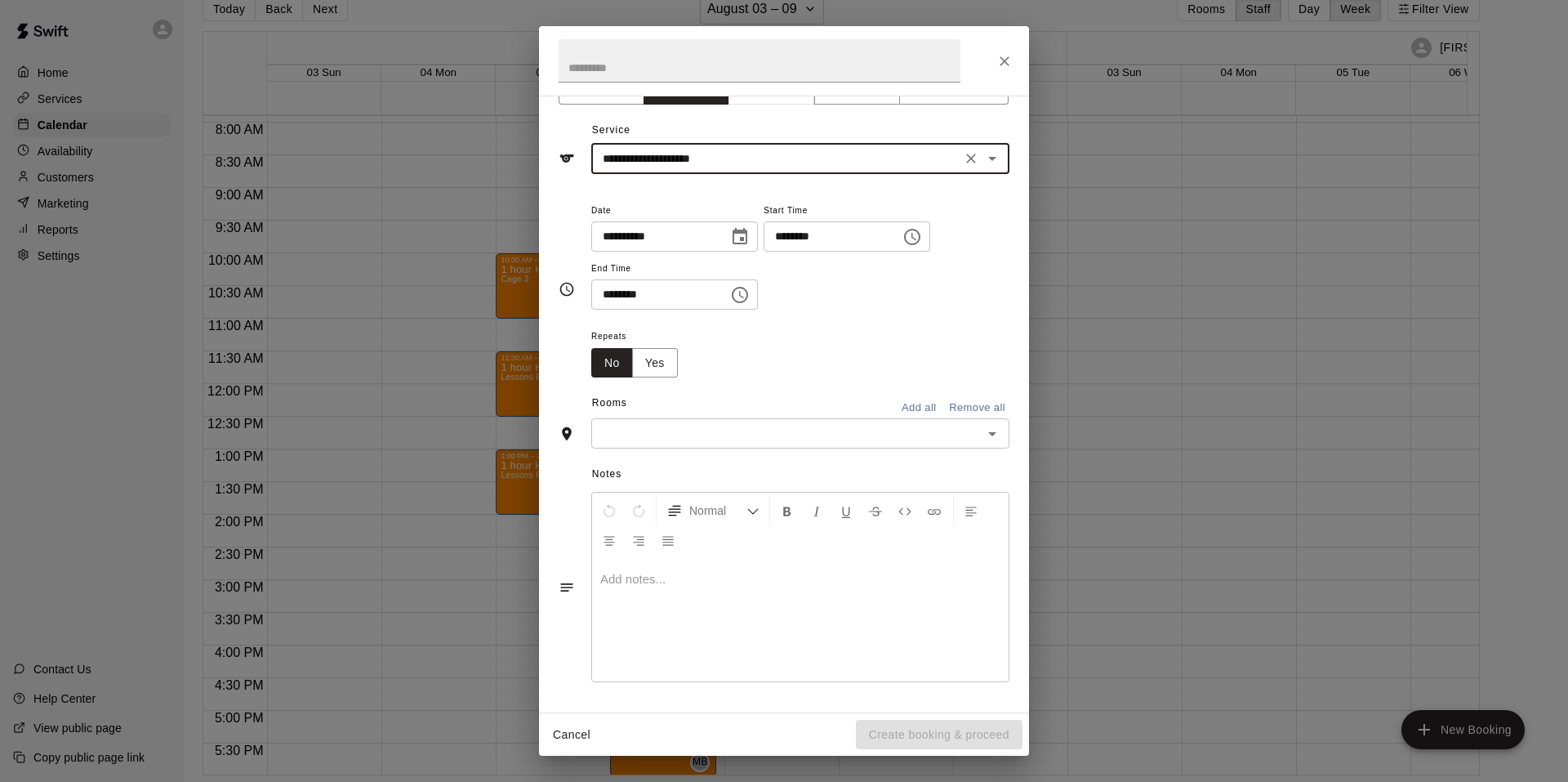 click at bounding box center [786, 433] 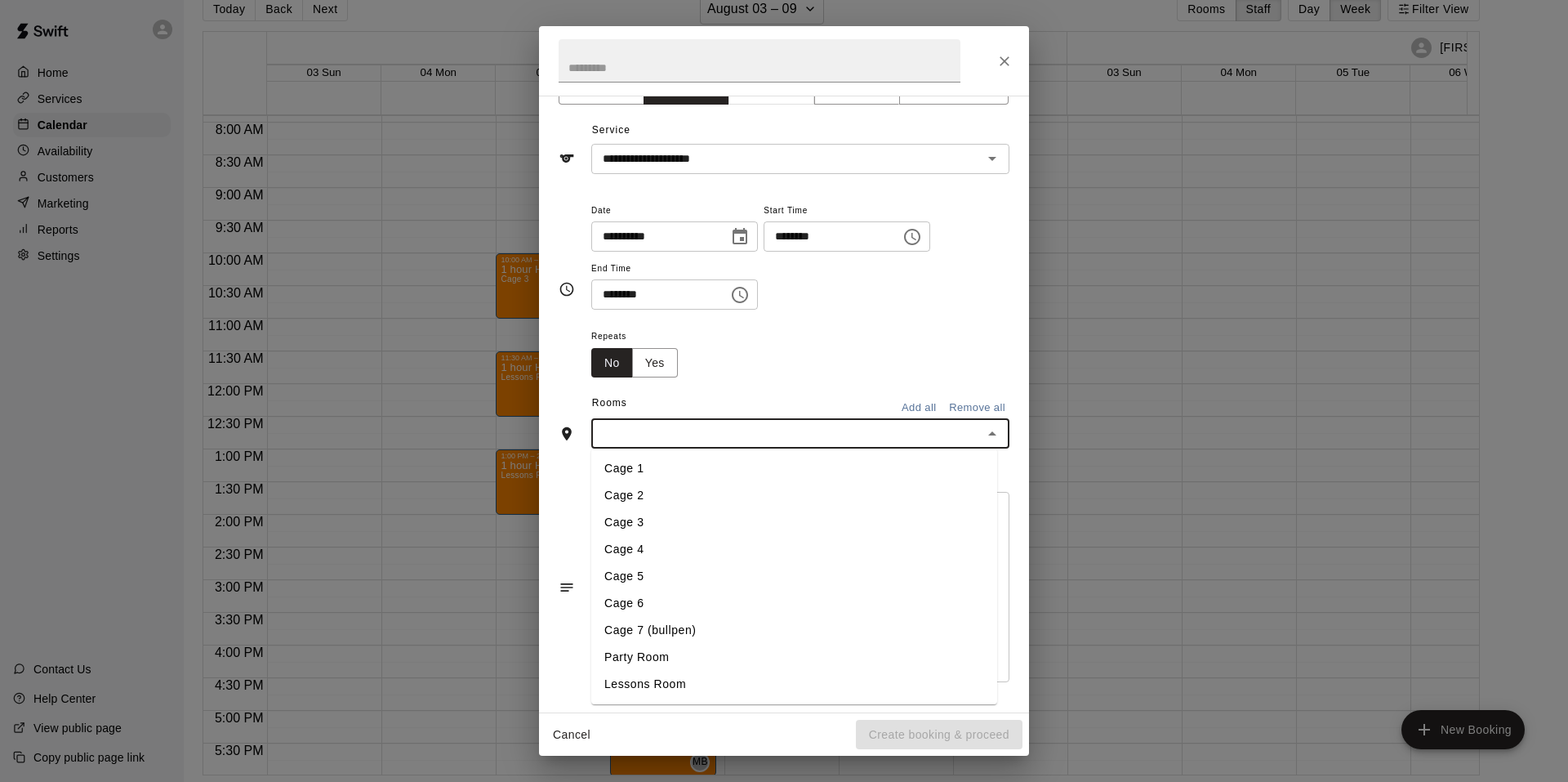 click on "Lessons Room" at bounding box center [794, 684] 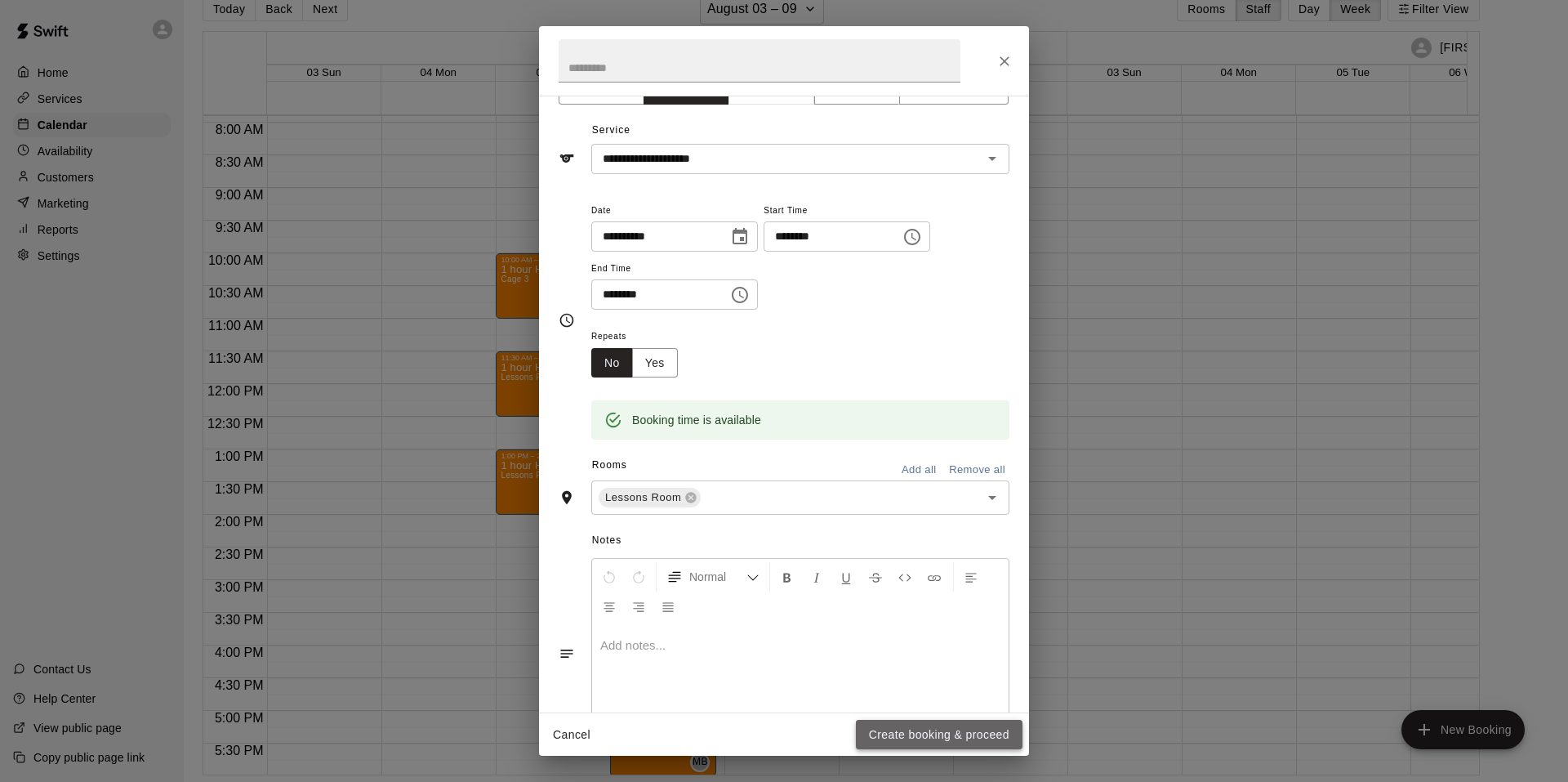 click on "Create booking & proceed" at bounding box center (939, 735) 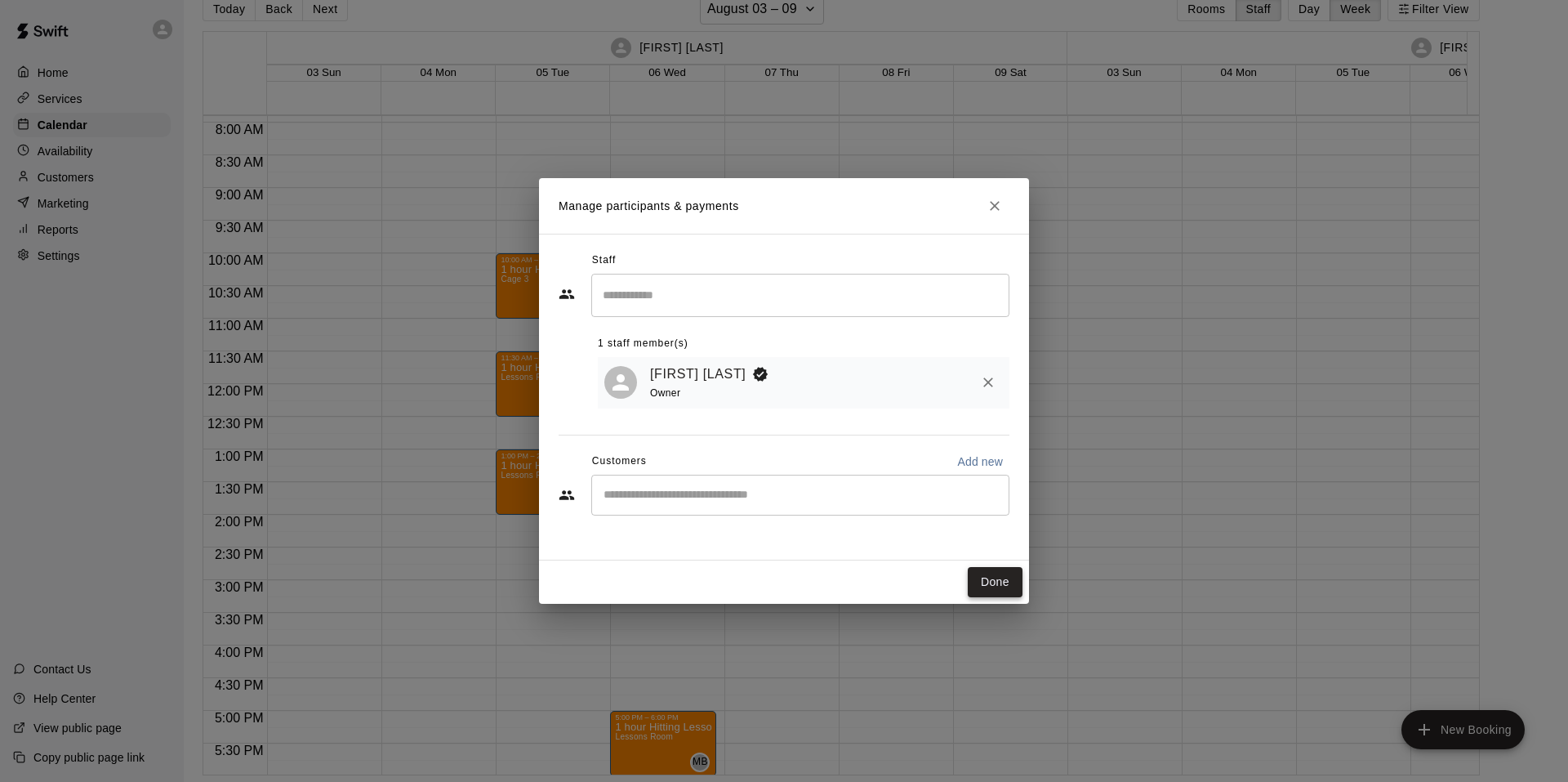 click on "Done" at bounding box center (995, 582) 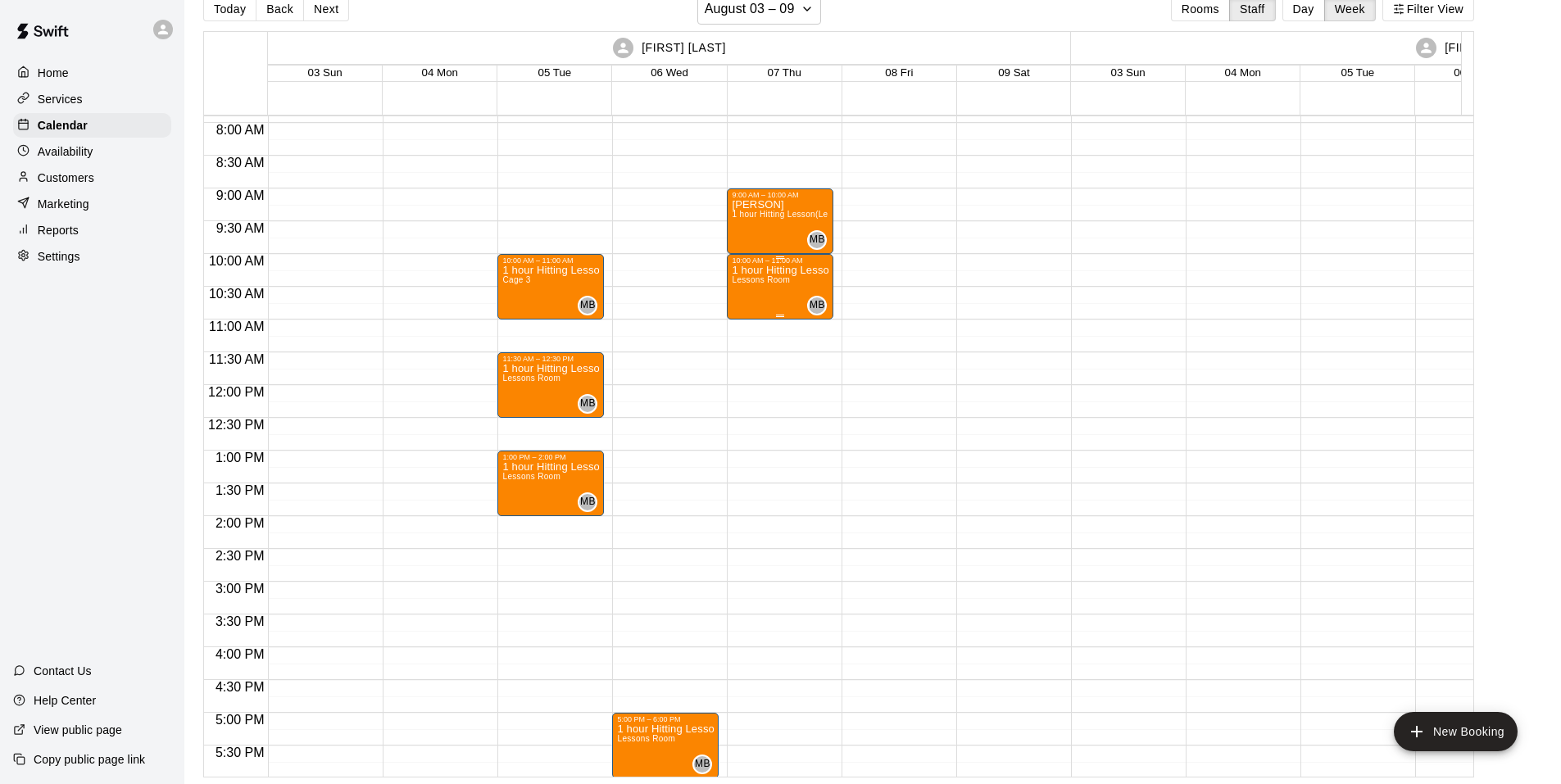 click on "1 hour Hitting Lesson Lessons Room" at bounding box center (780, 656) 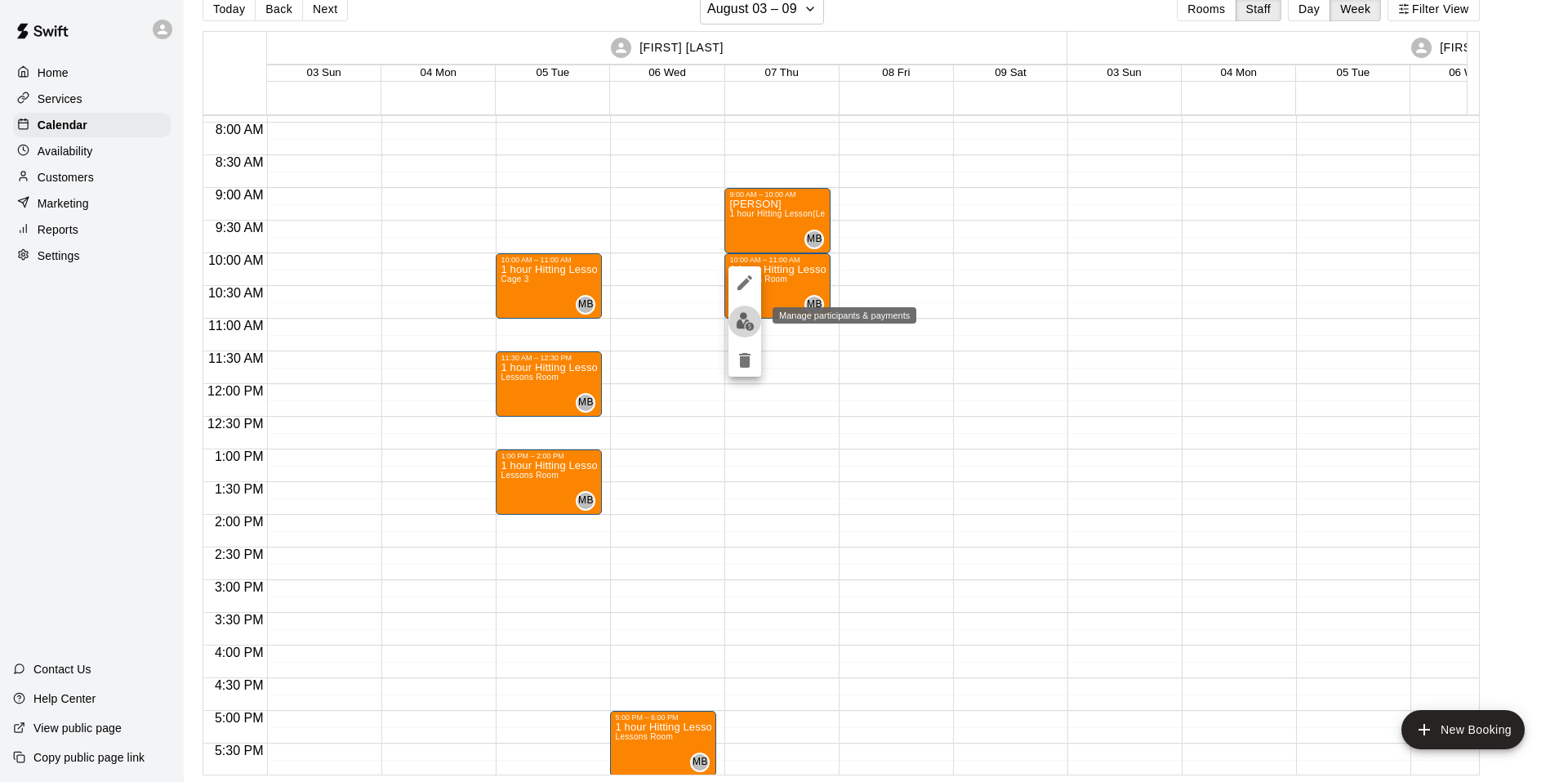 click at bounding box center [745, 321] 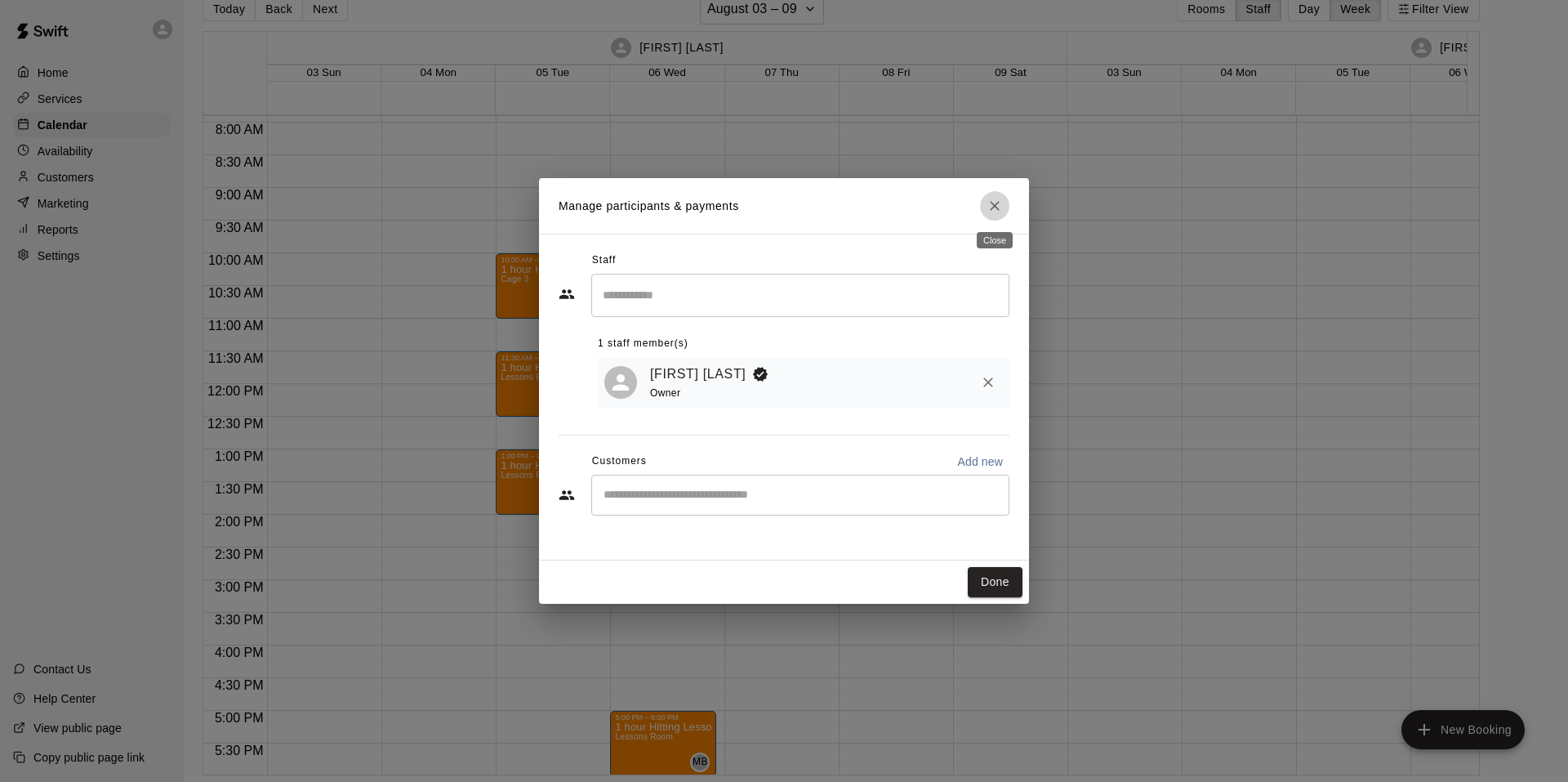 click 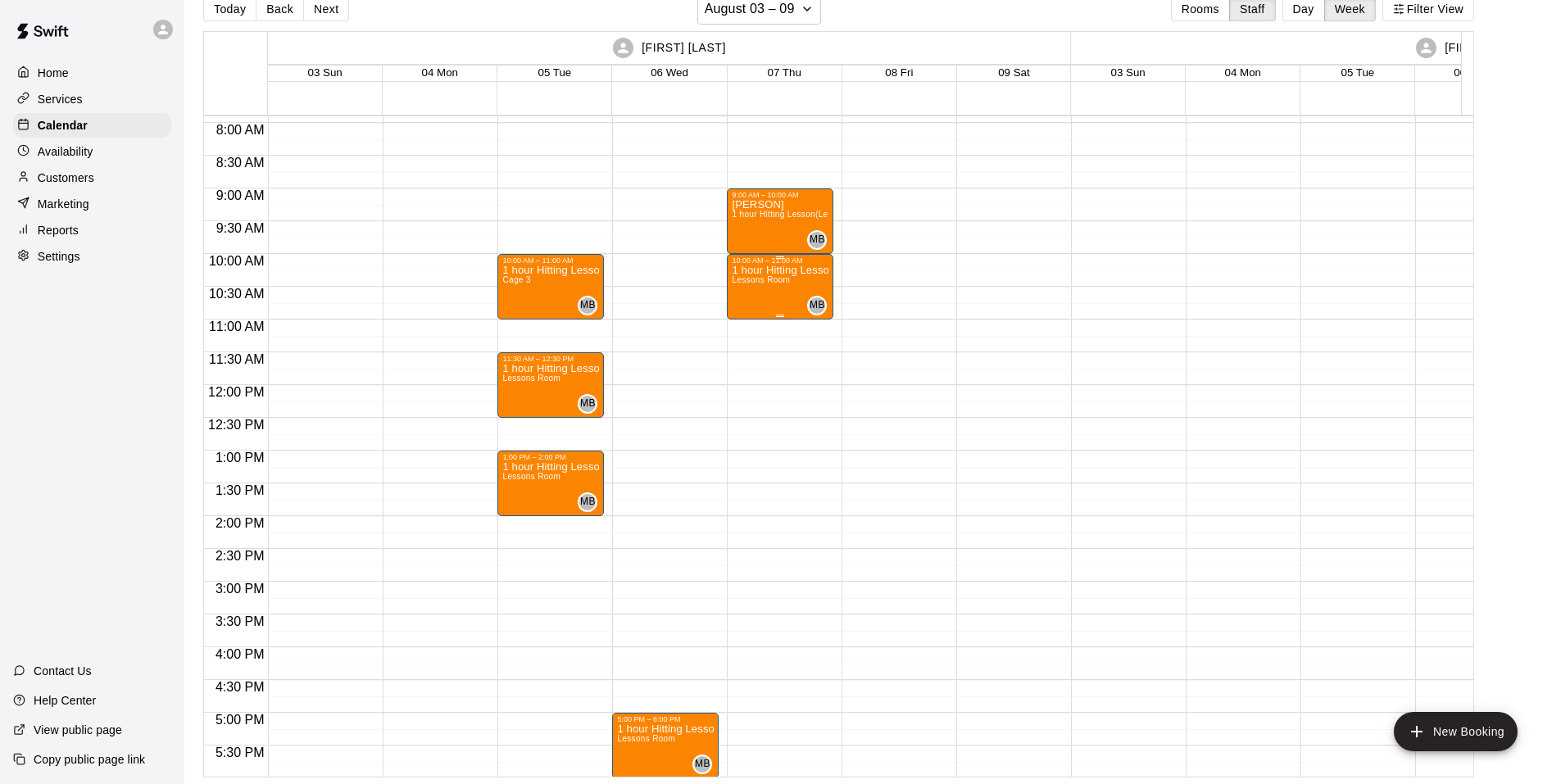click on "Lessons Room" at bounding box center (760, 279) 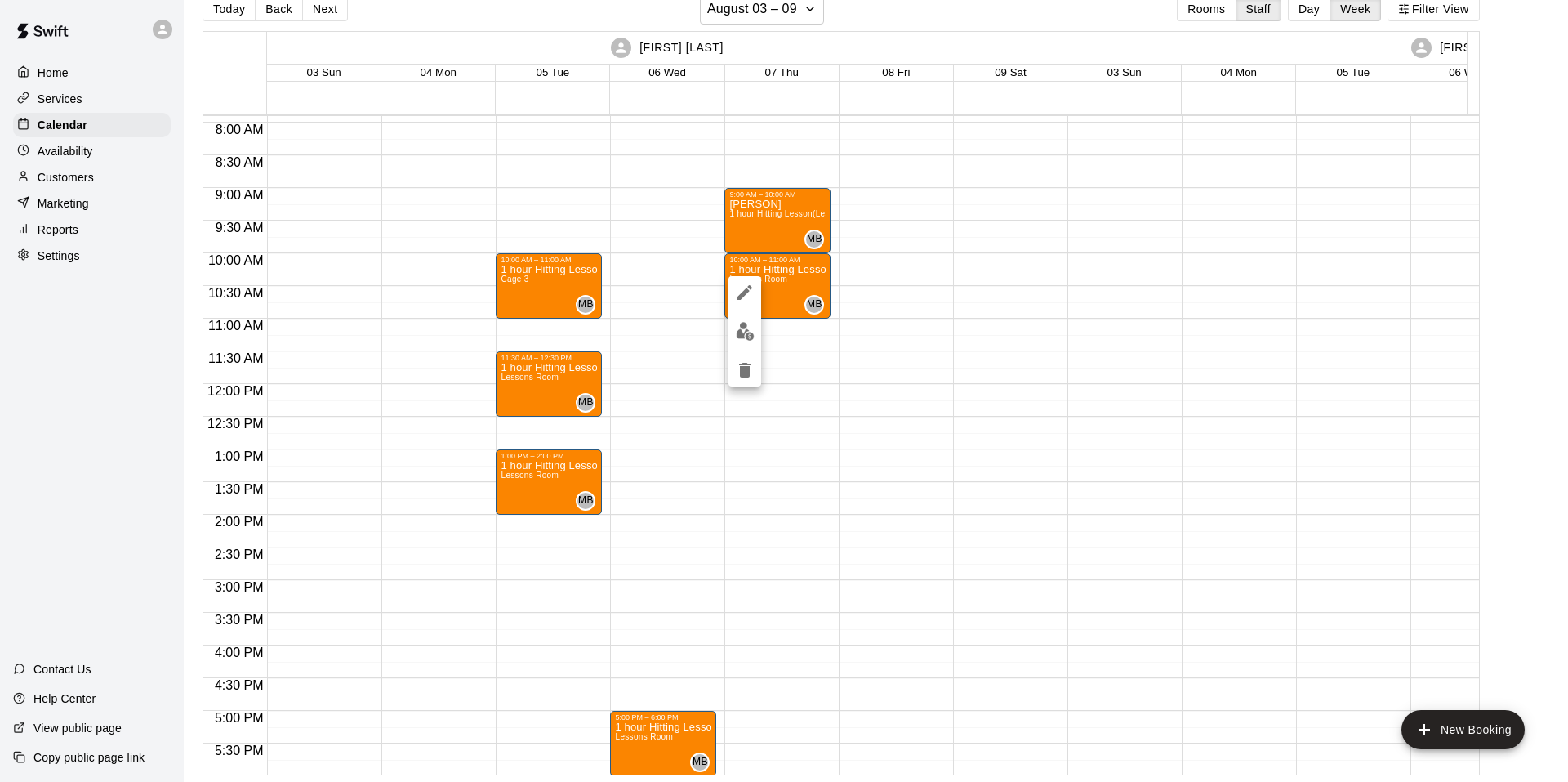 click 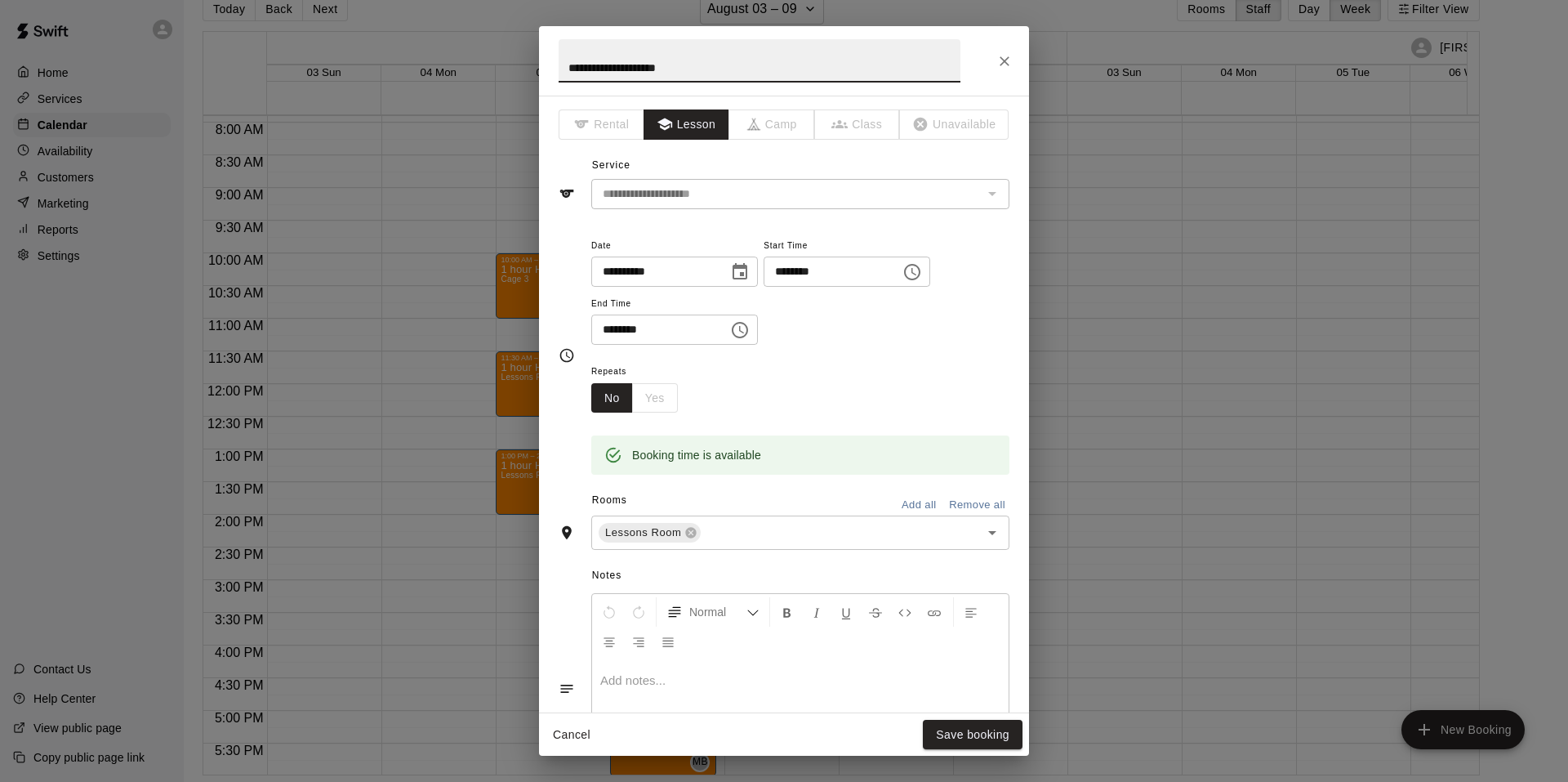 drag, startPoint x: 689, startPoint y: 71, endPoint x: 539, endPoint y: 79, distance: 150.21318 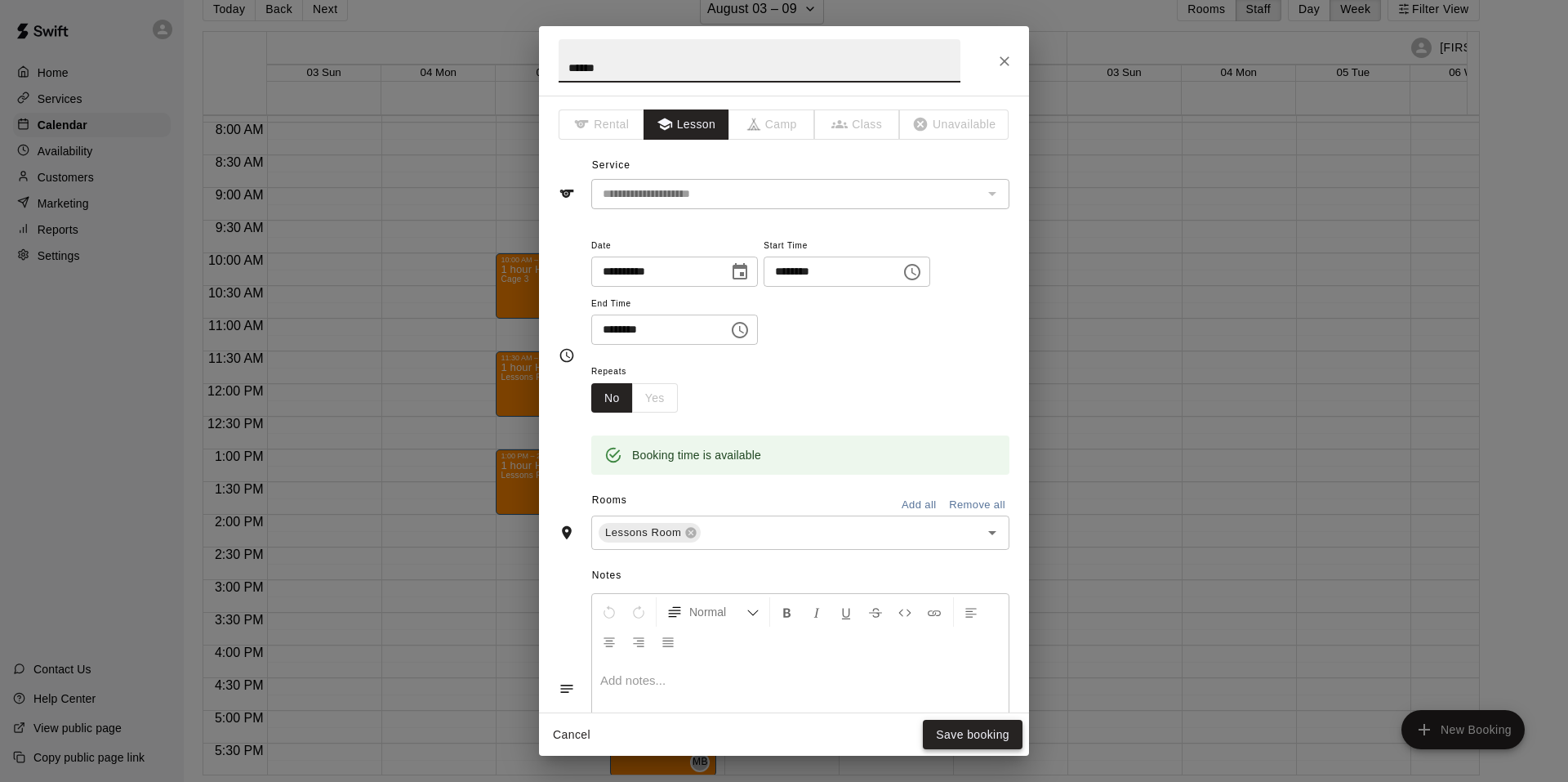 type on "******" 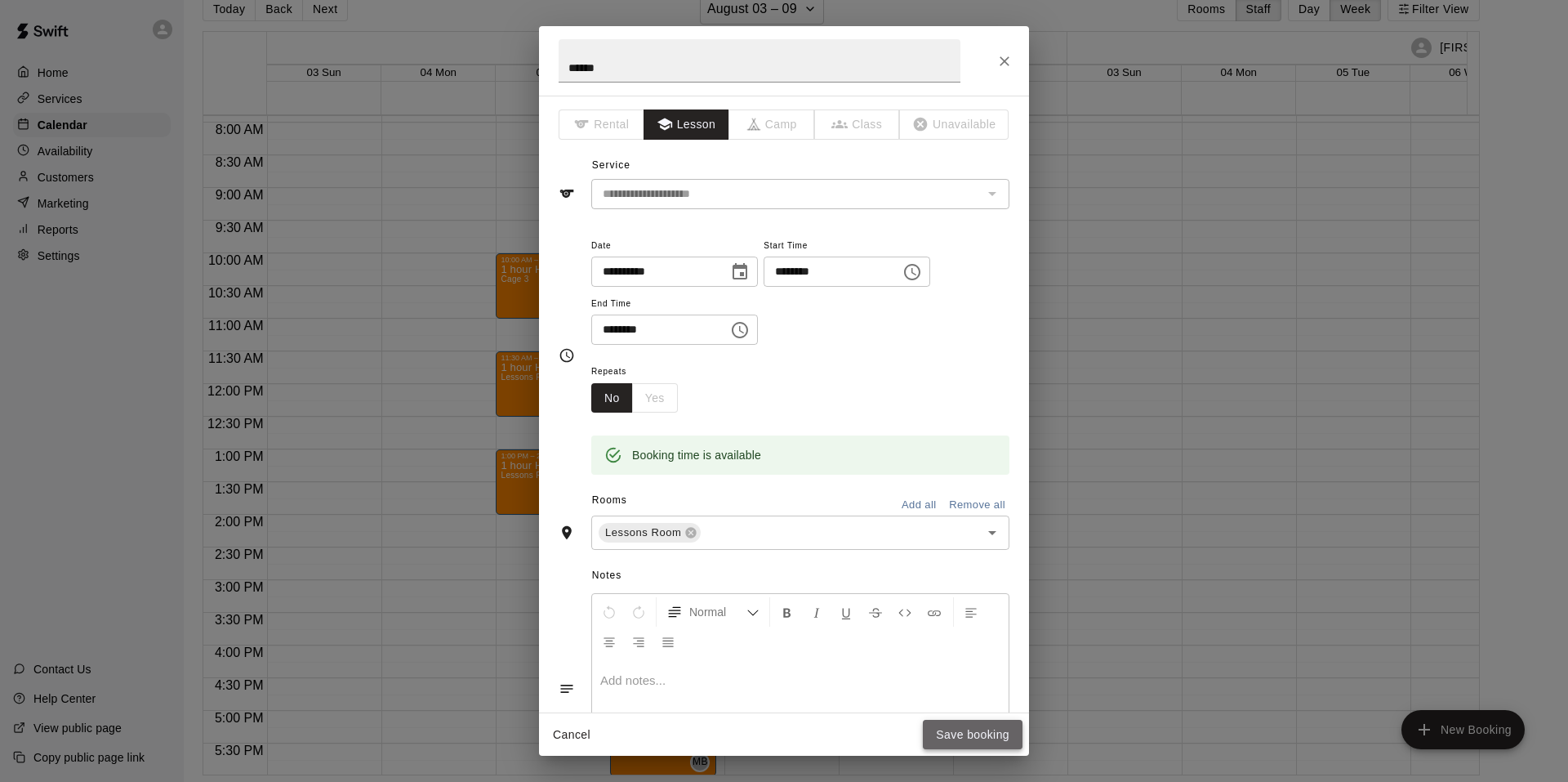 click on "Save booking" at bounding box center (973, 735) 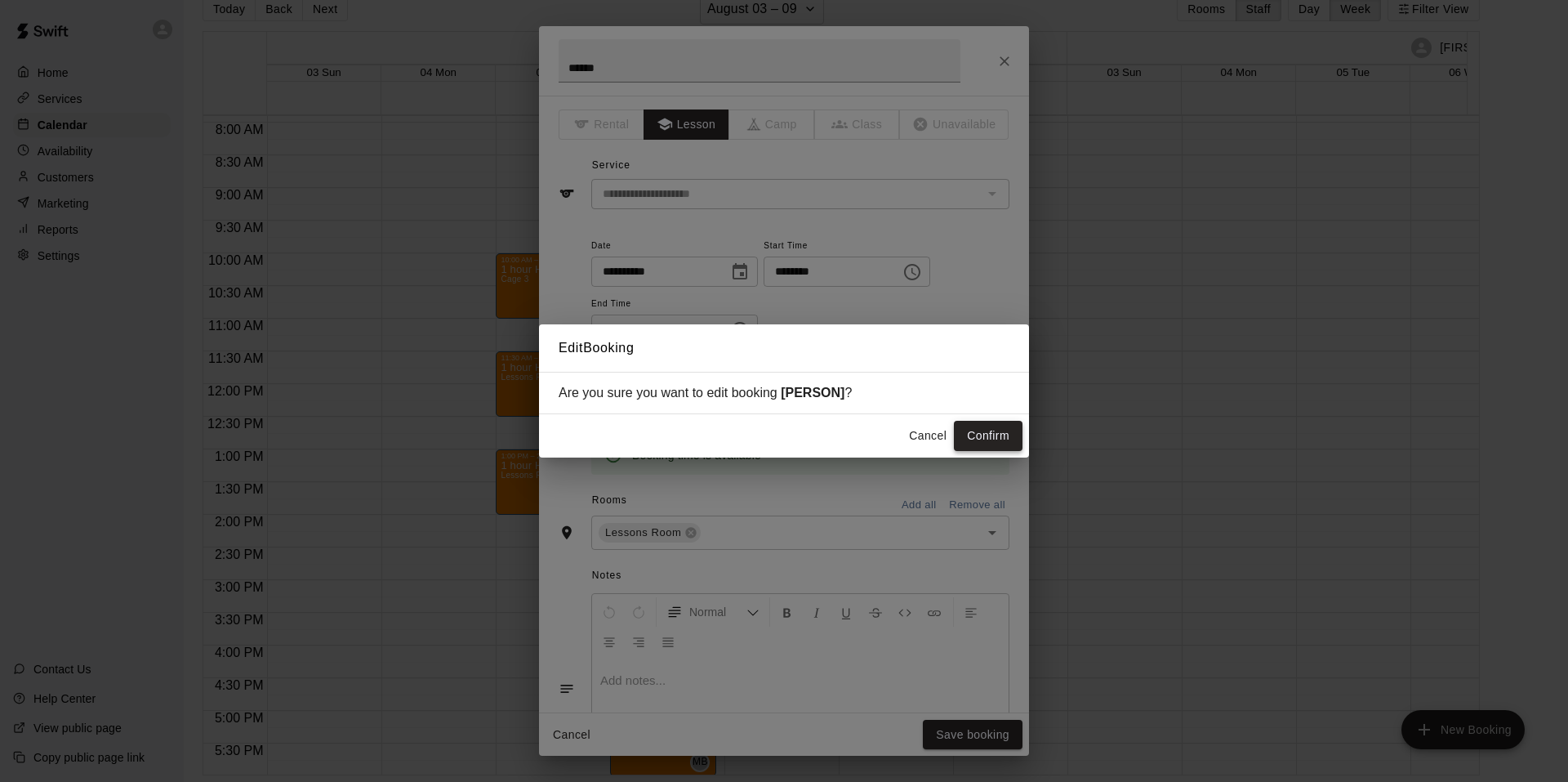 click on "Confirm" at bounding box center [988, 436] 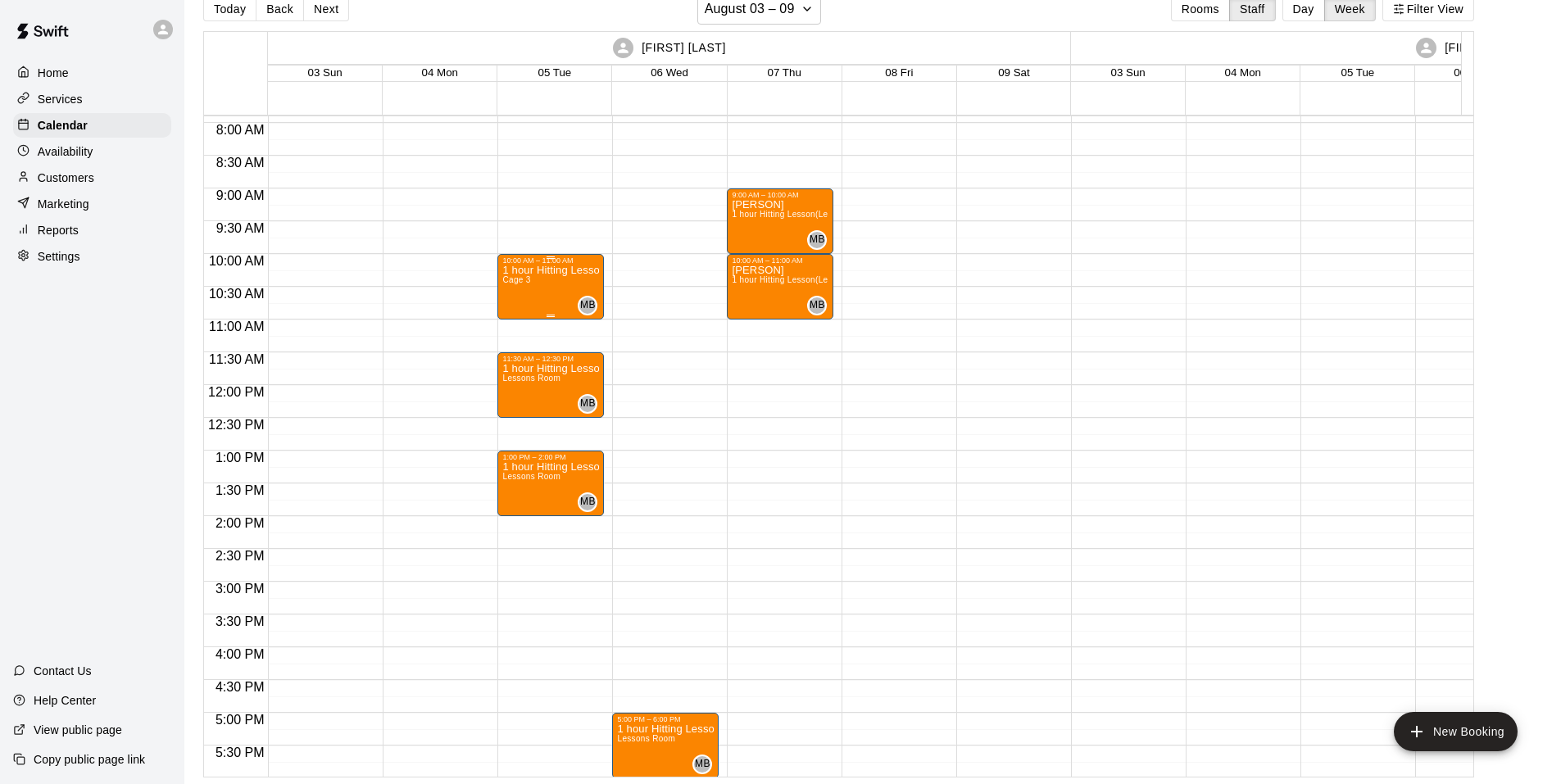 click on "1 hour Hitting Lesson Cage 3" at bounding box center (551, 656) 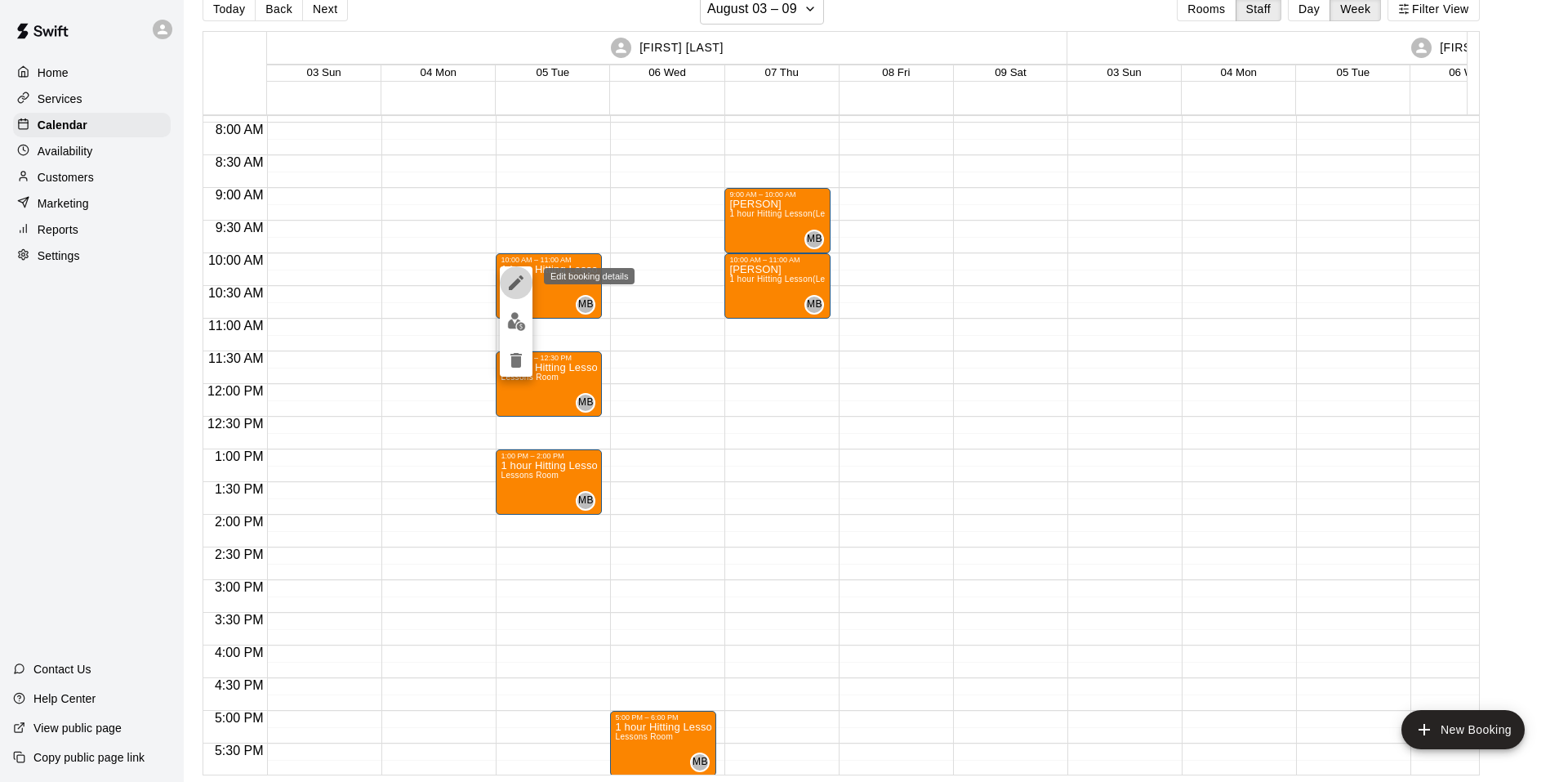 click 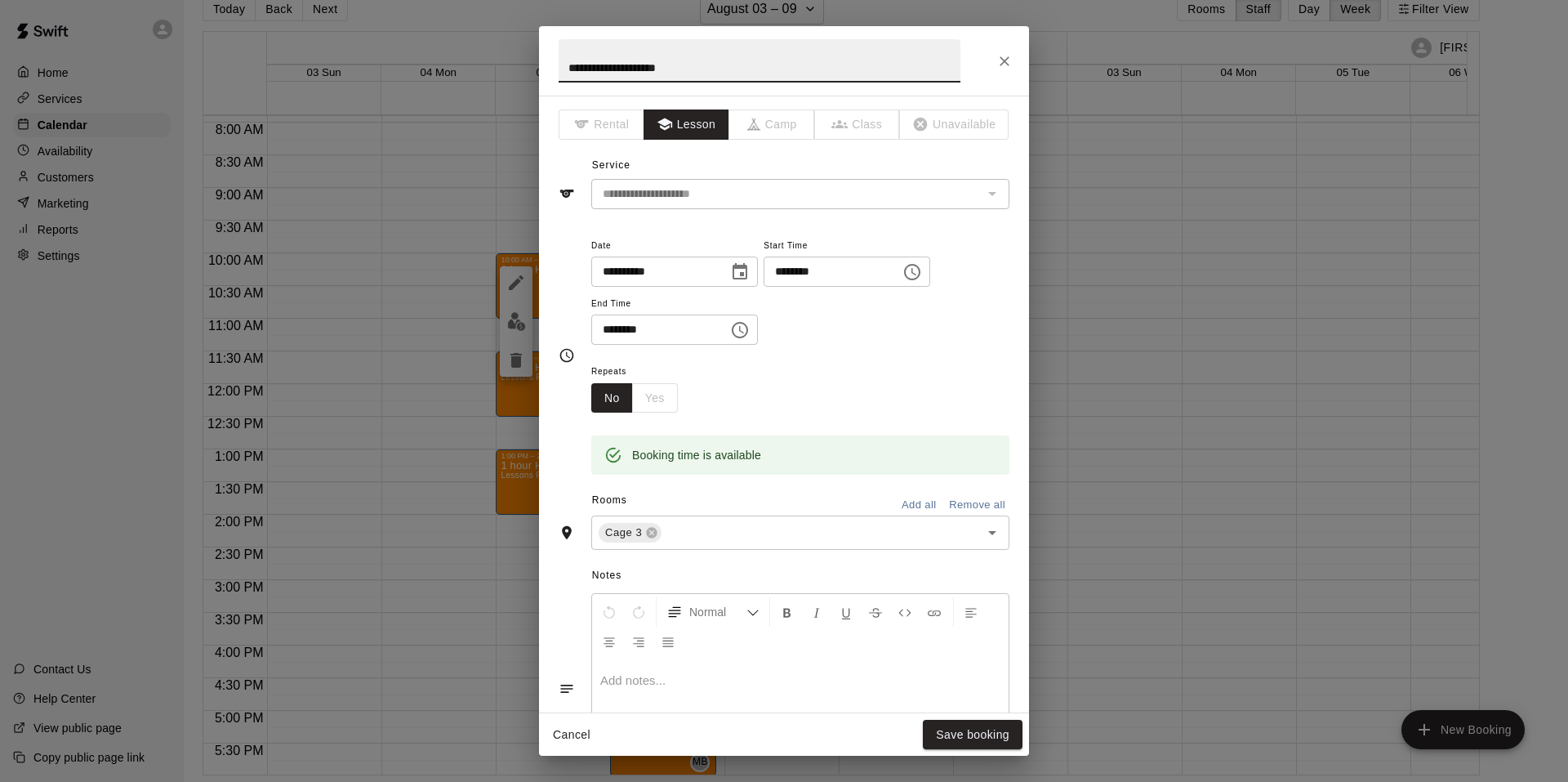 drag, startPoint x: 690, startPoint y: 63, endPoint x: 530, endPoint y: 81, distance: 161.00932 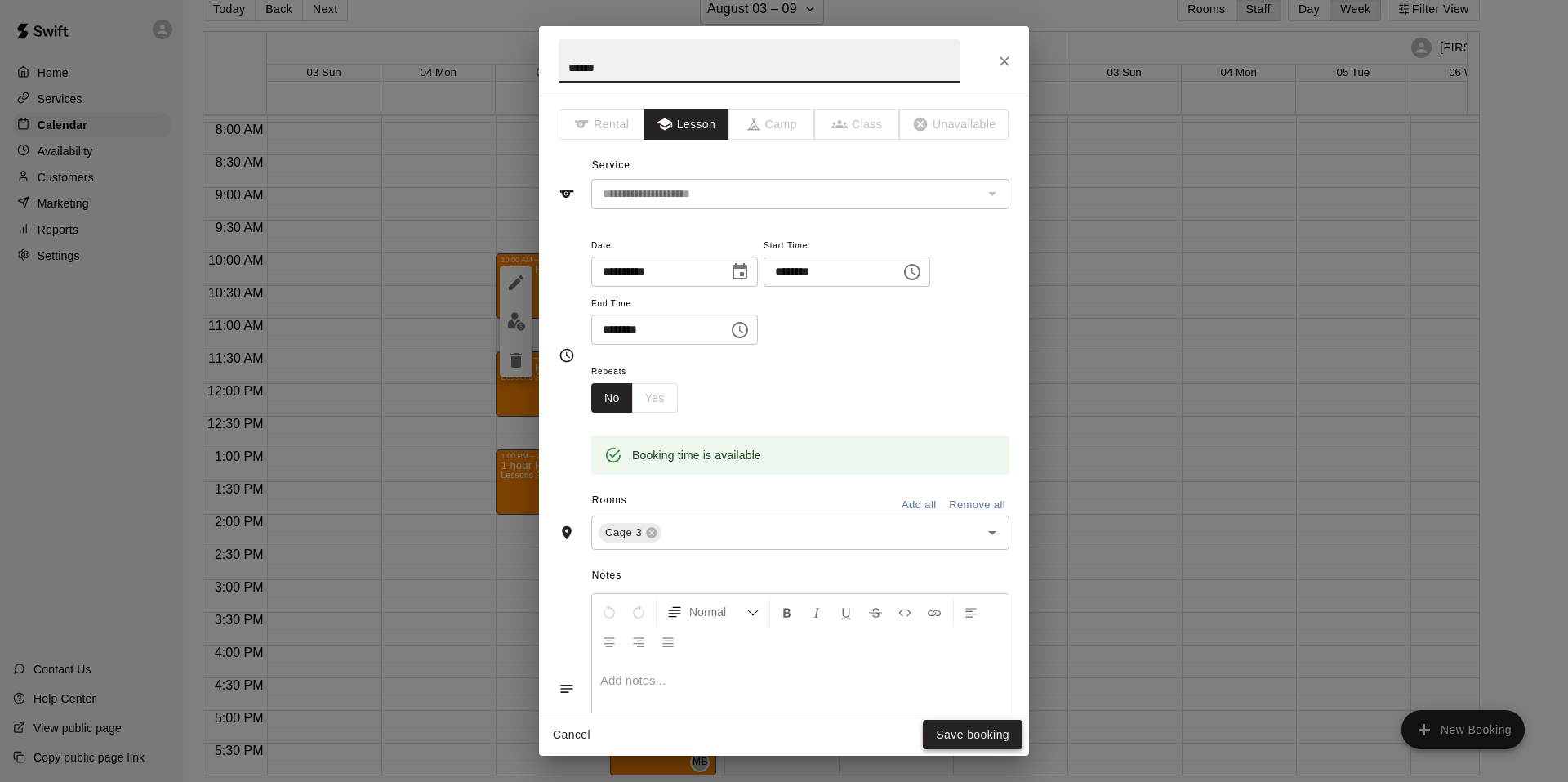 type on "******" 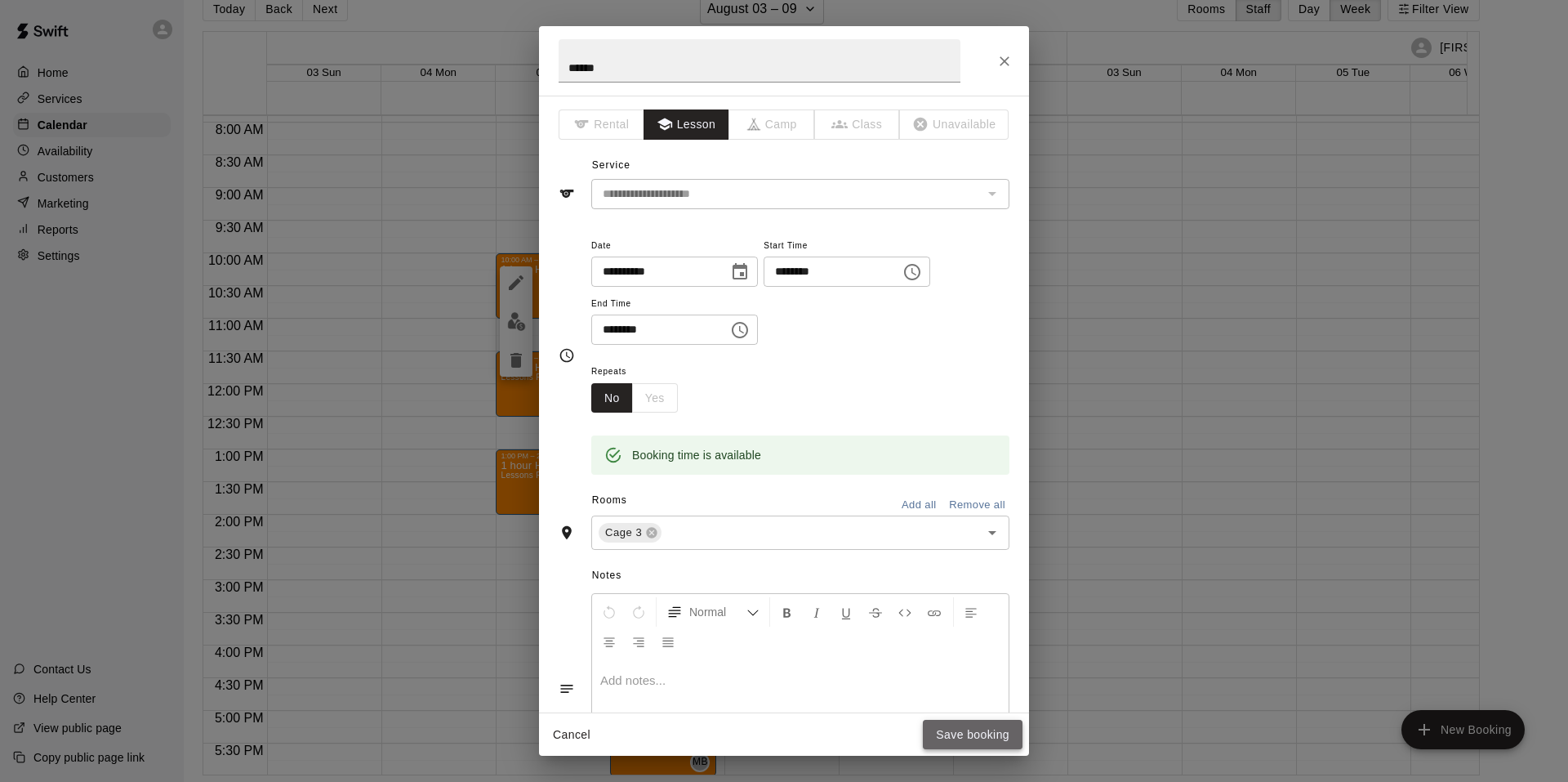 click on "Save booking" at bounding box center (973, 735) 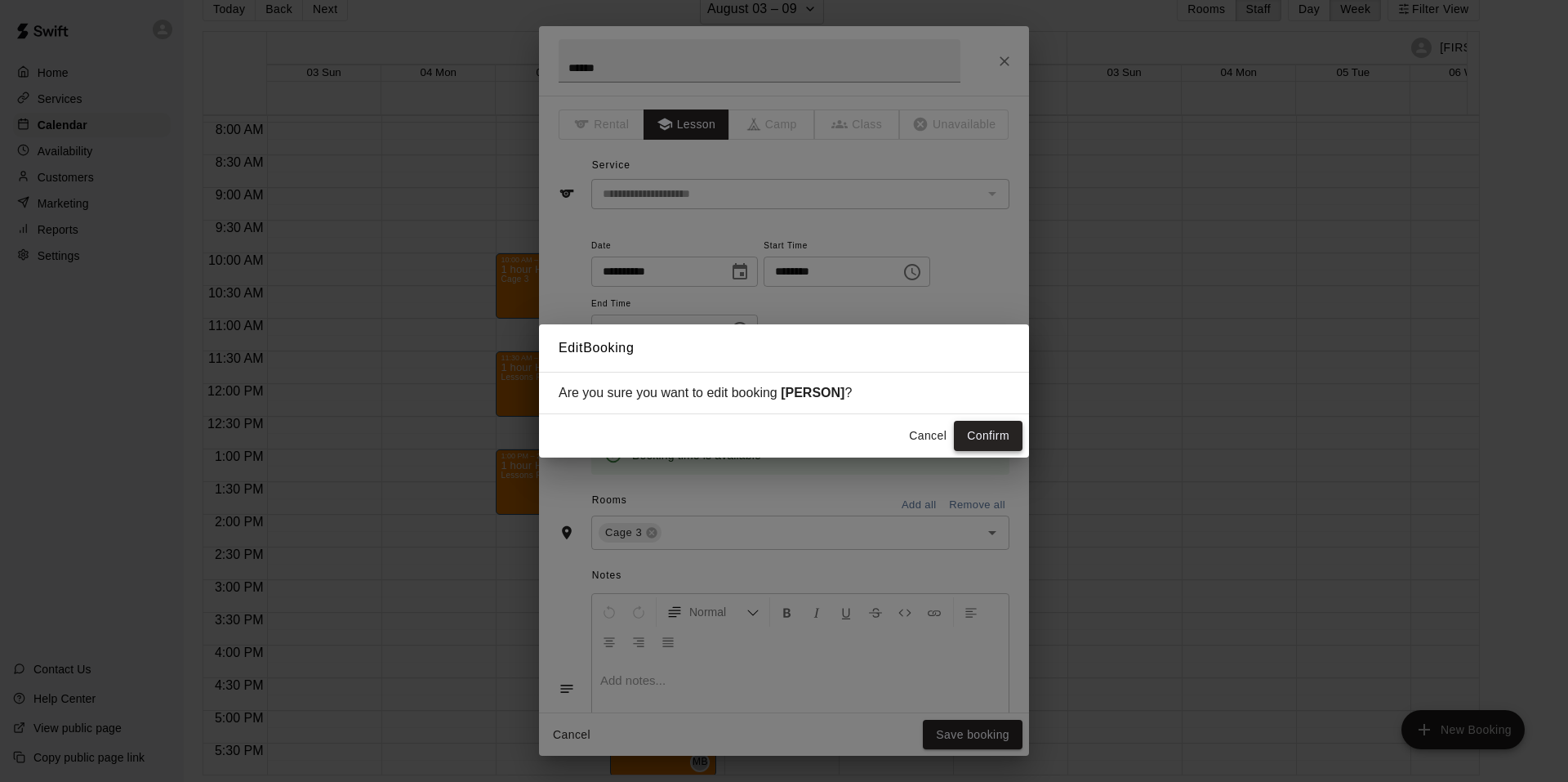 click on "Confirm" at bounding box center [988, 436] 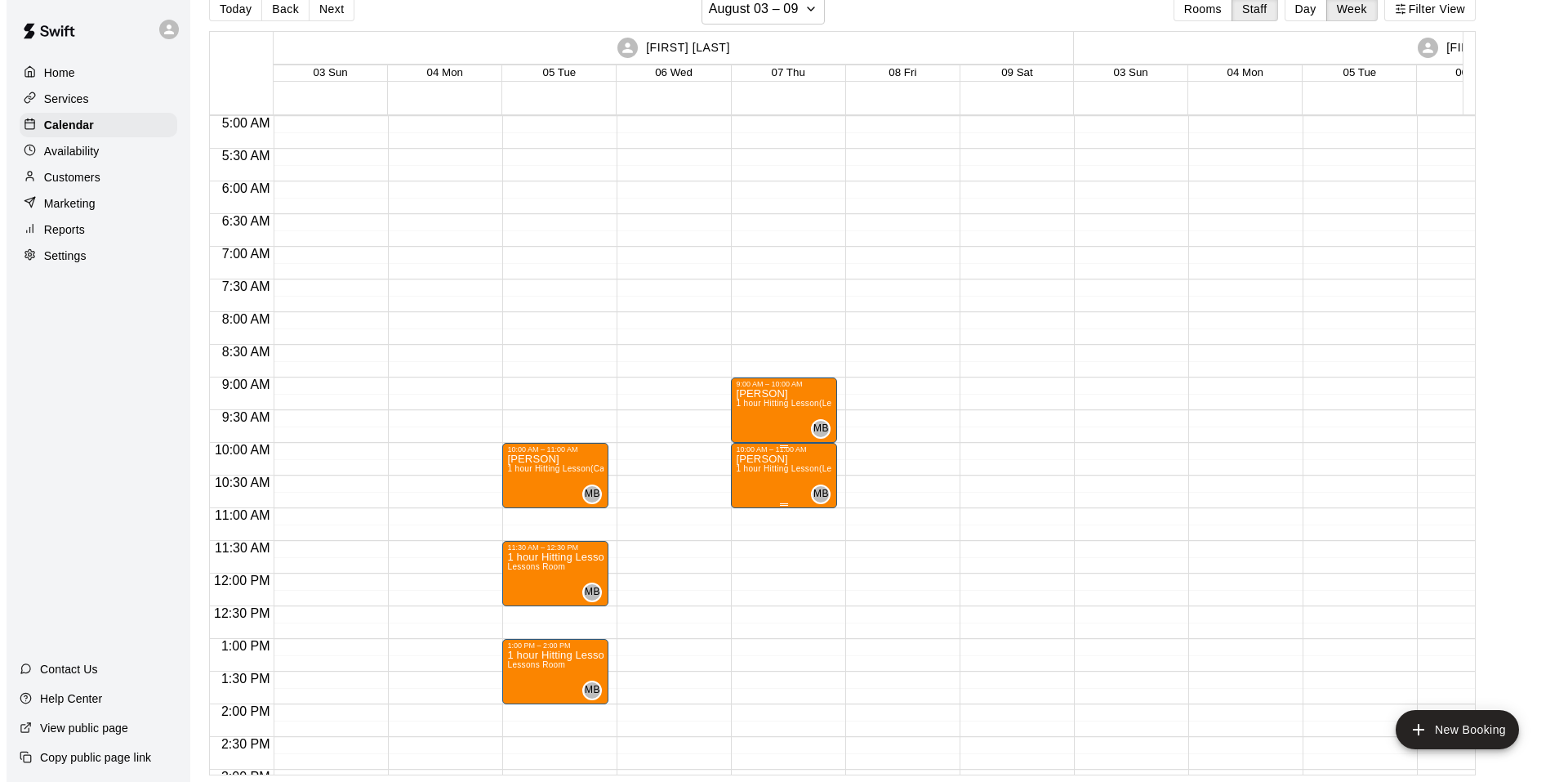 scroll, scrollTop: 409, scrollLeft: 0, axis: vertical 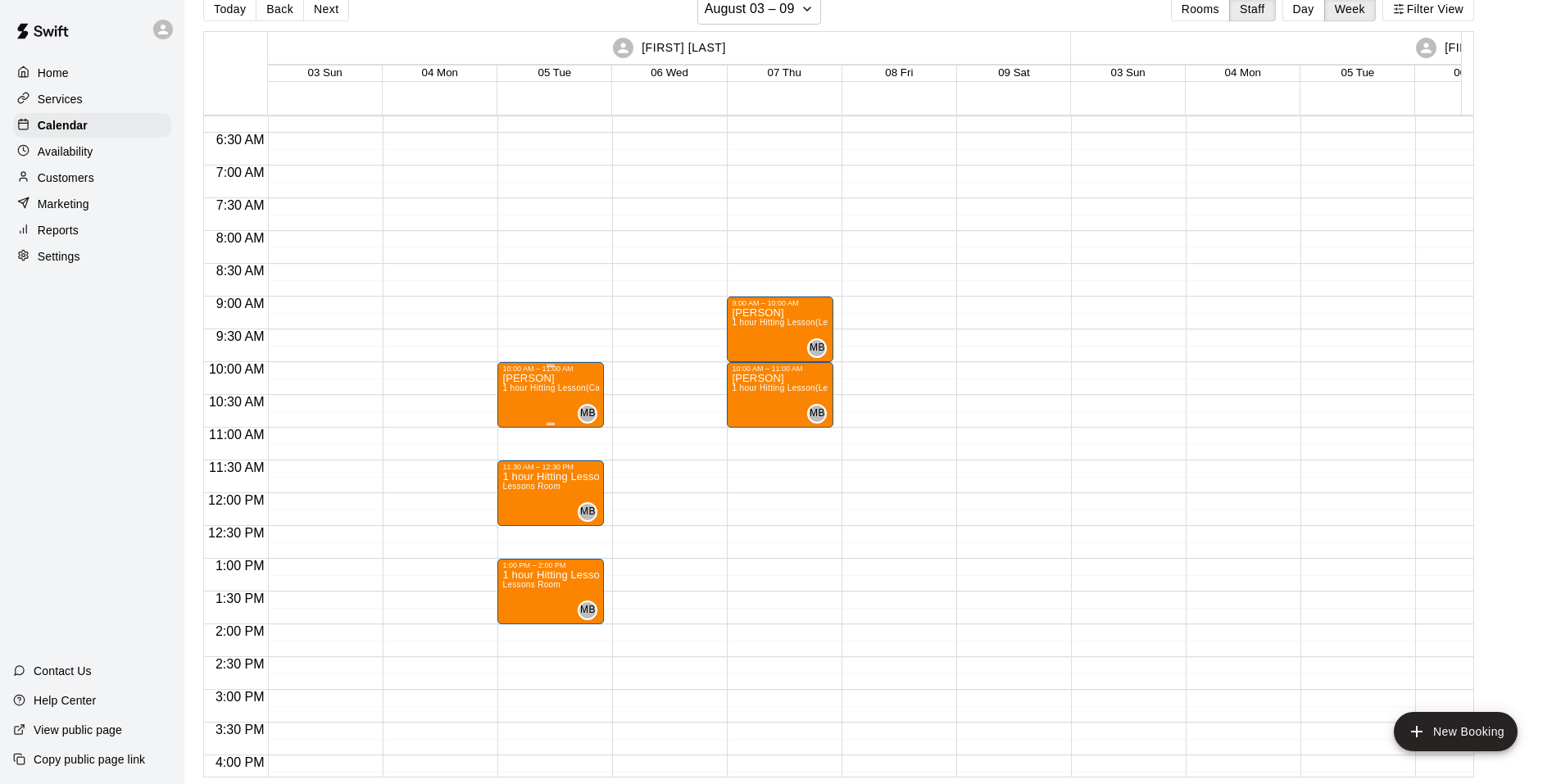 click on "10:00 AM – 11:00 AM" at bounding box center (551, 369) 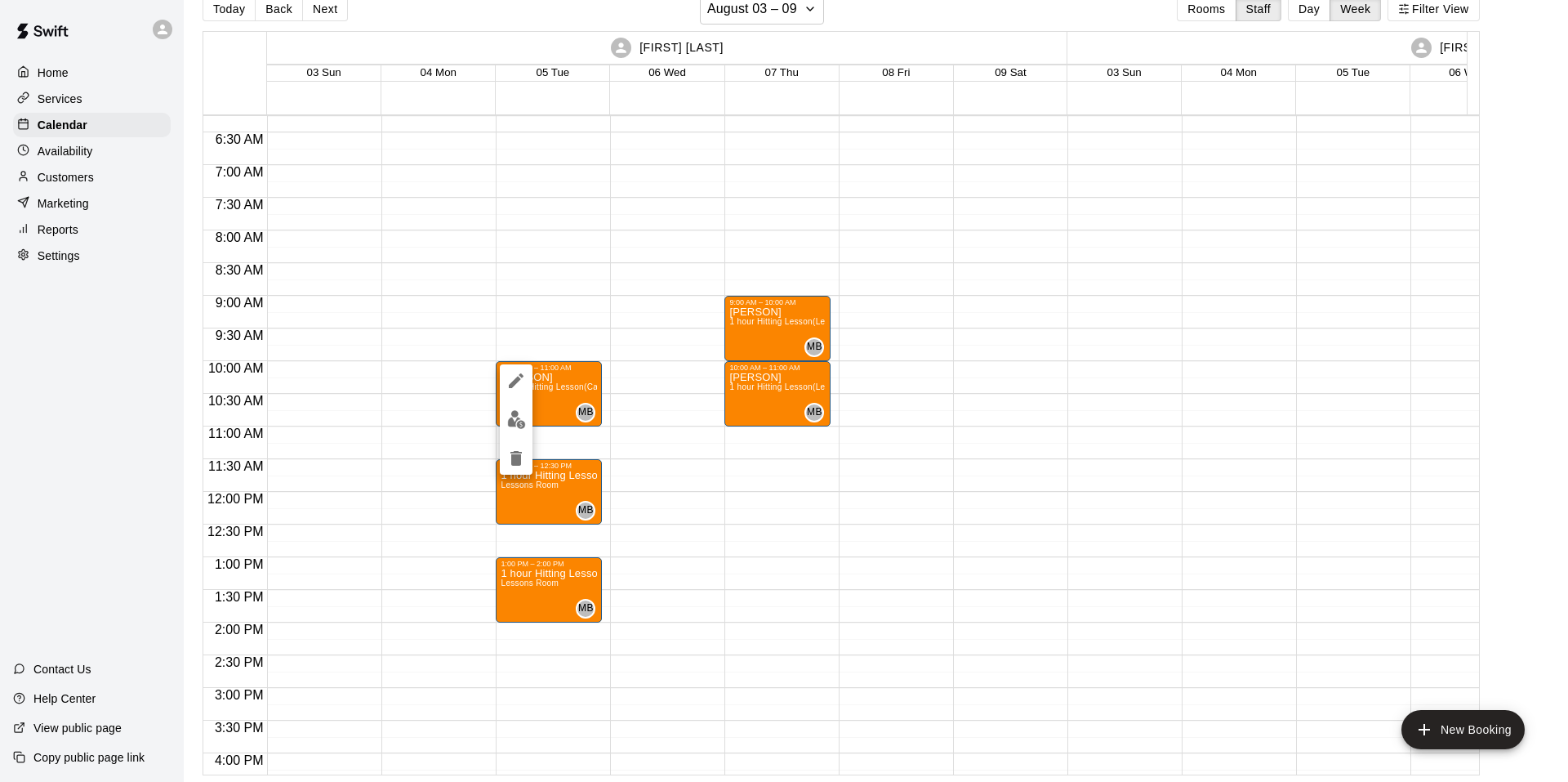 click at bounding box center [784, 391] 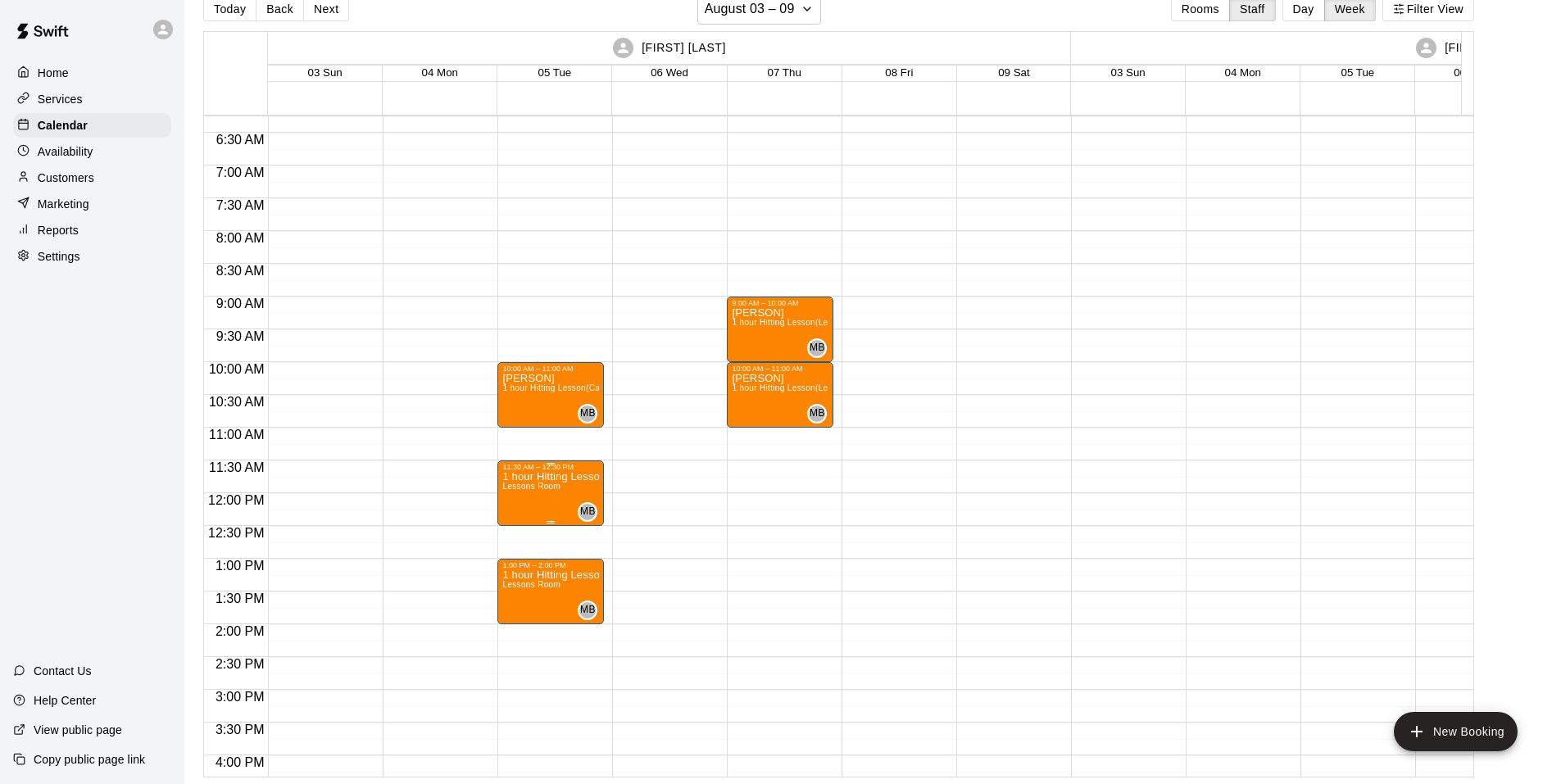 click on "1 hour Hitting Lesson" at bounding box center (551, 477) 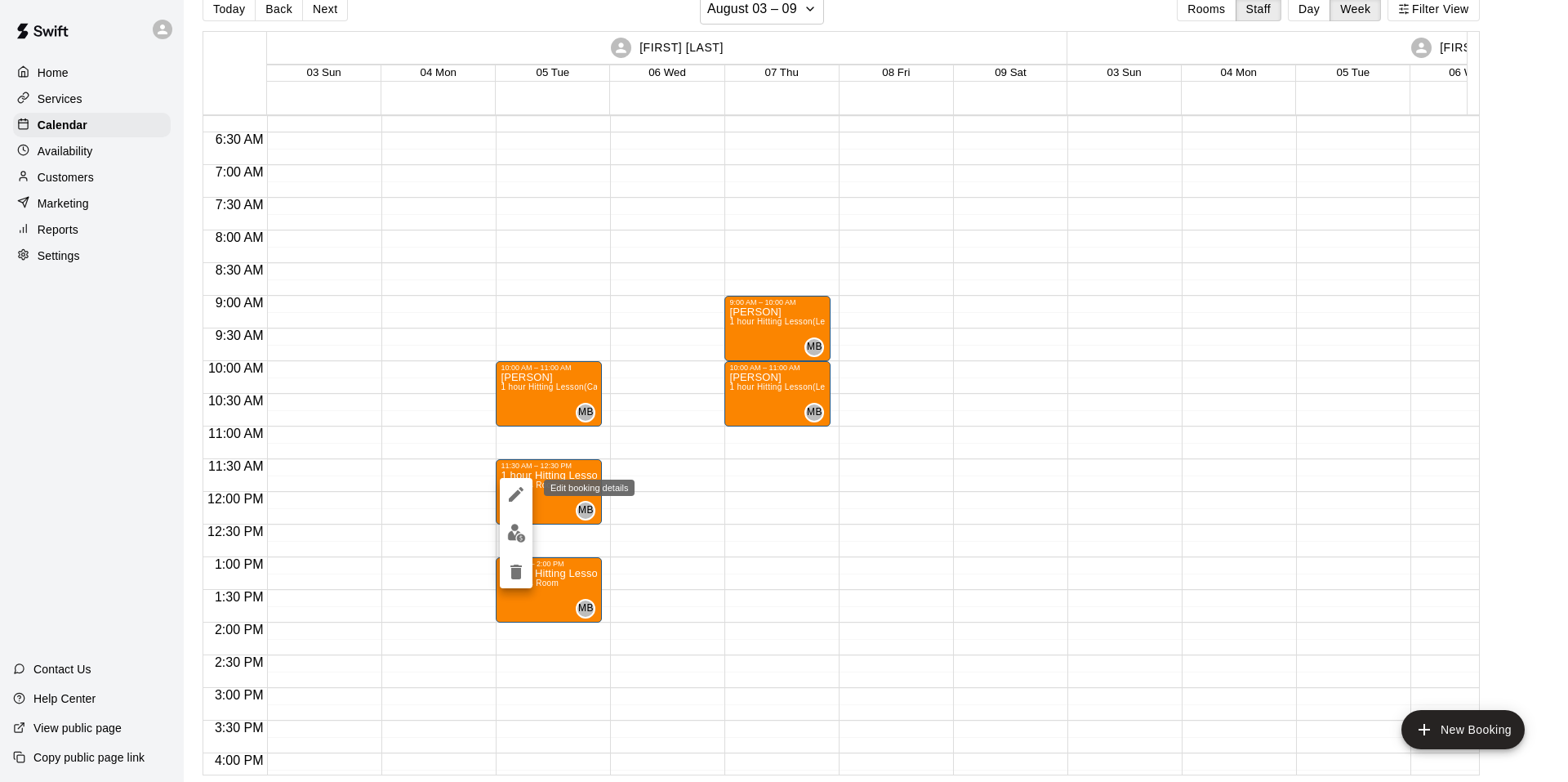 click 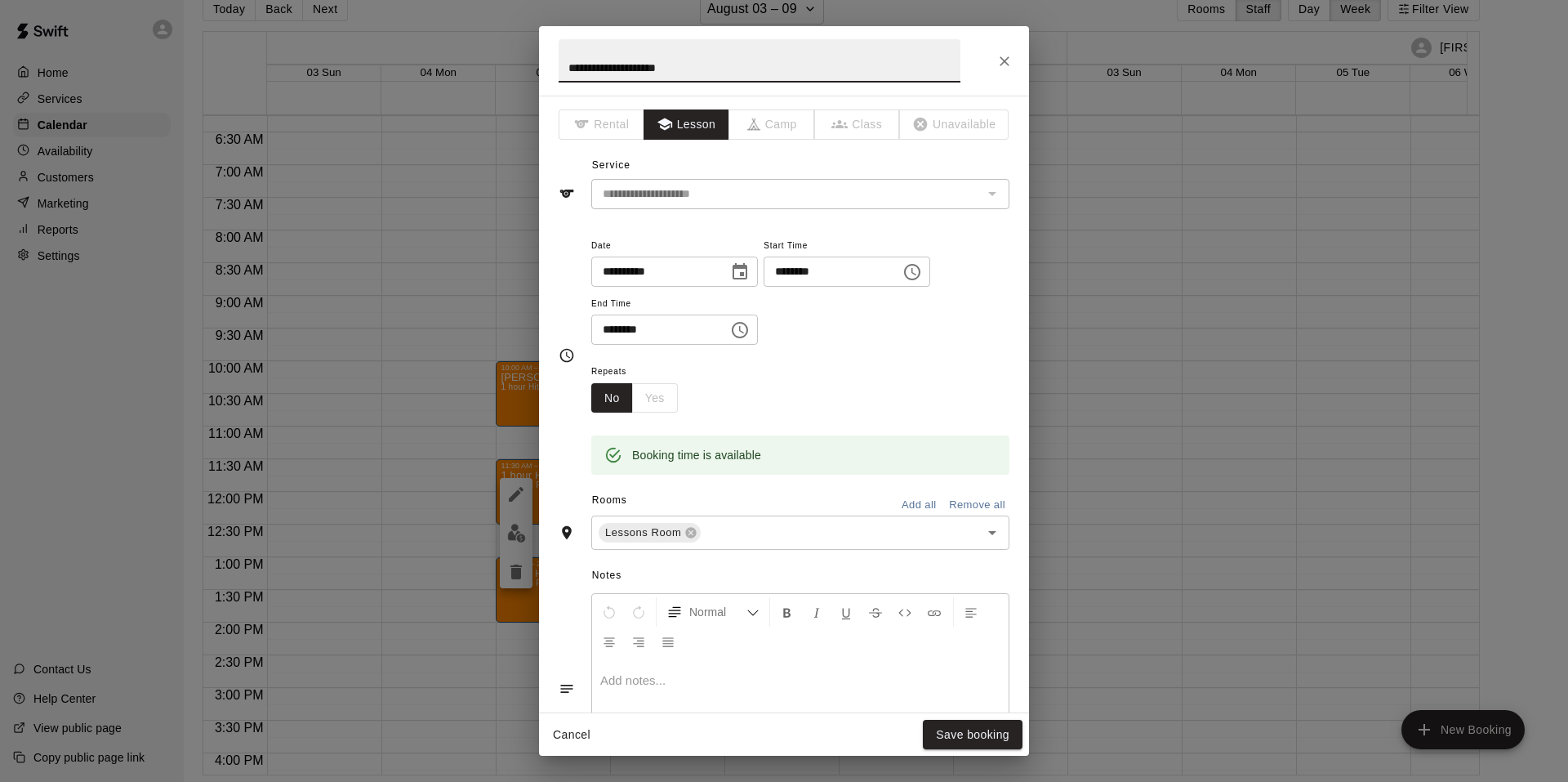 drag, startPoint x: 609, startPoint y: 74, endPoint x: 564, endPoint y: 68, distance: 45.398238 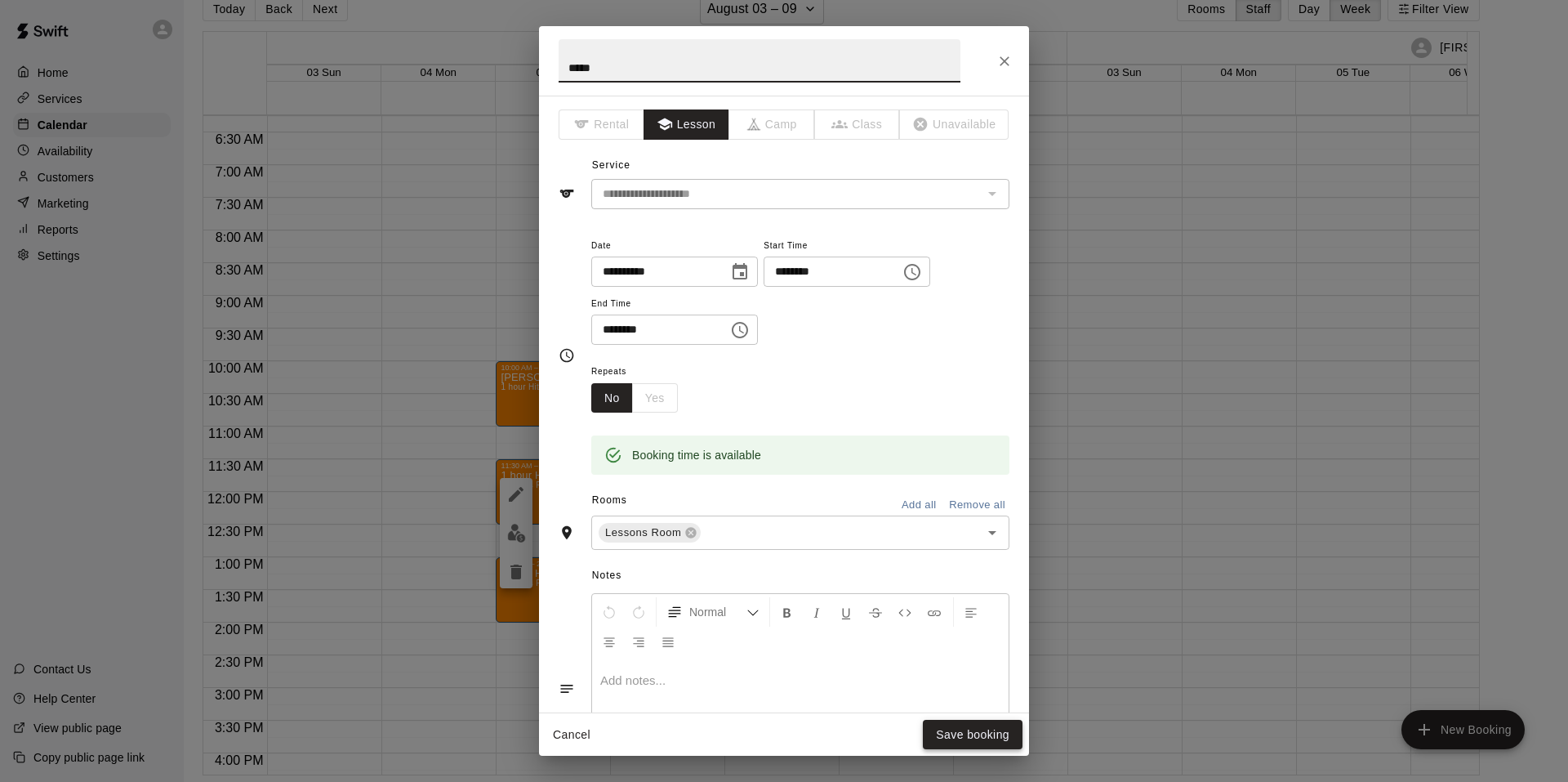 type on "*****" 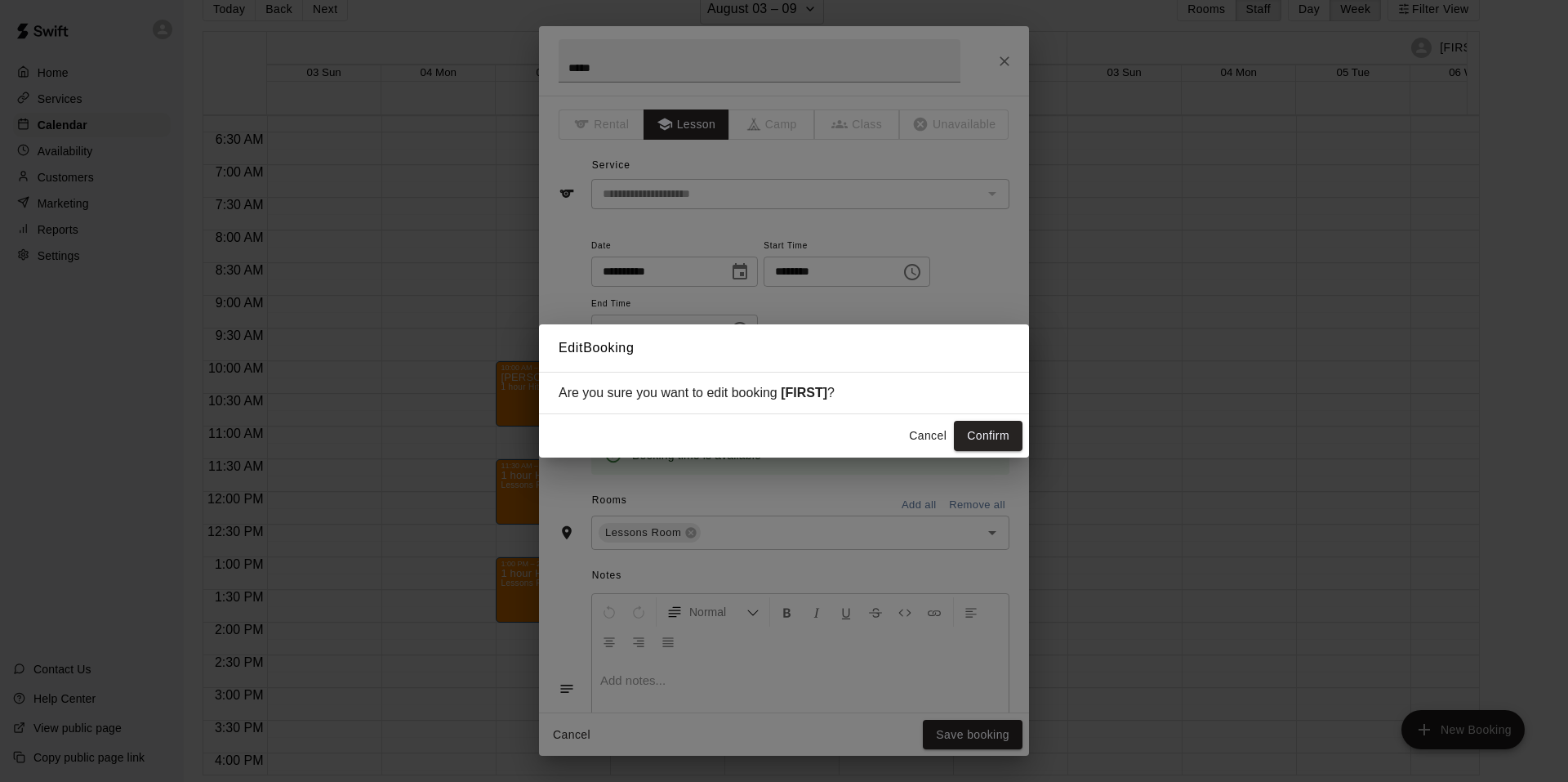 click on "Confirm" at bounding box center (988, 436) 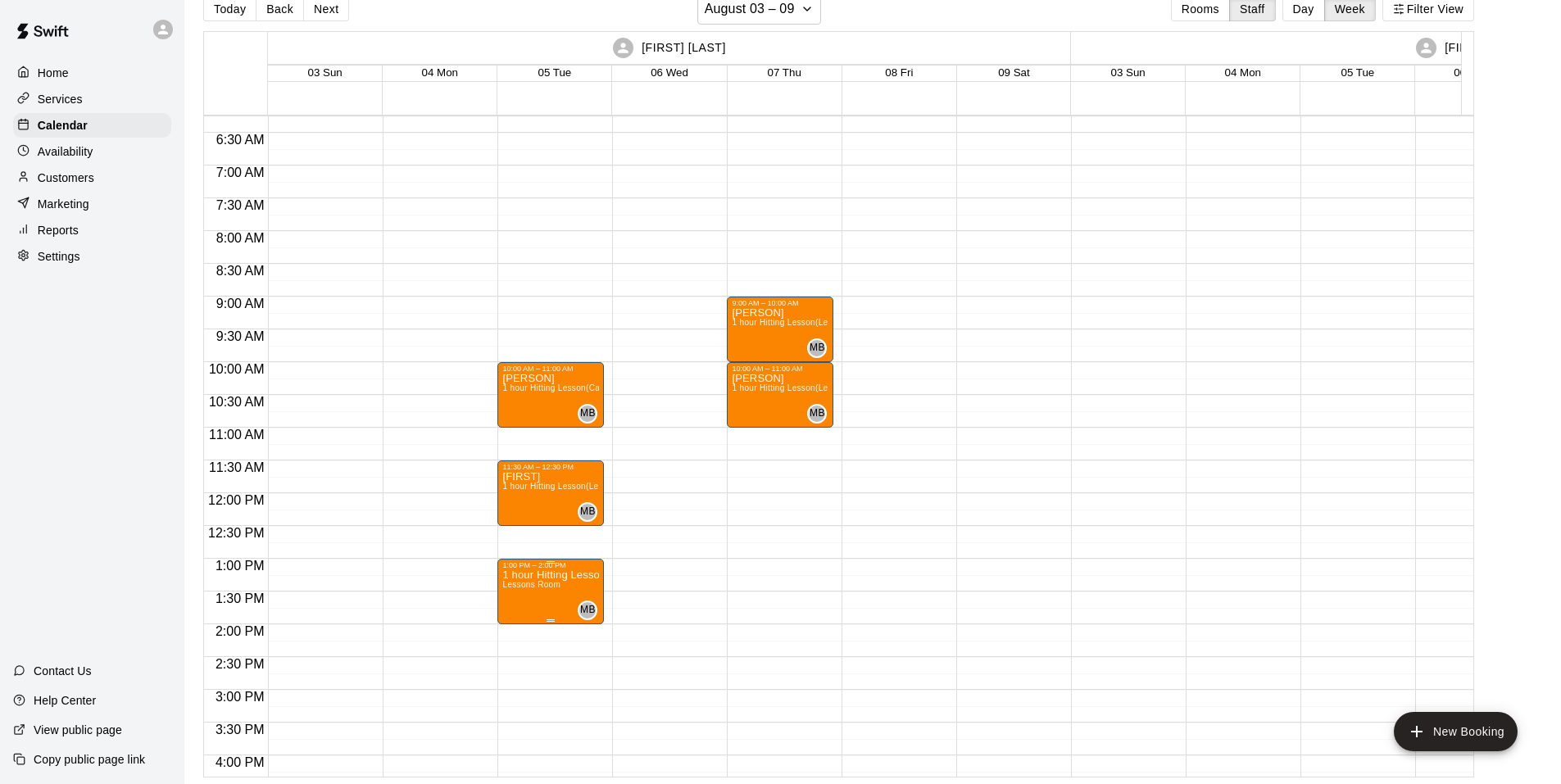 click on "1 hour Hitting Lesson" at bounding box center (551, 575) 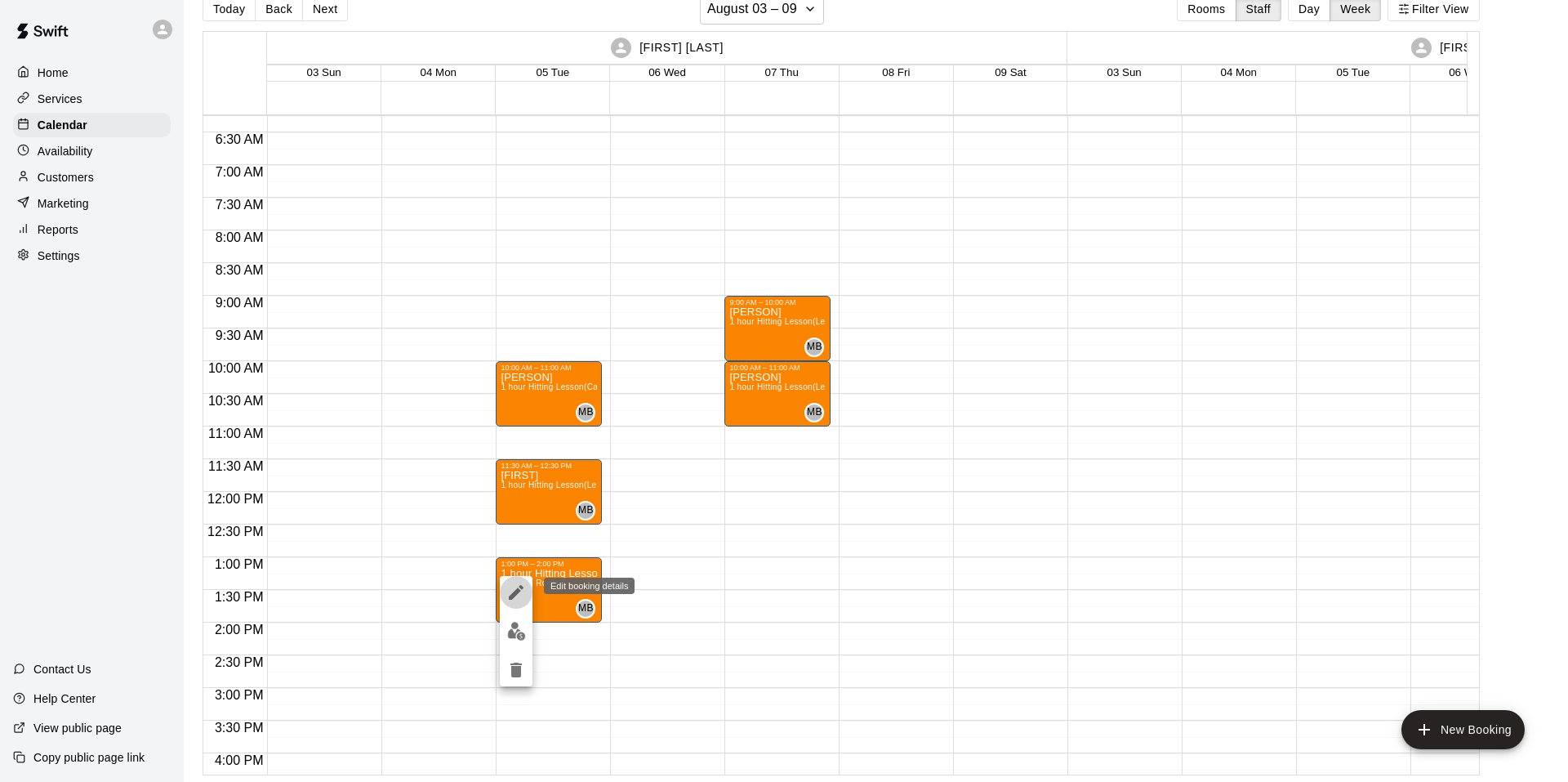 click 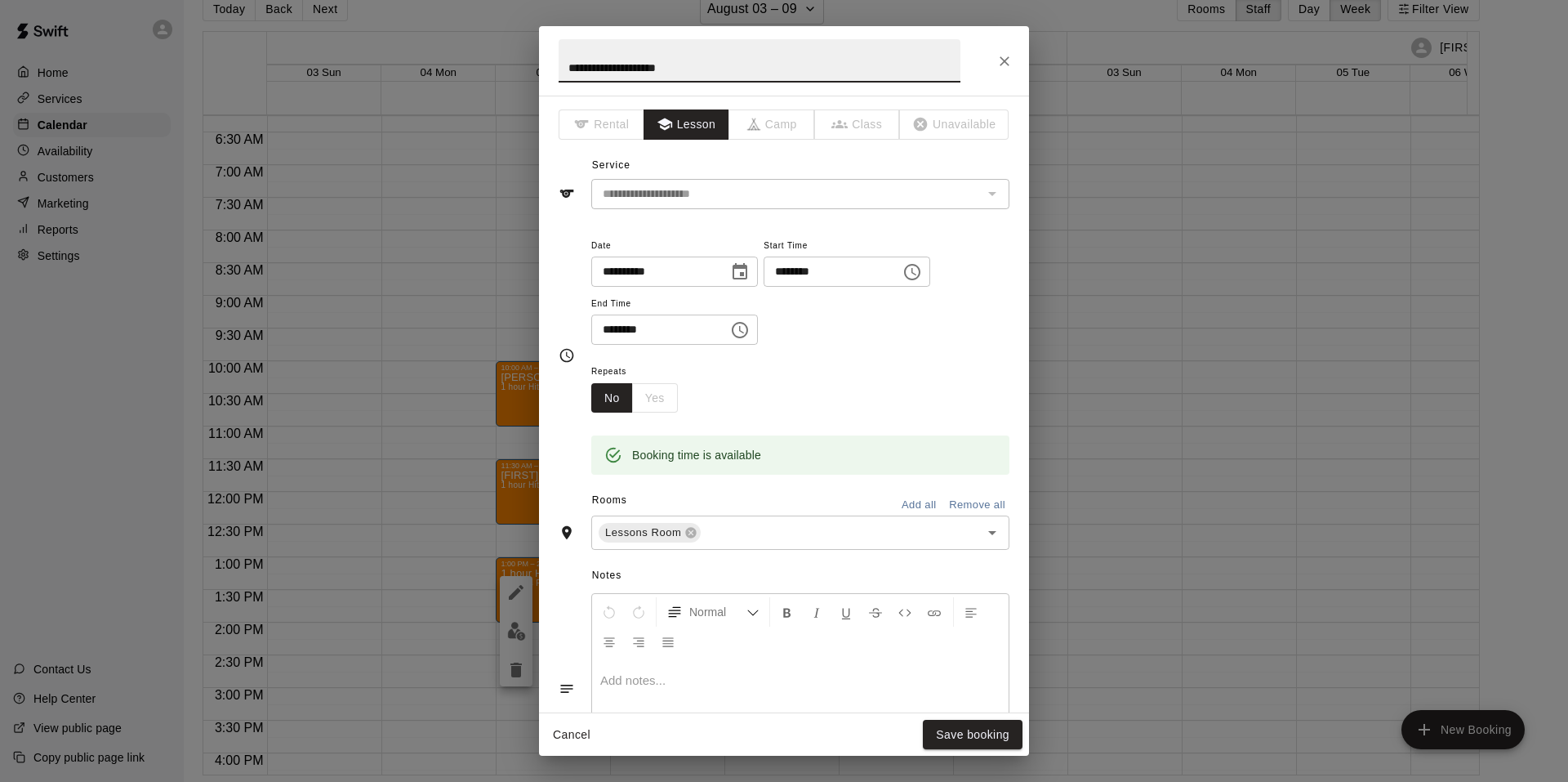 drag, startPoint x: 723, startPoint y: 75, endPoint x: 565, endPoint y: 86, distance: 158.38245 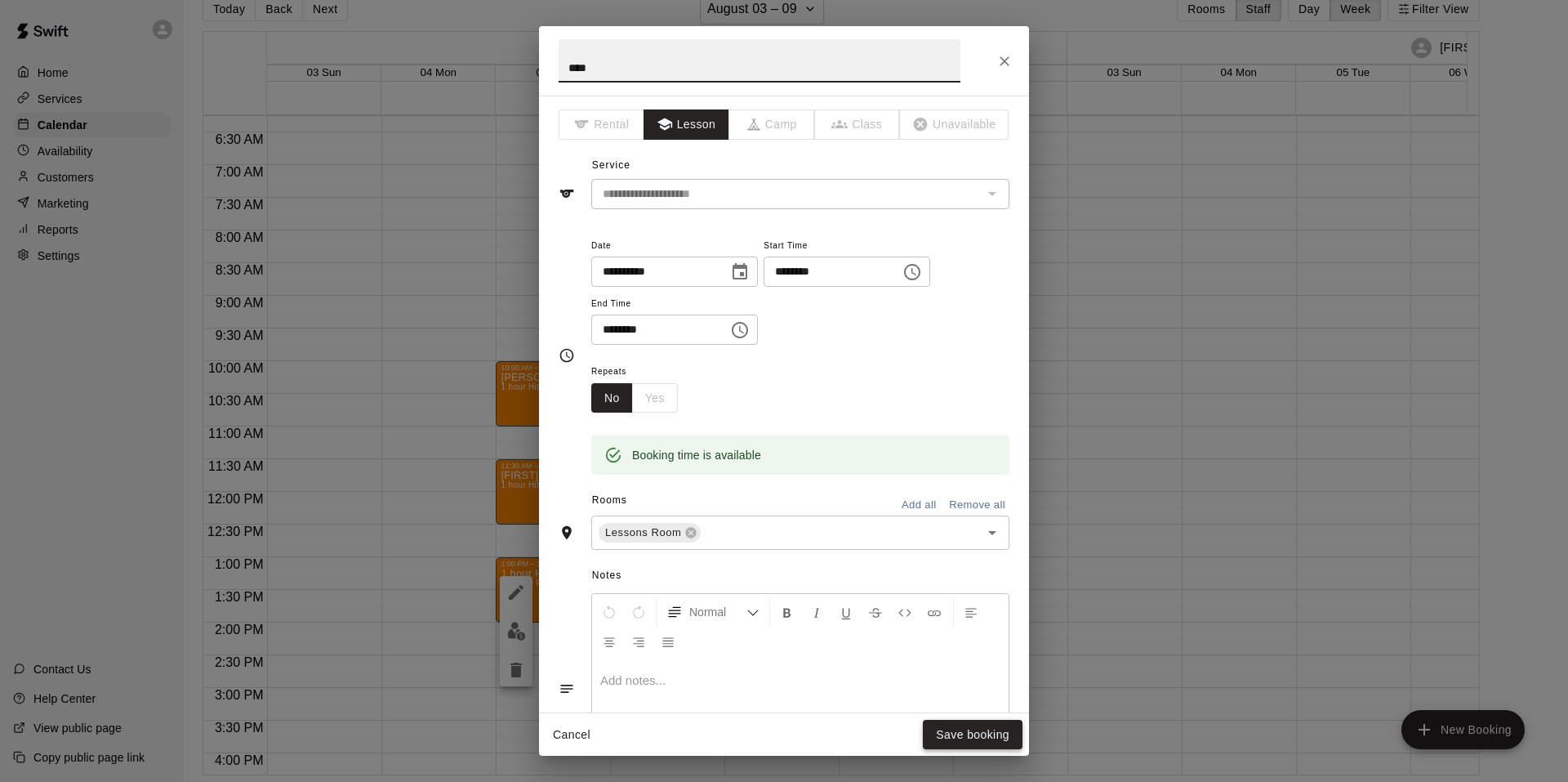 type on "****" 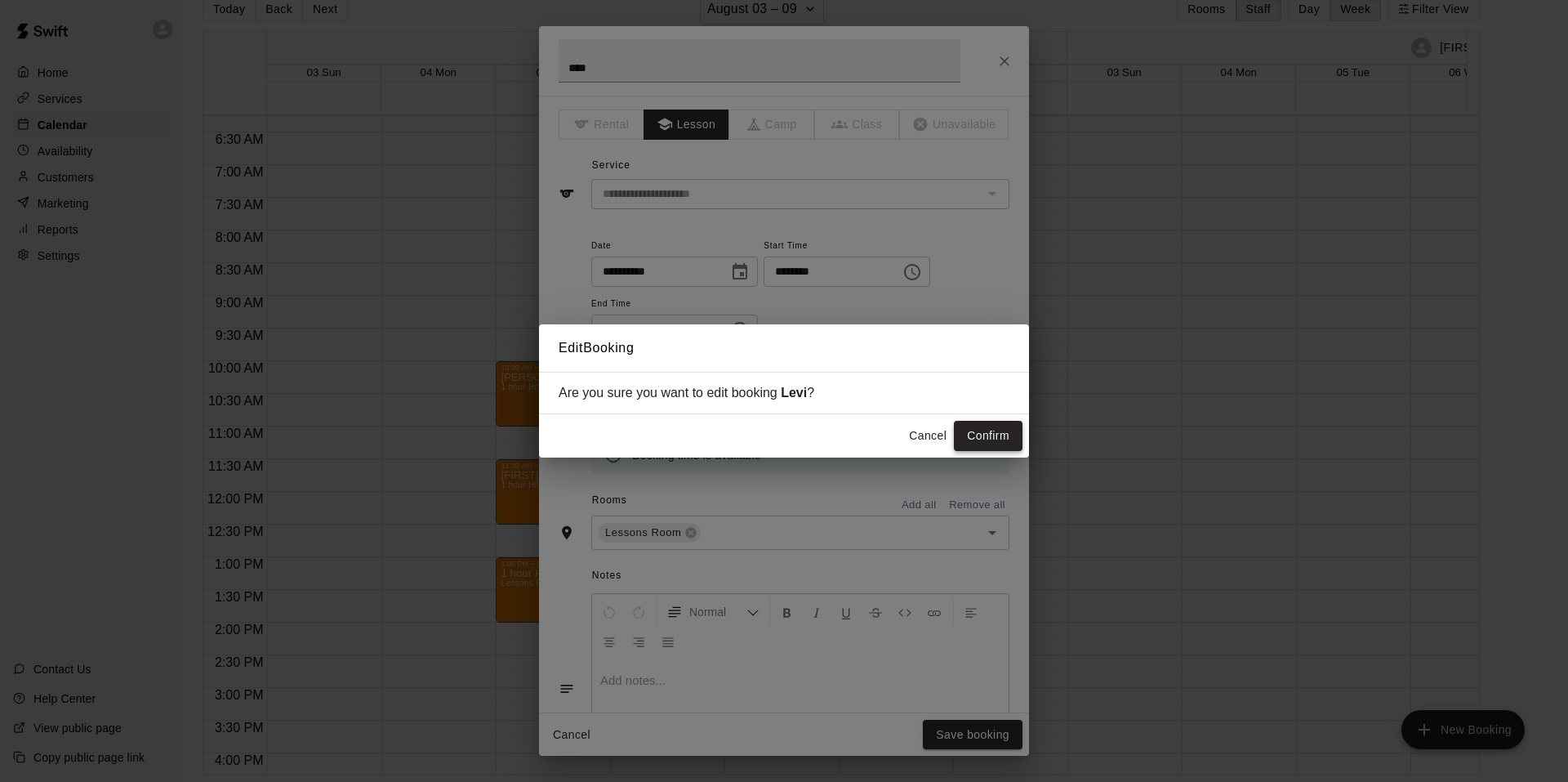 click on "Confirm" at bounding box center [988, 436] 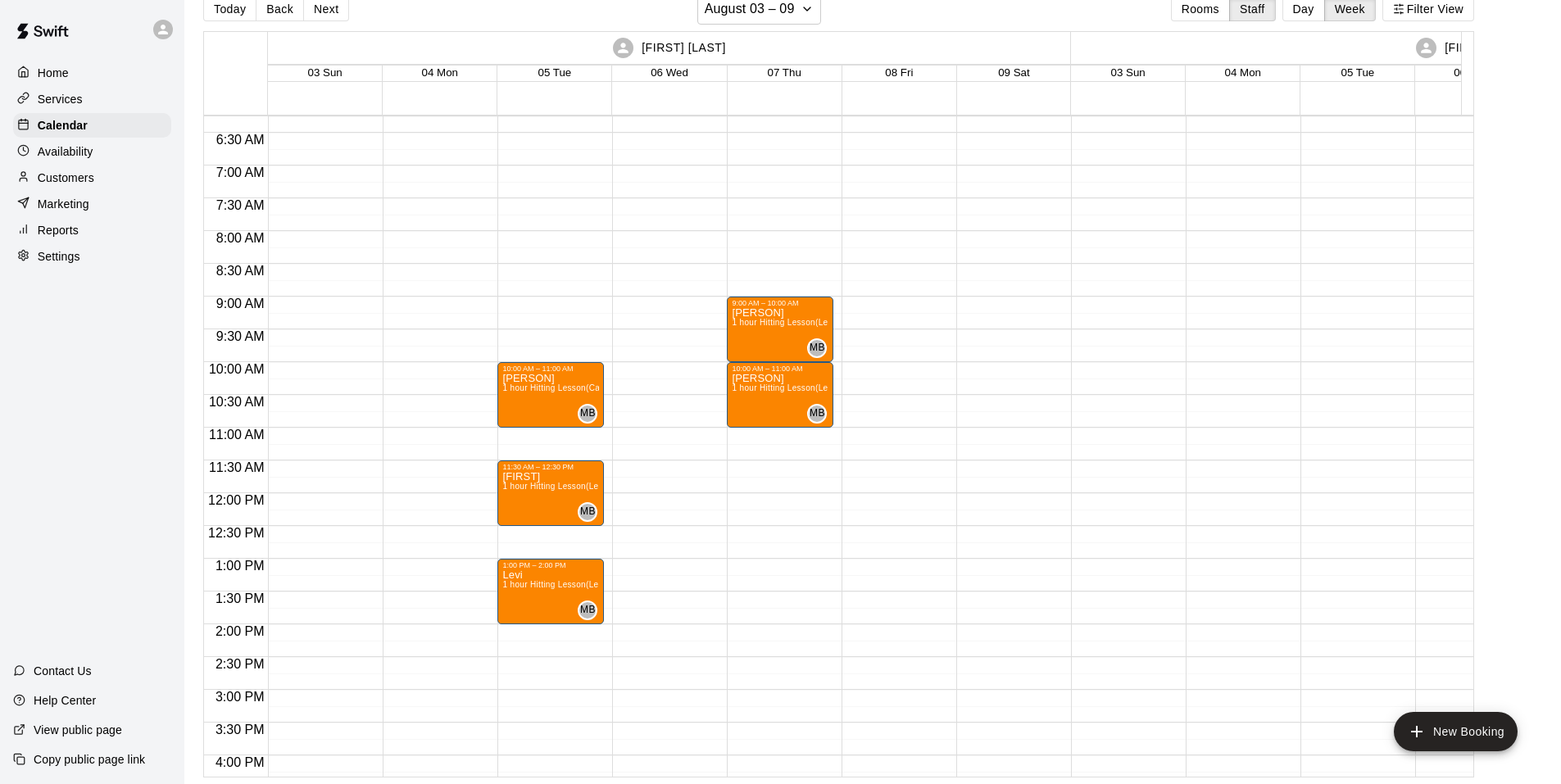 click on "9:00 AM – 10:00 AM [PERSON] 1 hour Hitting Lesson  (Lessons Room) MB 0 10:00 AM – 11:00 AM [PERSON] 1 hour Hitting Lesson  (Lessons Room) MB 0" at bounding box center (780, 493) 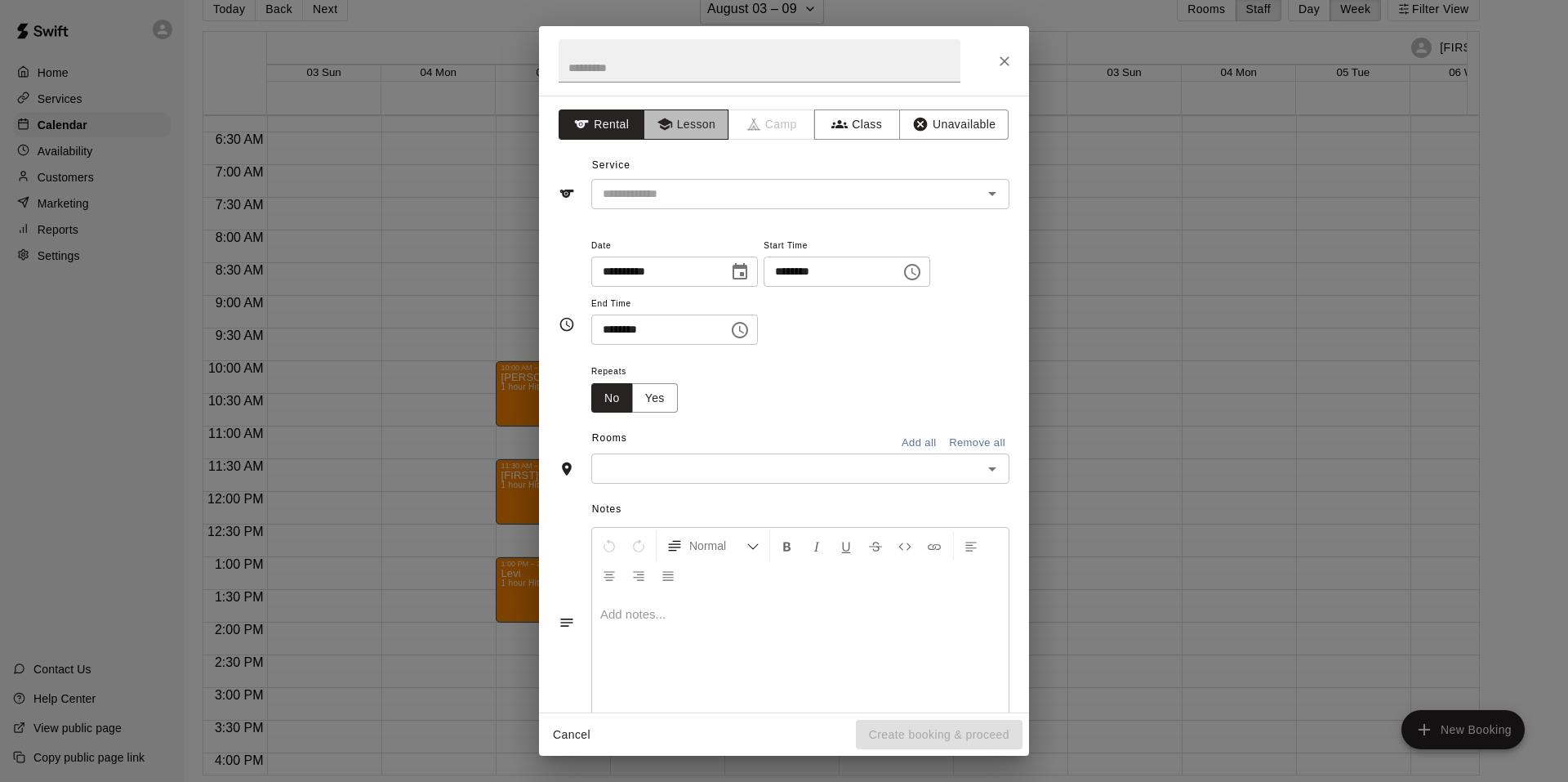 click on "Lesson" at bounding box center [686, 124] 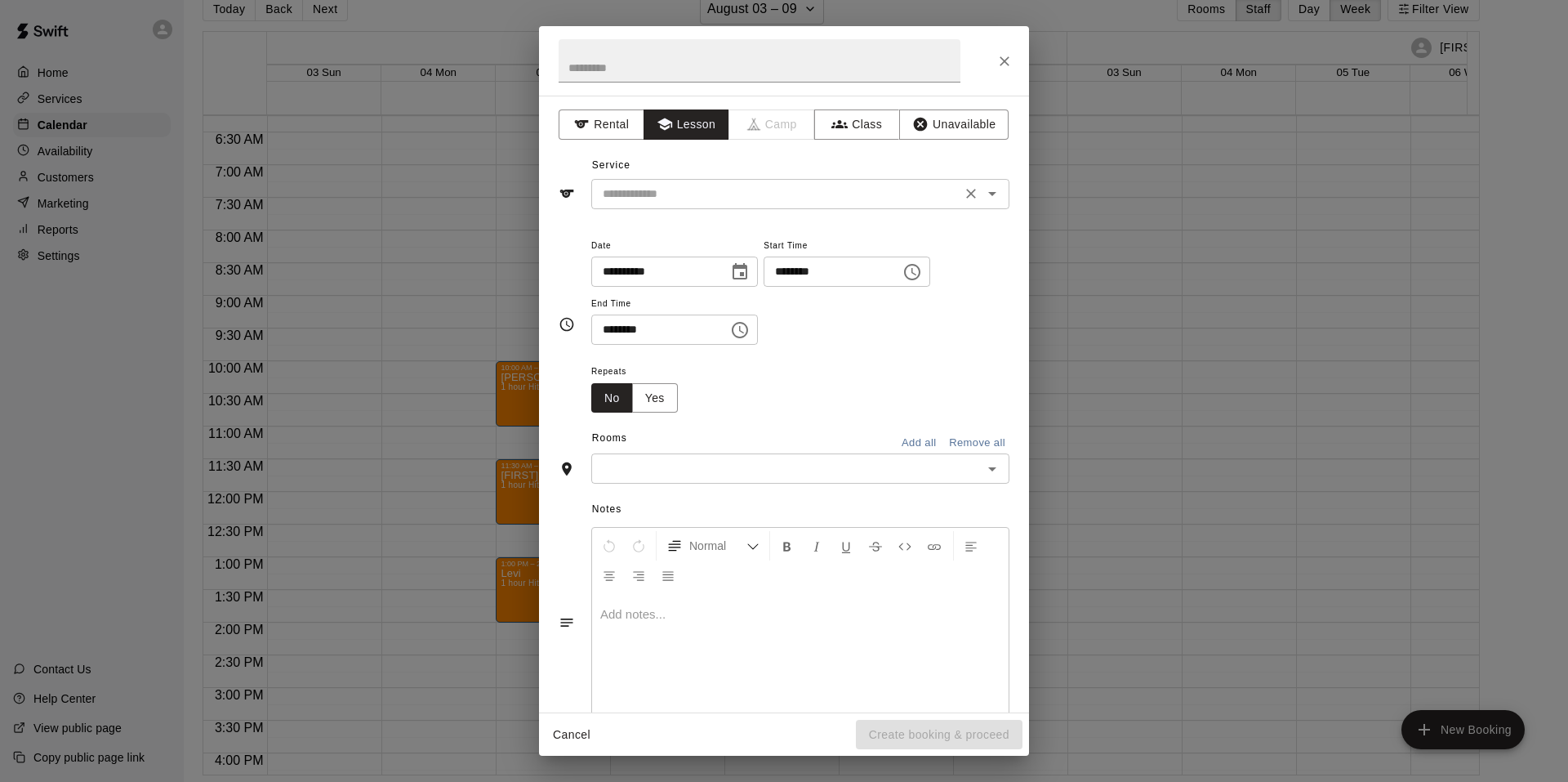 click at bounding box center [776, 194] 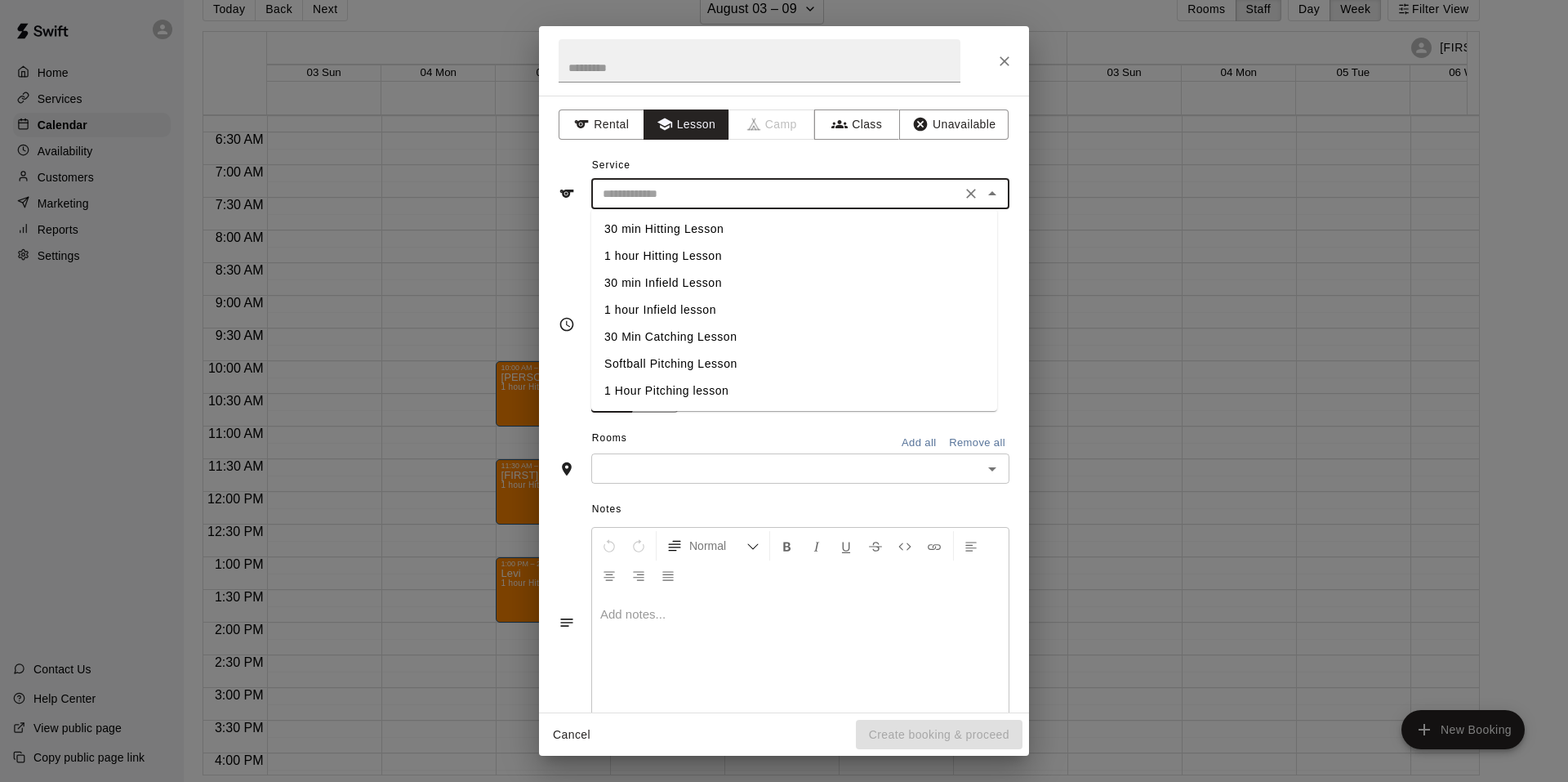 click on "1 hour Hitting Lesson" at bounding box center [794, 256] 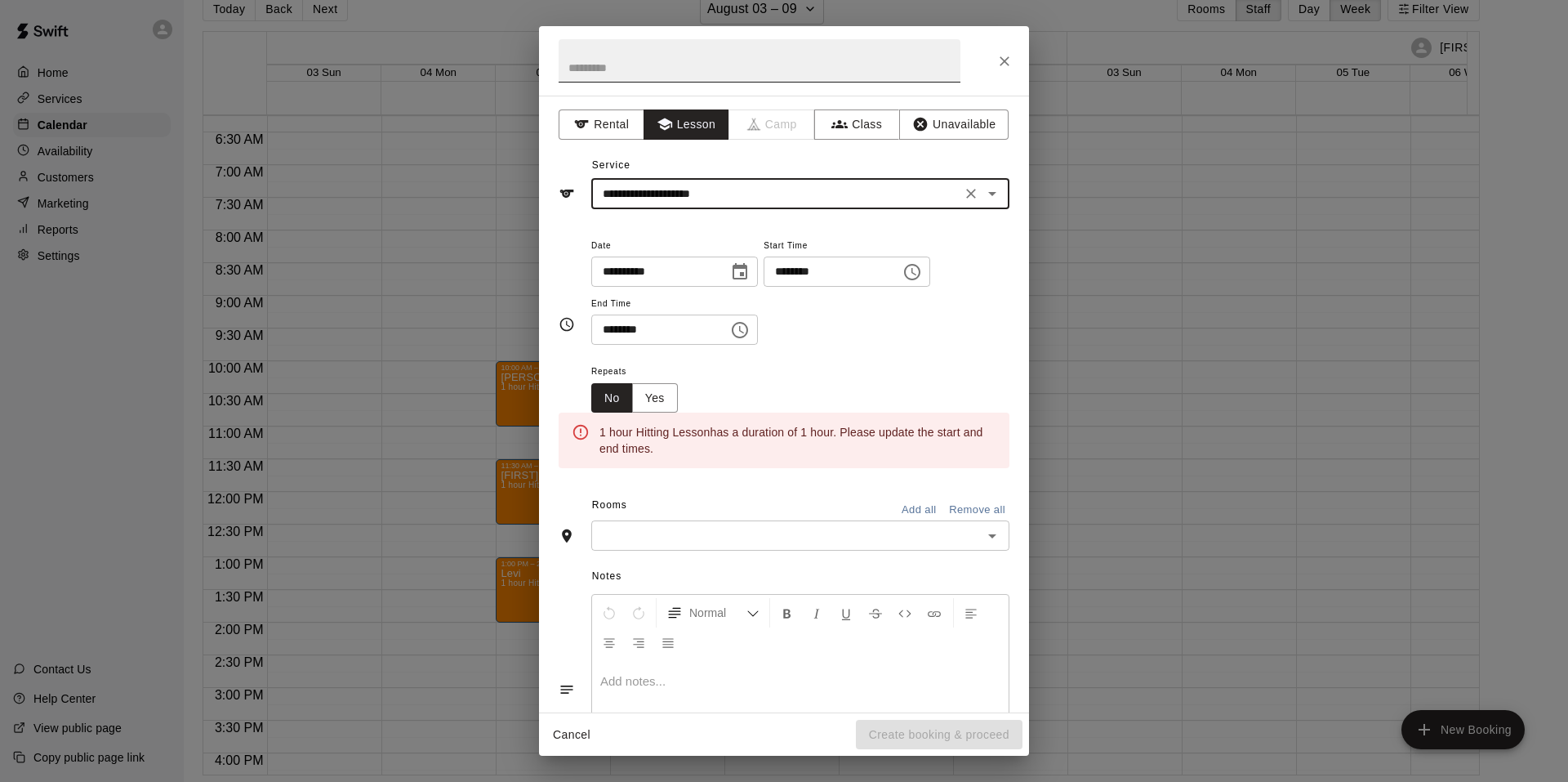 click at bounding box center [760, 60] 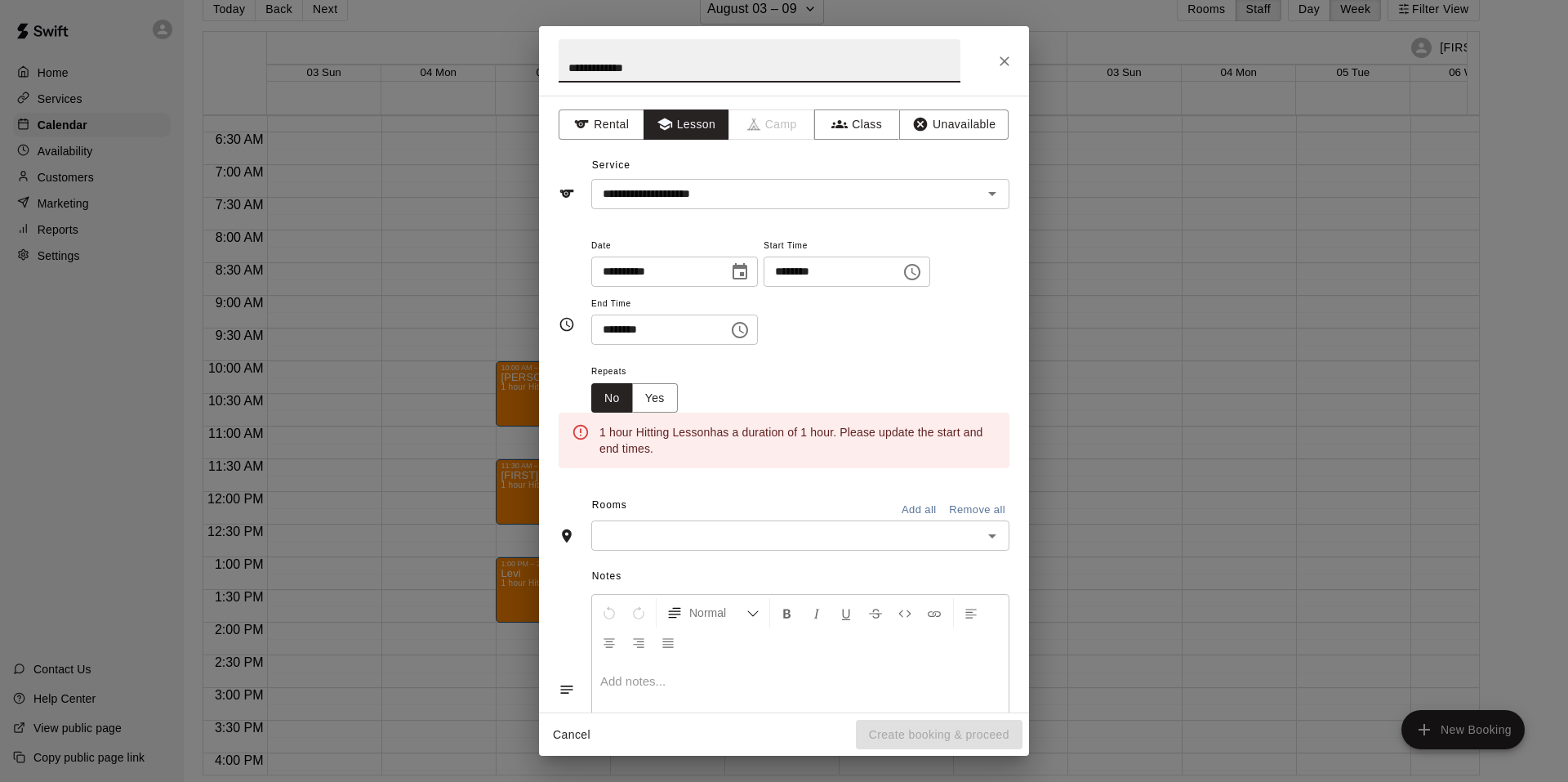 type on "**********" 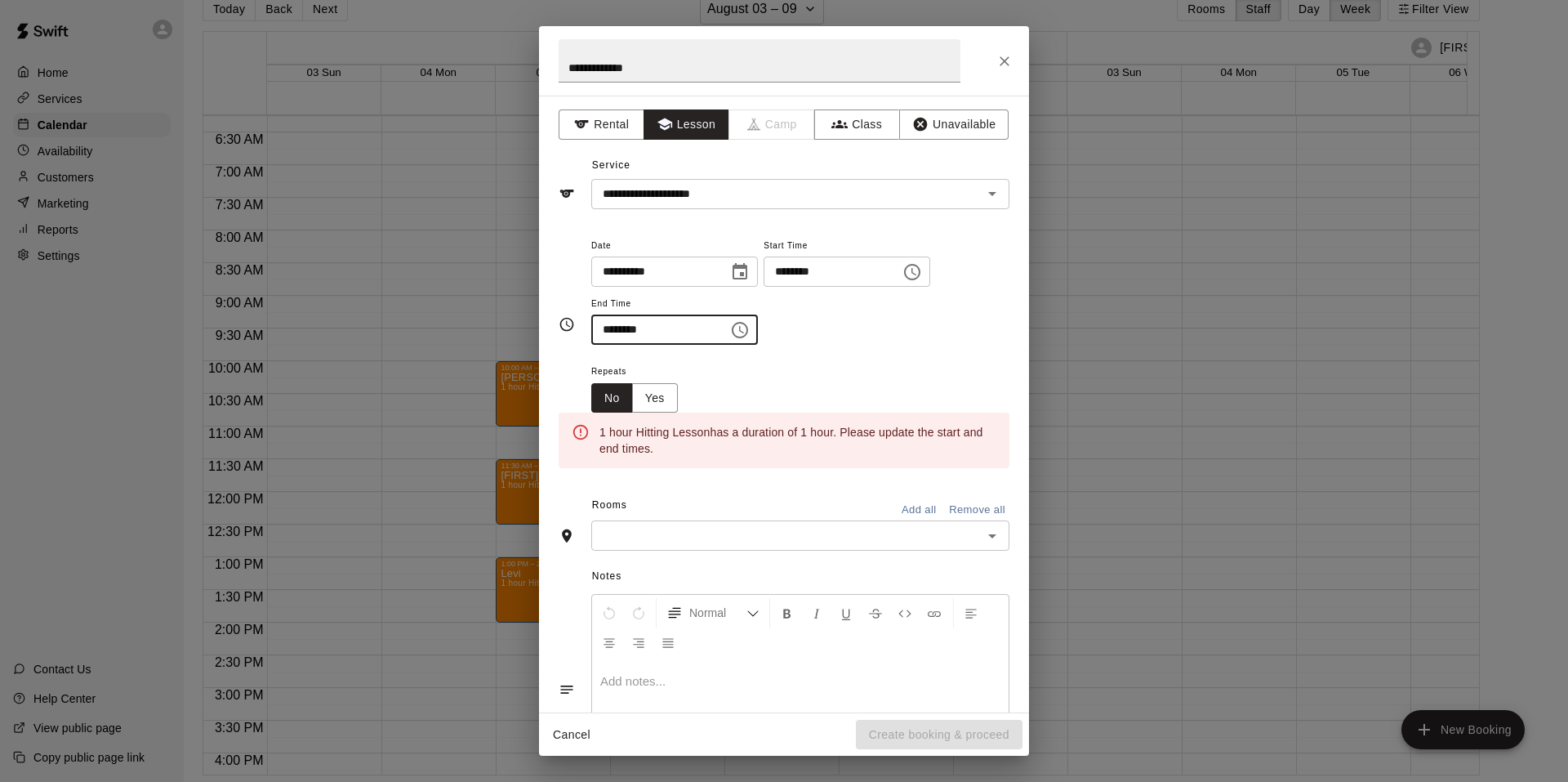 click on "********" at bounding box center [654, 329] 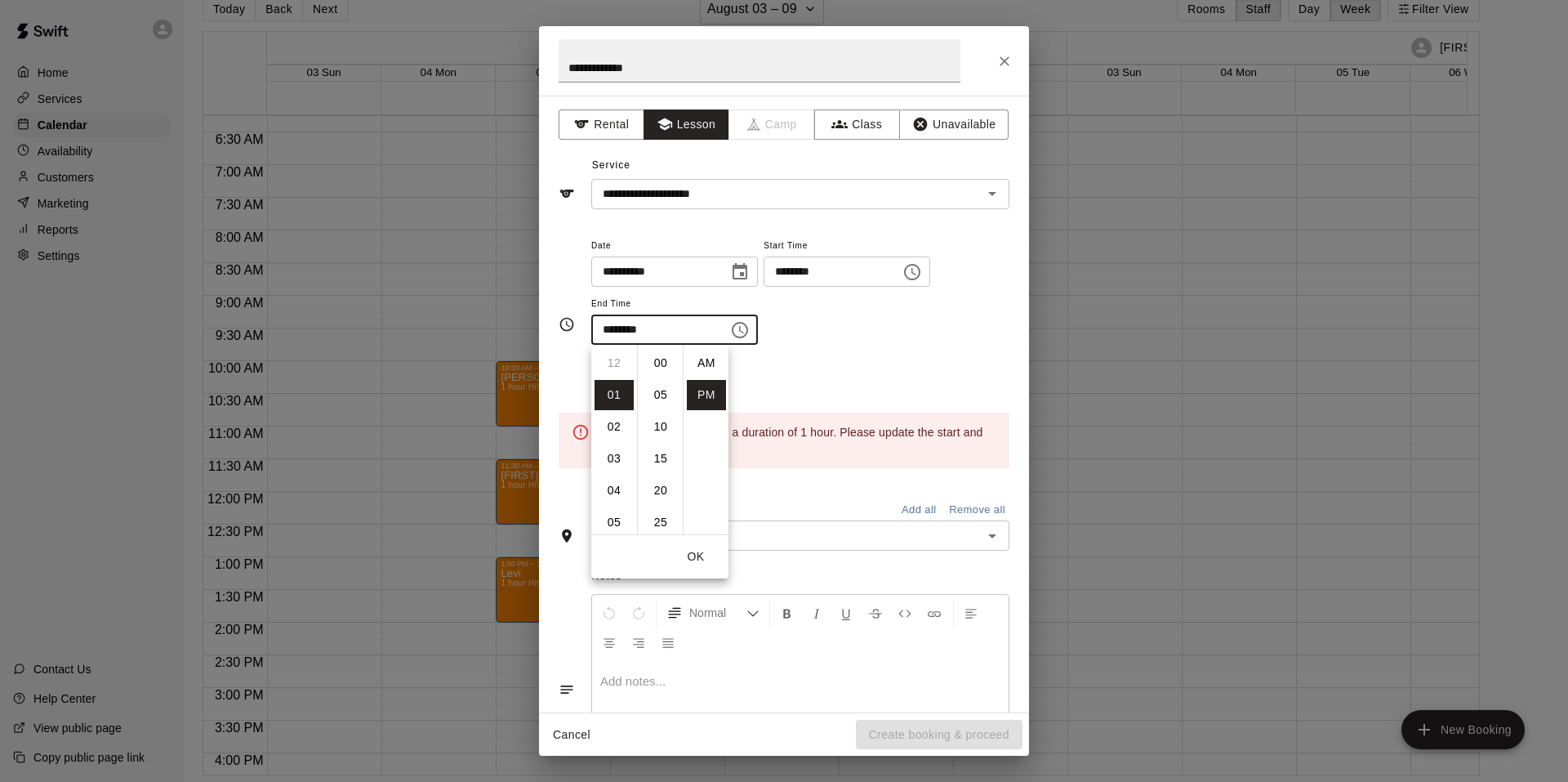 scroll, scrollTop: 32, scrollLeft: 0, axis: vertical 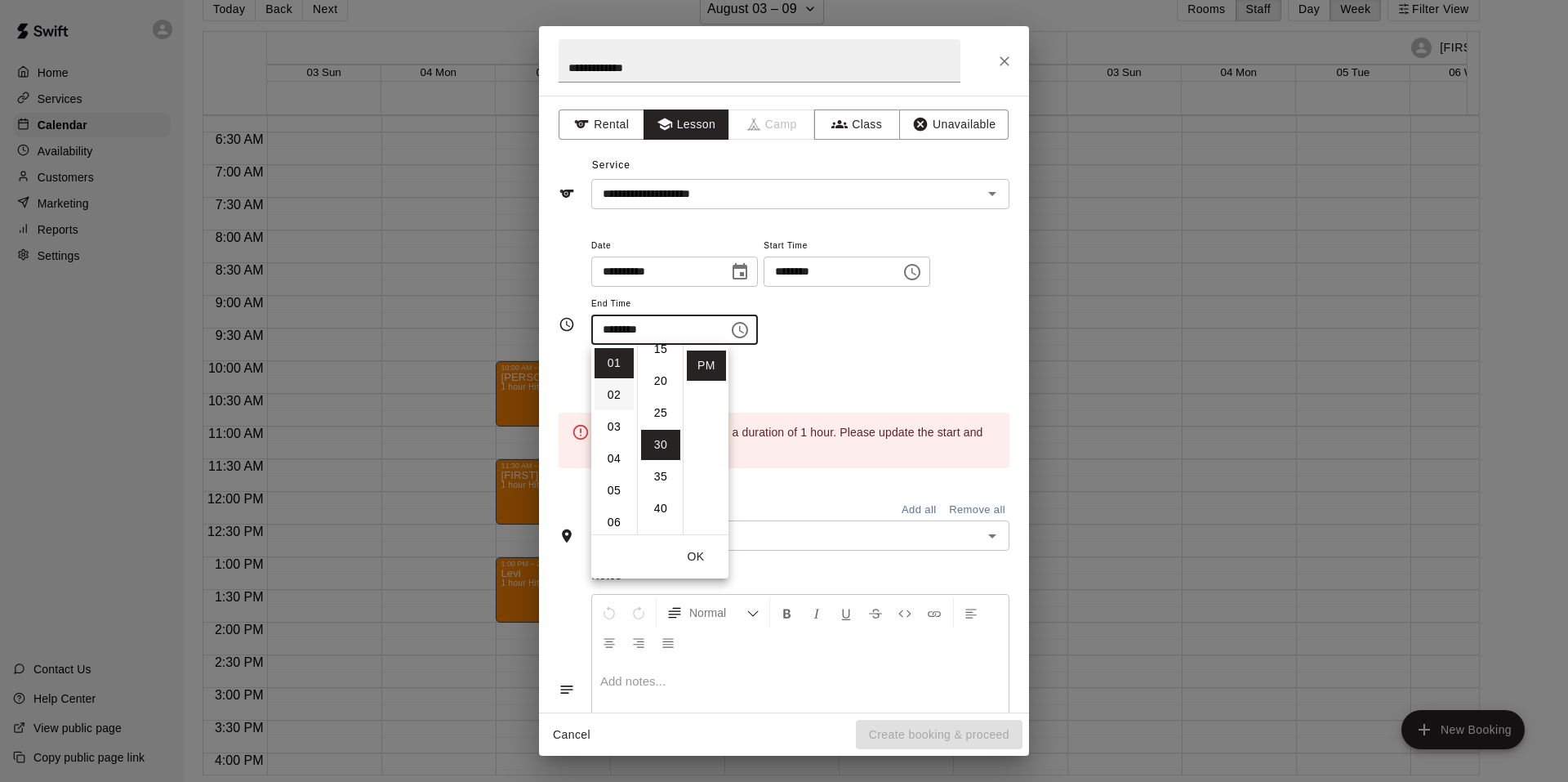 click on "02" at bounding box center [614, 395] 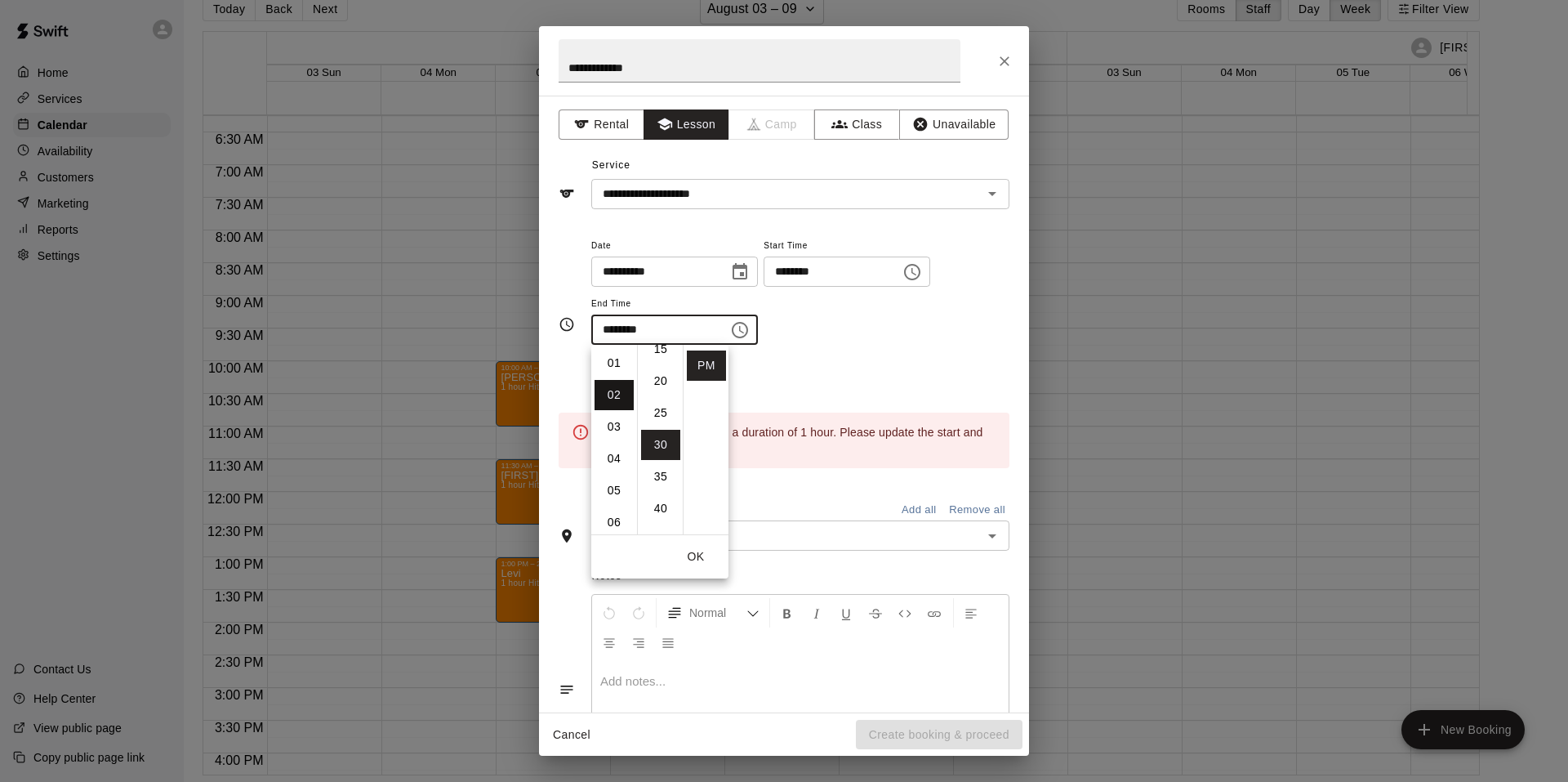 scroll, scrollTop: 64, scrollLeft: 0, axis: vertical 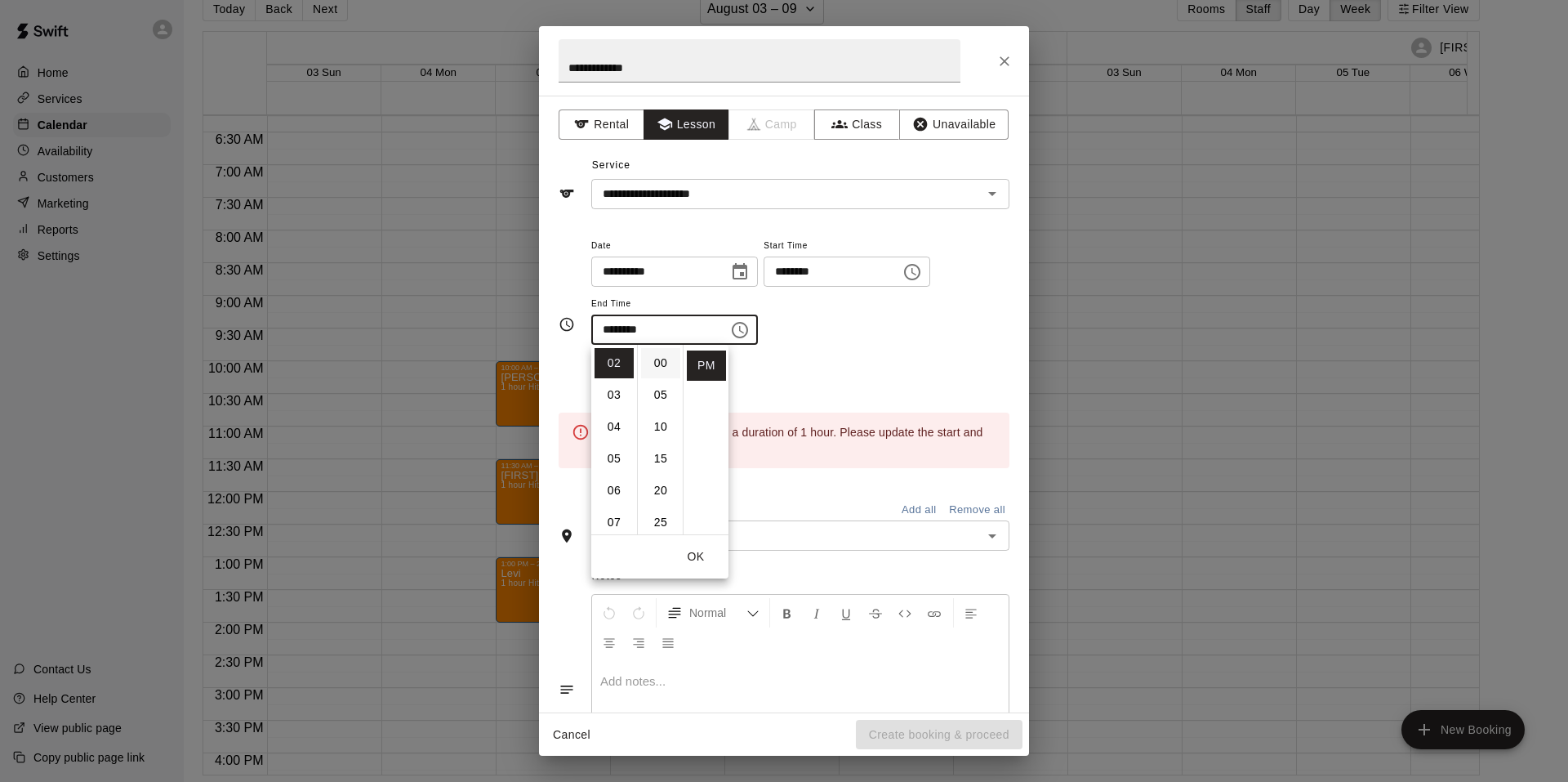 click on "00" at bounding box center [661, 363] 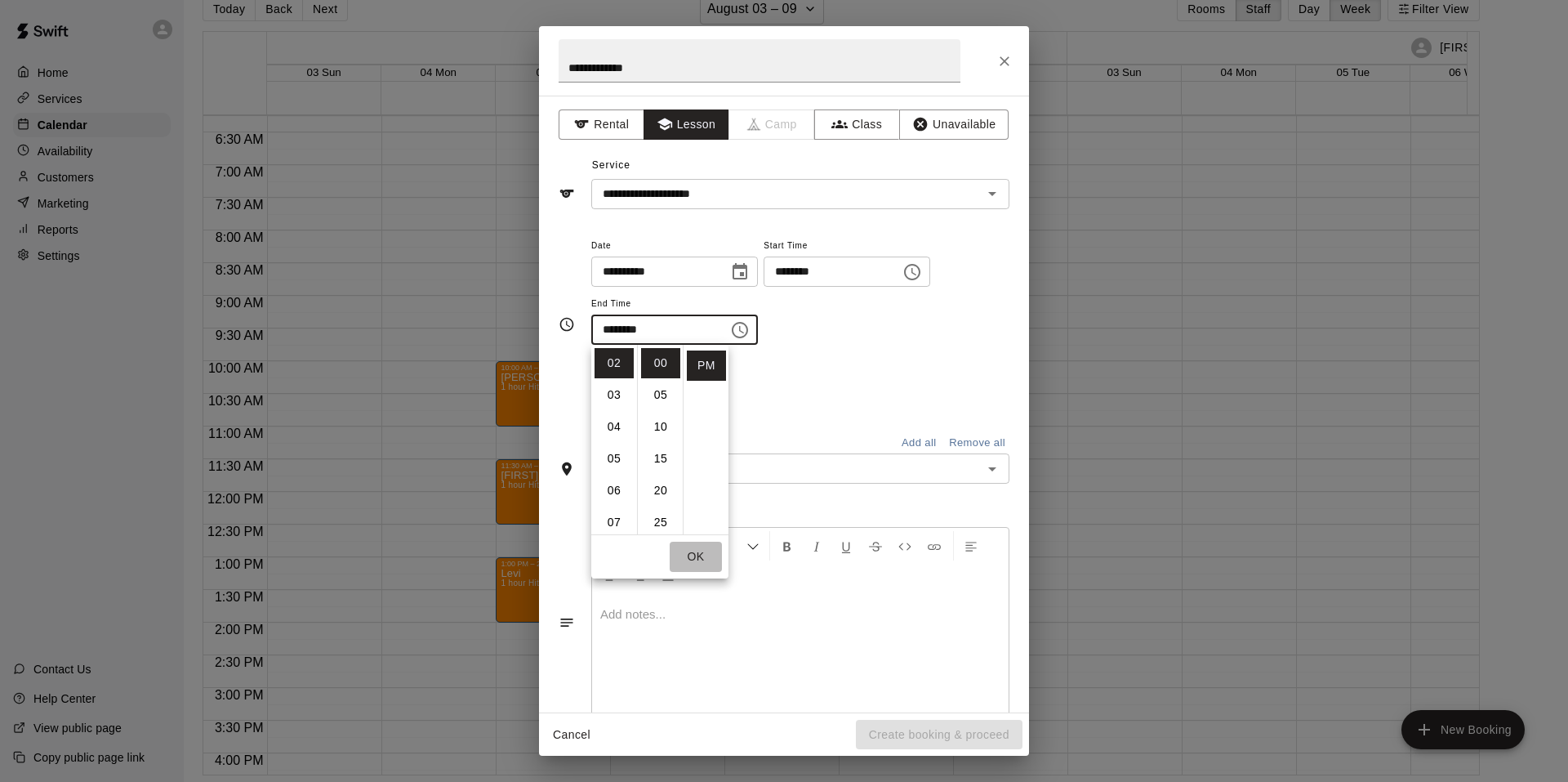 click on "OK" at bounding box center [696, 556] 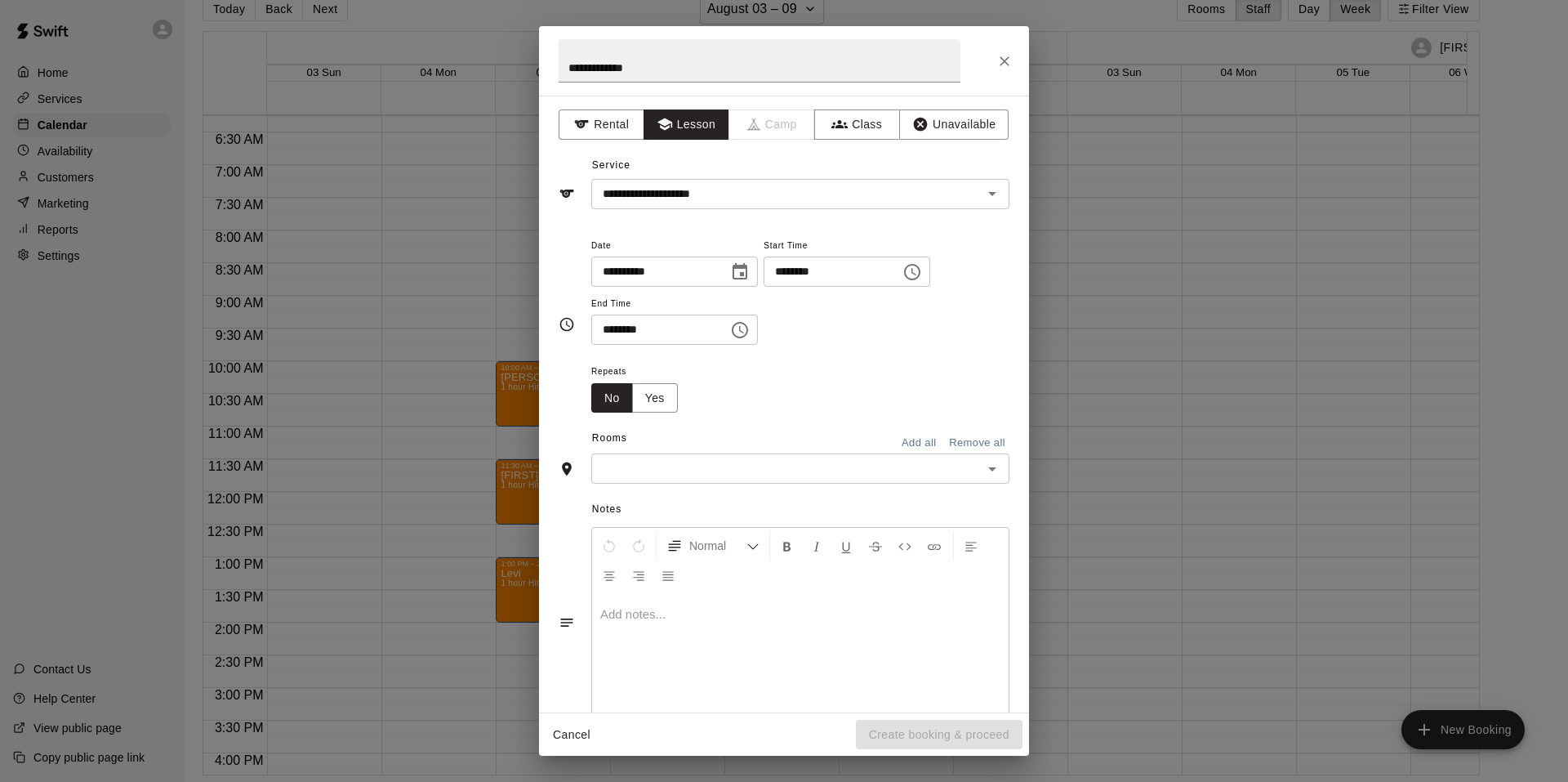 click at bounding box center [786, 468] 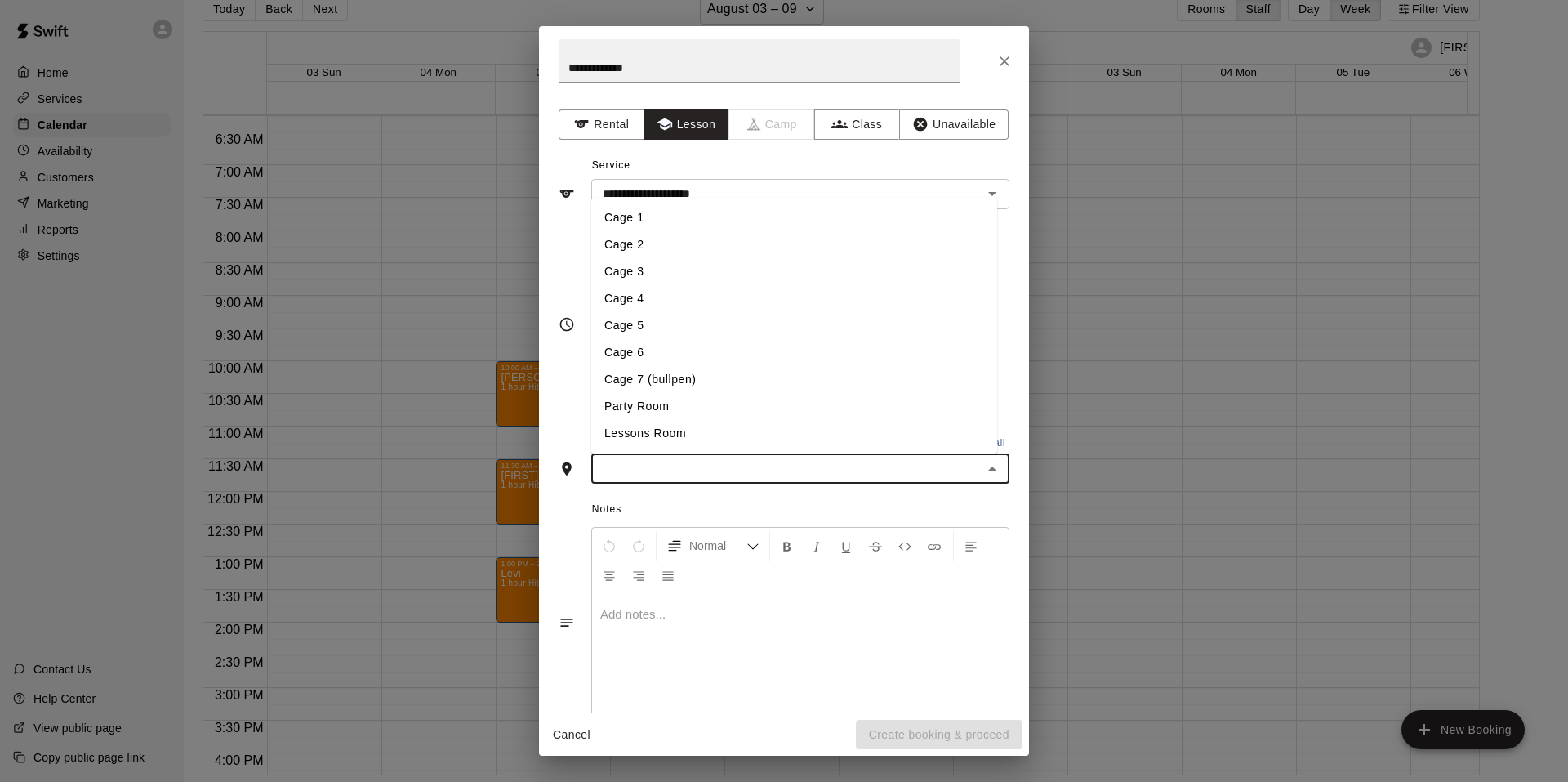 click on "Lessons Room" at bounding box center (794, 433) 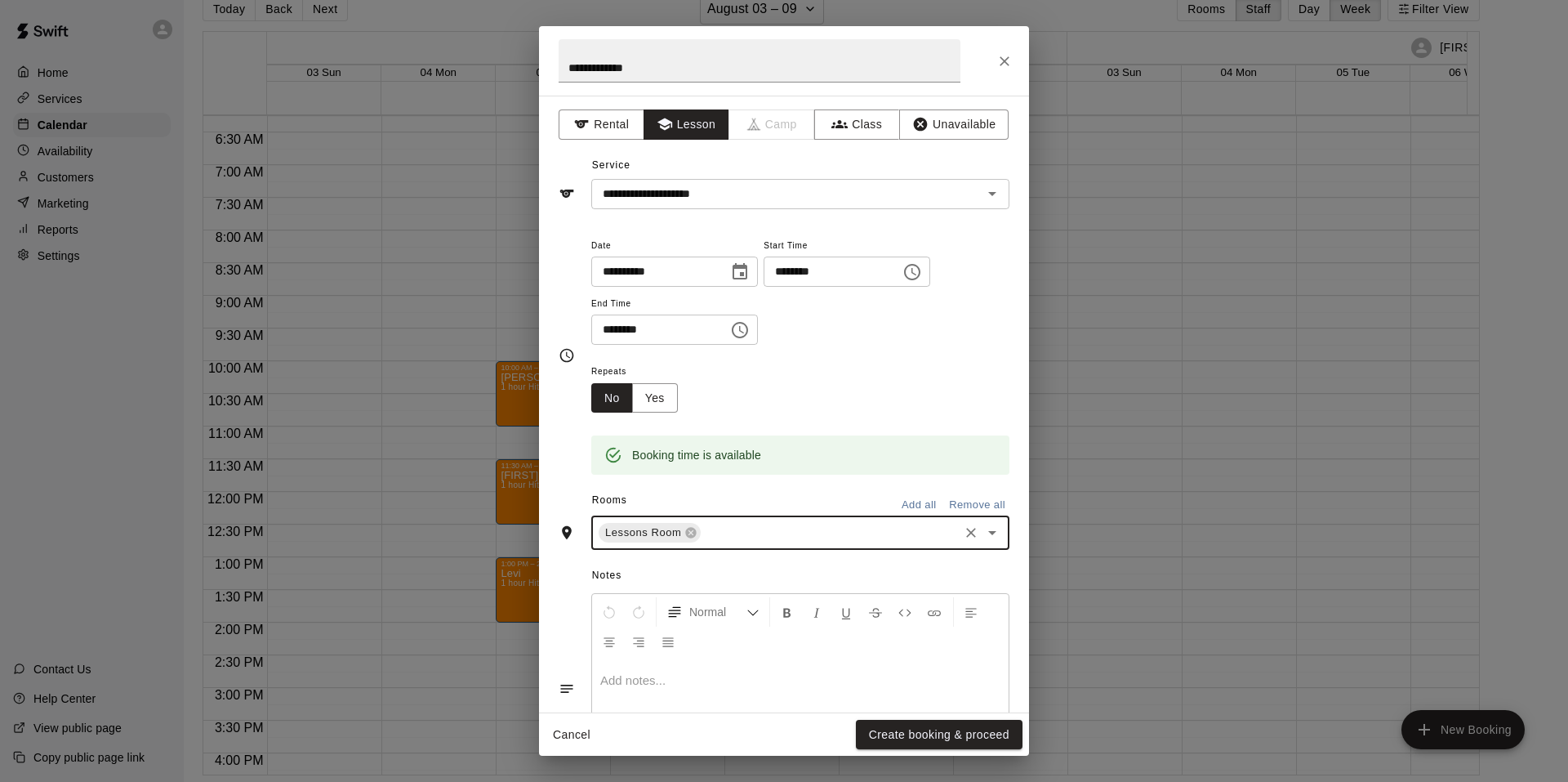 scroll, scrollTop: 101, scrollLeft: 0, axis: vertical 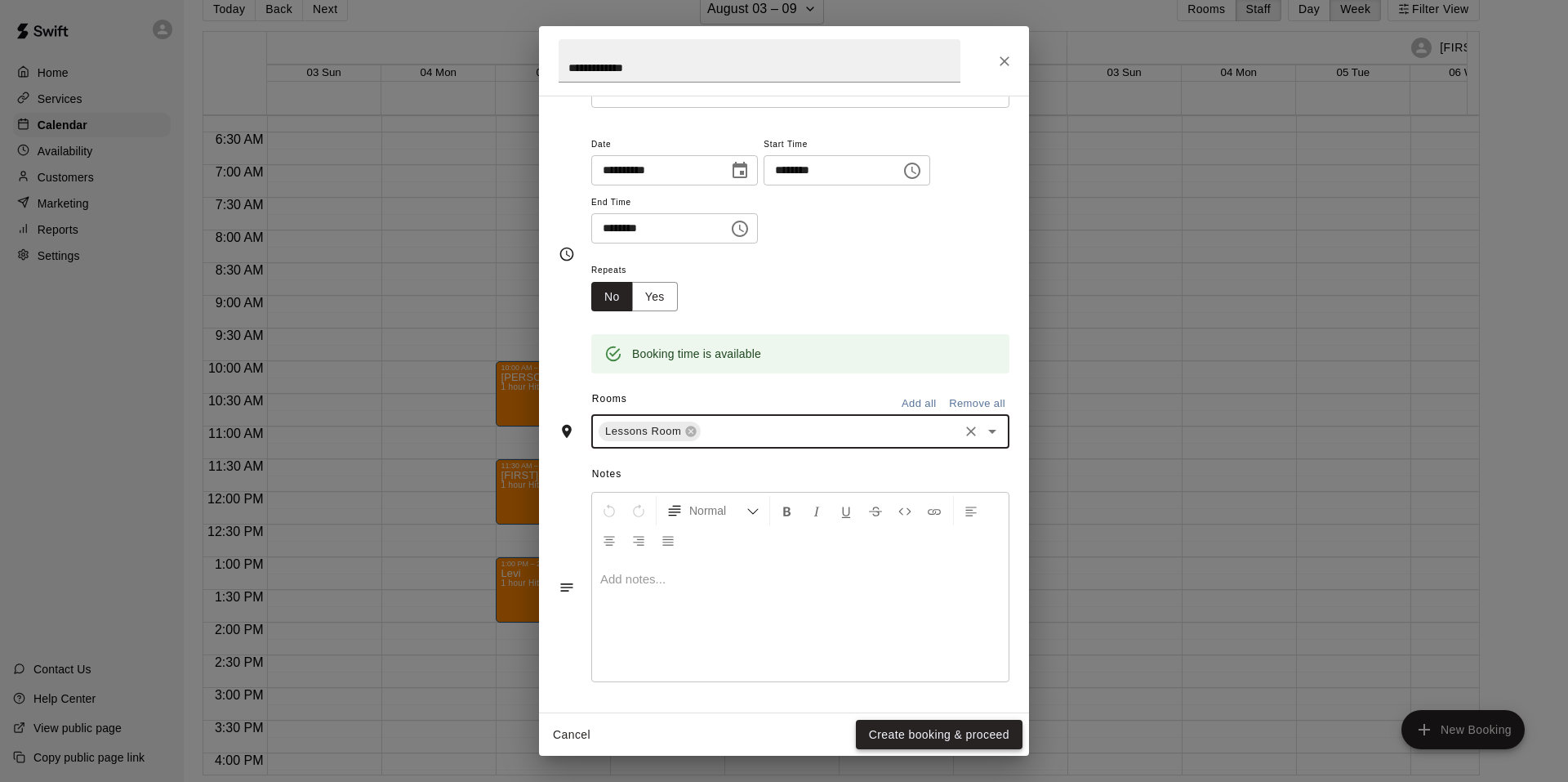 click on "Create booking & proceed" at bounding box center (939, 735) 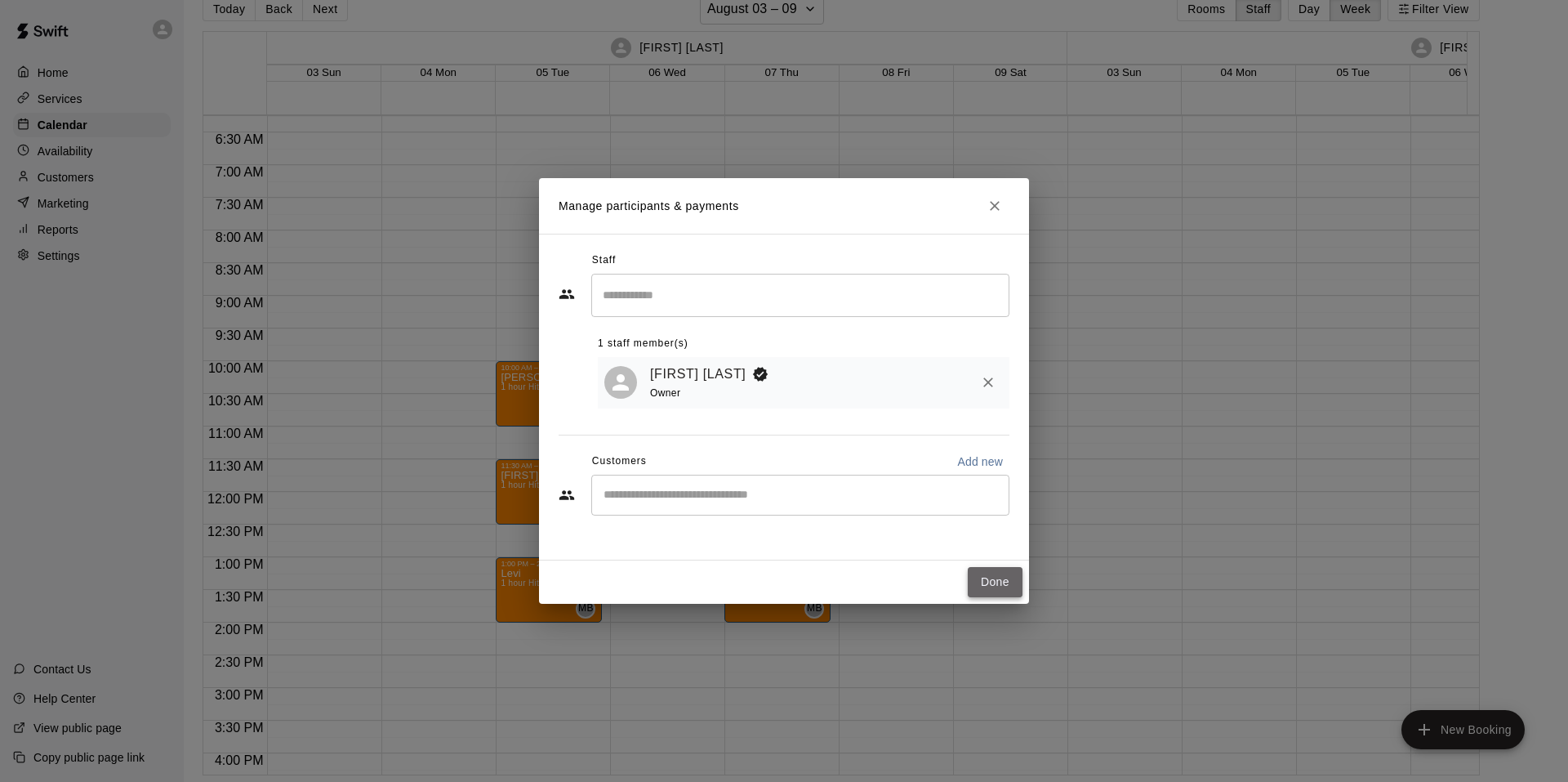click on "Done" at bounding box center (995, 582) 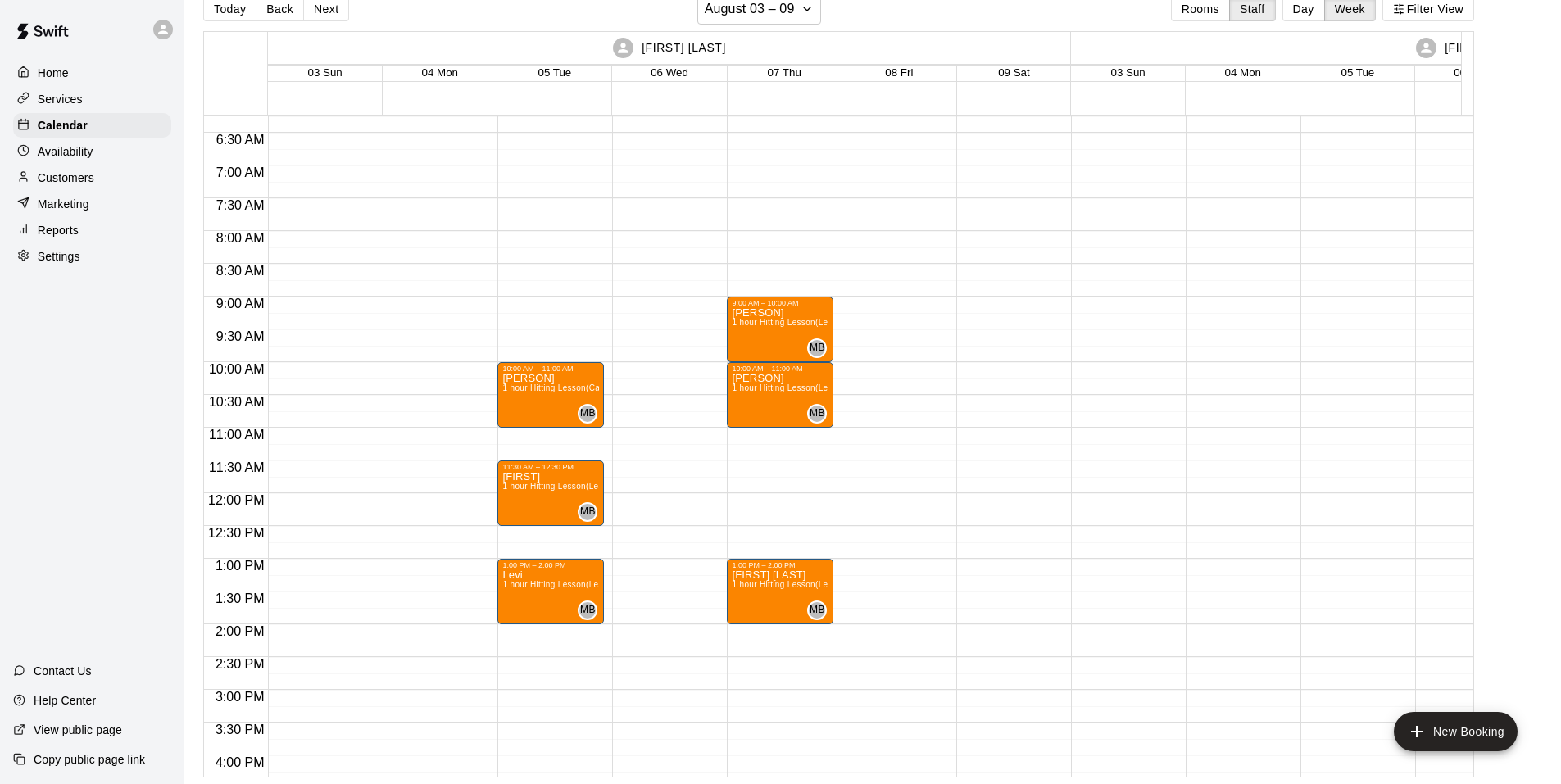 click on "9:00 AM – 10:00 AM [PERSON] 1 hour Hitting Lesson  (Lessons Room) MB 0 10:00 AM – 11:00 AM [PERSON] 1 hour Hitting Lesson  (Lessons Room) MB 0 1:00 PM – 2:00 PM [FIRST] [LAST] 1 hour Hitting Lesson  (Lessons Room) MB 0" at bounding box center [780, 493] 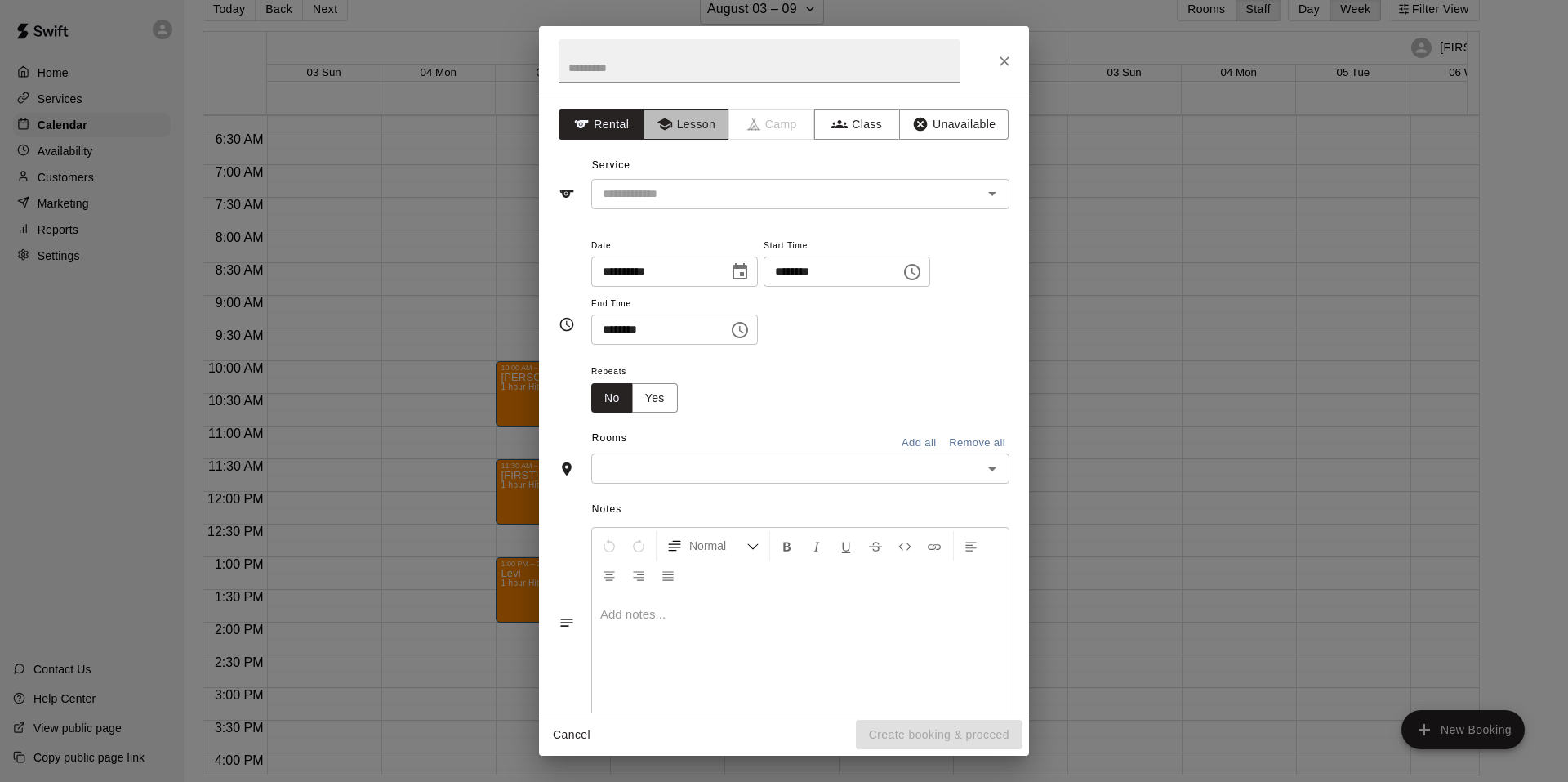 click on "Lesson" at bounding box center [686, 124] 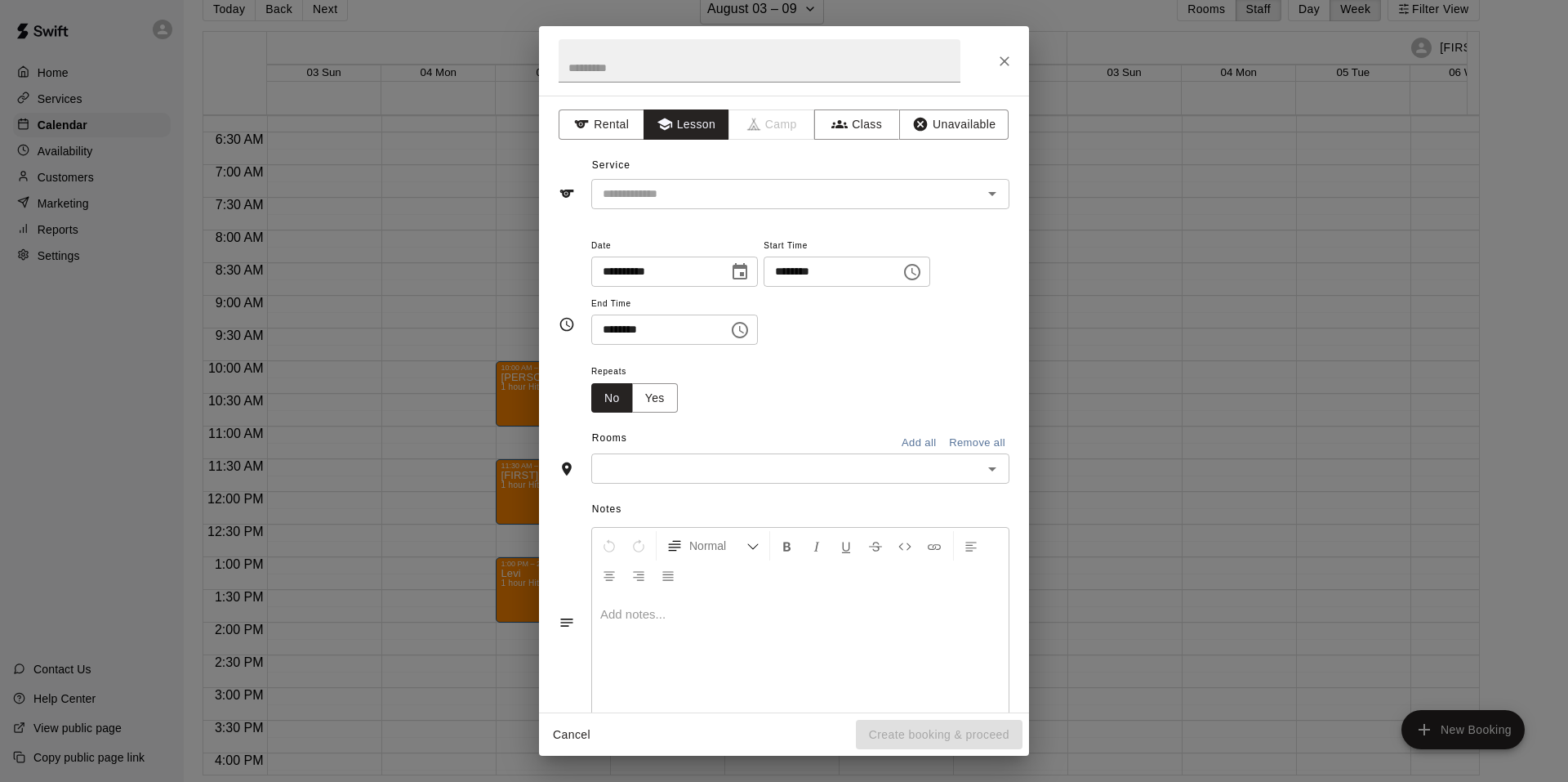 click on "**********" at bounding box center (784, 404) 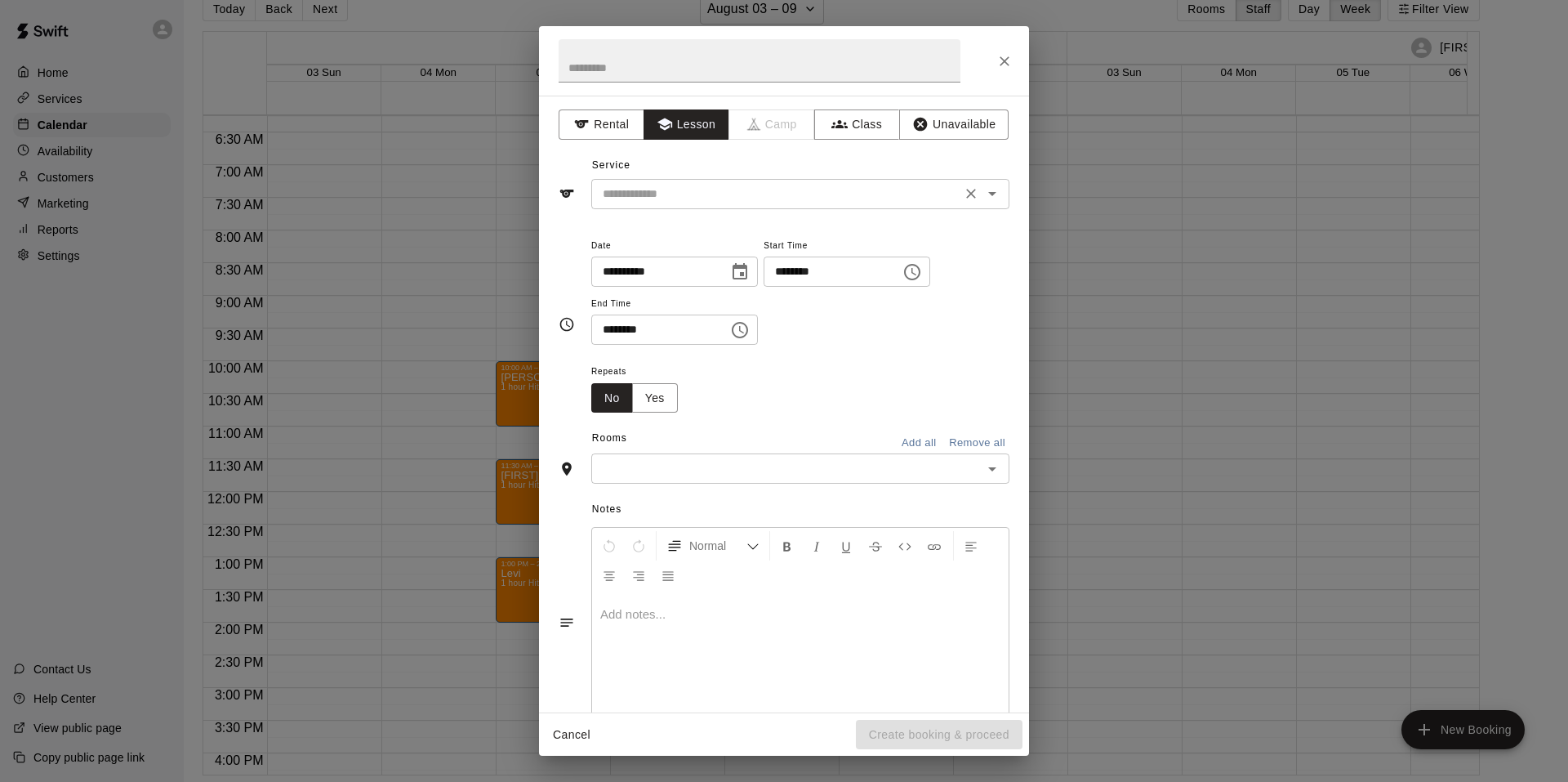 click at bounding box center (776, 194) 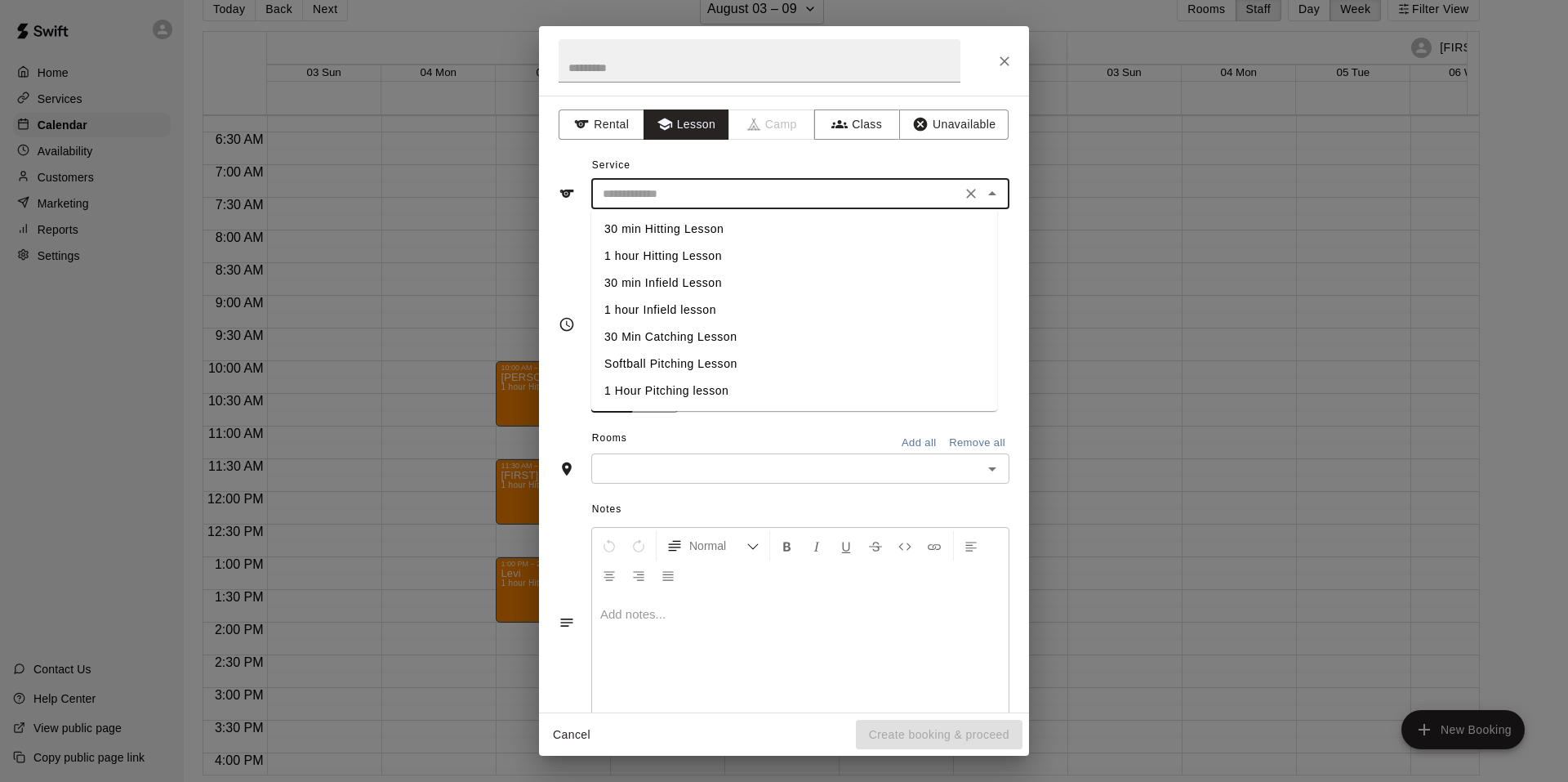 click on "1 hour Hitting Lesson" at bounding box center [794, 256] 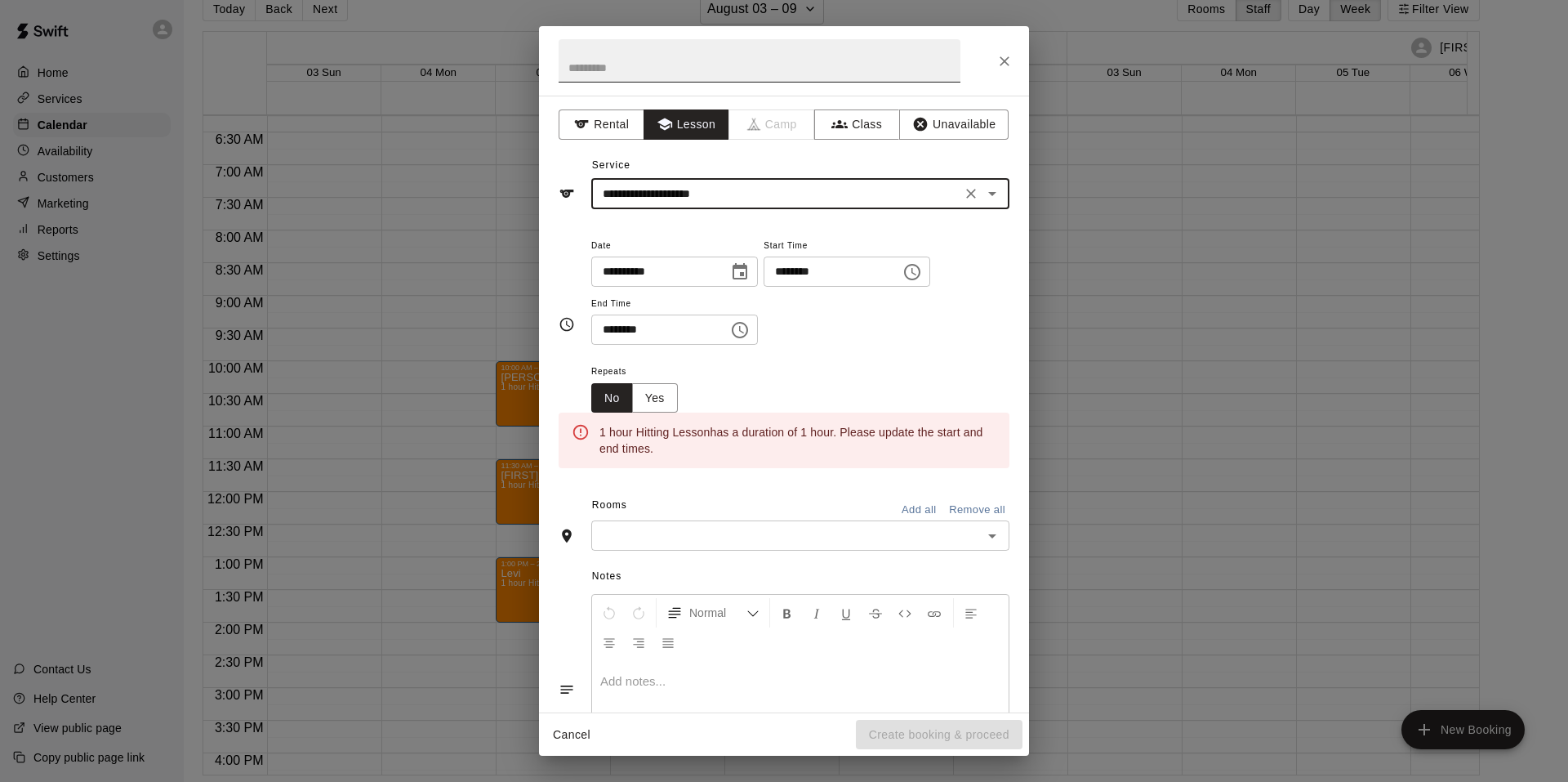 click at bounding box center [760, 60] 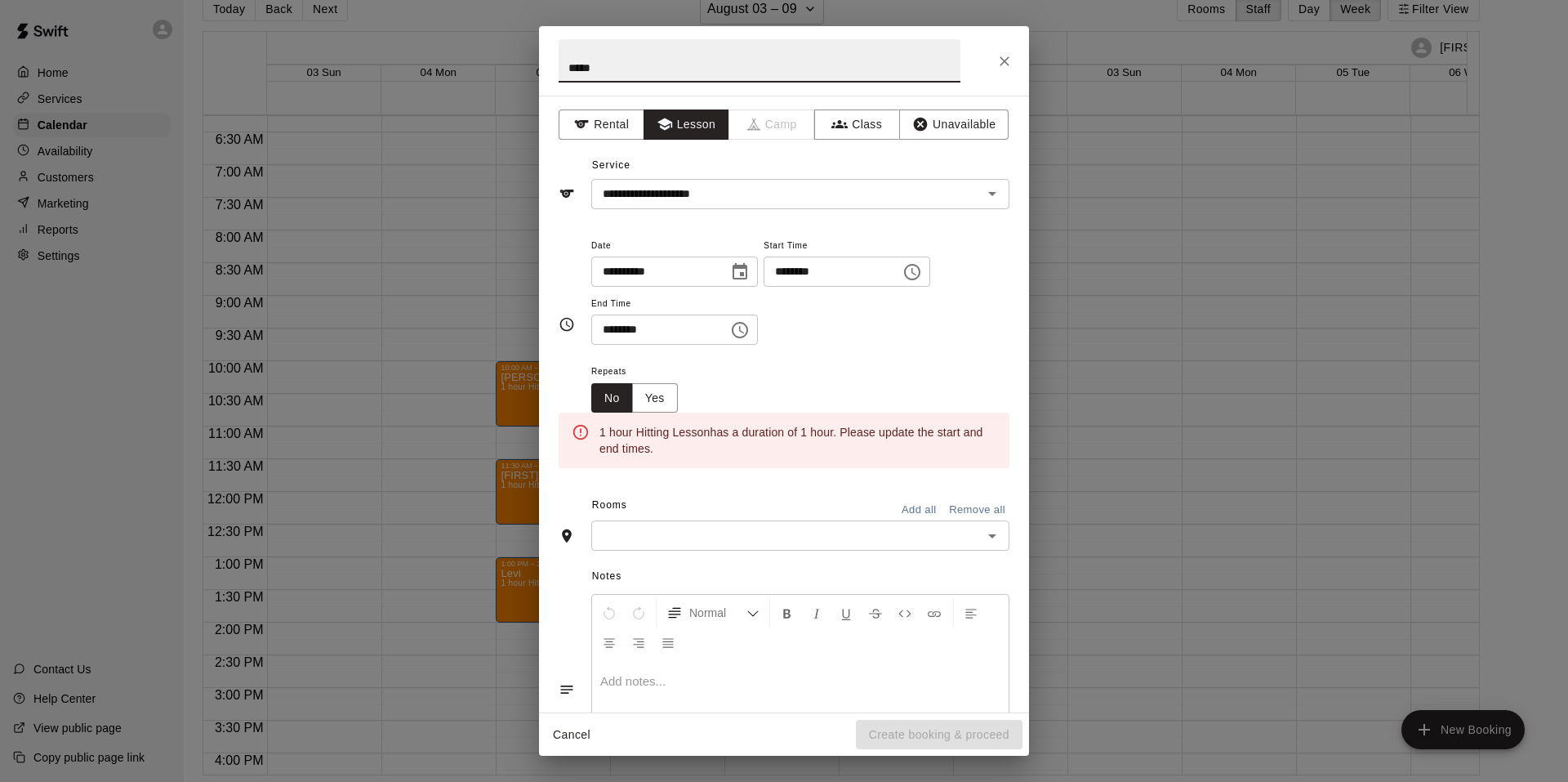 type on "*****" 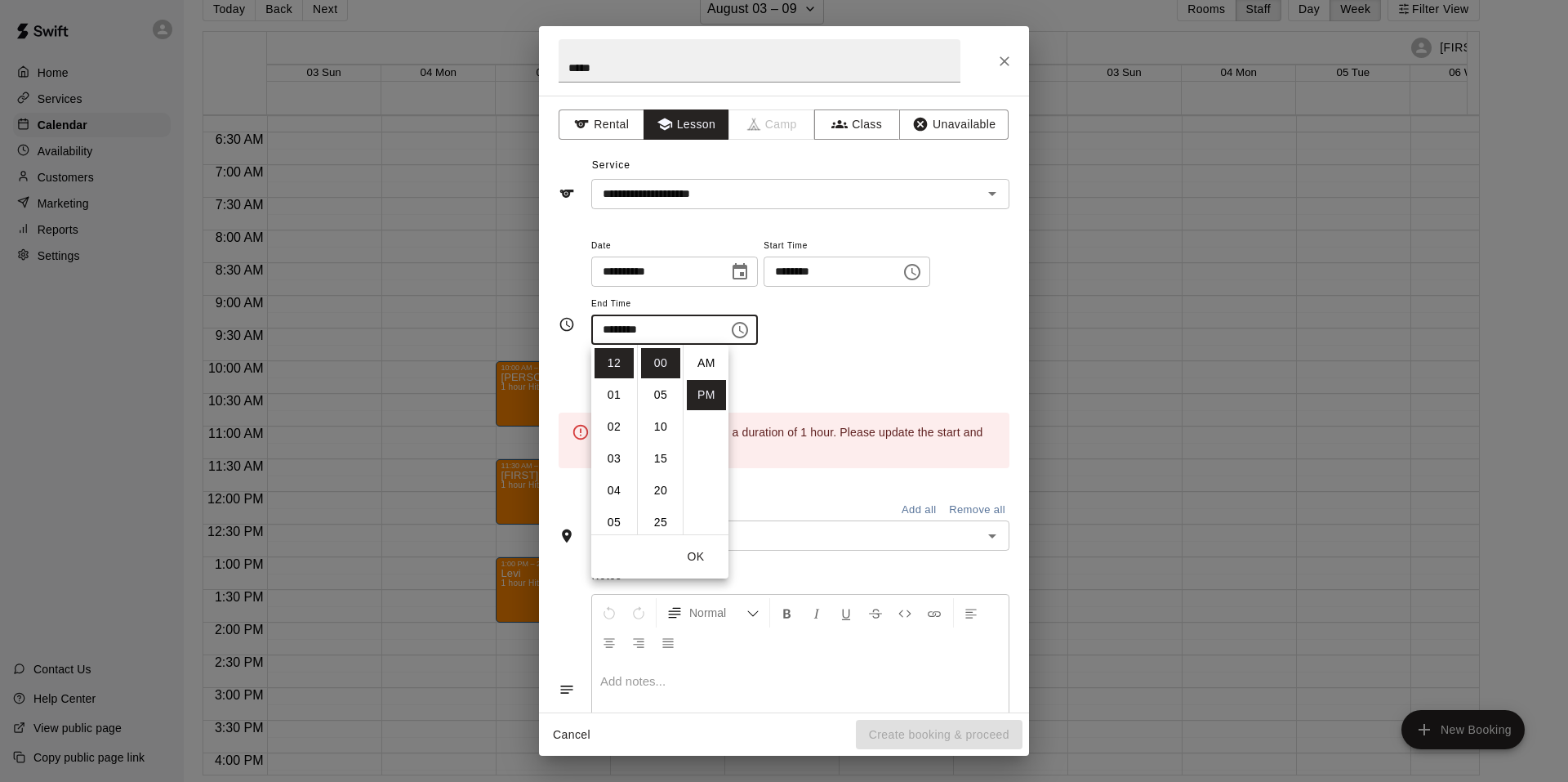 scroll, scrollTop: 29, scrollLeft: 0, axis: vertical 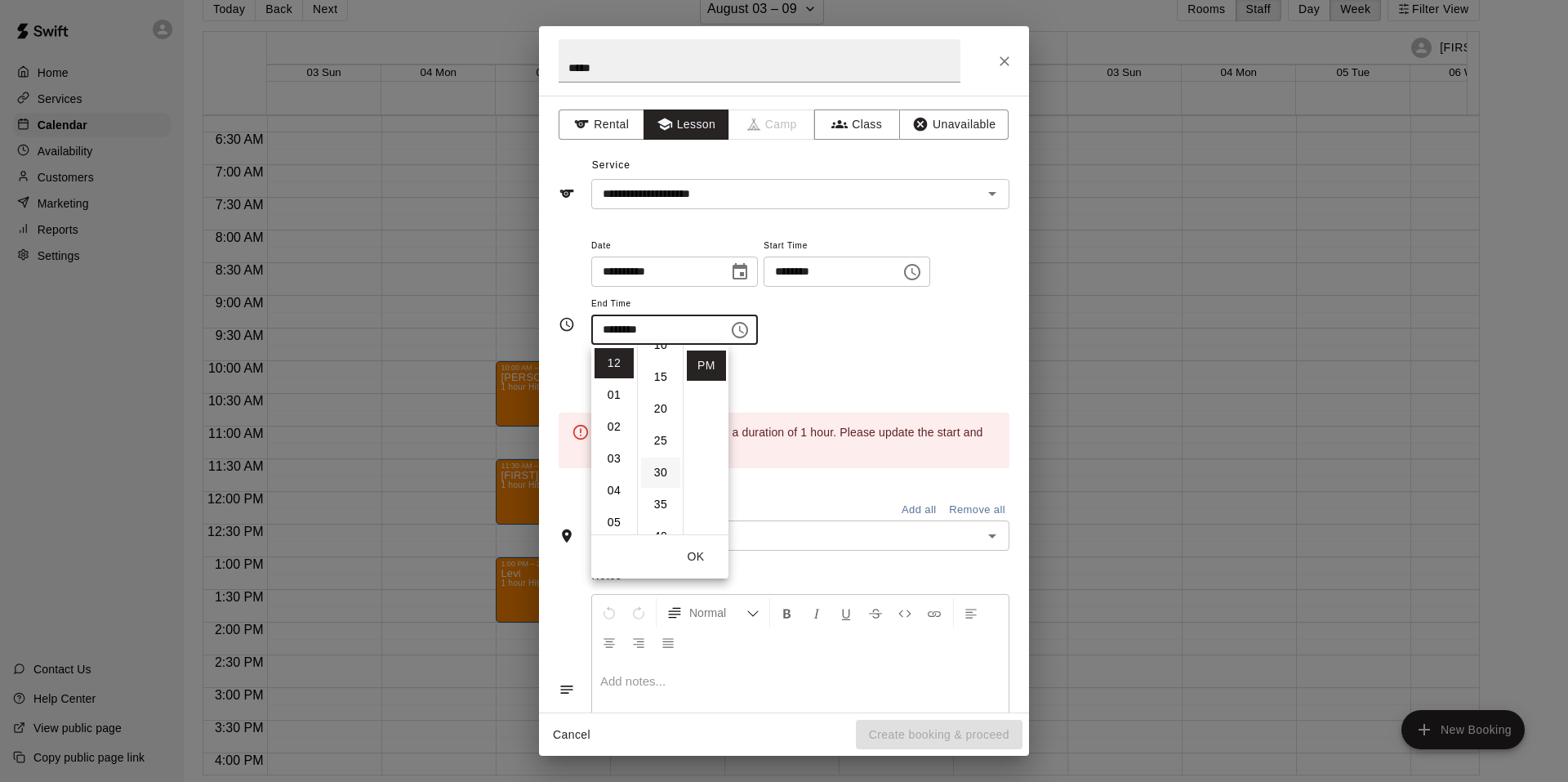 click on "30" at bounding box center [661, 472] 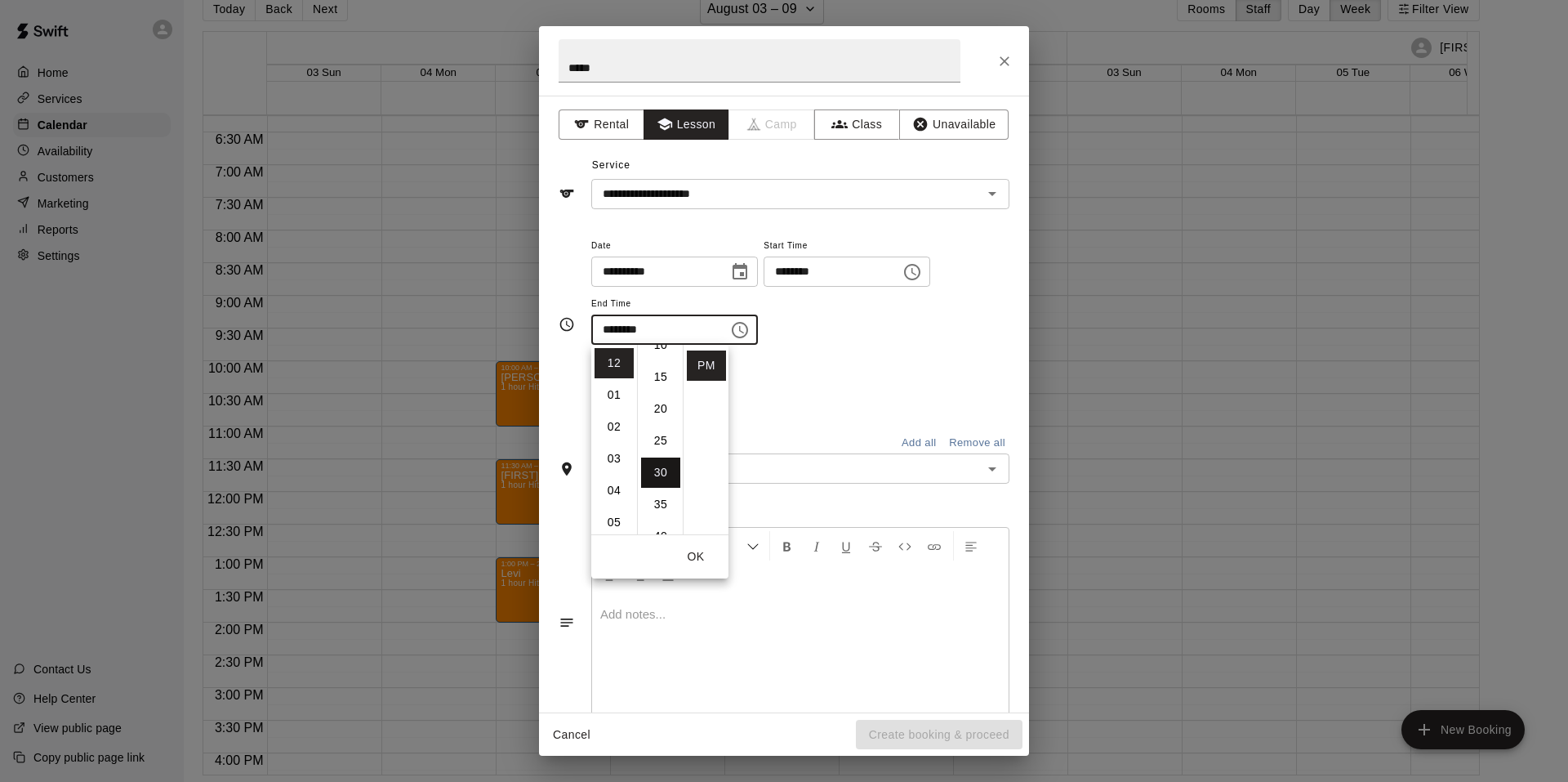 scroll, scrollTop: 191, scrollLeft: 0, axis: vertical 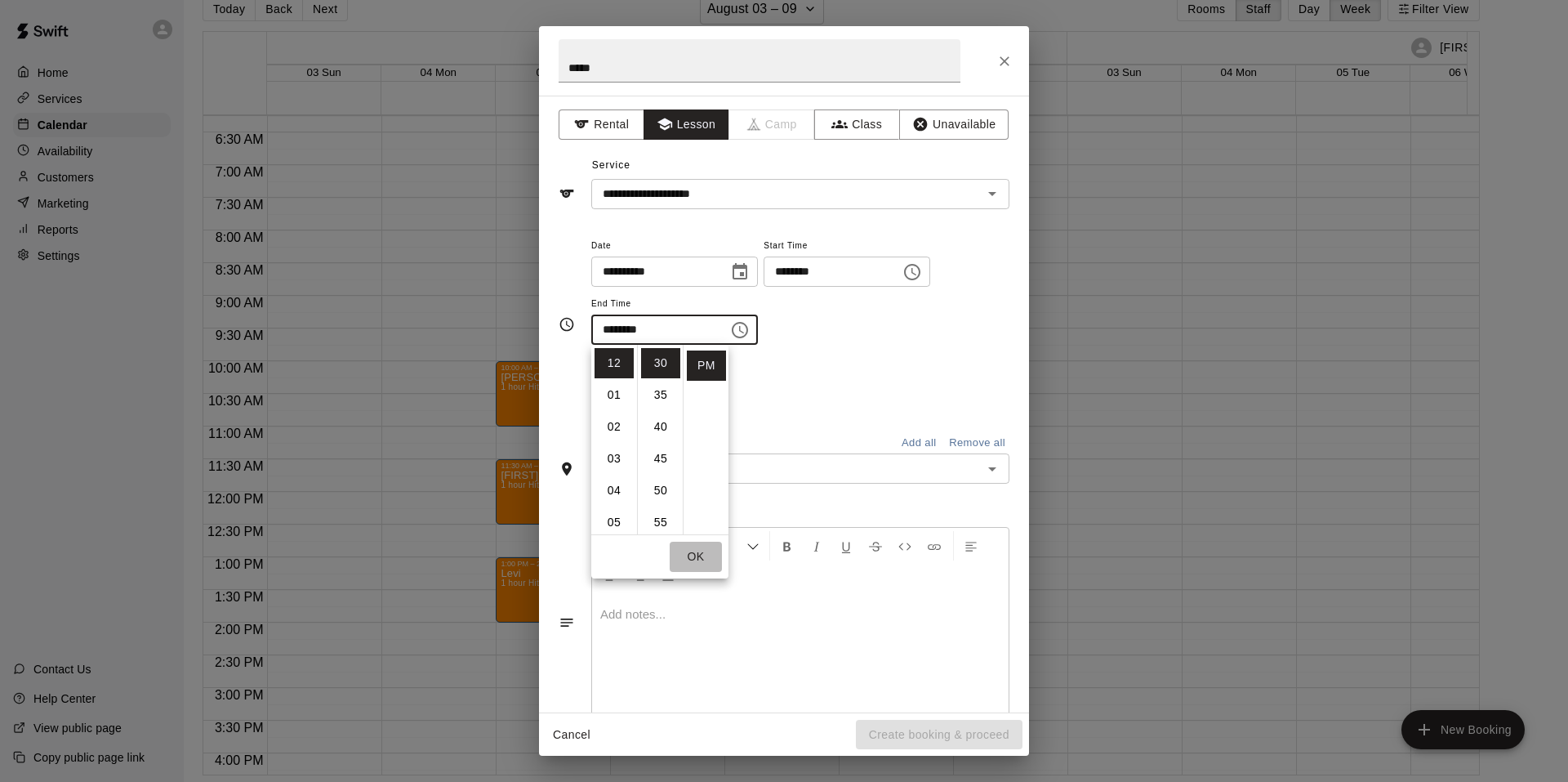 click on "OK" at bounding box center (696, 556) 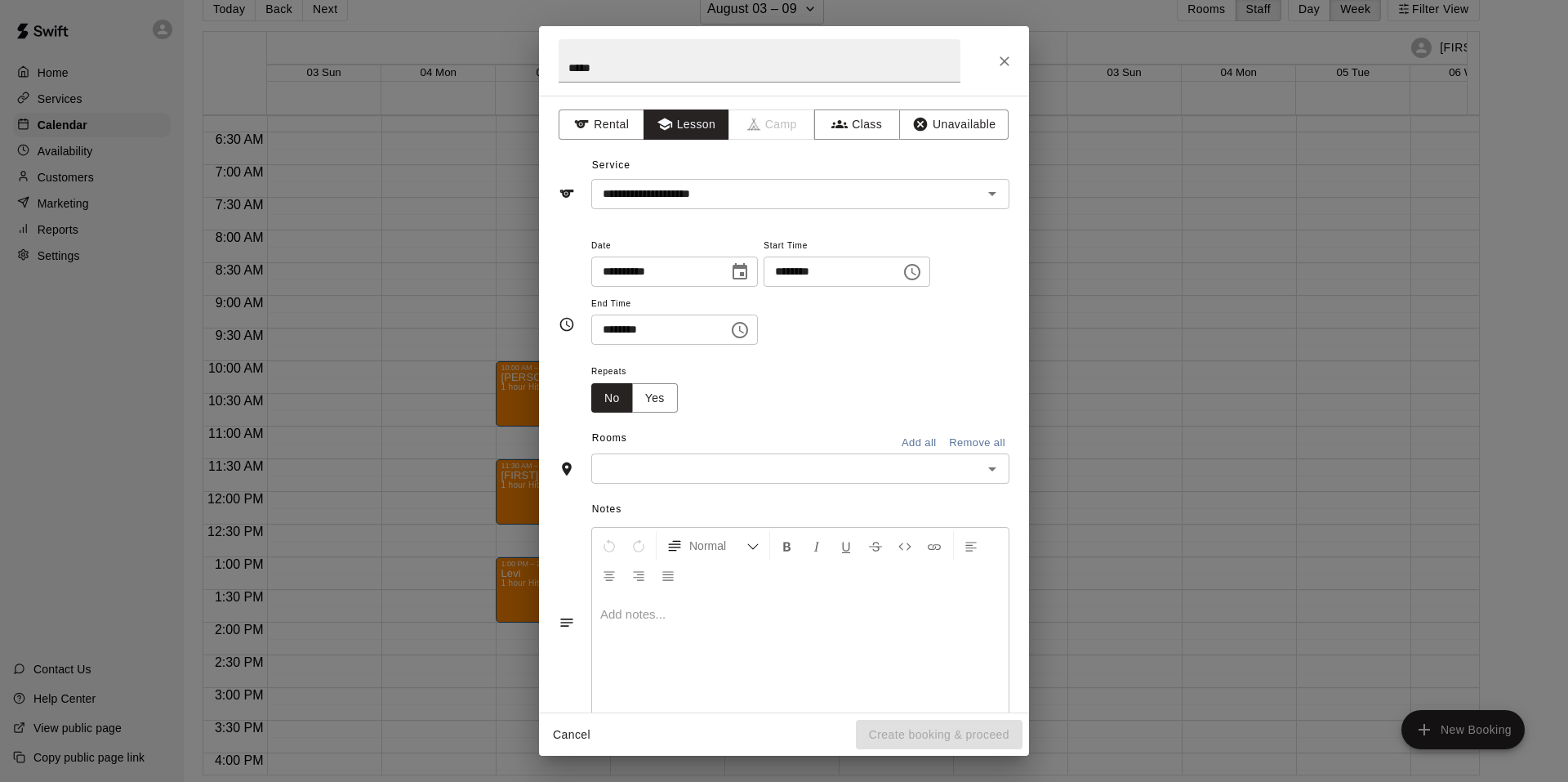 click at bounding box center (786, 468) 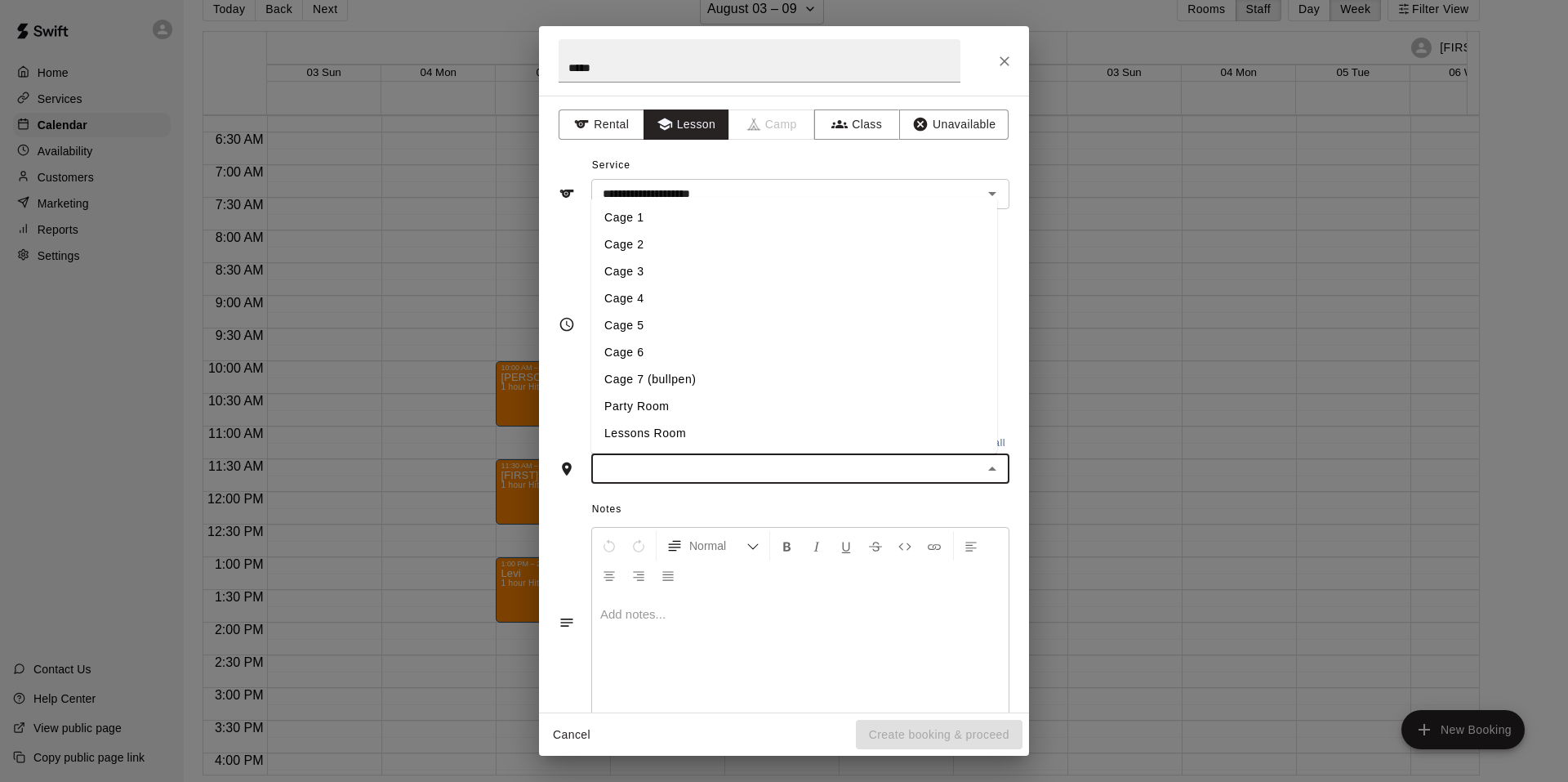 click on "Lessons Room" at bounding box center (794, 433) 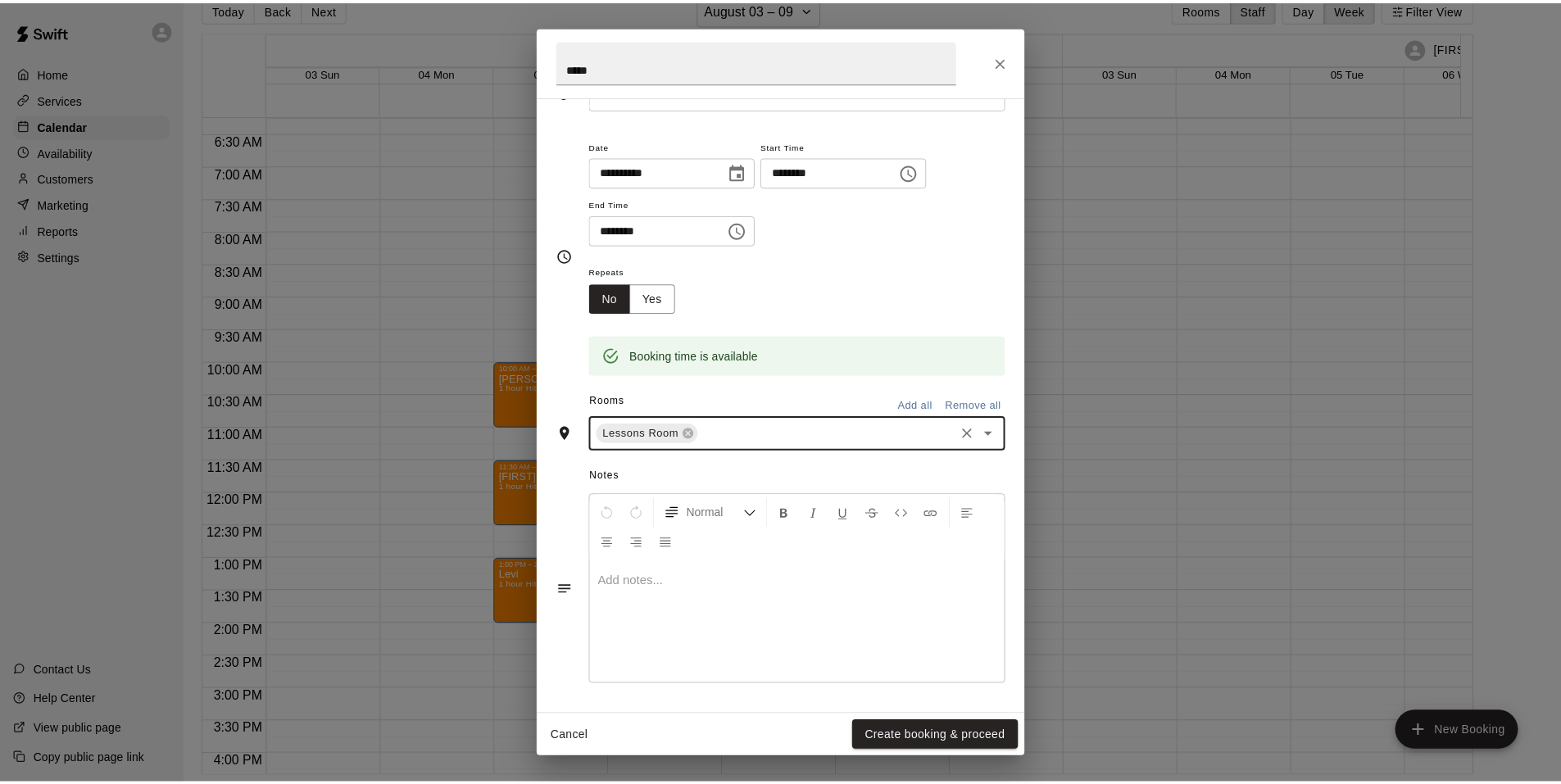 scroll, scrollTop: 102, scrollLeft: 0, axis: vertical 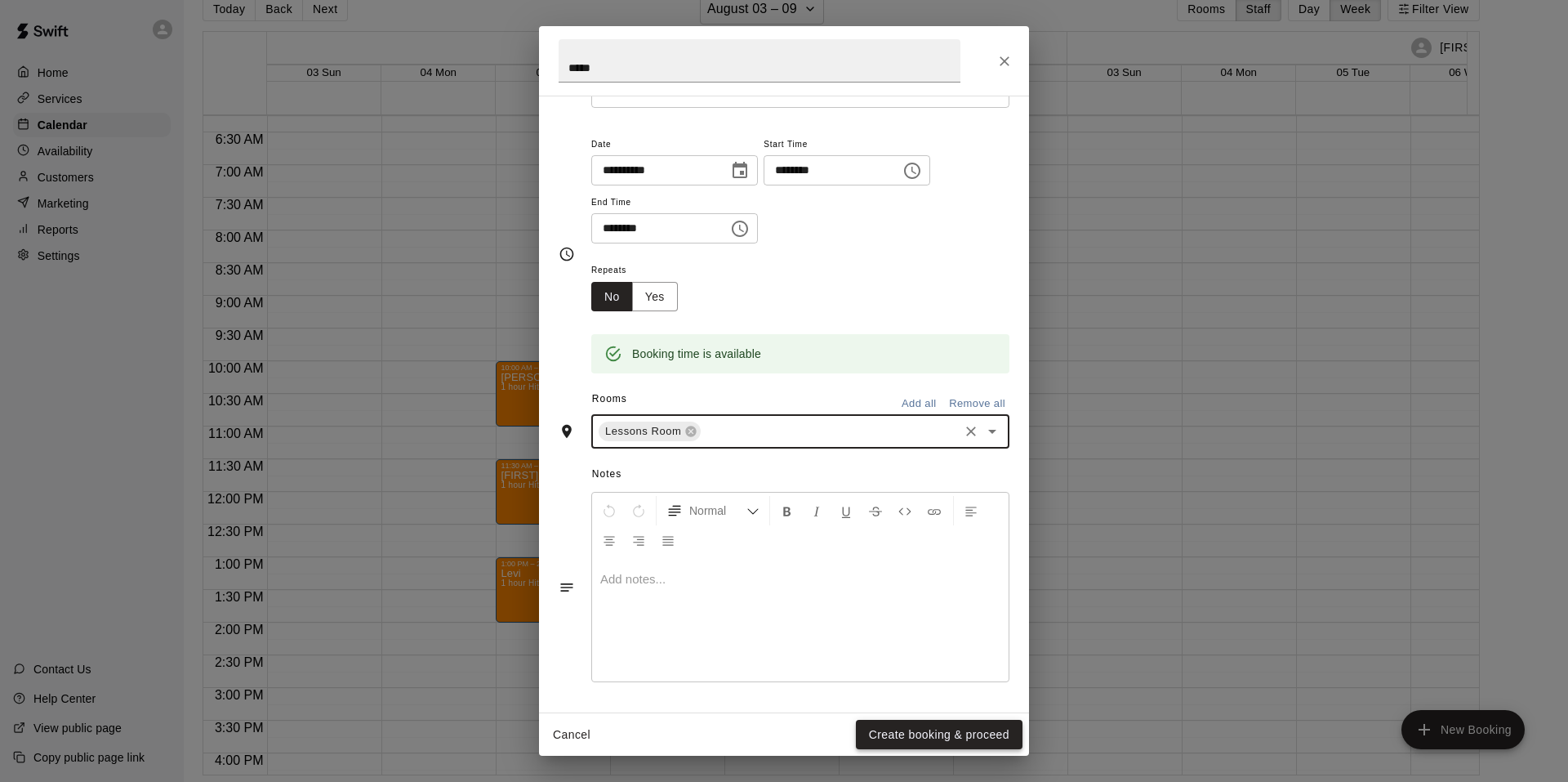click on "Create booking & proceed" at bounding box center (939, 735) 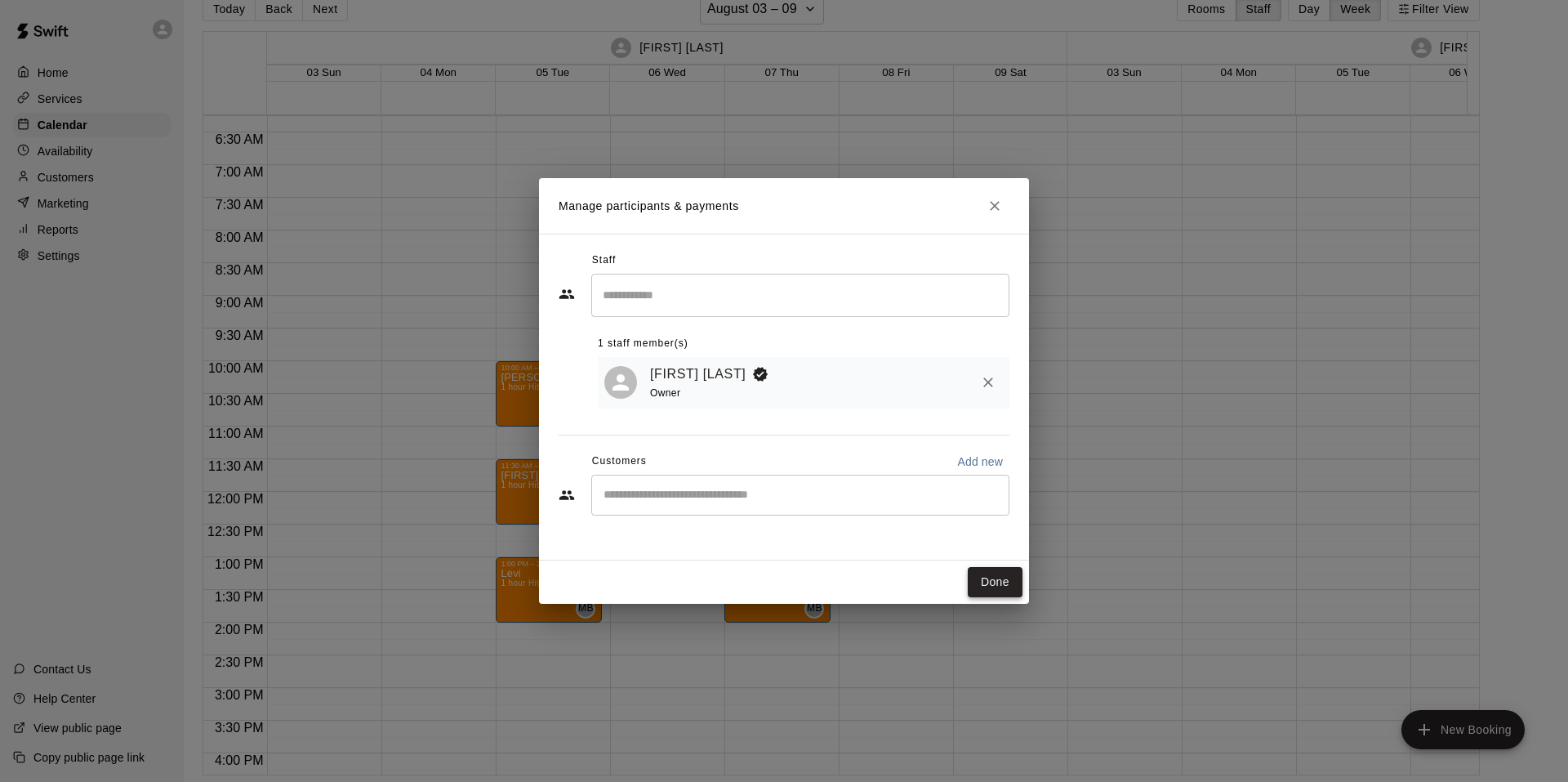 click on "Done" at bounding box center (995, 582) 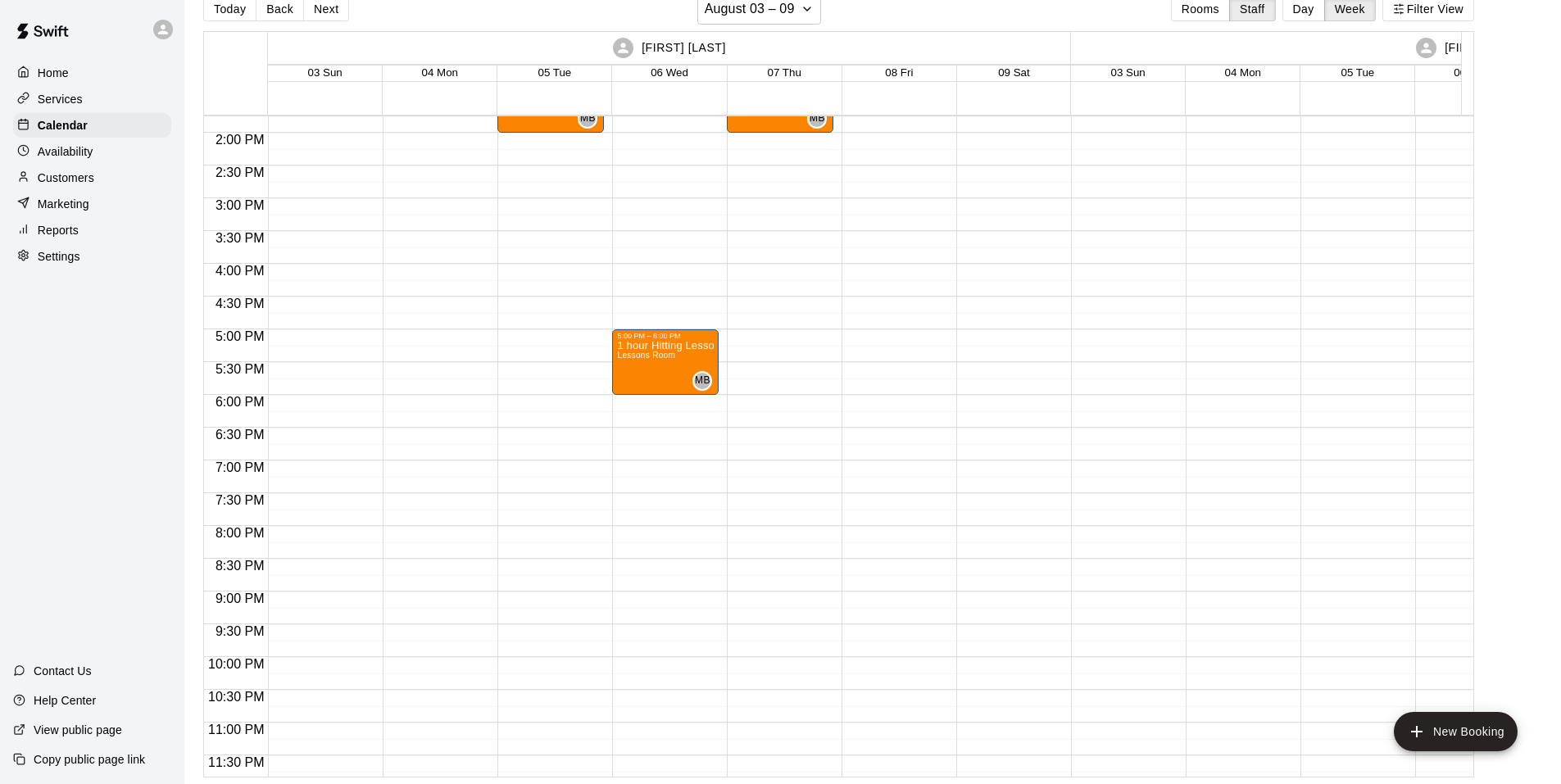 scroll, scrollTop: 737, scrollLeft: 0, axis: vertical 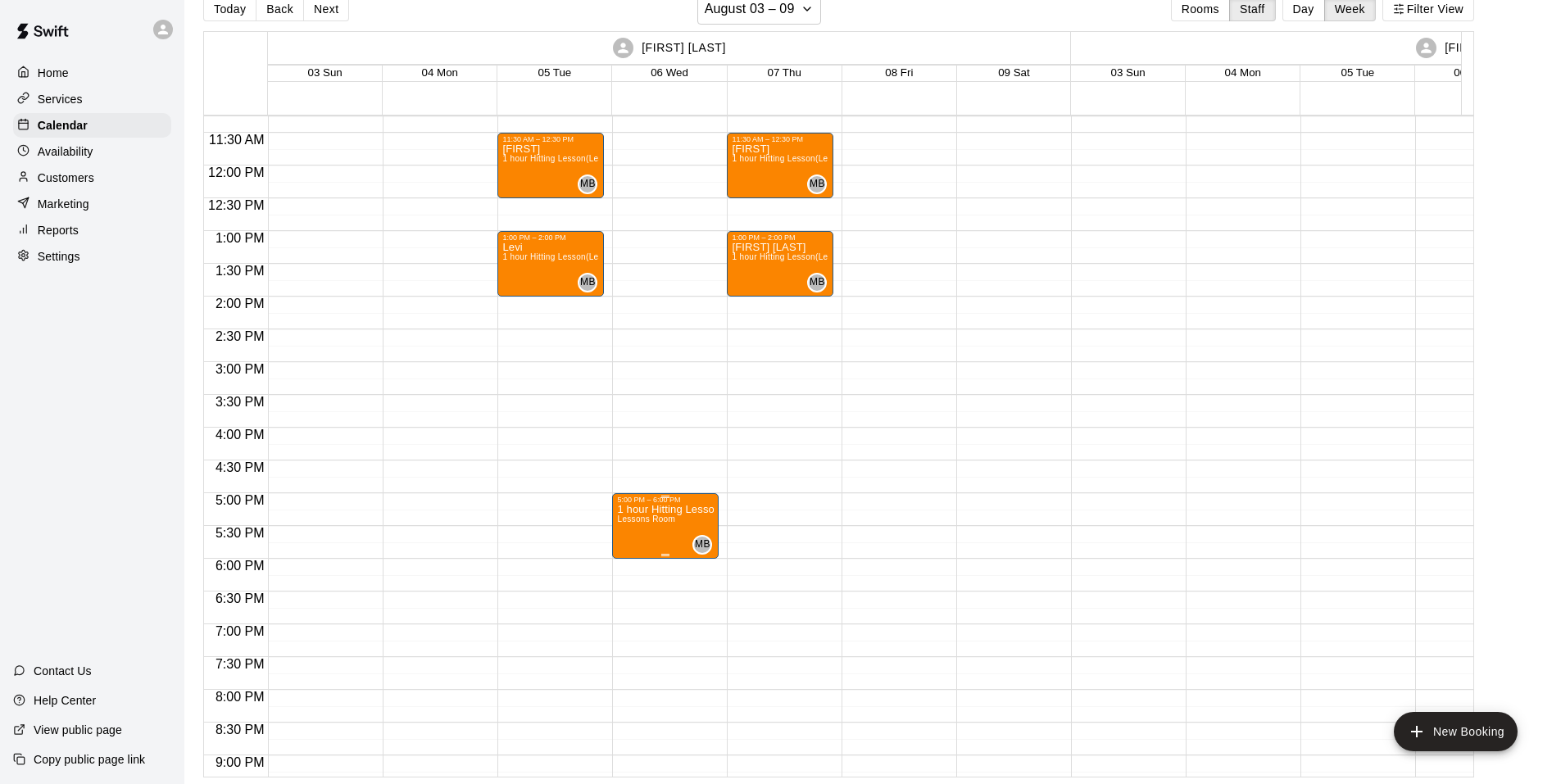 click on "1 hour Hitting Lesson Lessons Room" at bounding box center (665, 895) 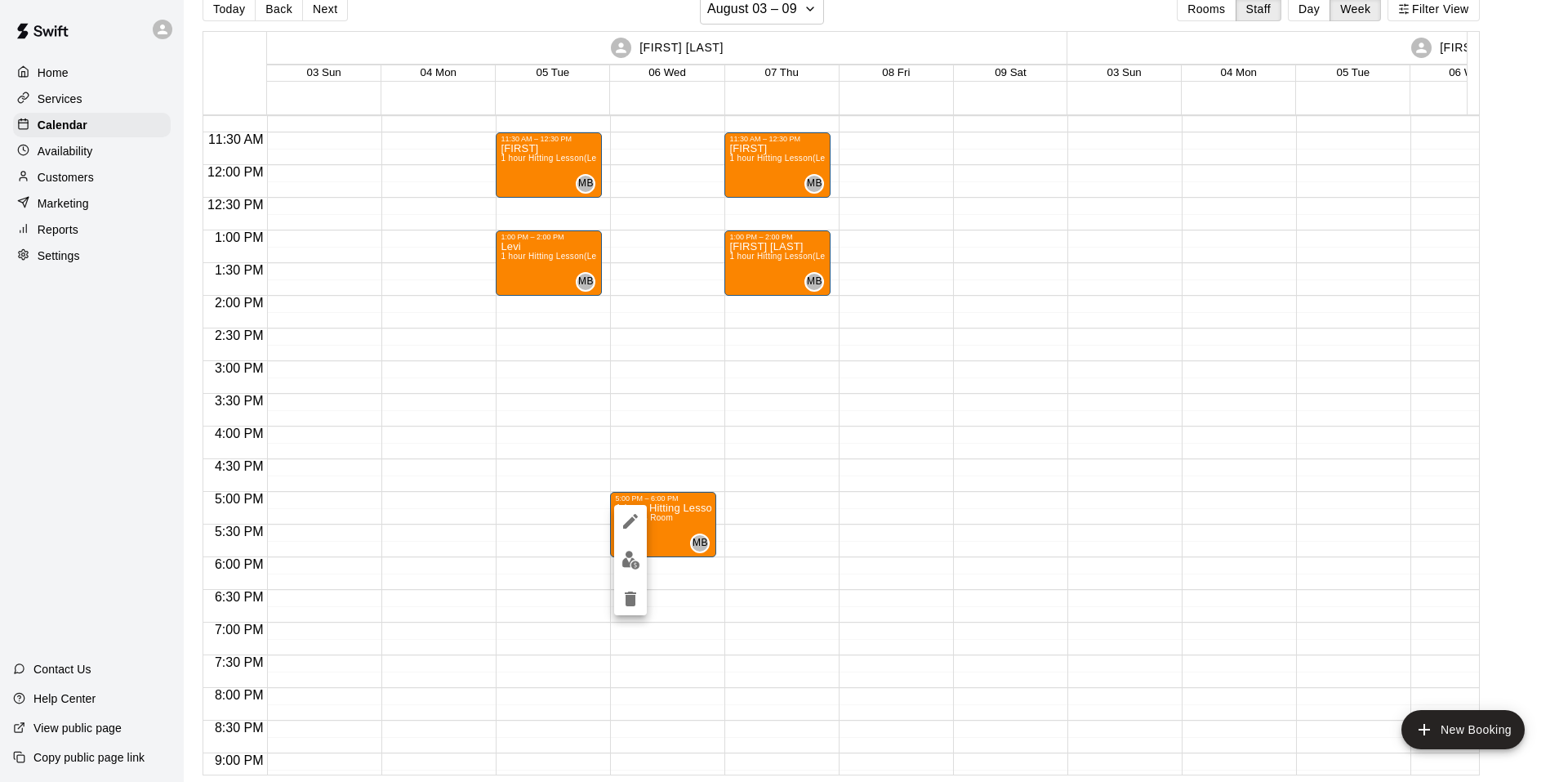 click 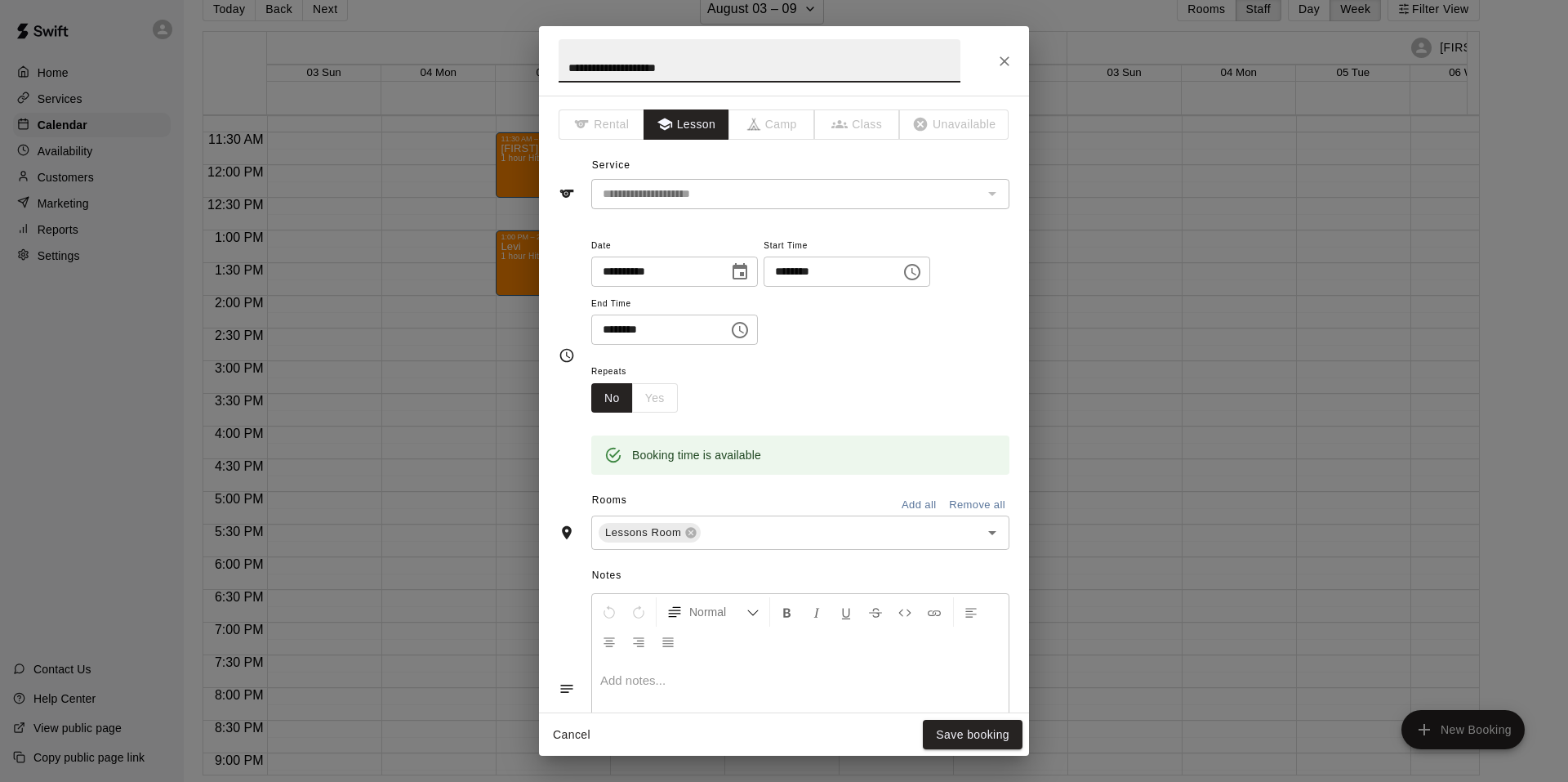 drag, startPoint x: 715, startPoint y: 63, endPoint x: 567, endPoint y: 69, distance: 148.12157 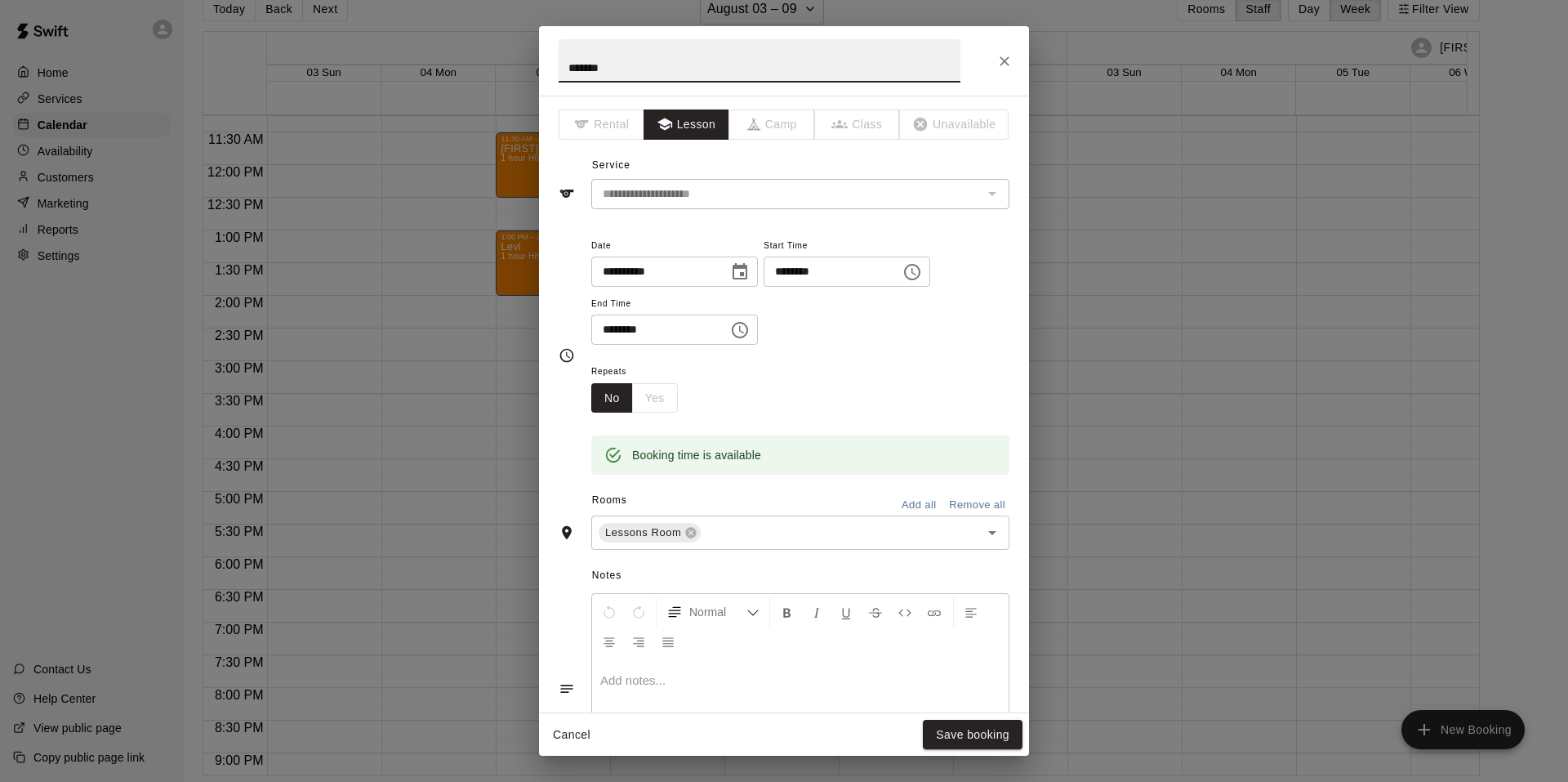 type on "*******" 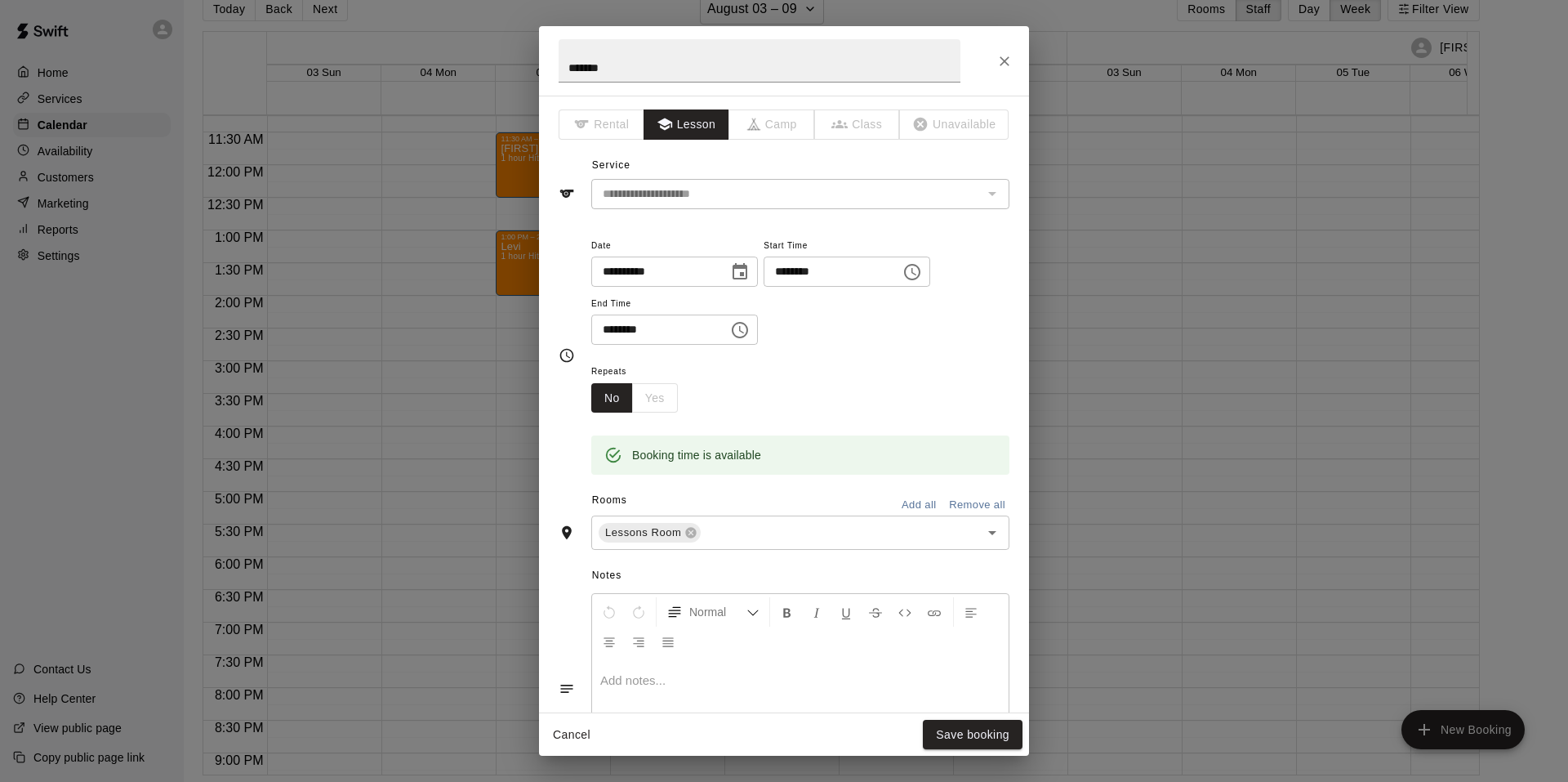 click on "**********" at bounding box center [784, 181] 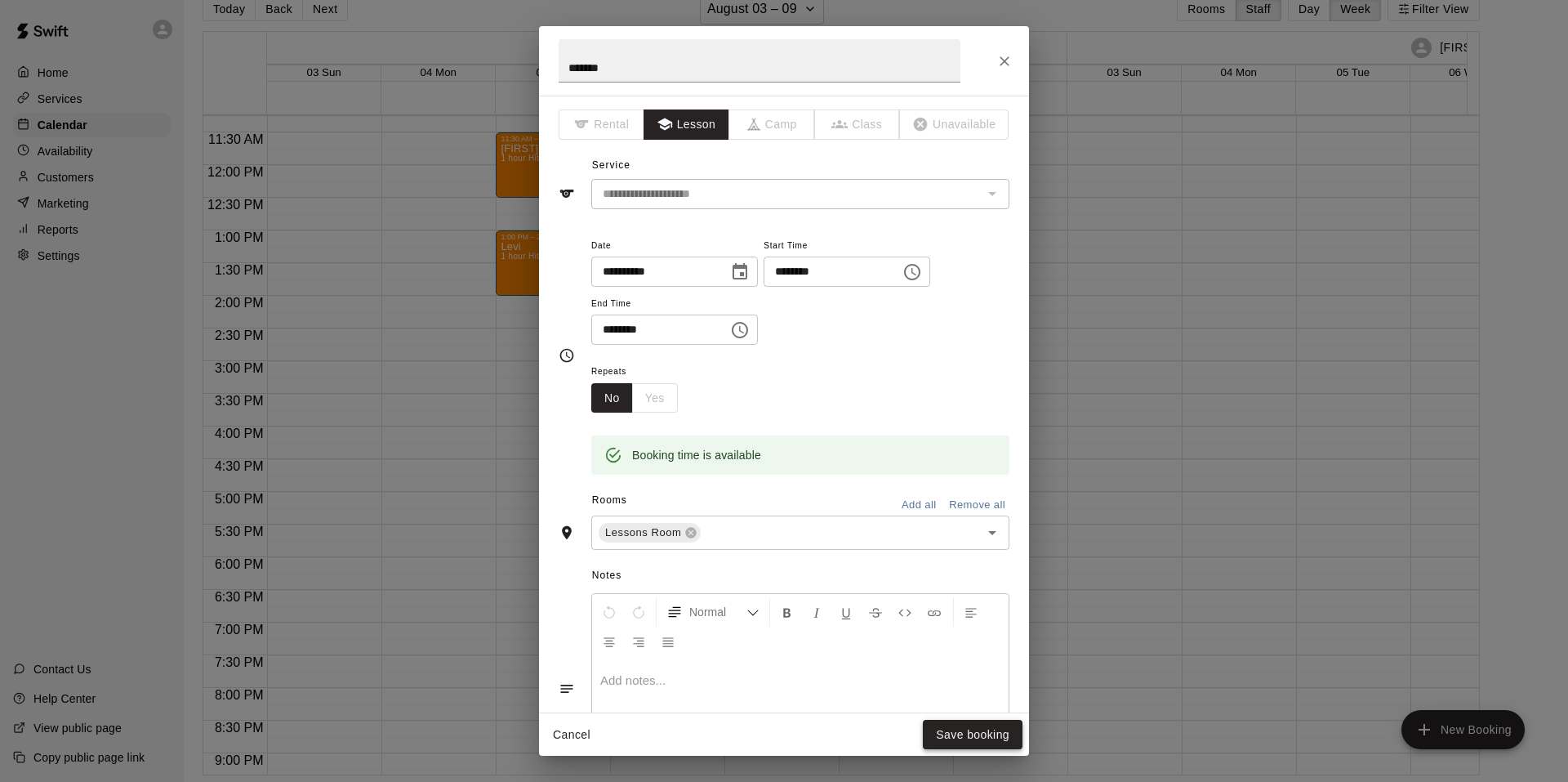 click on "Save booking" at bounding box center [973, 735] 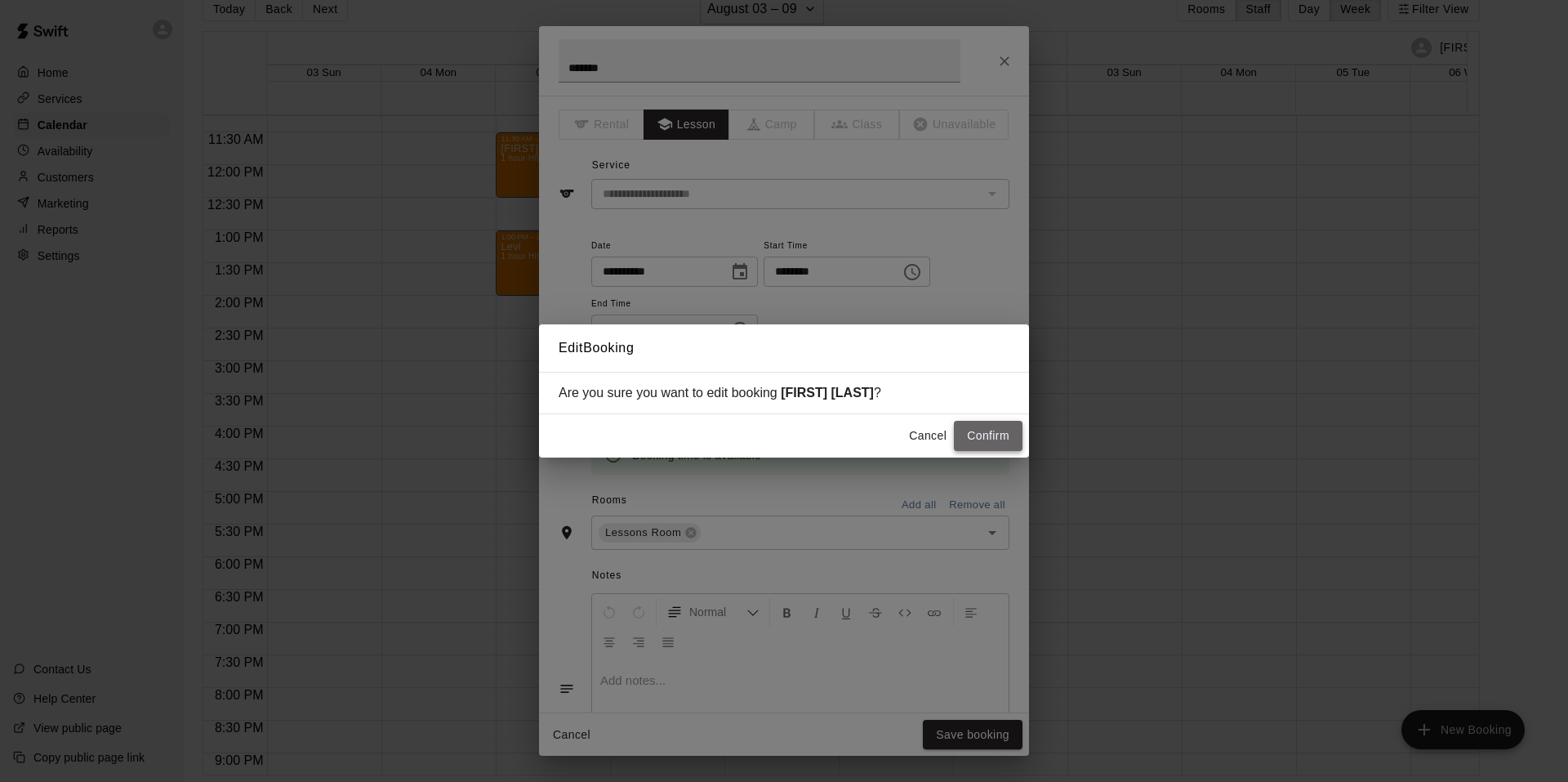 click on "Confirm" at bounding box center (988, 436) 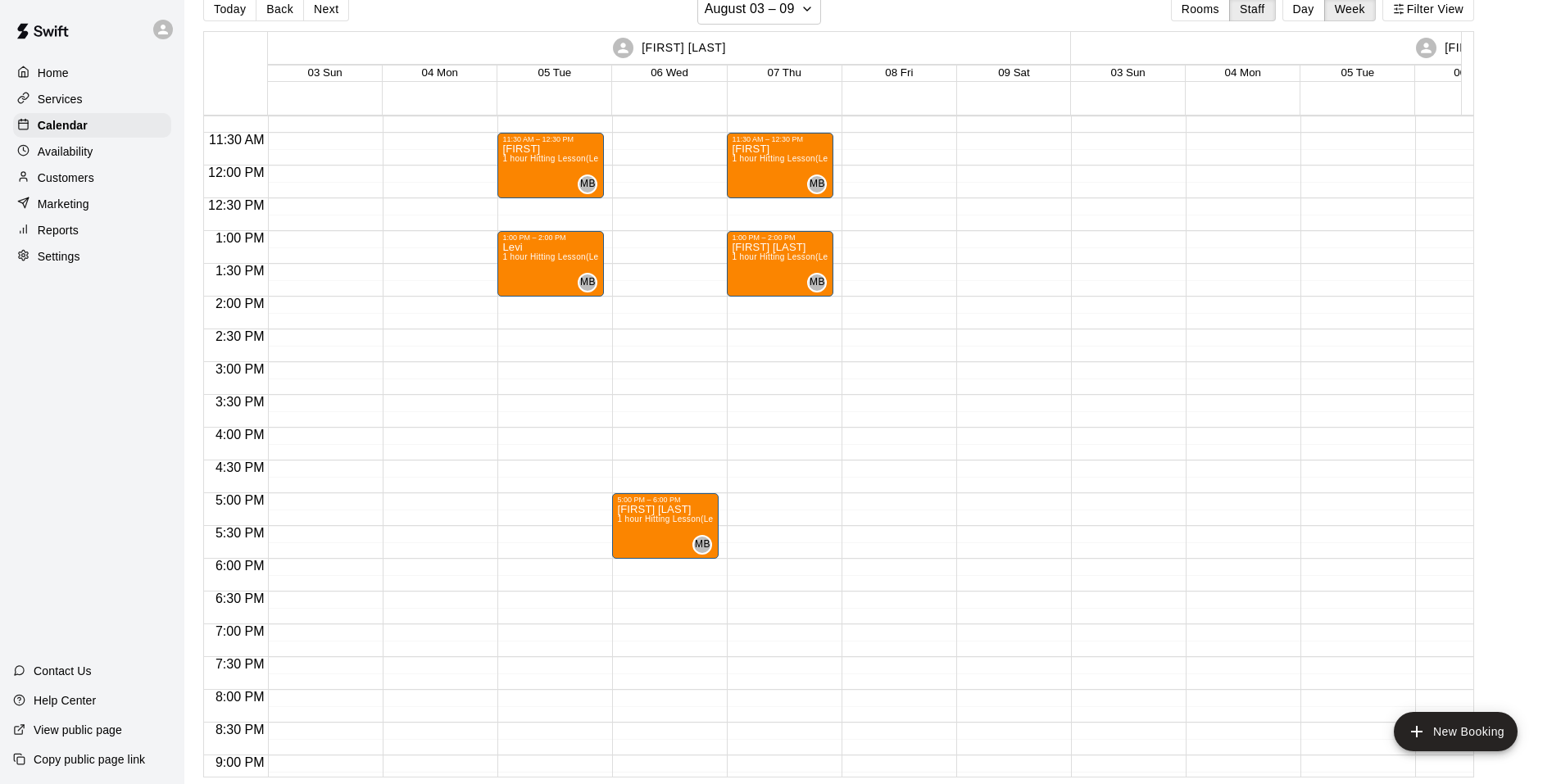 scroll, scrollTop: 573, scrollLeft: 0, axis: vertical 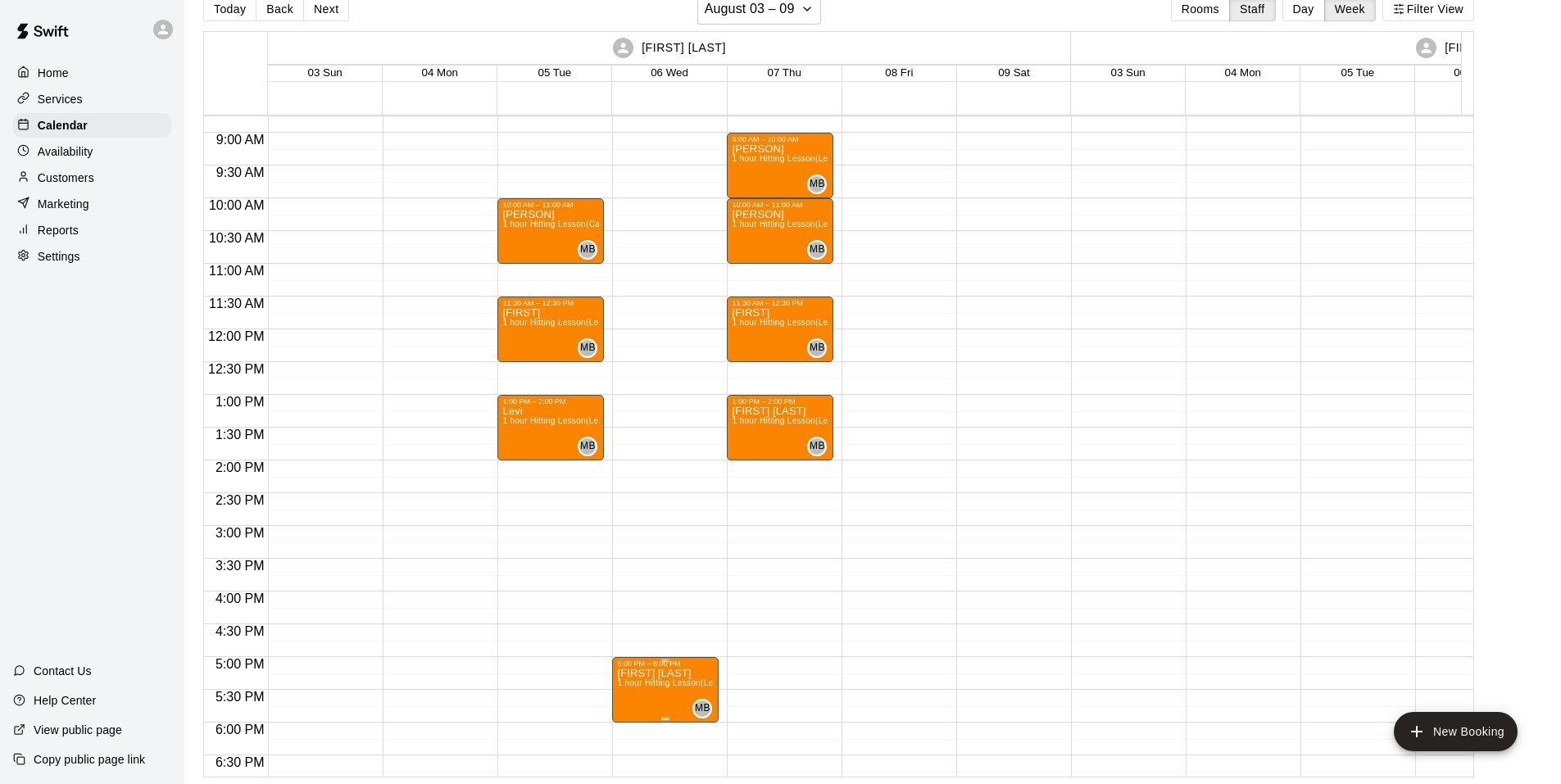 click on "[FIRST] [LAST] 1 hour Hitting Lesson  (Lessons Room)" at bounding box center (665, 1059) 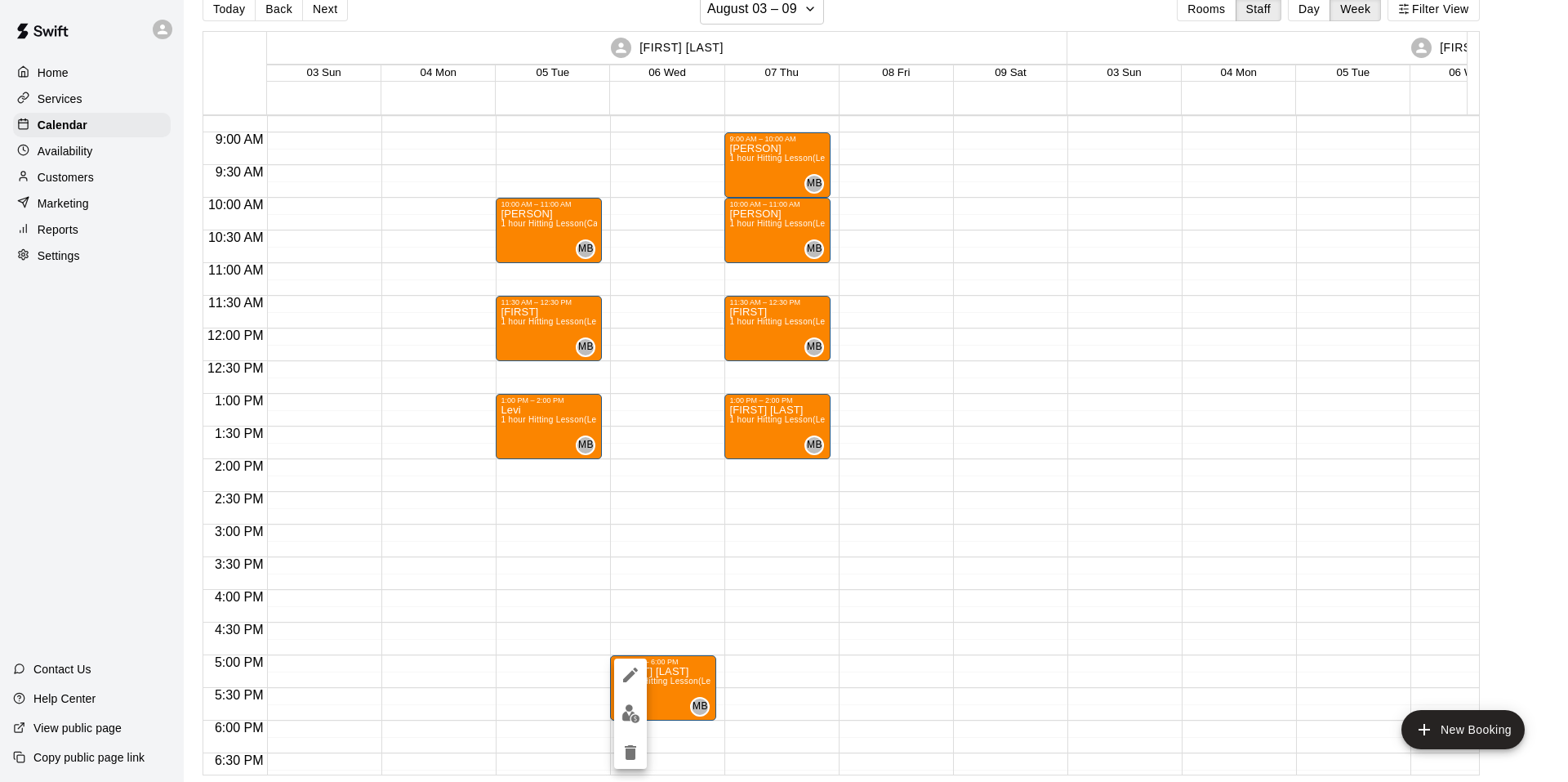 click 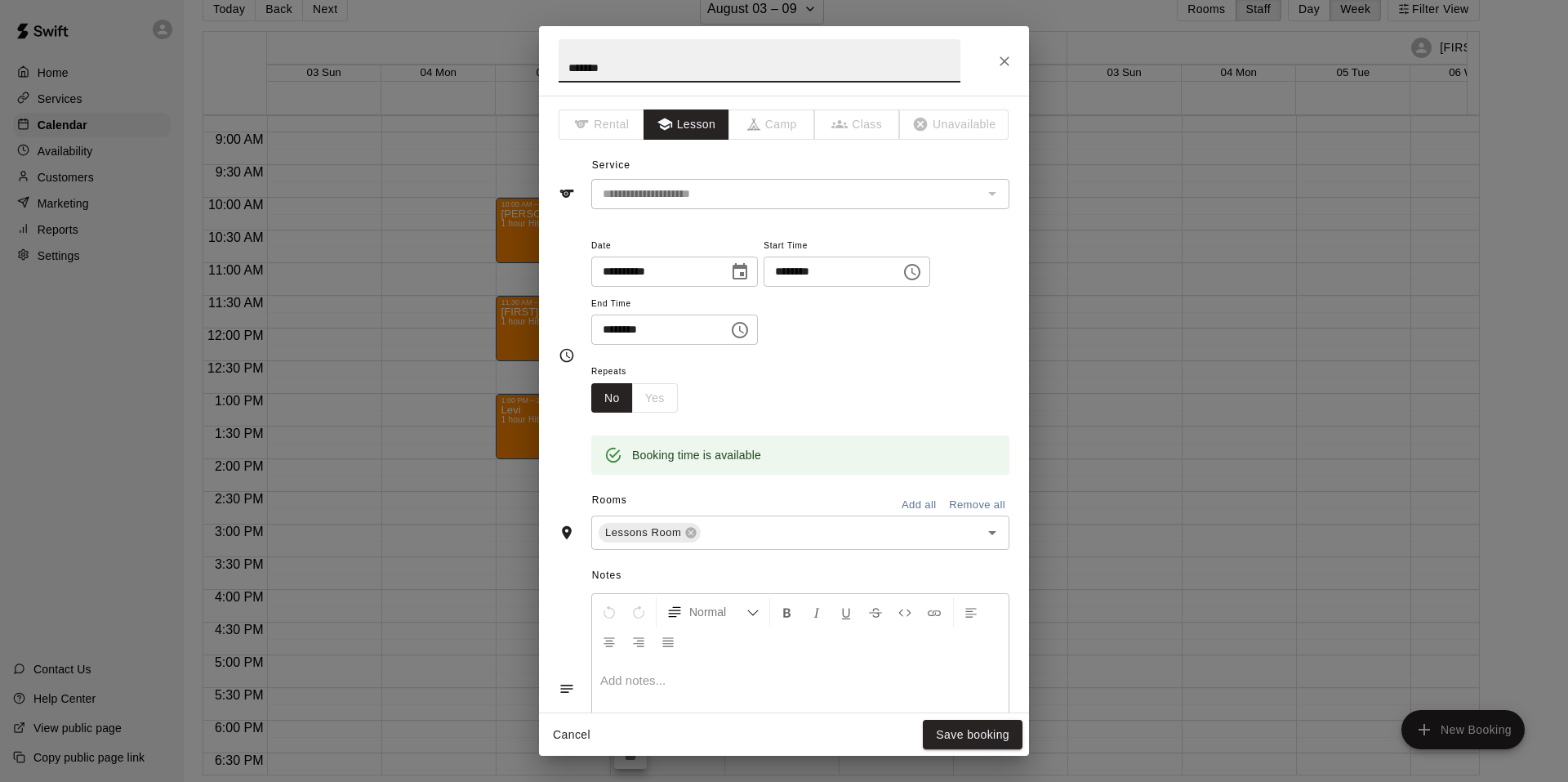 drag, startPoint x: 643, startPoint y: 71, endPoint x: 572, endPoint y: 75, distance: 71.11259 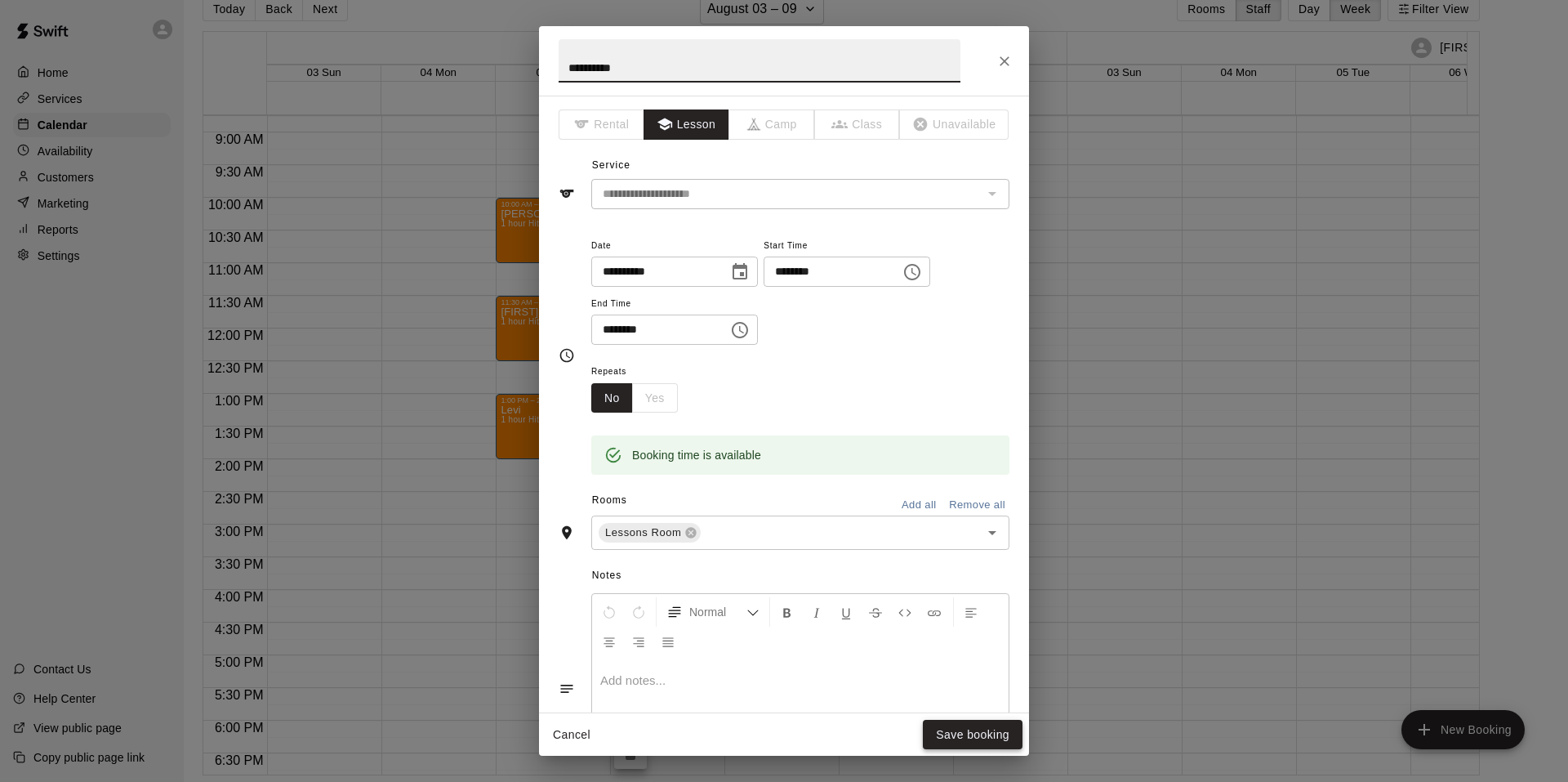 type on "**********" 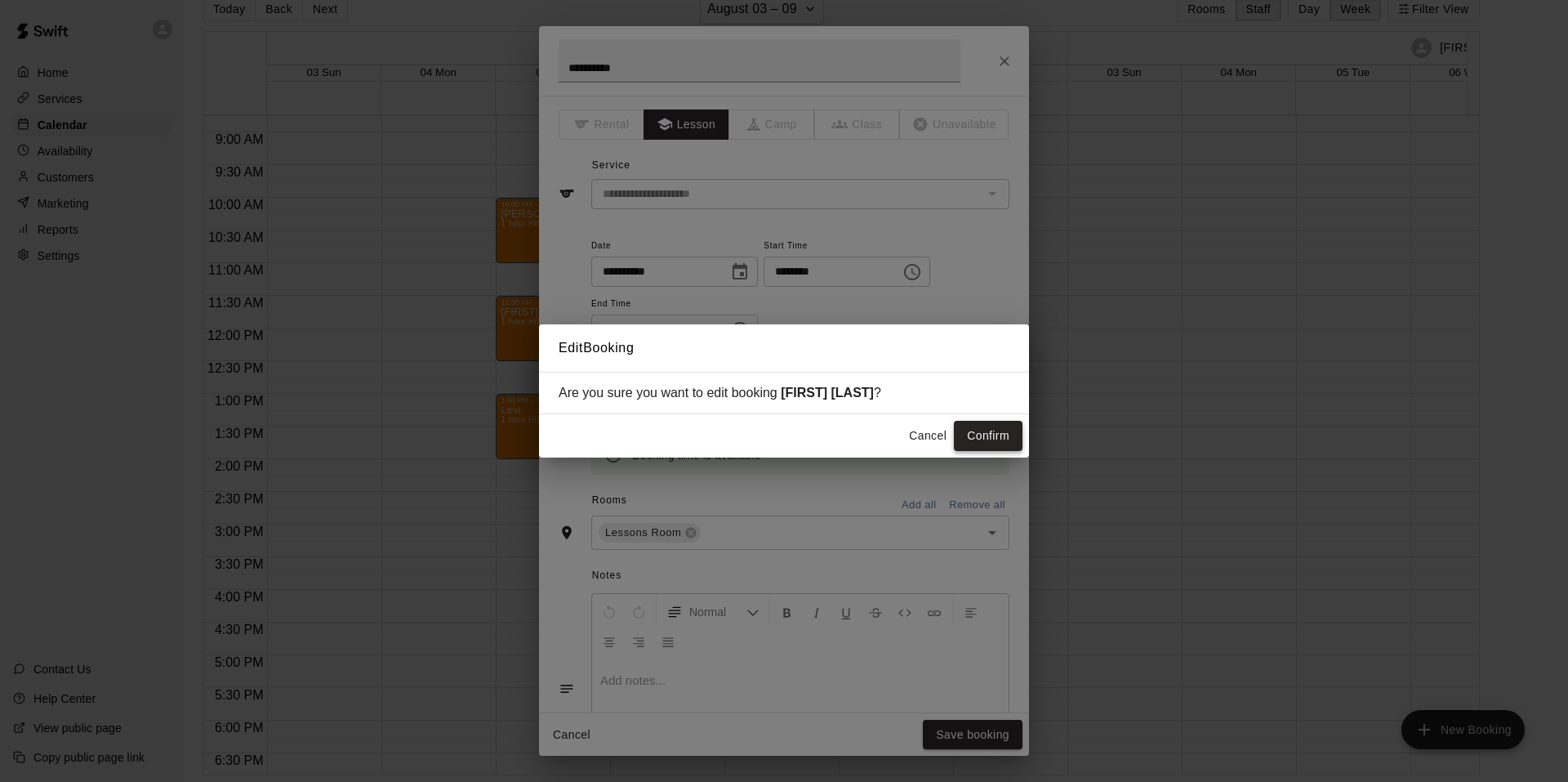 click on "Confirm" at bounding box center [988, 436] 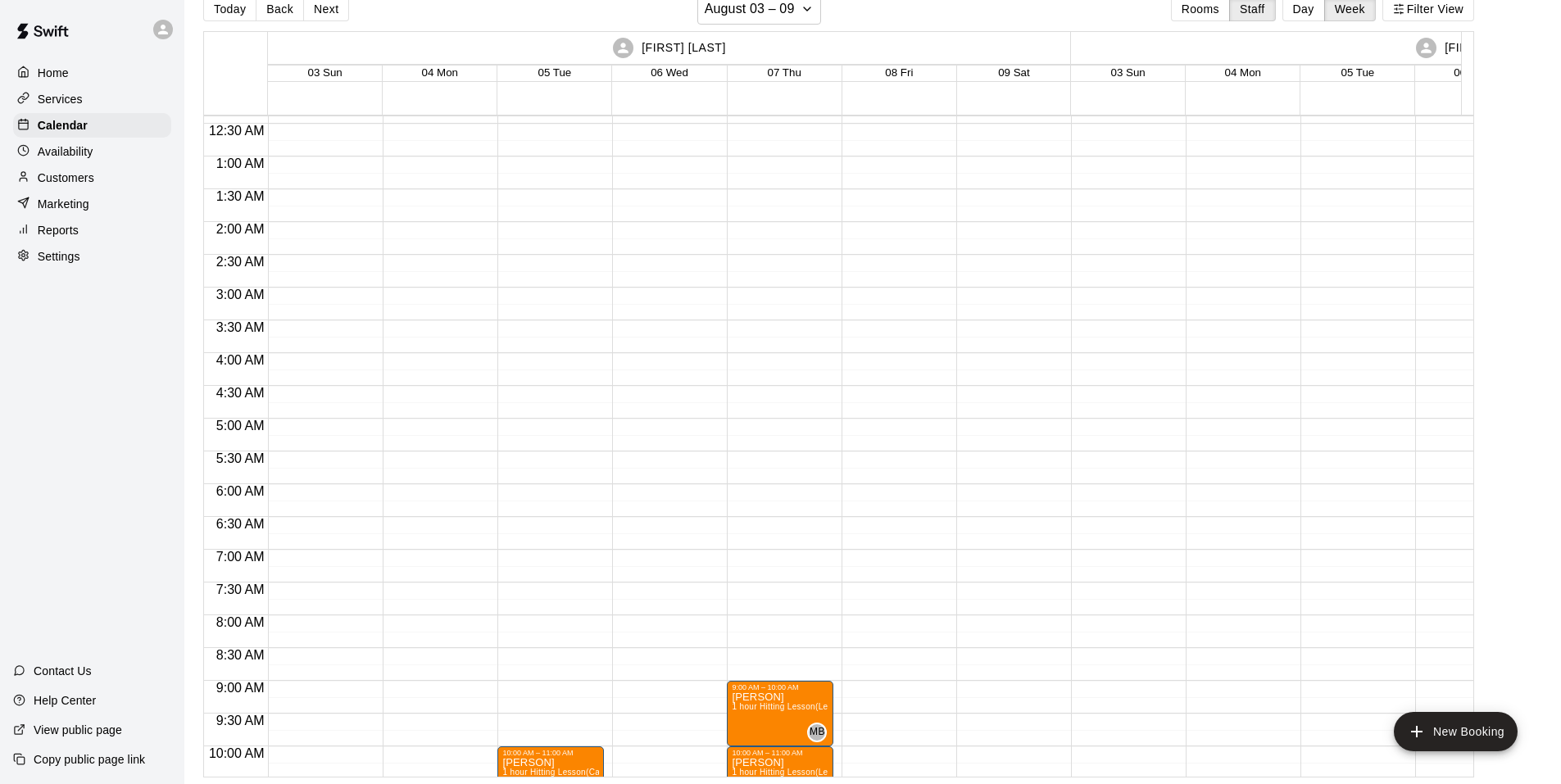 scroll, scrollTop: 0, scrollLeft: 0, axis: both 